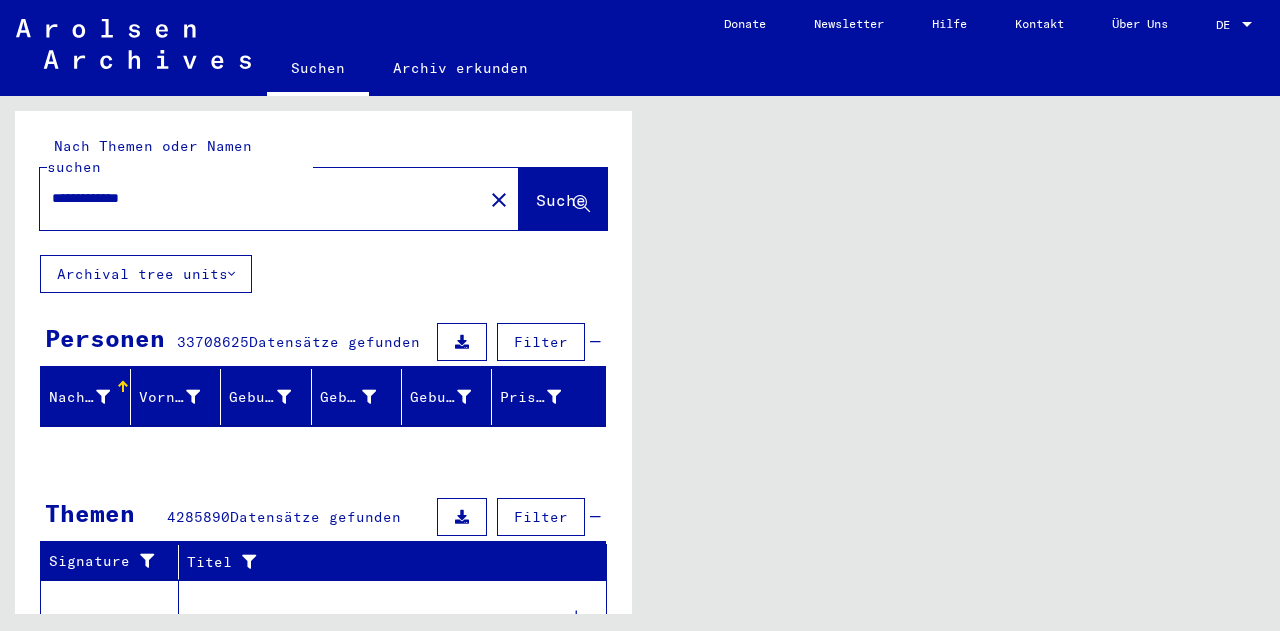 scroll, scrollTop: 0, scrollLeft: 0, axis: both 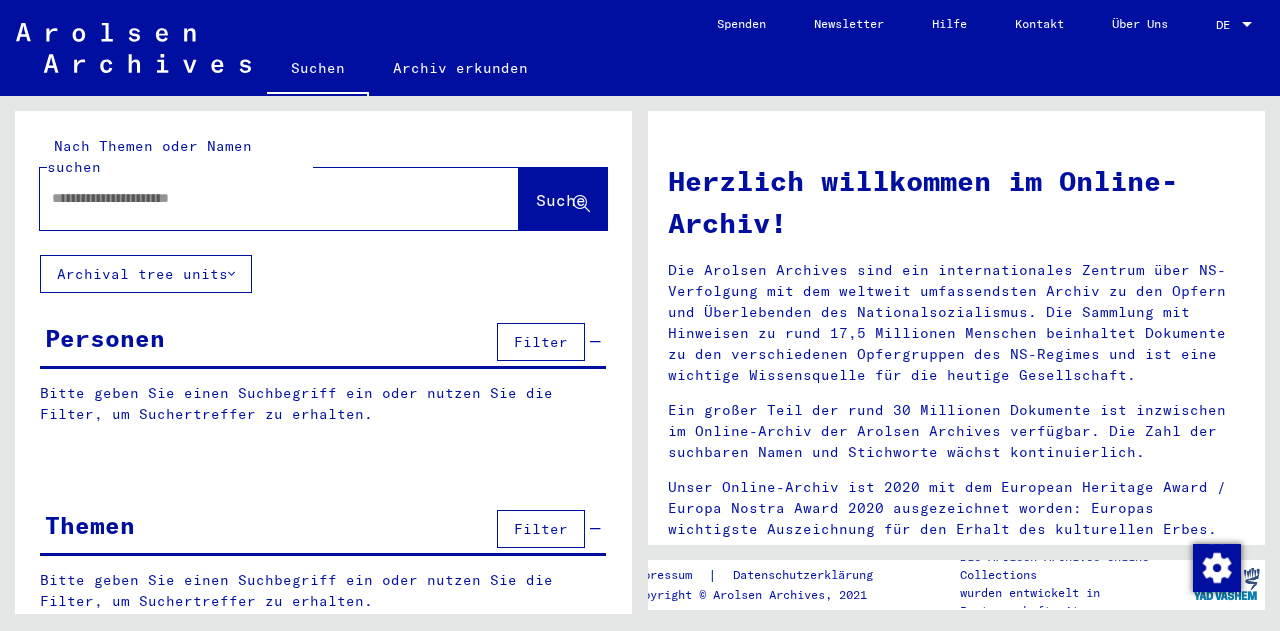 type on "**********" 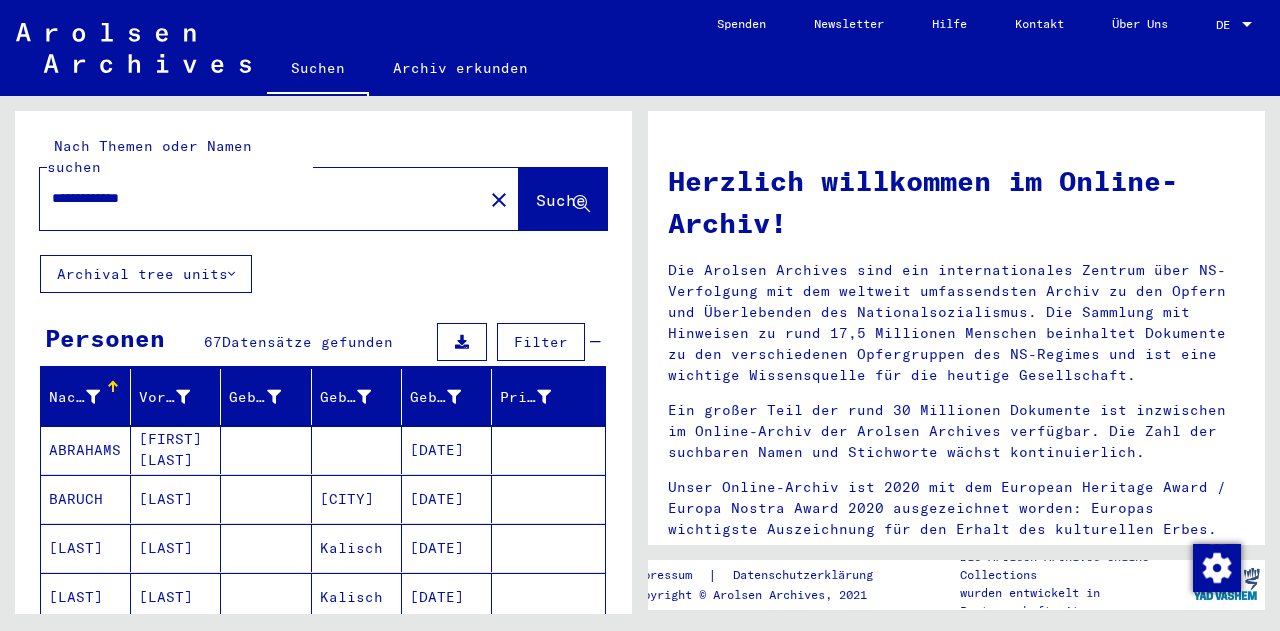 scroll, scrollTop: 249, scrollLeft: 0, axis: vertical 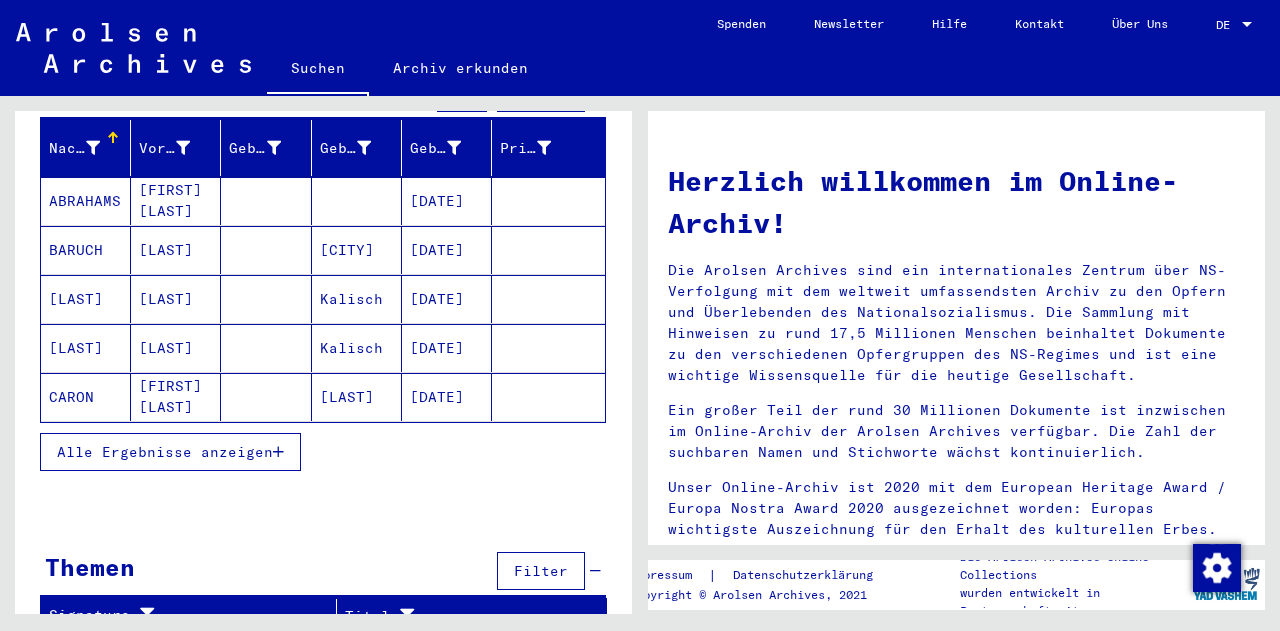 click at bounding box center [278, 452] 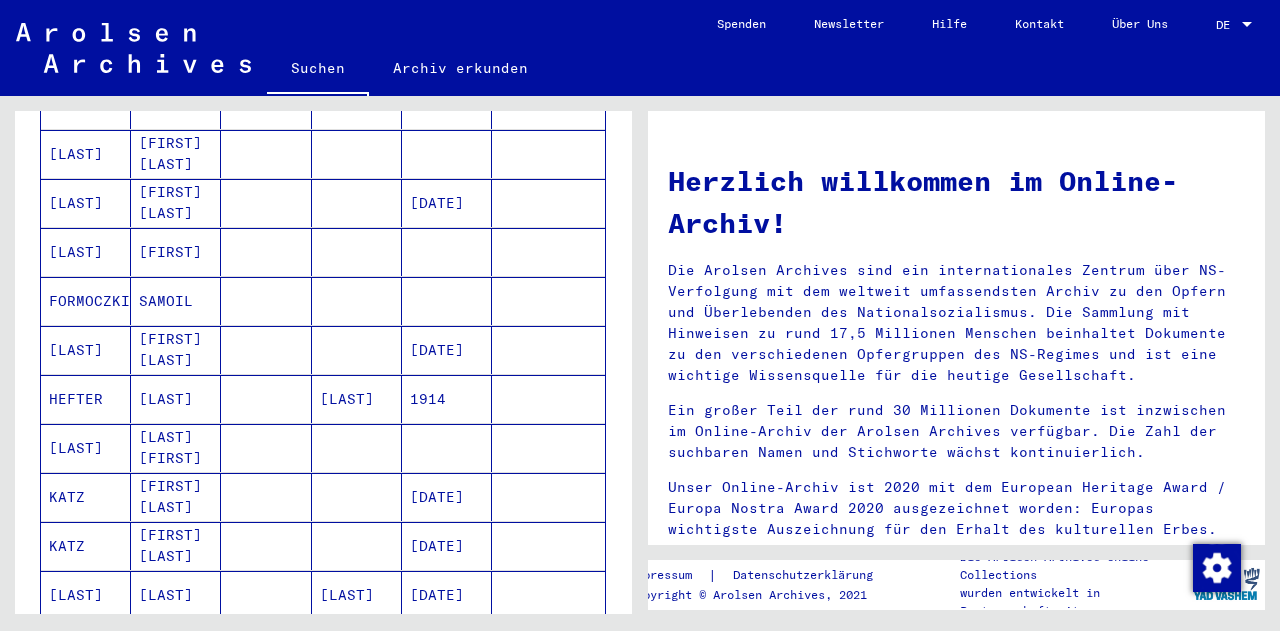 scroll, scrollTop: 1269, scrollLeft: 0, axis: vertical 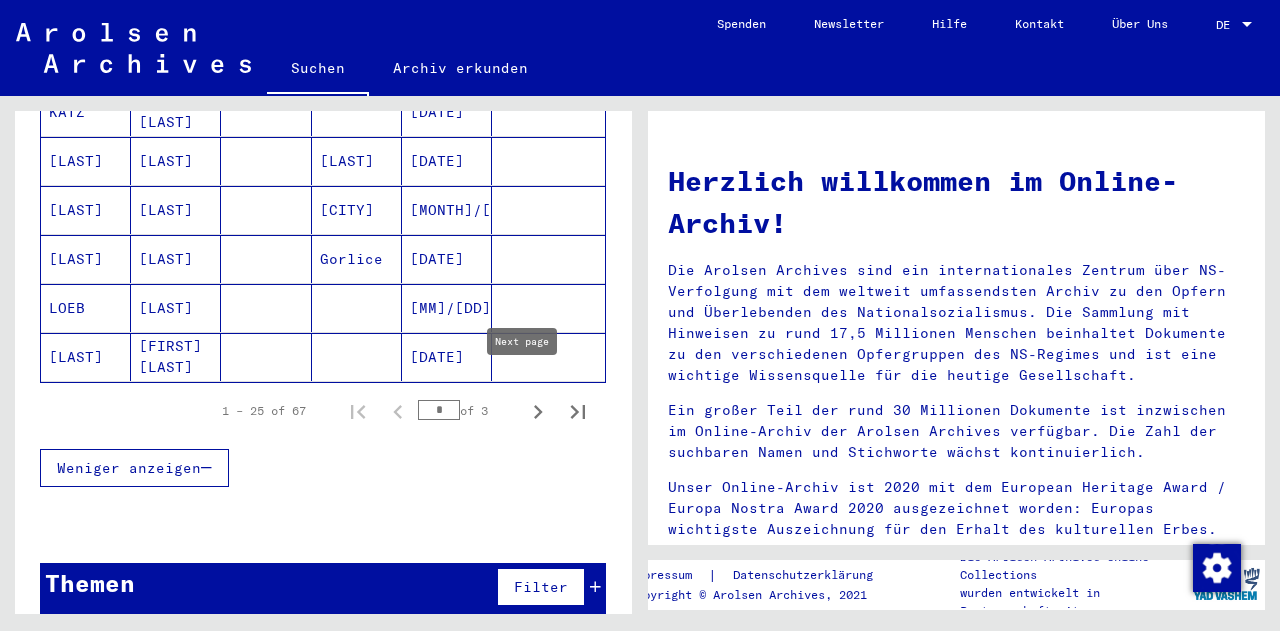 click 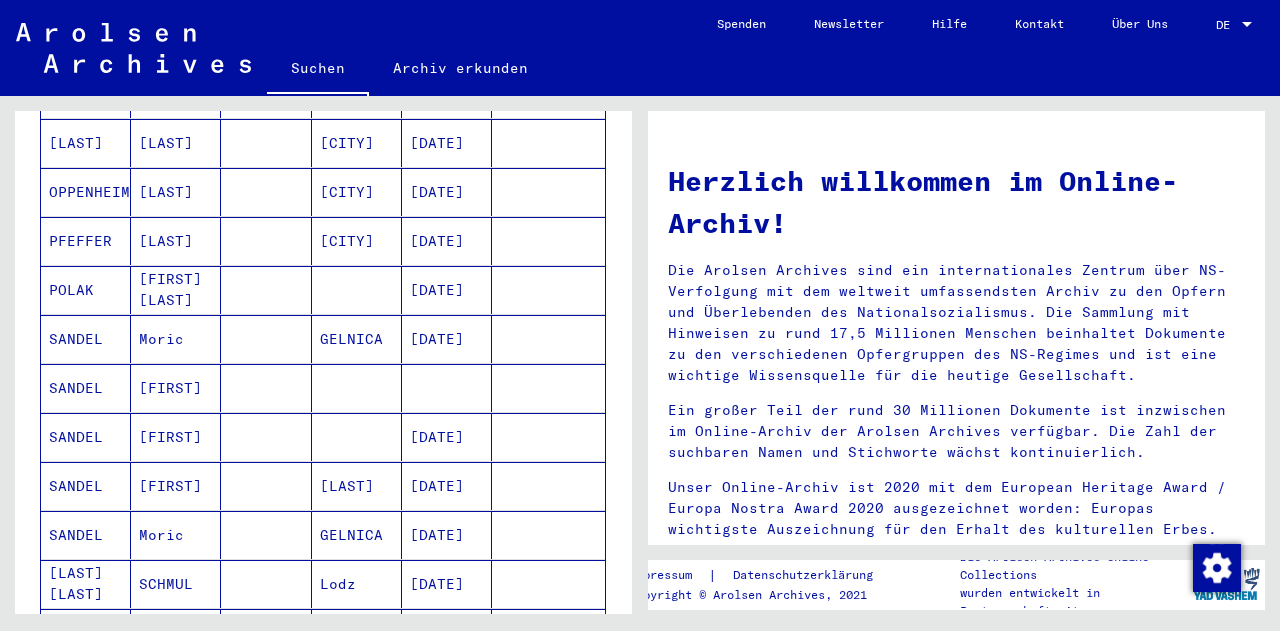 scroll, scrollTop: 747, scrollLeft: 0, axis: vertical 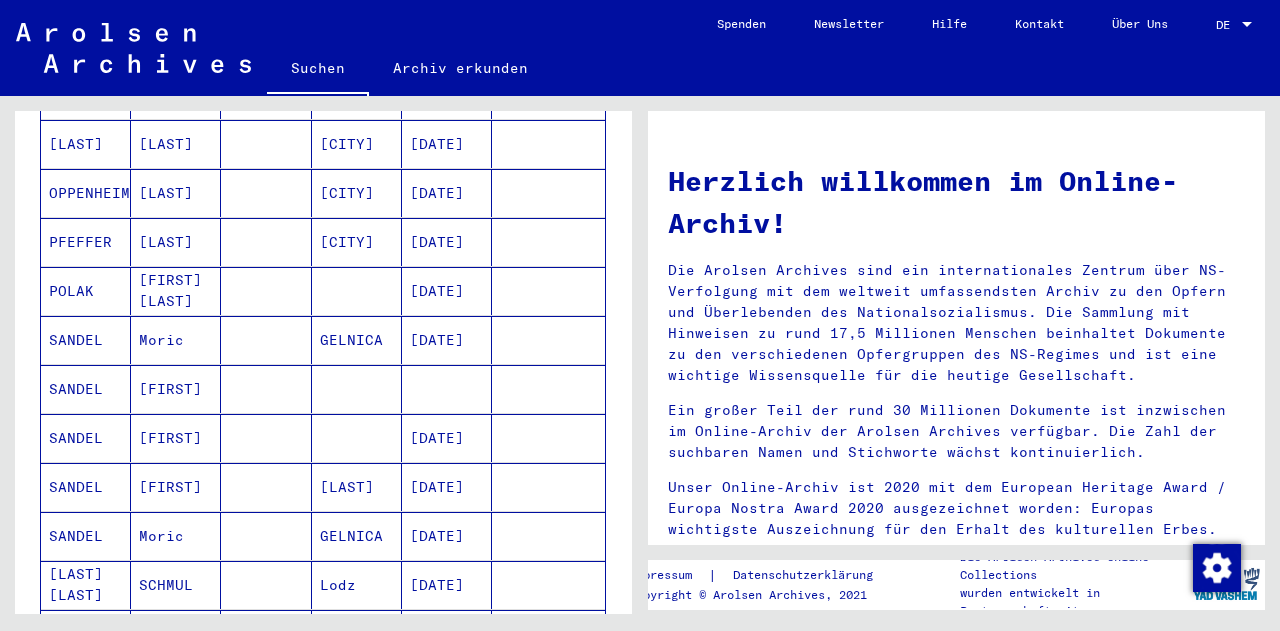 type 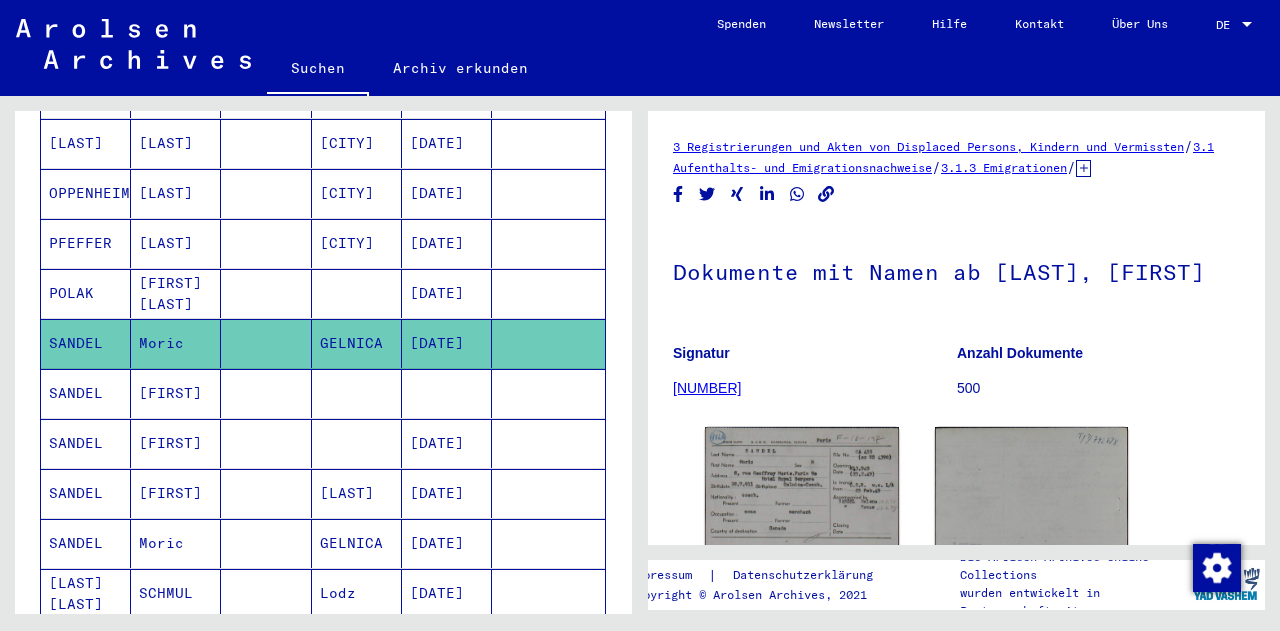 scroll, scrollTop: 0, scrollLeft: 0, axis: both 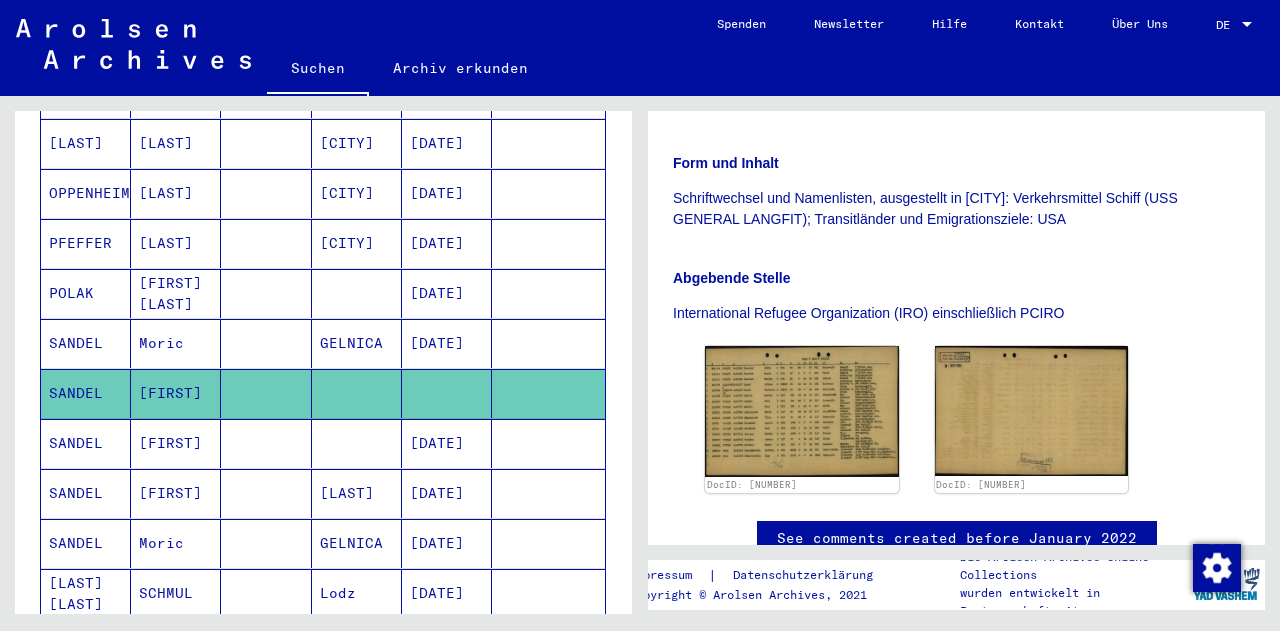 click at bounding box center (266, 493) 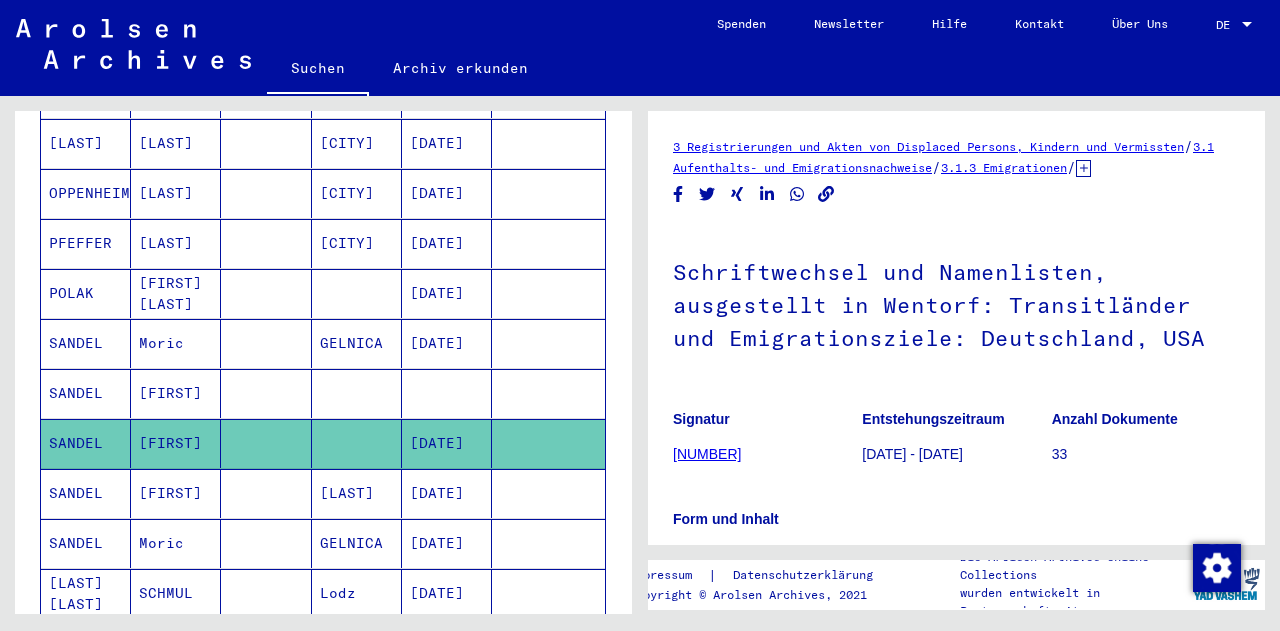 scroll, scrollTop: 0, scrollLeft: 0, axis: both 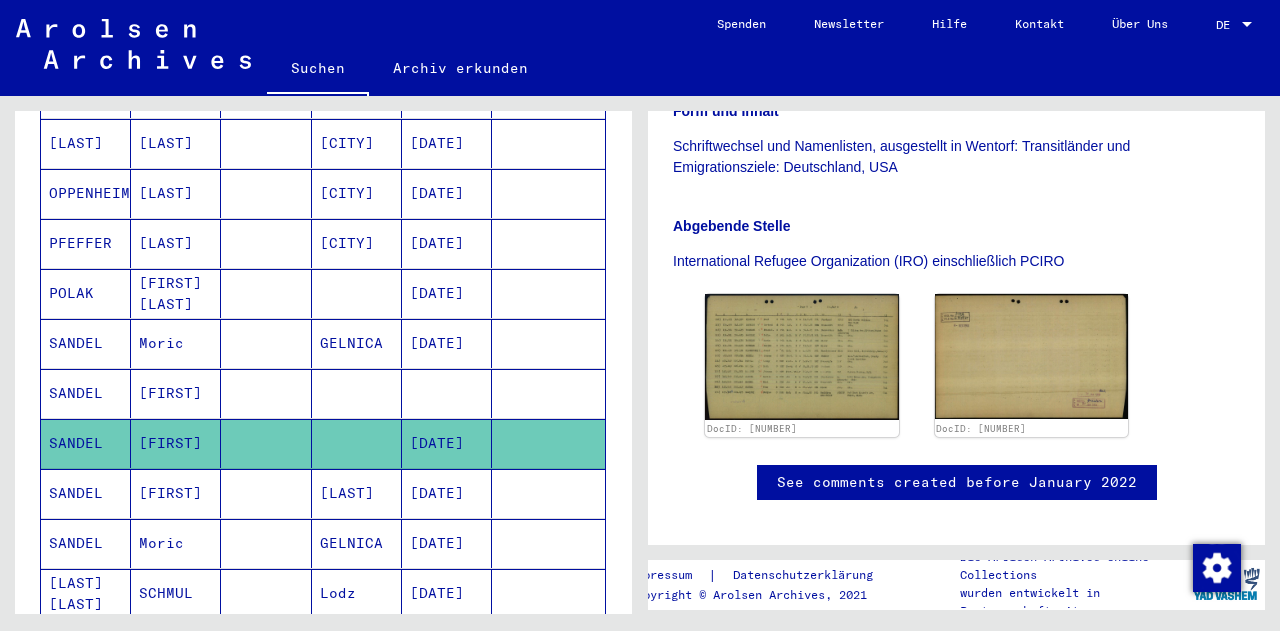 click on "[DATE]" at bounding box center [447, 543] 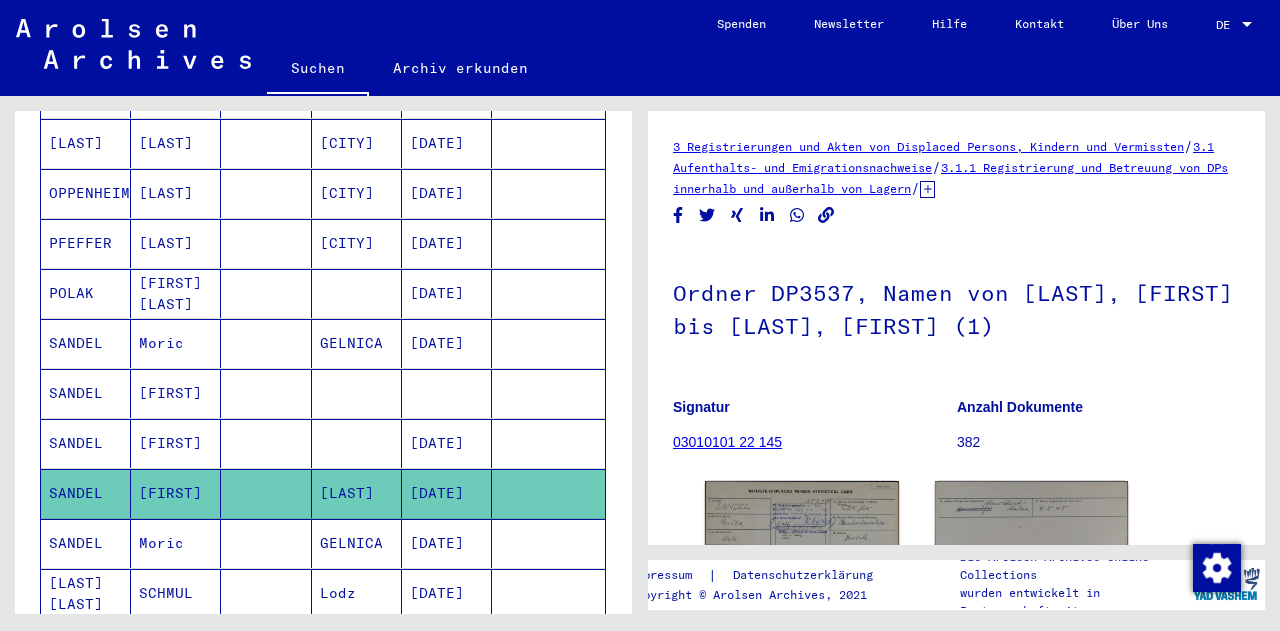 scroll, scrollTop: 0, scrollLeft: 0, axis: both 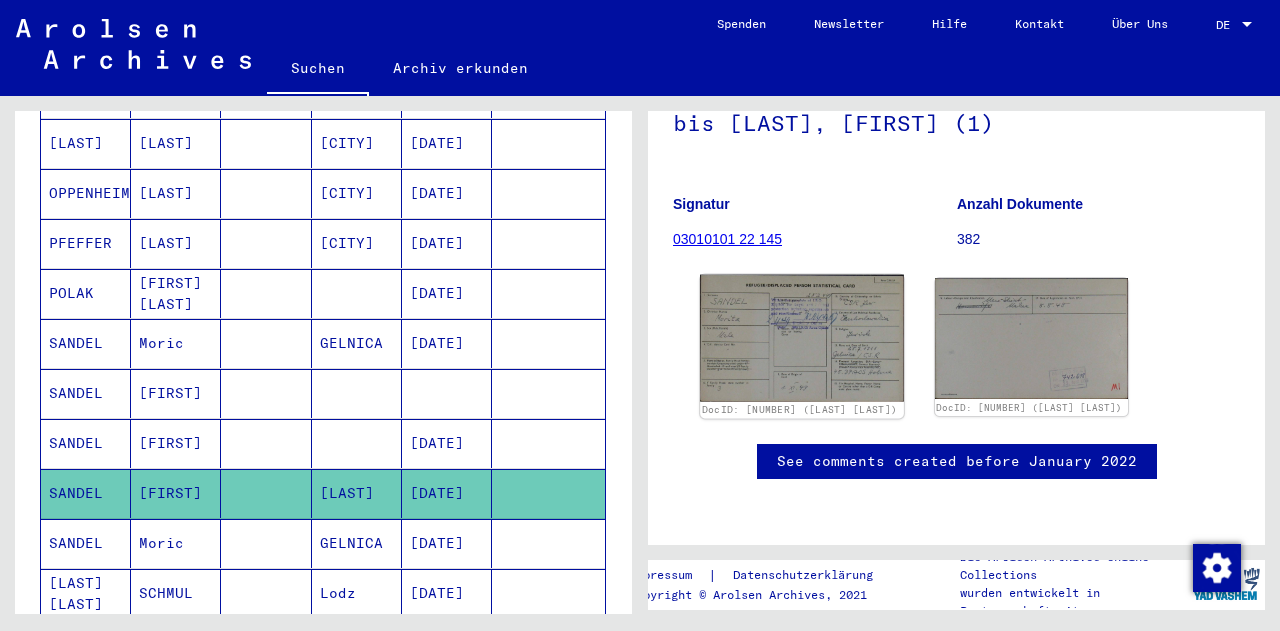 click 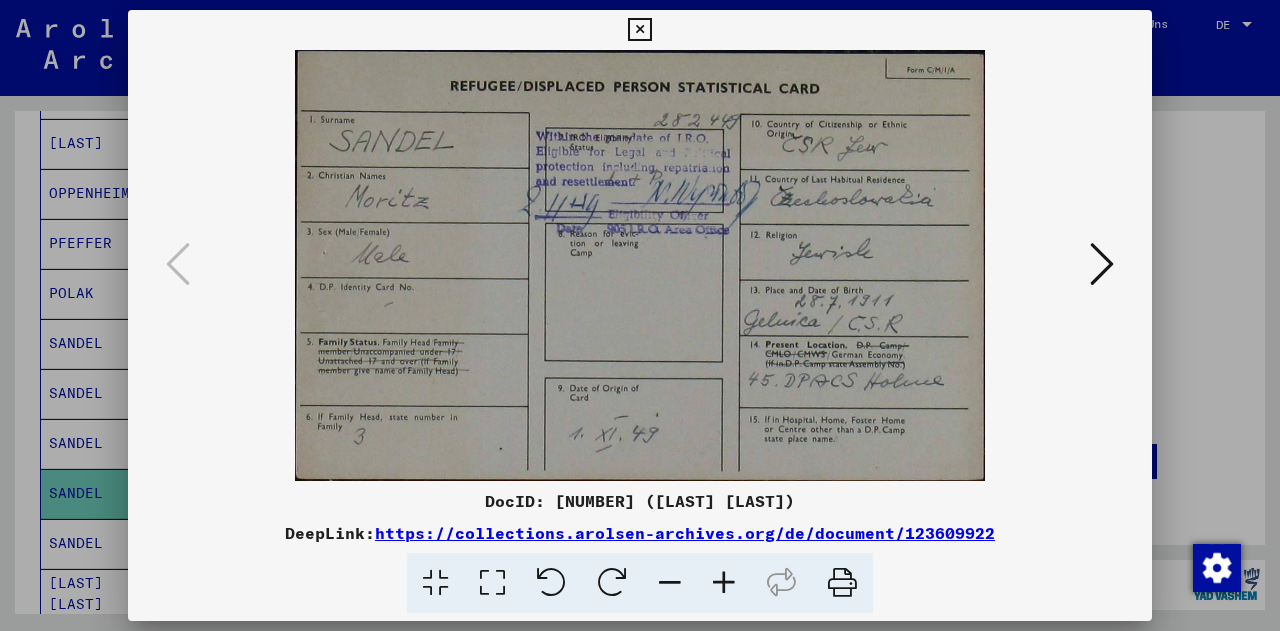 type 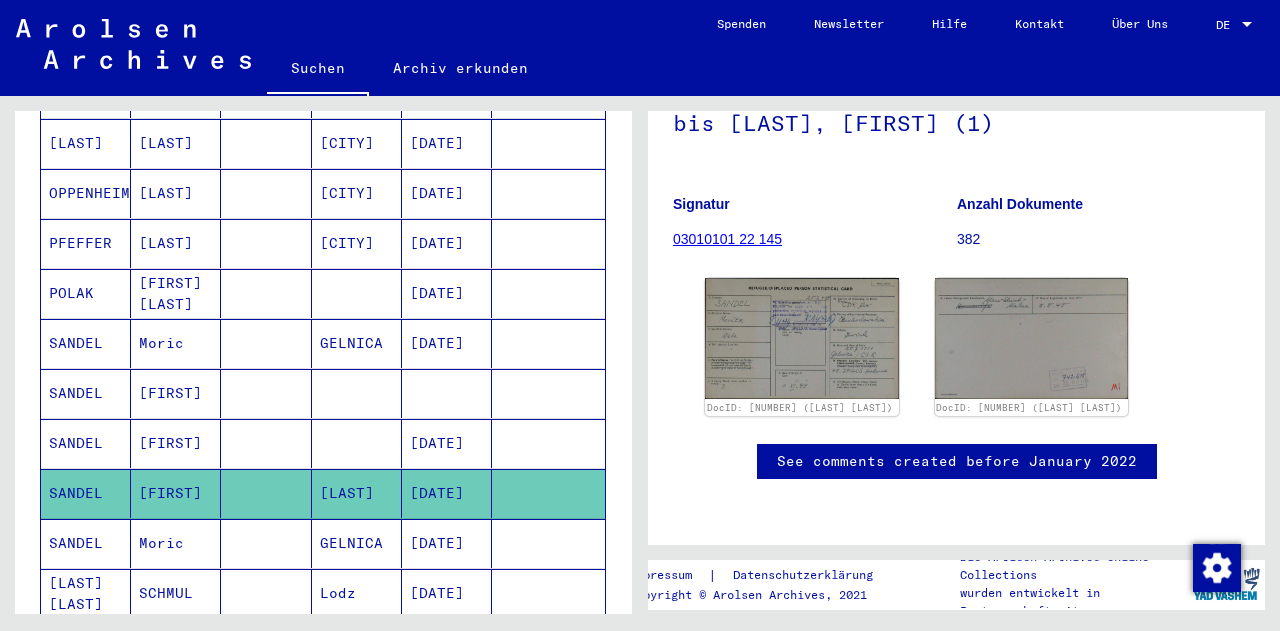 click on "GELNICA" at bounding box center (357, 593) 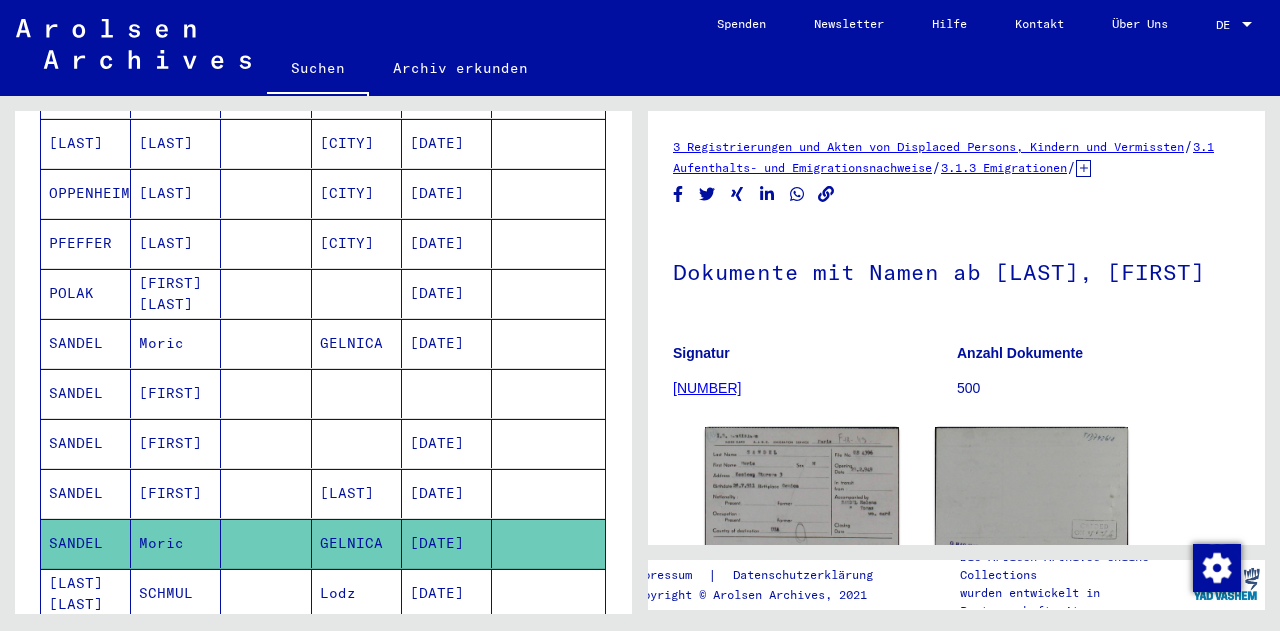 scroll, scrollTop: 0, scrollLeft: 0, axis: both 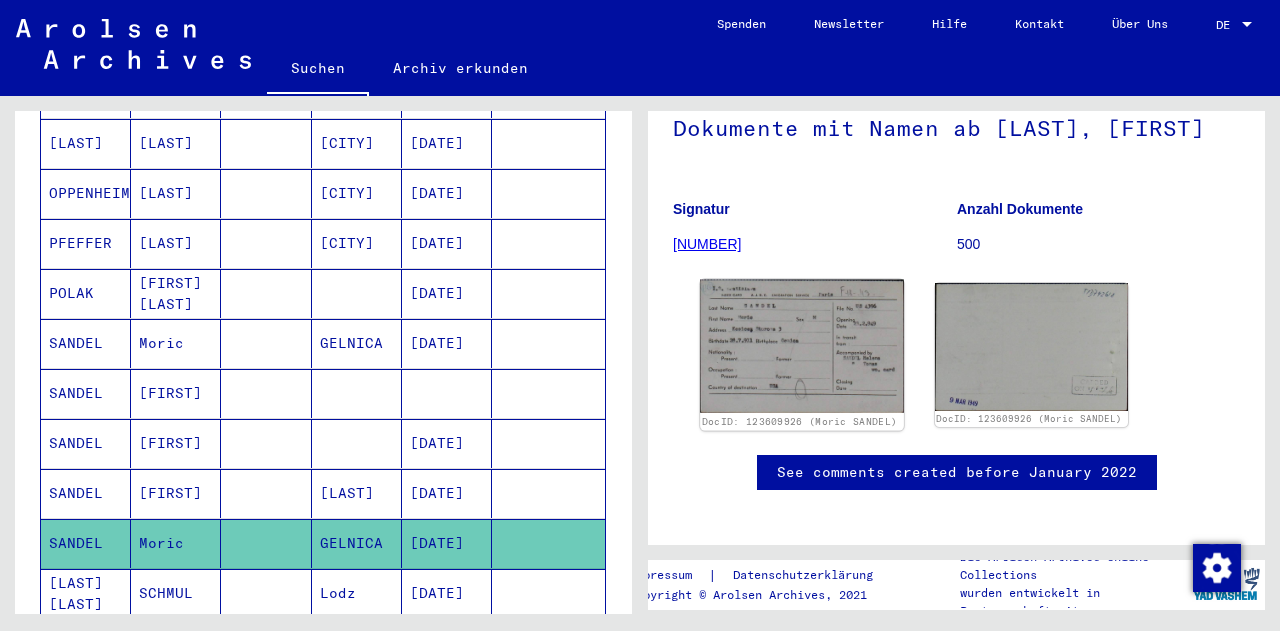 click 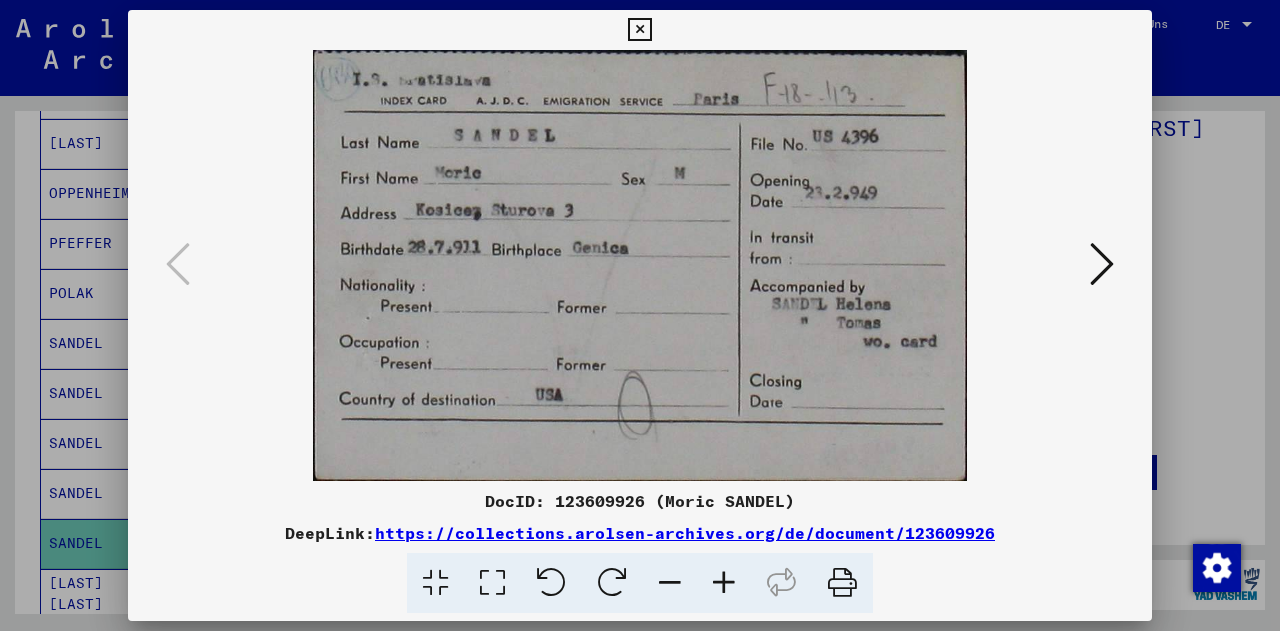 type 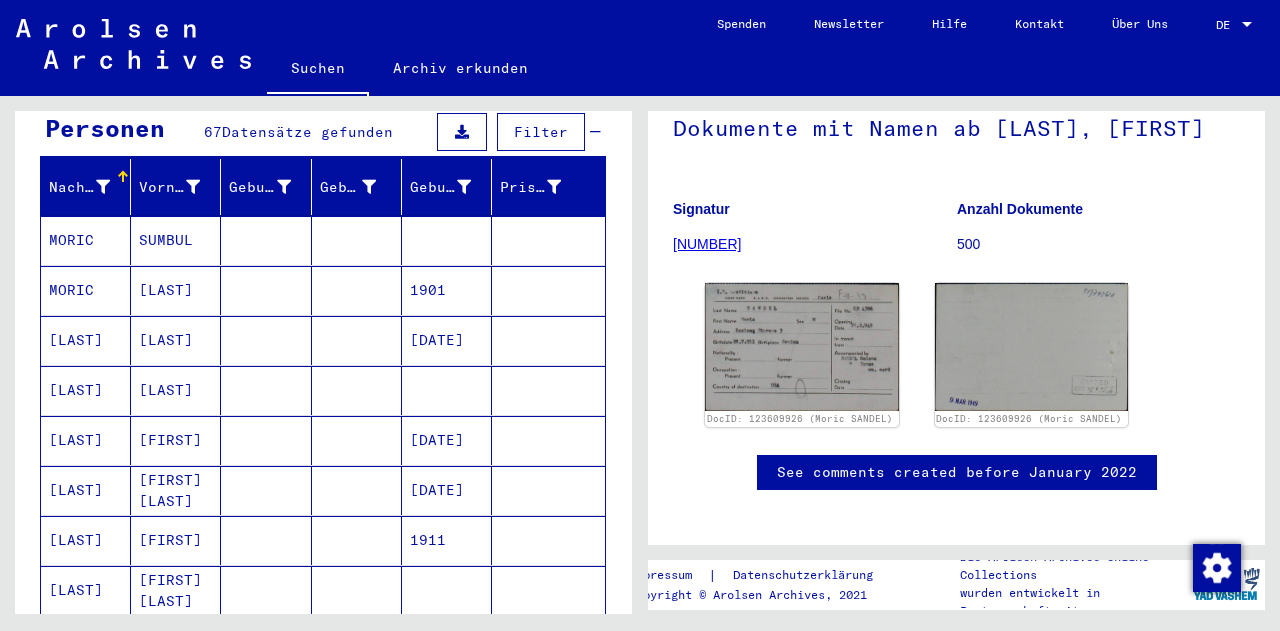 scroll, scrollTop: 0, scrollLeft: 0, axis: both 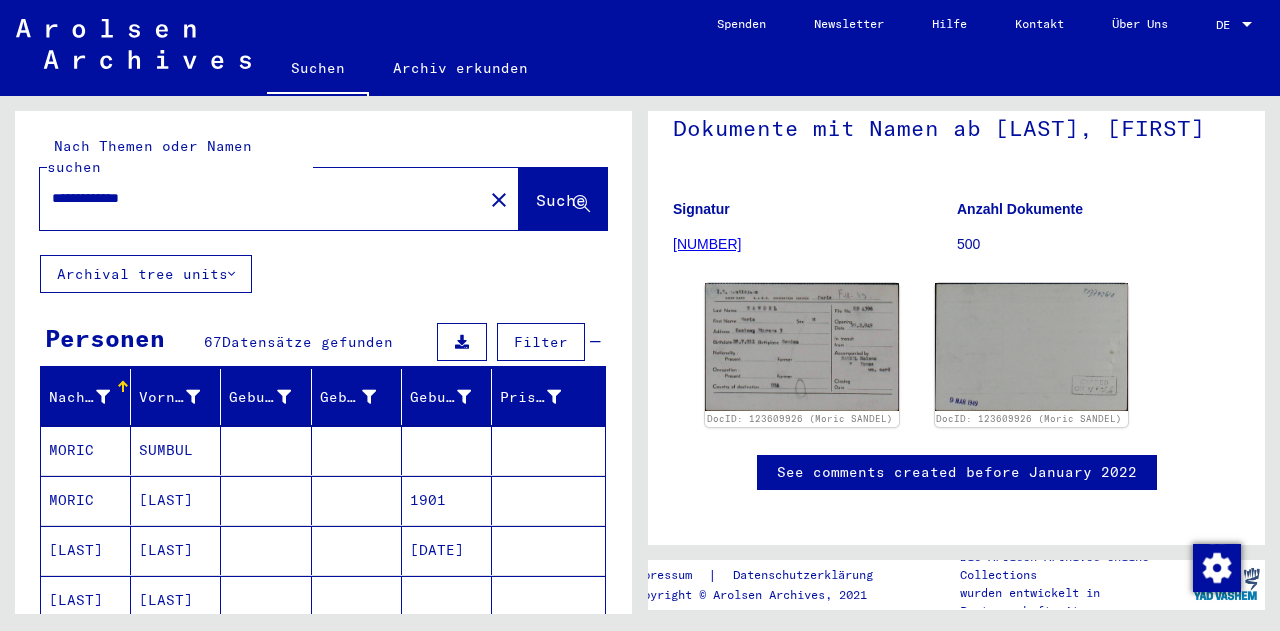 click on "**********" at bounding box center [261, 198] 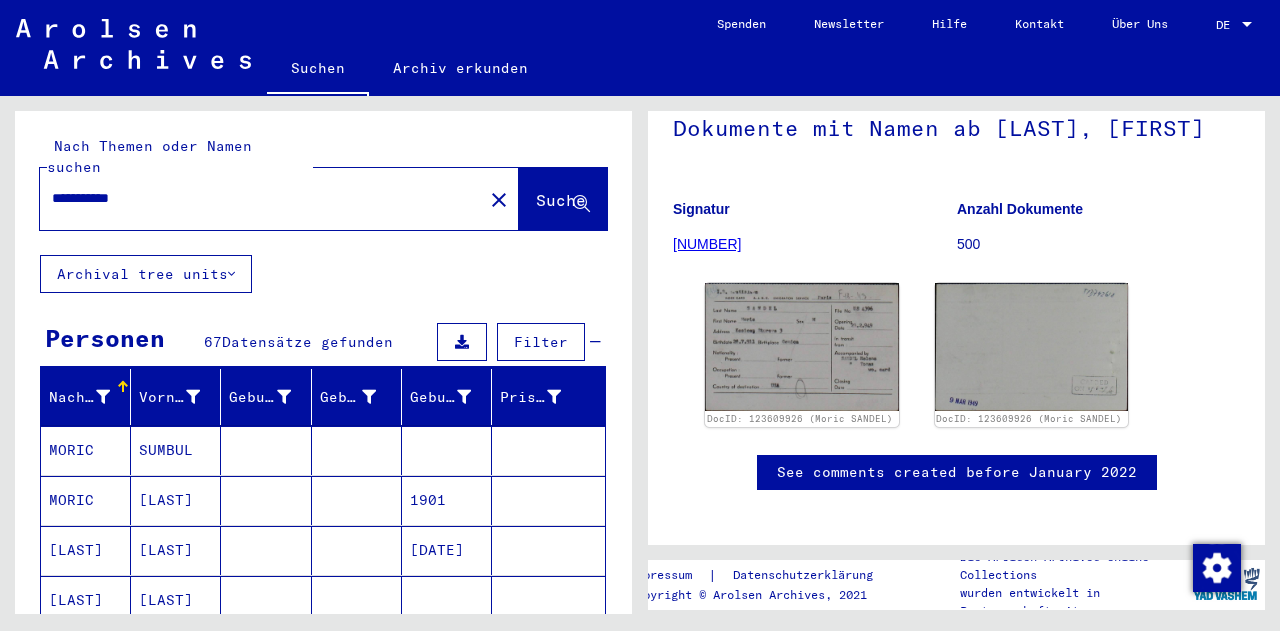 type on "**********" 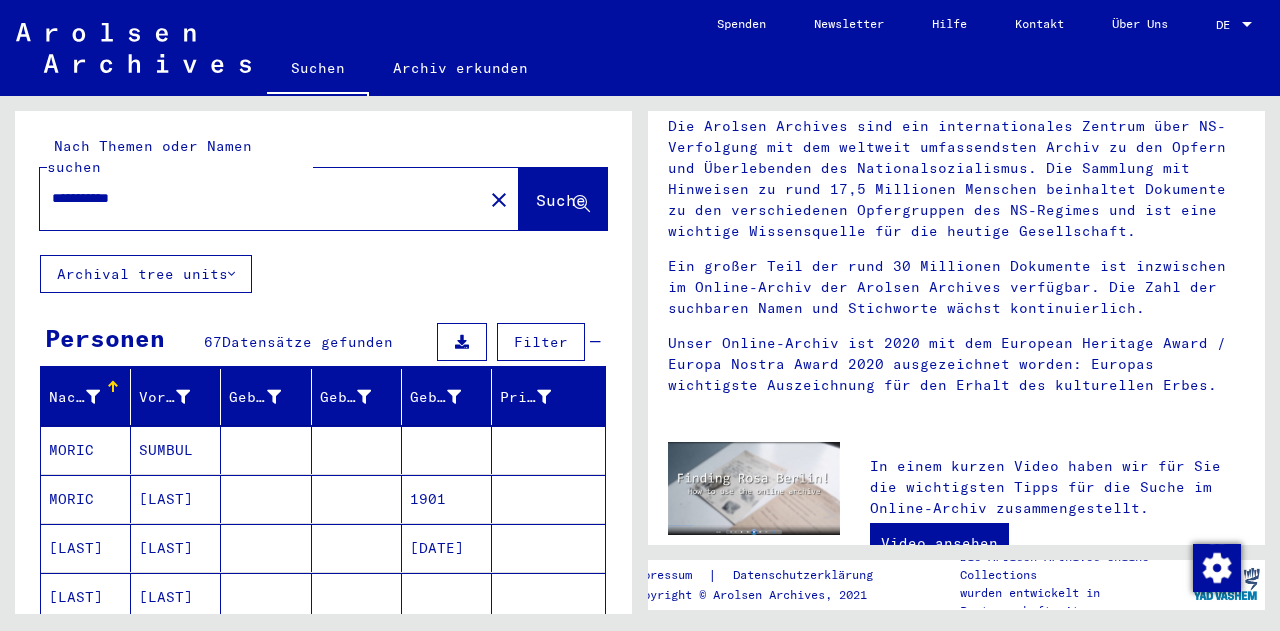 scroll, scrollTop: 0, scrollLeft: 0, axis: both 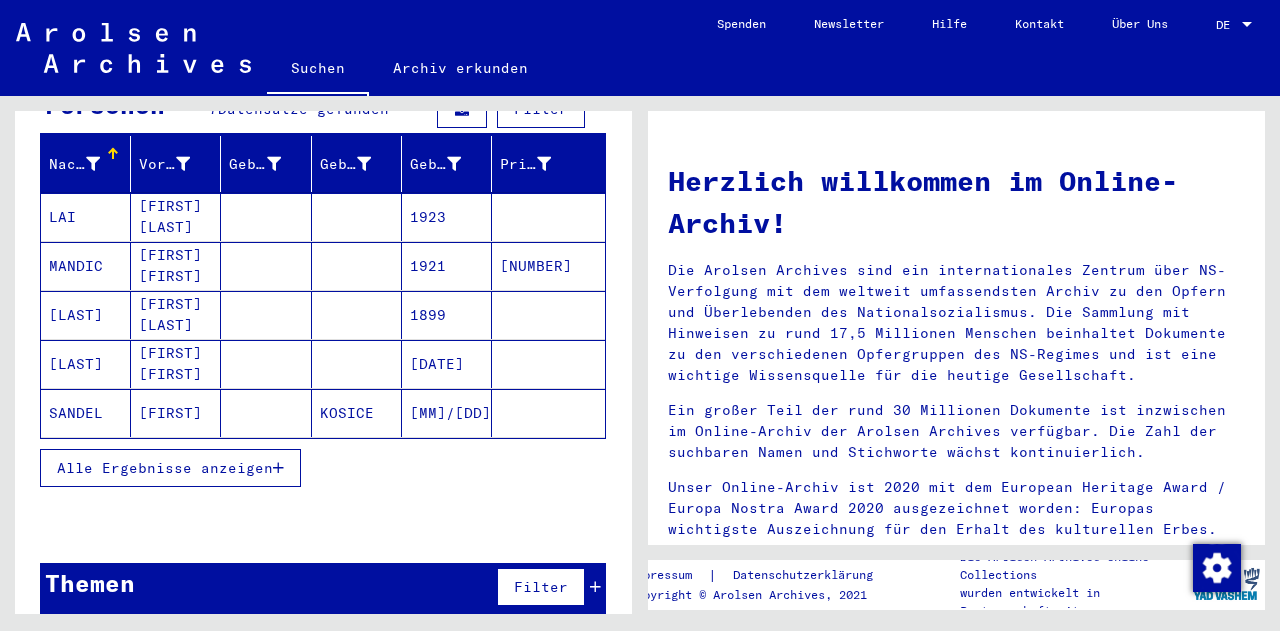 click on "SANDEL" 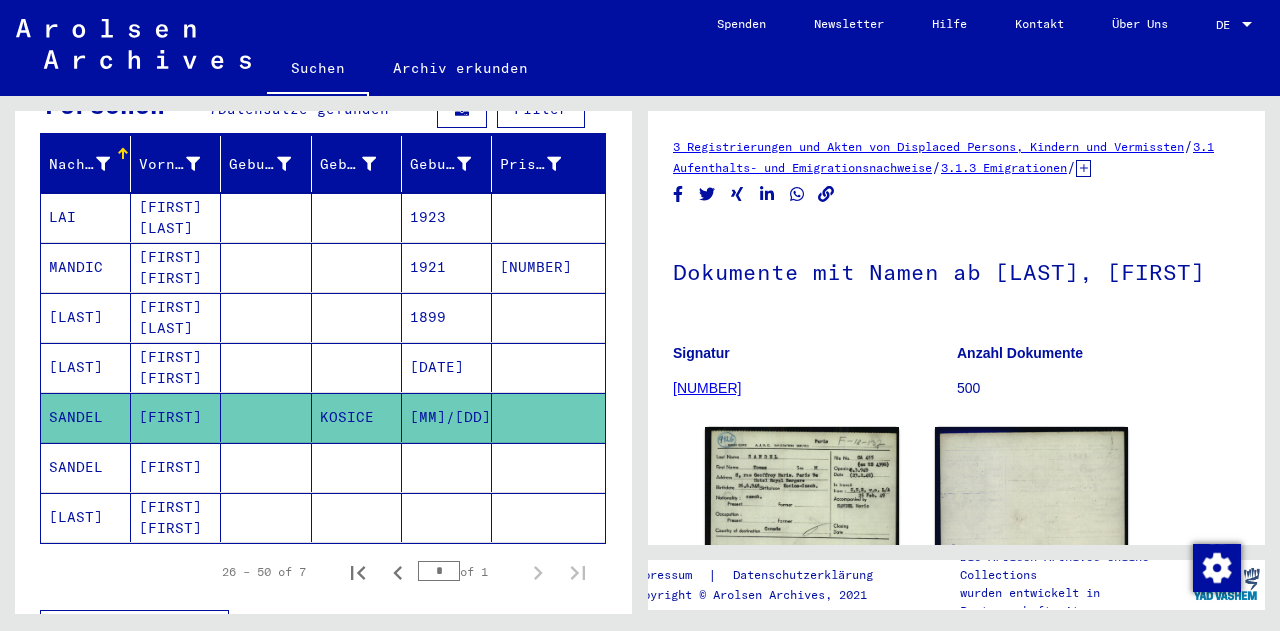 scroll, scrollTop: 0, scrollLeft: 0, axis: both 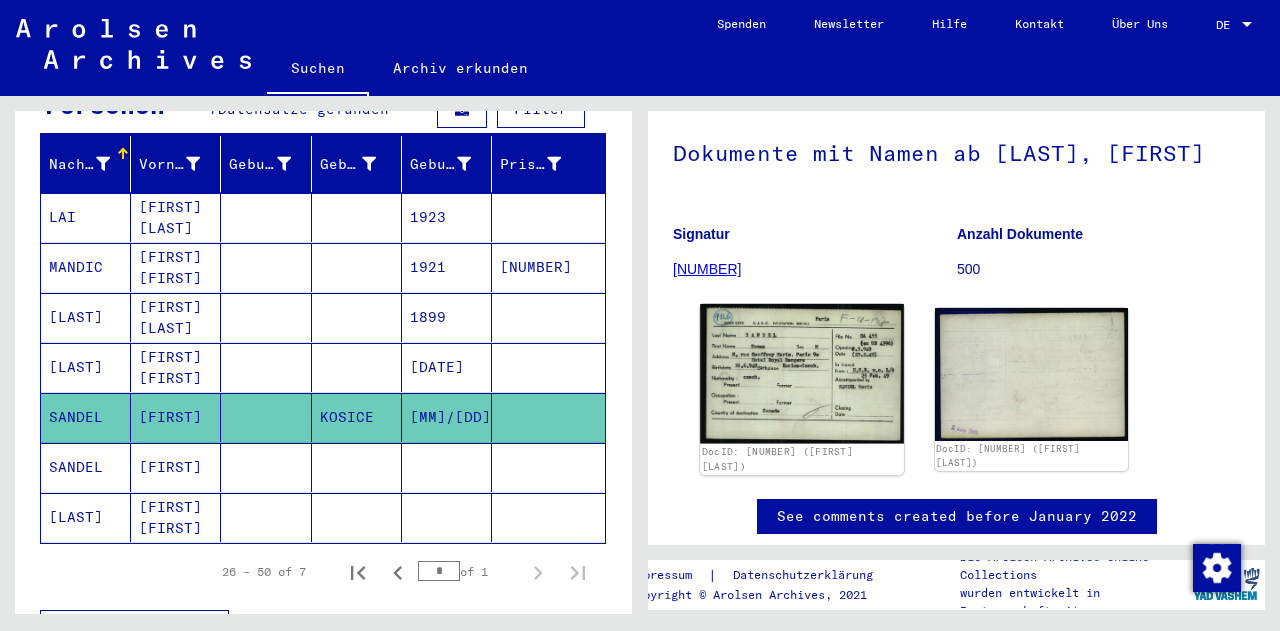 click 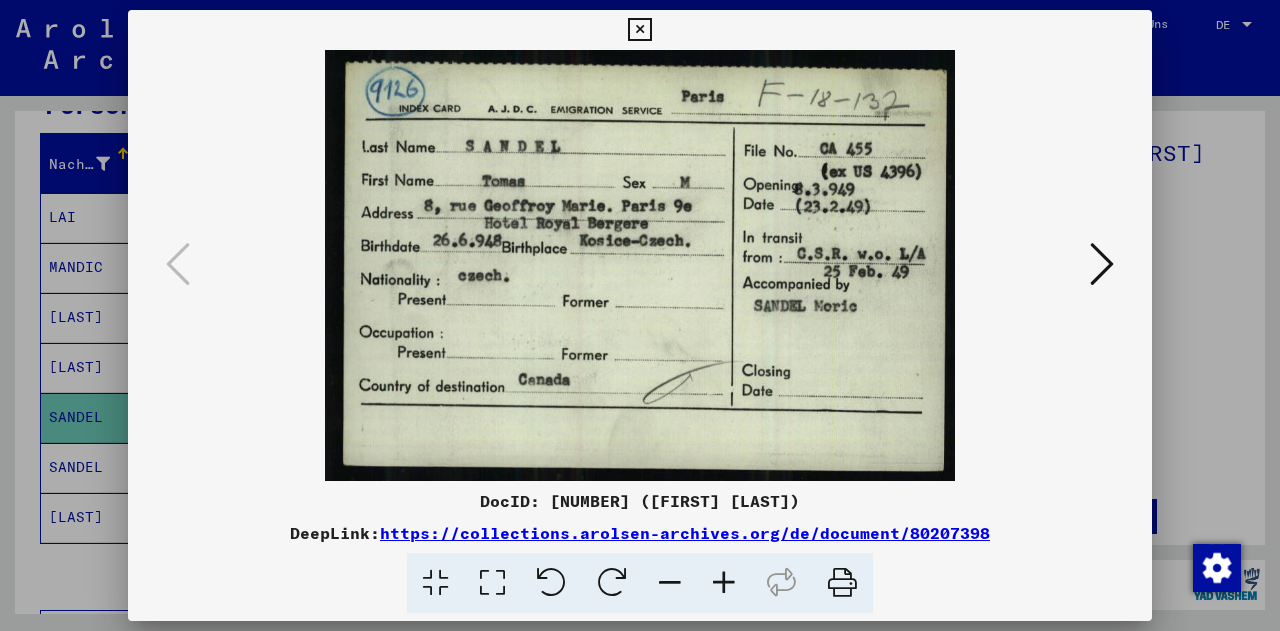 type 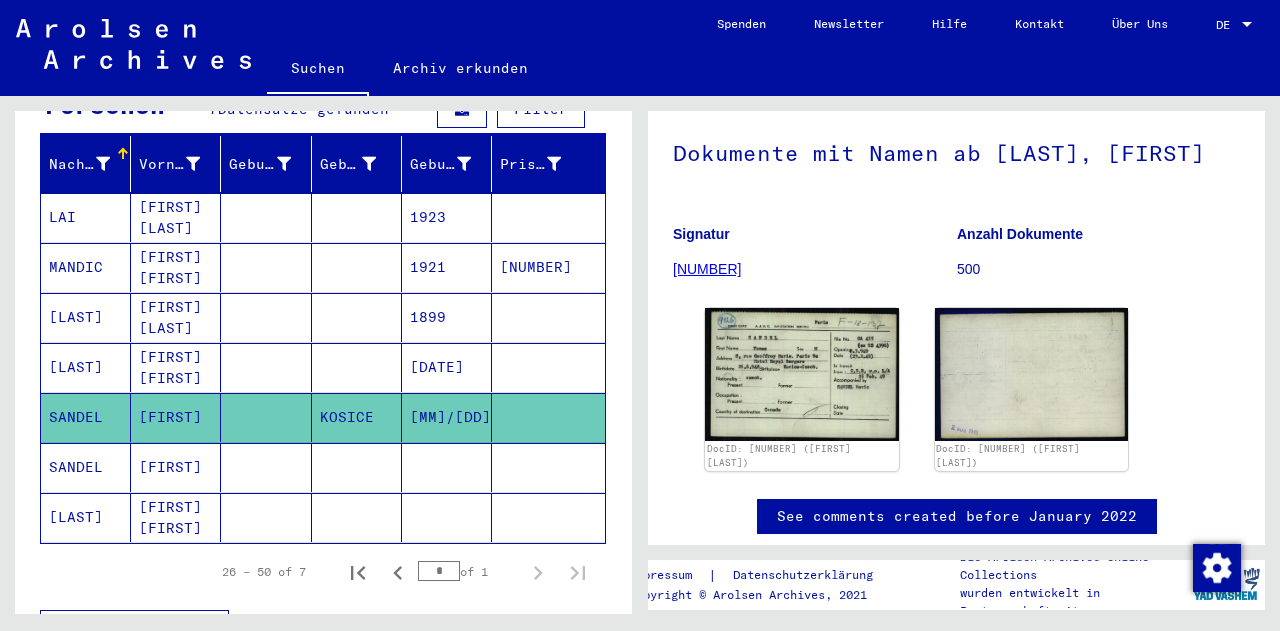 scroll, scrollTop: 13, scrollLeft: 0, axis: vertical 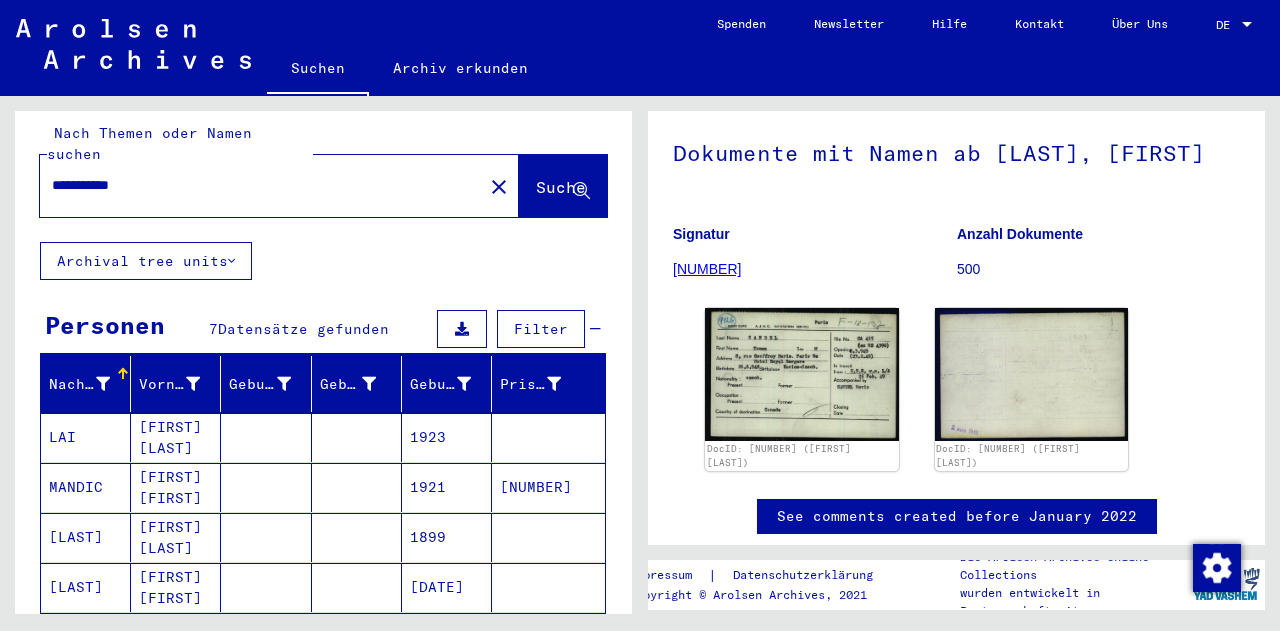 click on "**********" at bounding box center [261, 185] 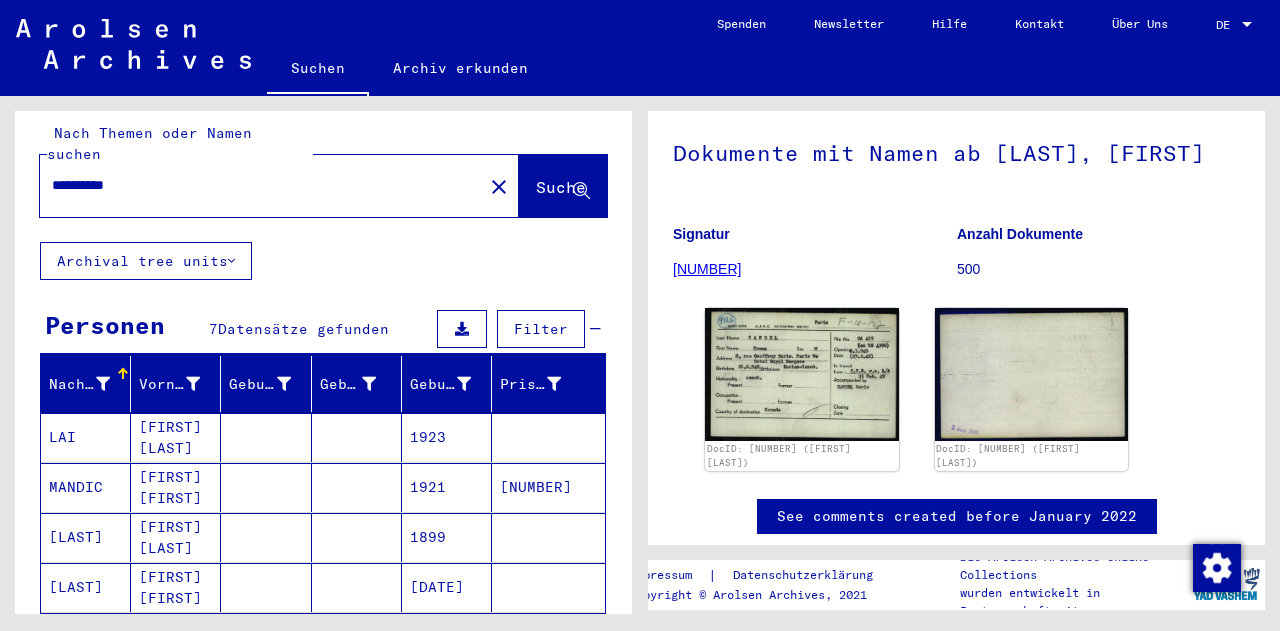 type on "**********" 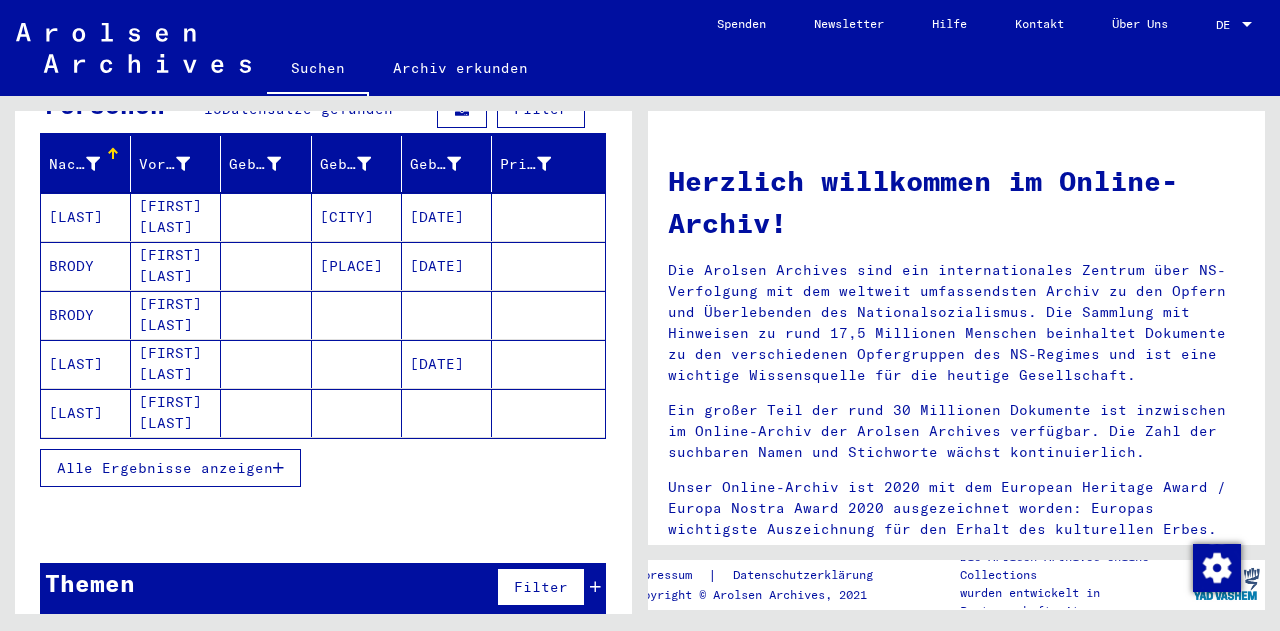 click on "Alle Ergebnisse anzeigen" at bounding box center (165, 468) 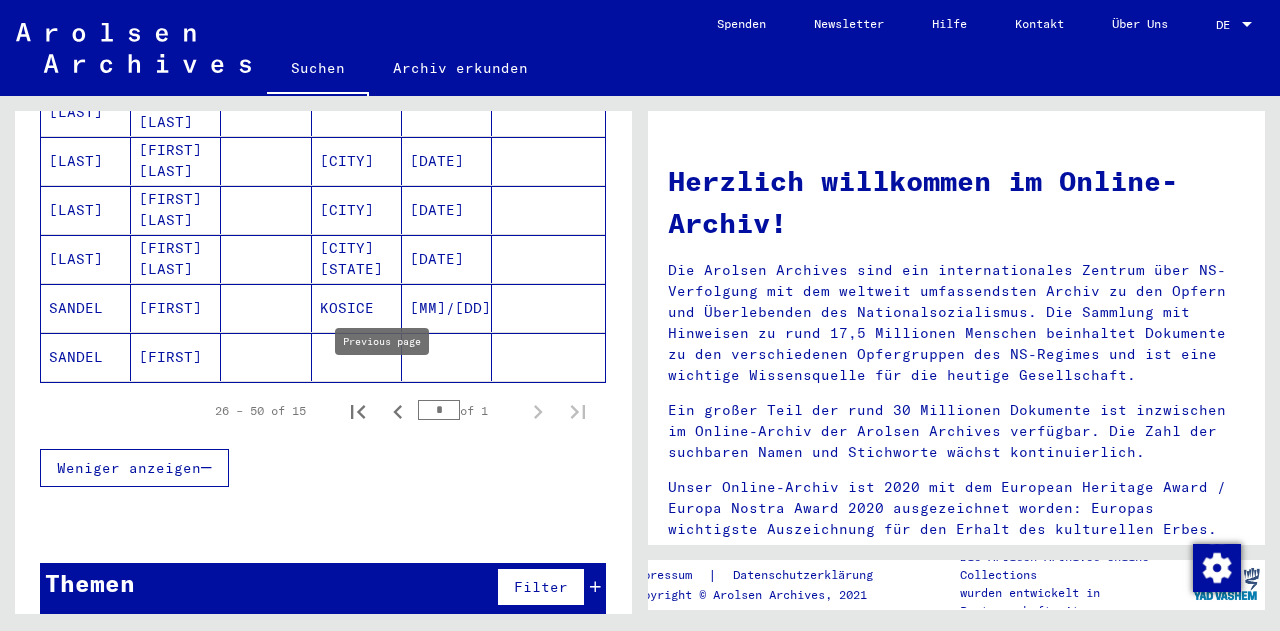 click 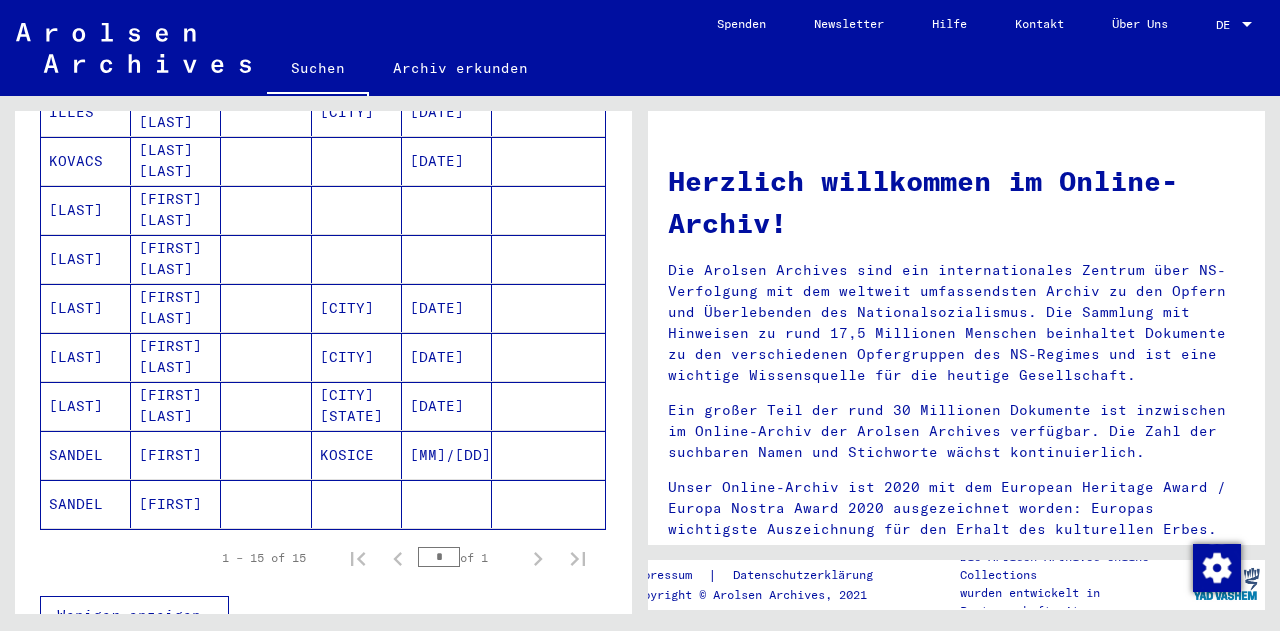scroll, scrollTop: 633, scrollLeft: 0, axis: vertical 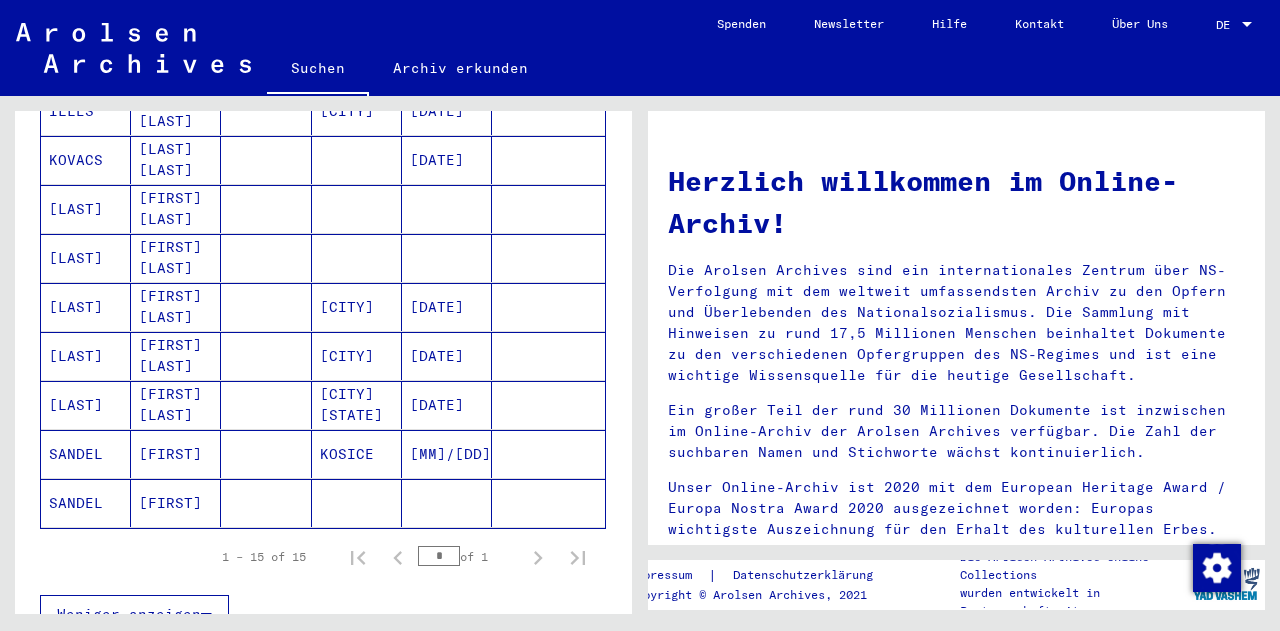 click on "DE DE" 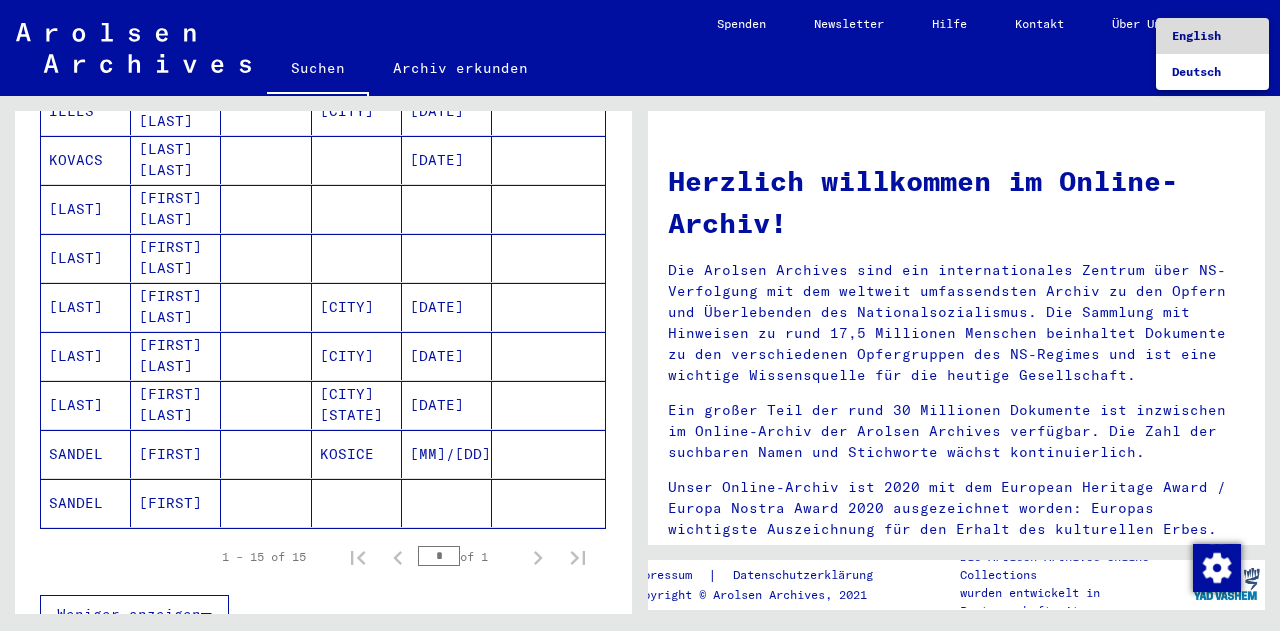 click on "English" at bounding box center [1196, 35] 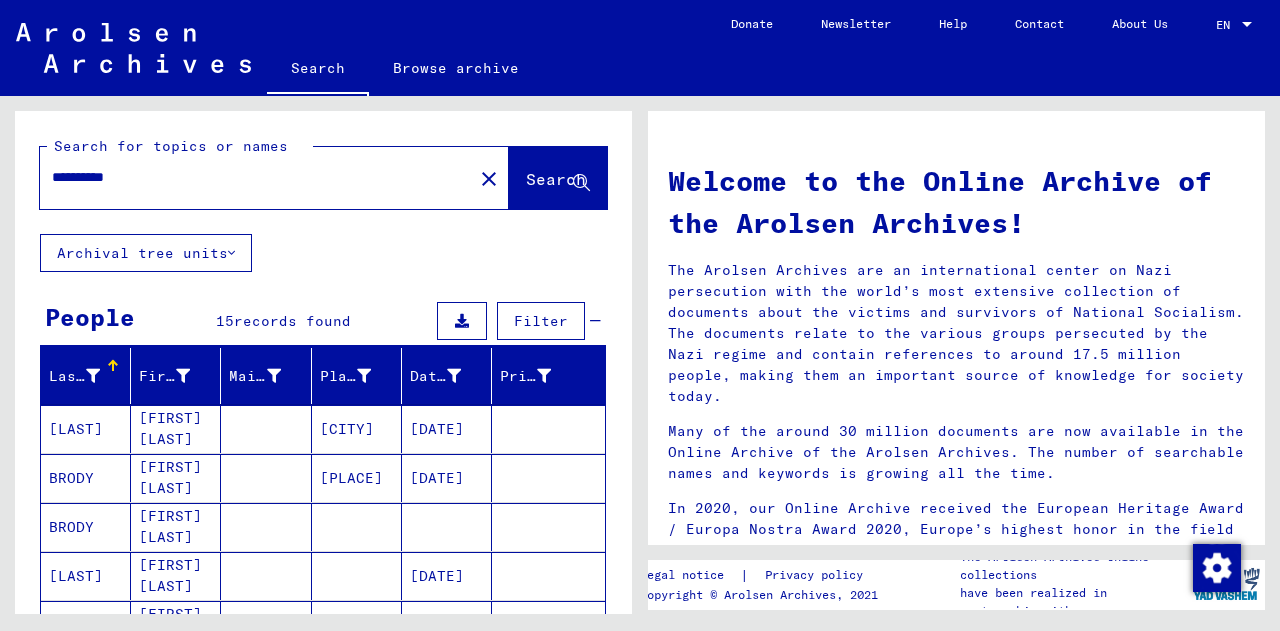 scroll, scrollTop: 233, scrollLeft: 0, axis: vertical 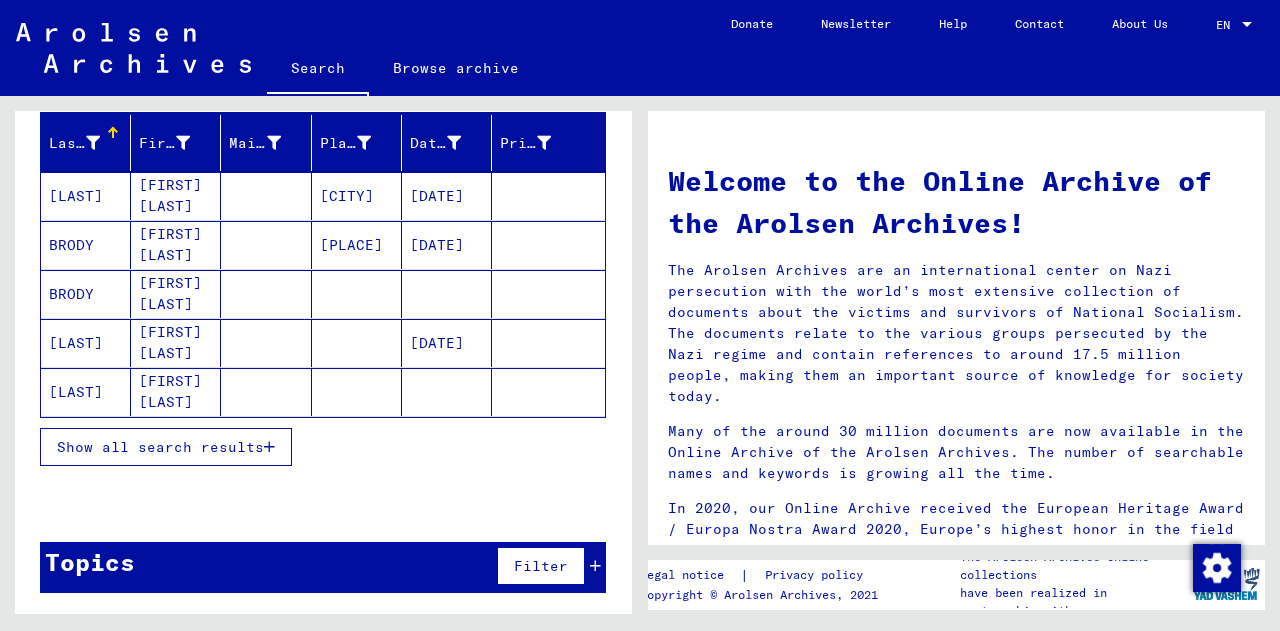 click on "Show all search results" at bounding box center [166, 447] 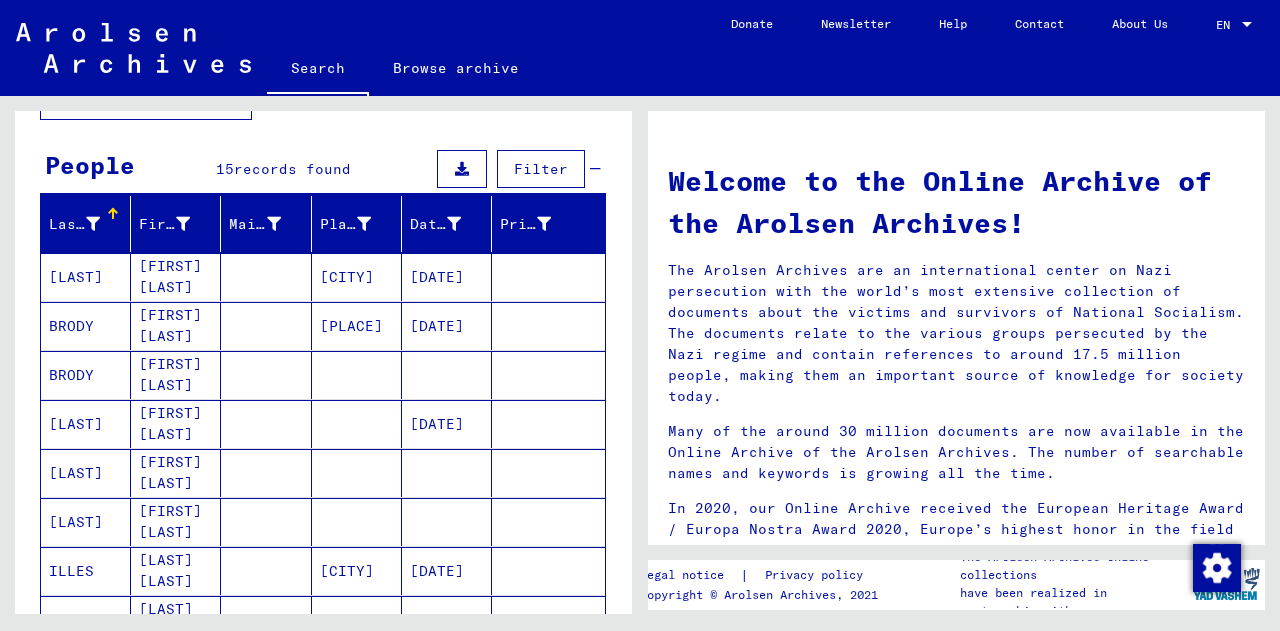 scroll, scrollTop: 0, scrollLeft: 0, axis: both 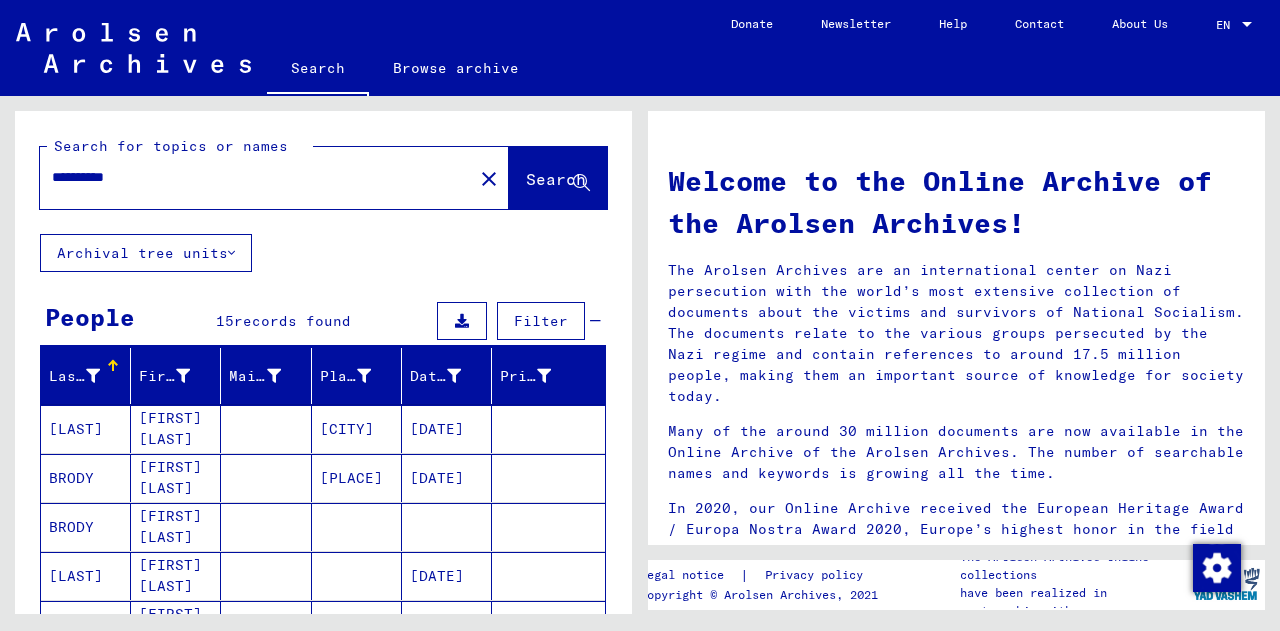 click on "**********" at bounding box center (250, 177) 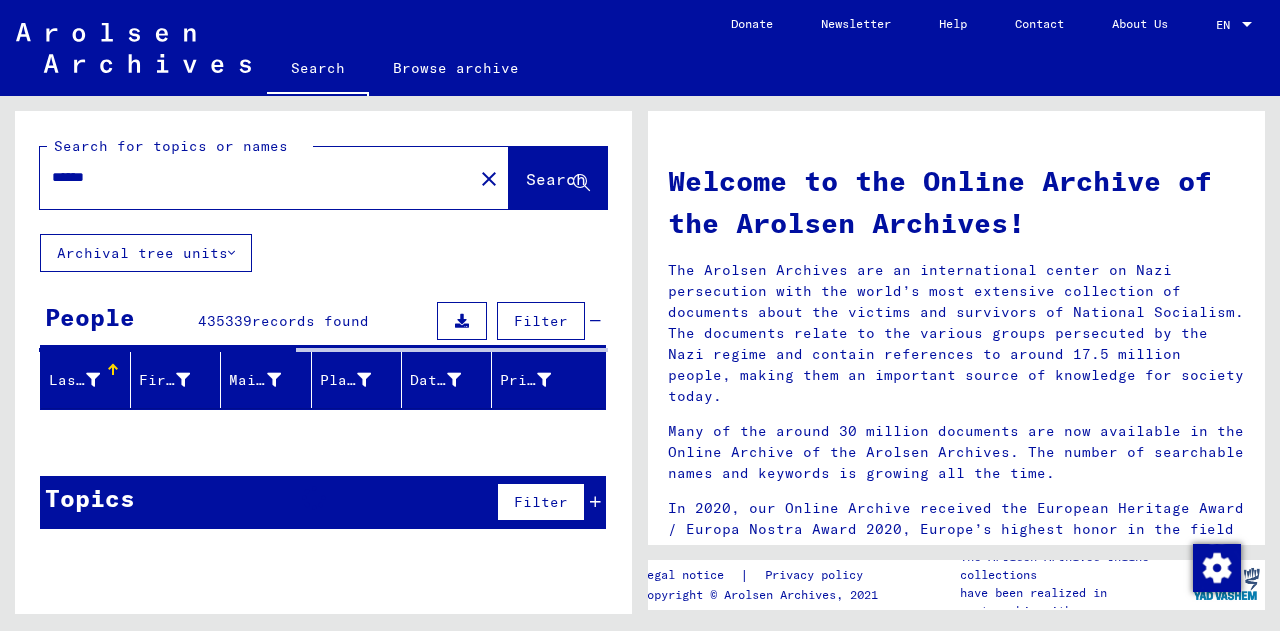 click on "******" at bounding box center [250, 177] 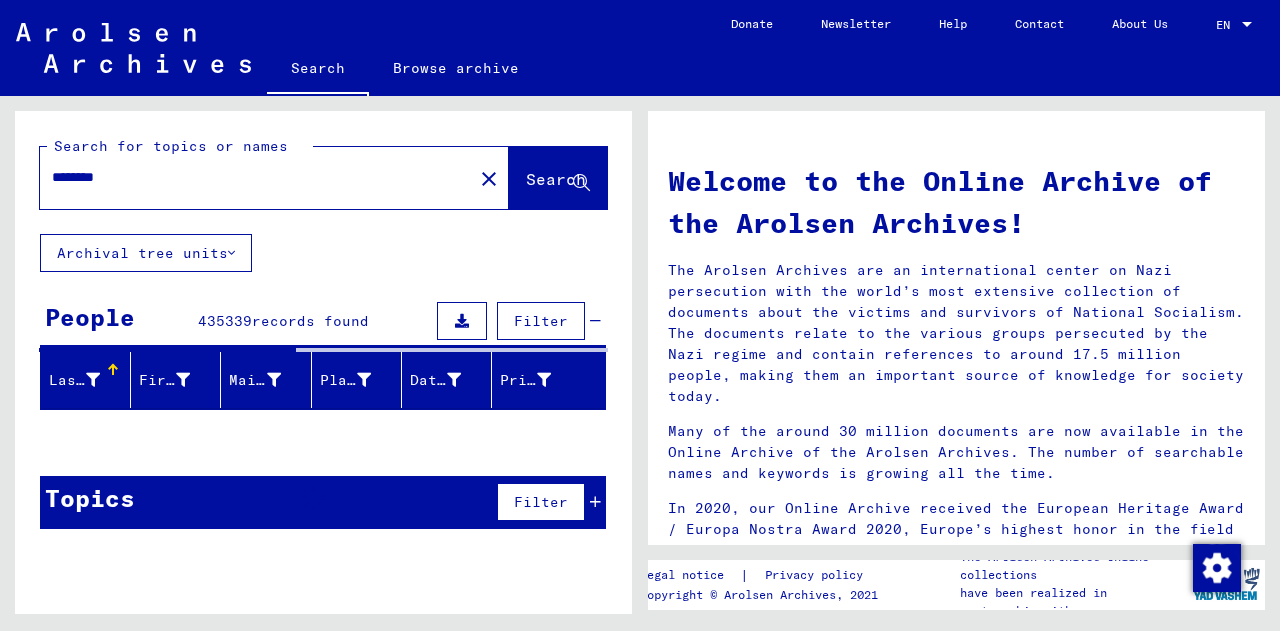 type on "********" 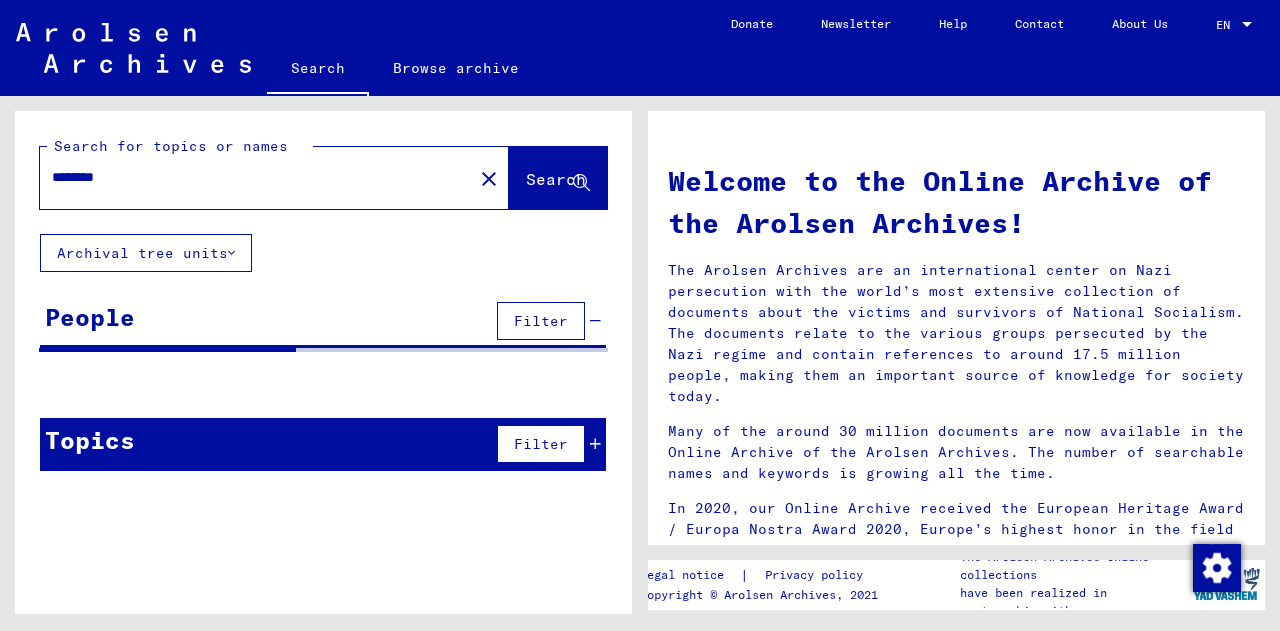 click on "Search for topics or names ******** close Search Archival tree units People Filter Signature Last Name First Name Maiden Name Place of Birth Date of Birth Prisoner # Father (adoptive father) Mother (adoptive mother) Religion Nationality Occupaton Place of incarceration Date of decease Last residence Last residence (Country) Last residence (District) Last residence (Province) Last residence (Town) Last residence (Part of town) Last residence (Street) Last residence (House number) 3.2.1.1 - Files with names from BODROV BOGONIEWSKA TOMASZ ALEXANDER Gelsenkirchen [DATE] 3.2.1.4 - Files with names from BORYS BRODY THOMAS ALEXANDRE MUNICH [DATE] 3.2.1.5 - Files with names from BOKOW BRODY THOMAS Alexander 2.2.2.2 - Official Certificates (marriages and deaths), western zones, general CLEZDE Alexander THOMAS [DATE] 3.1.1.2 - Document acquisition before 1955; captured from inventory card file CRISTO Alexandre Thomas 2.1.1.1 - Information on foreigners who died in the district Hanau during the war" 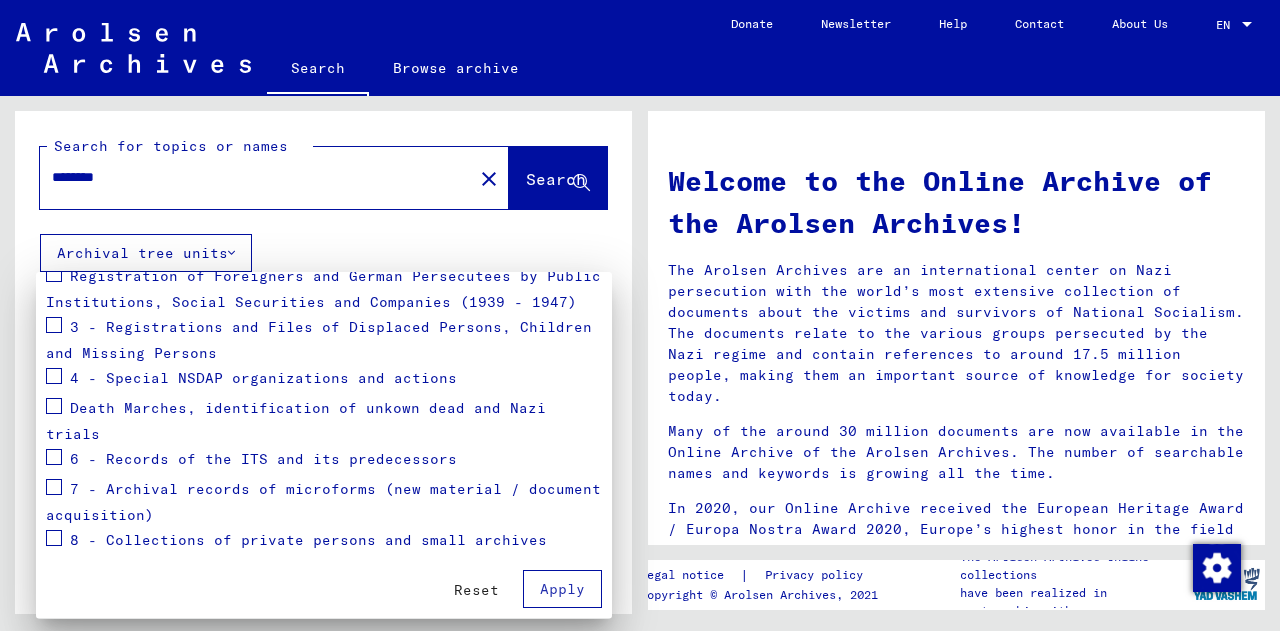 scroll, scrollTop: 339, scrollLeft: 0, axis: vertical 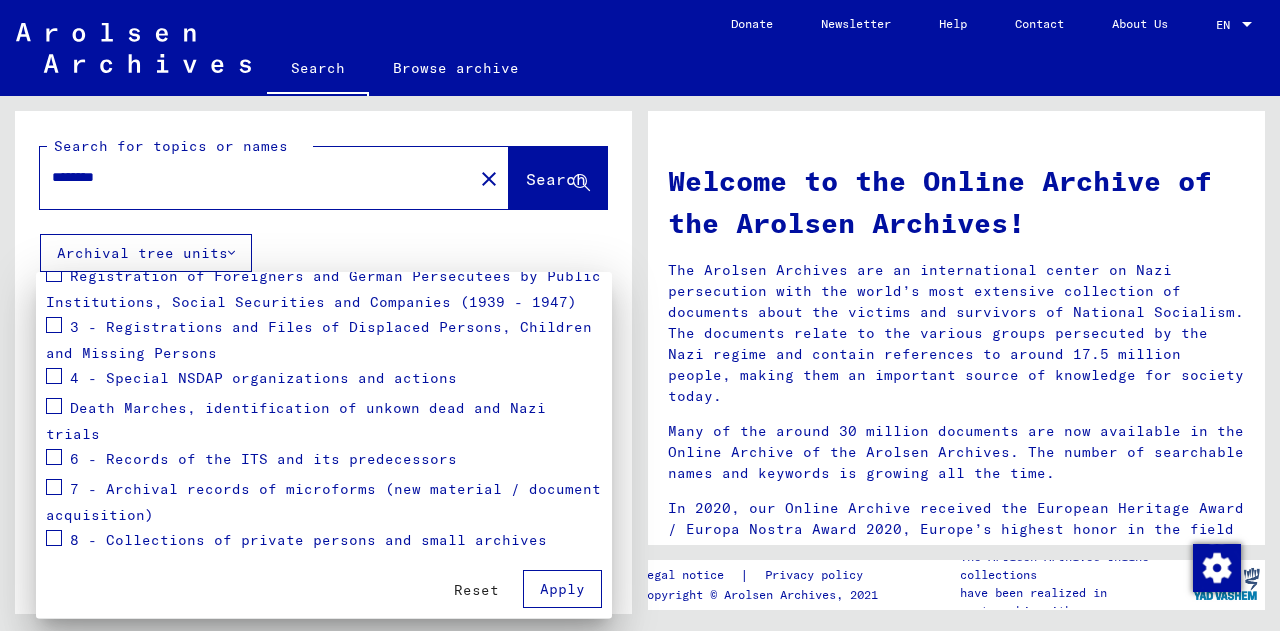 click at bounding box center (640, 315) 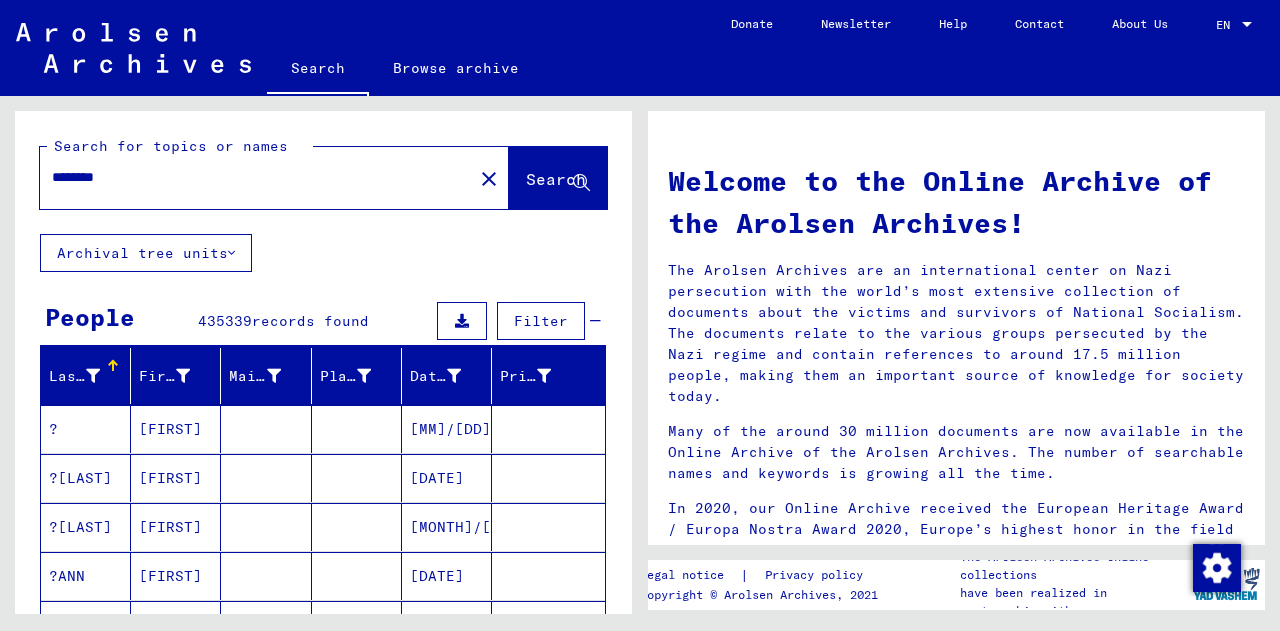 scroll, scrollTop: 261, scrollLeft: 0, axis: vertical 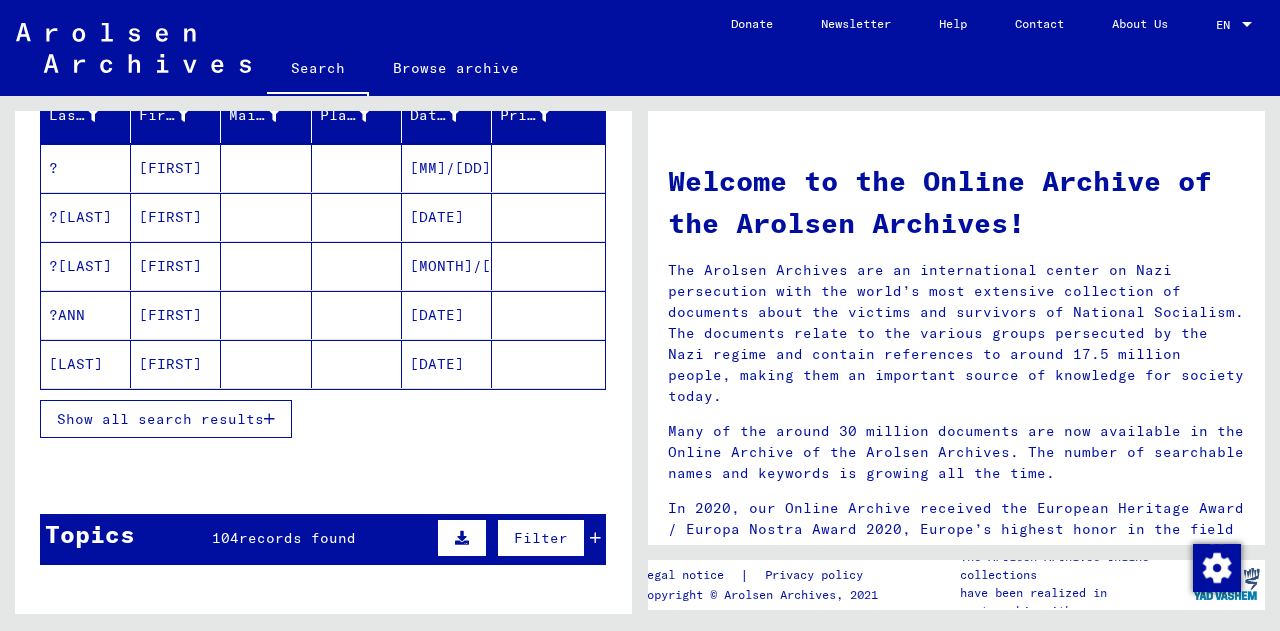 click on "Show all search results" at bounding box center (160, 419) 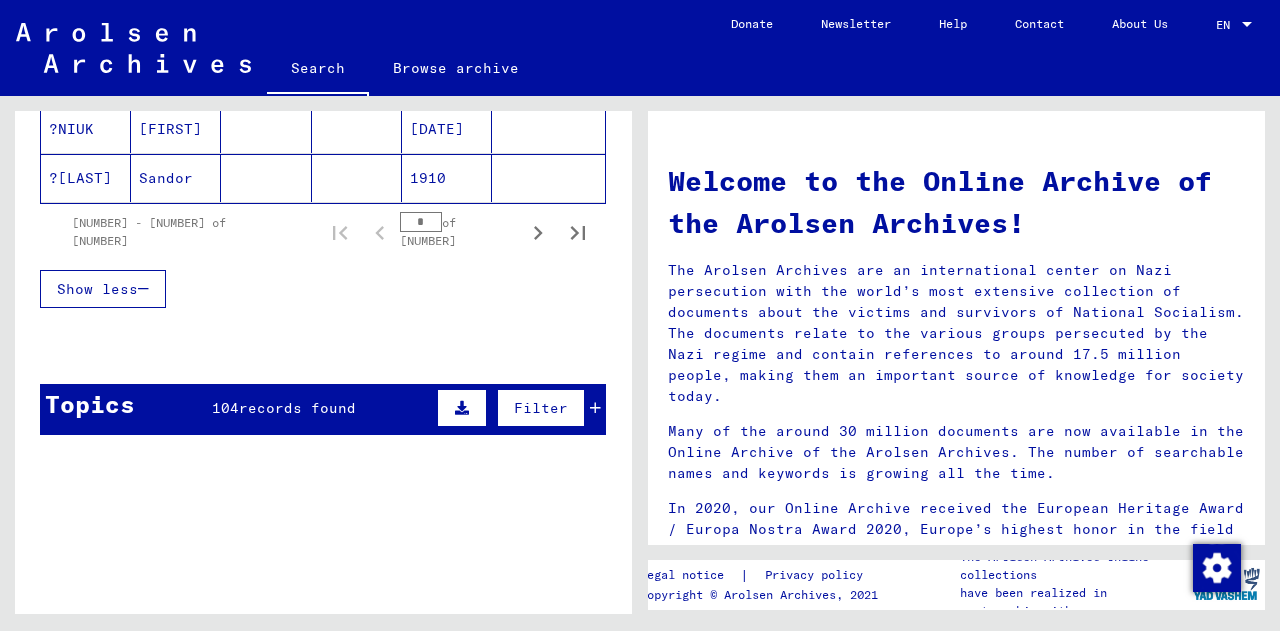 scroll, scrollTop: 1431, scrollLeft: 0, axis: vertical 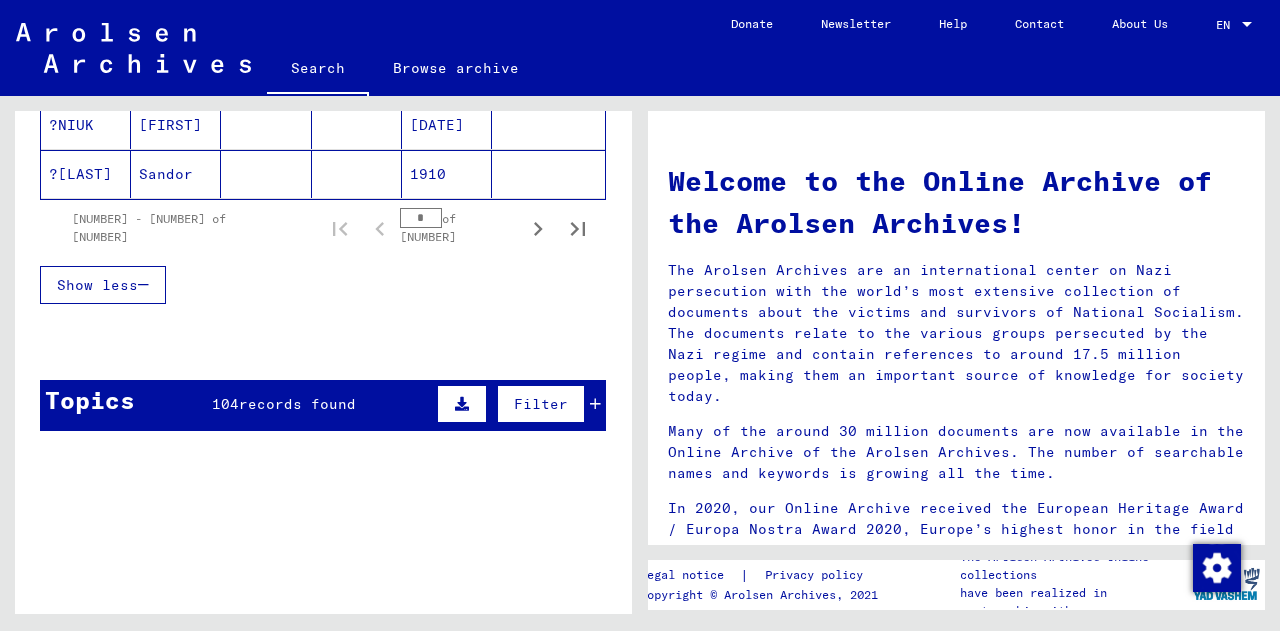 click on "*" at bounding box center (421, 218) 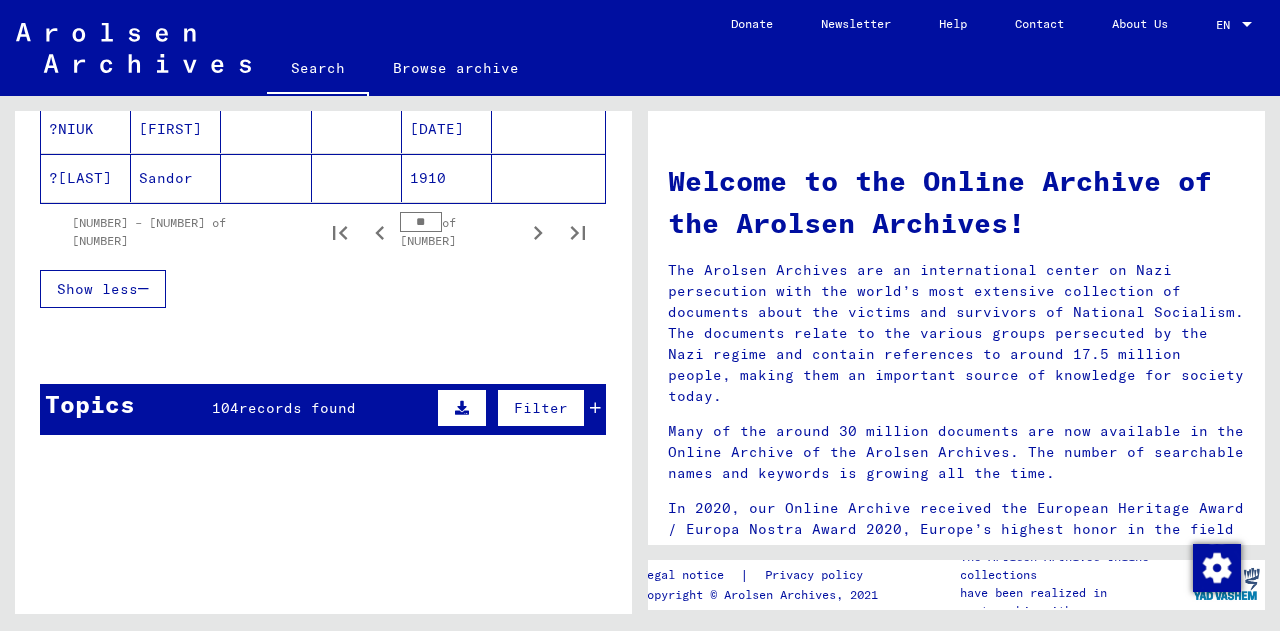 scroll, scrollTop: 1435, scrollLeft: 0, axis: vertical 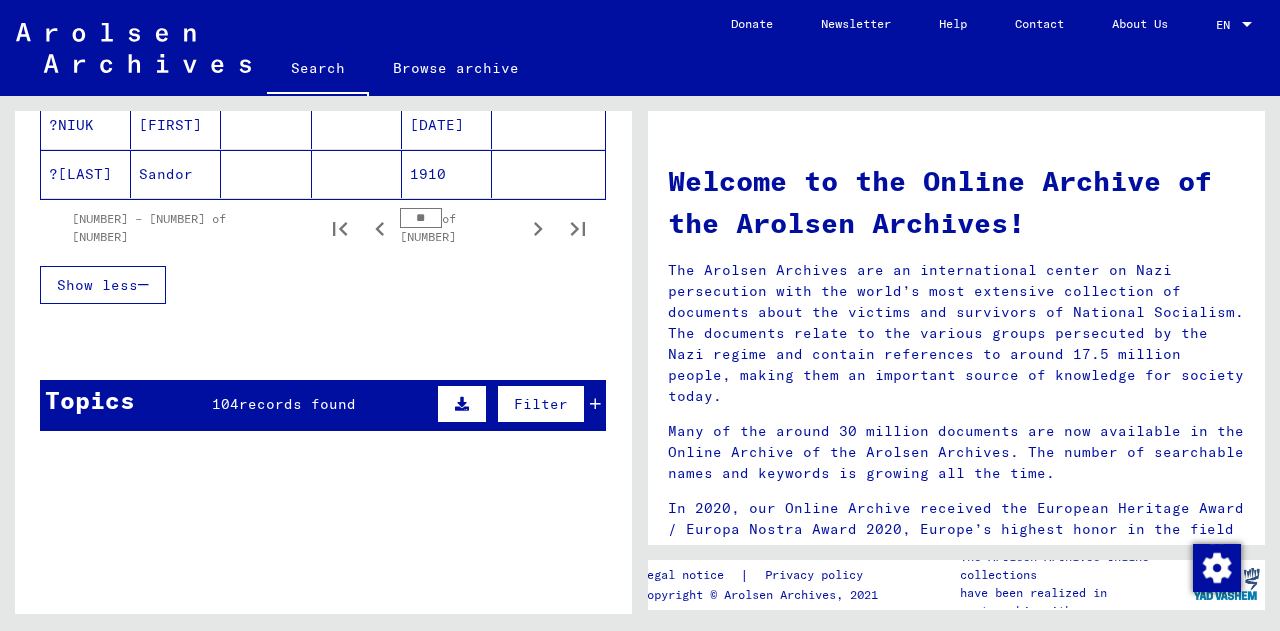 click on "**" at bounding box center (421, 218) 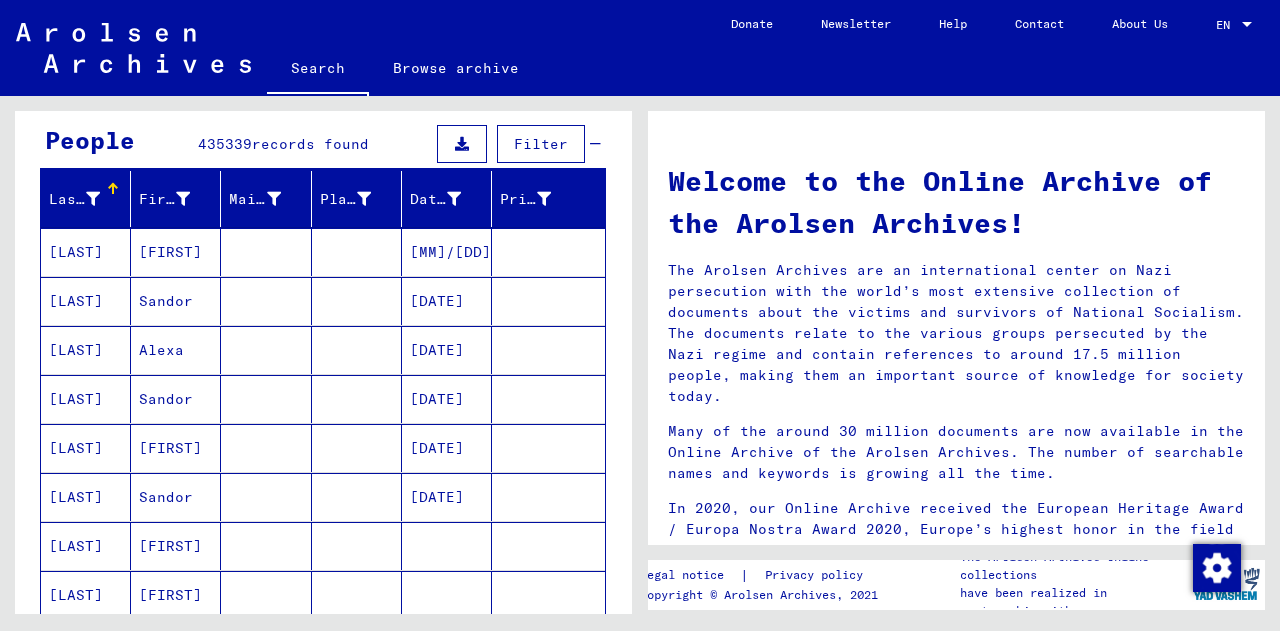 scroll, scrollTop: 172, scrollLeft: 0, axis: vertical 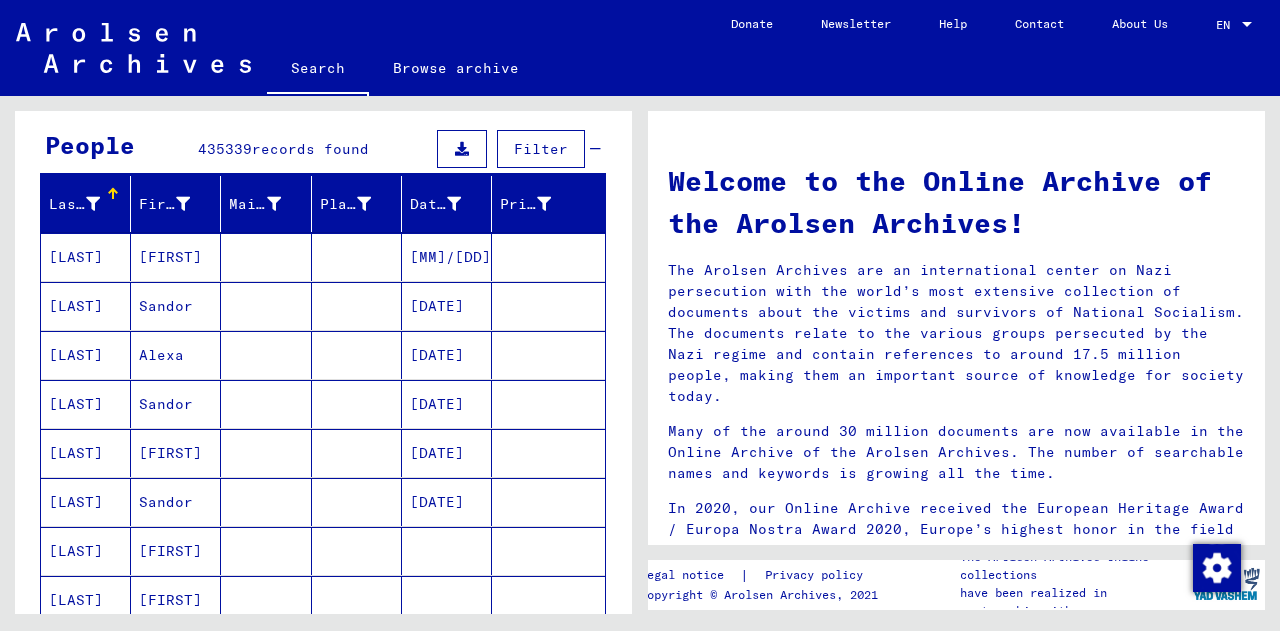 click at bounding box center [462, 149] 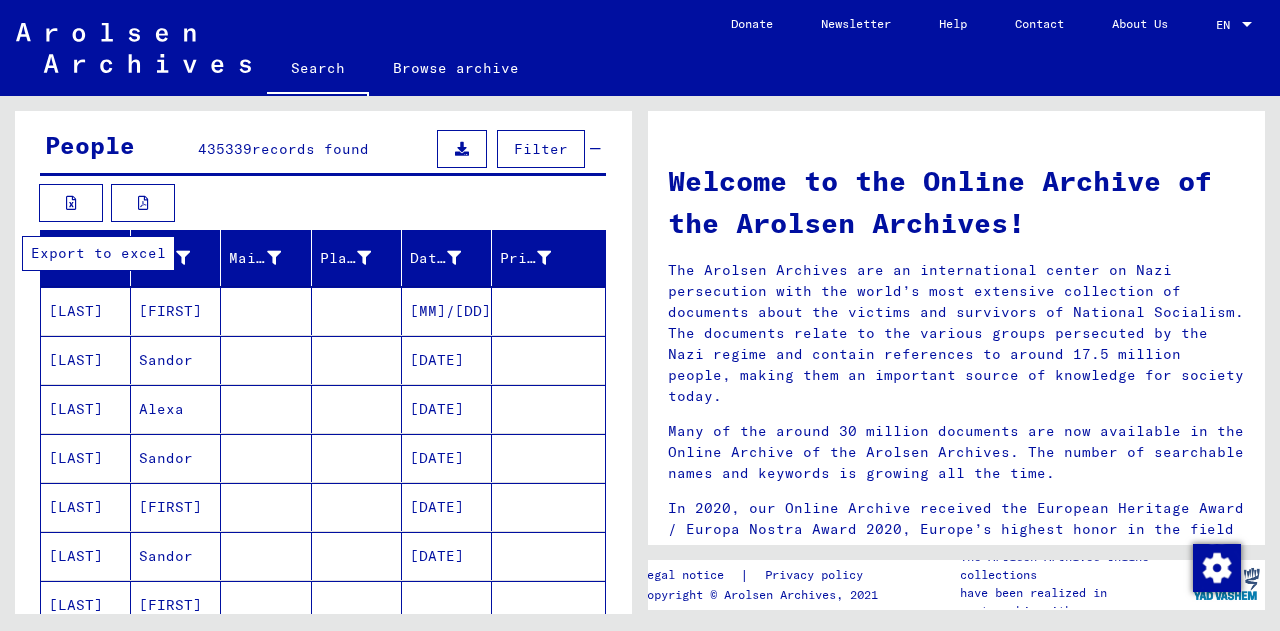 click at bounding box center (71, 203) 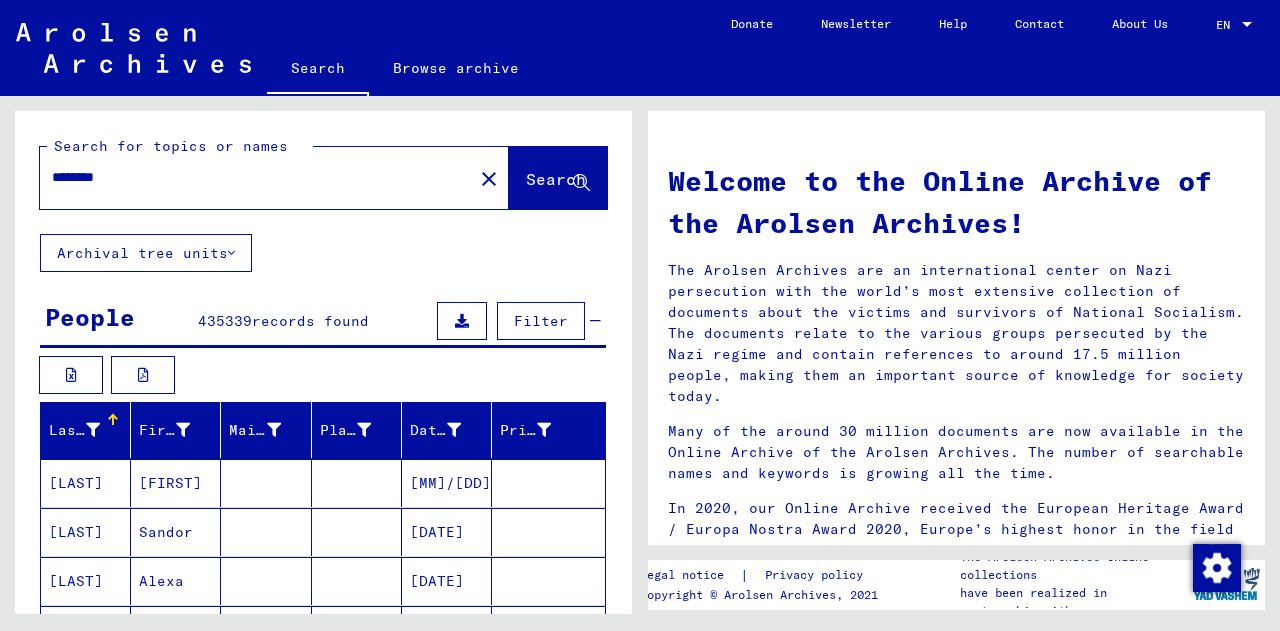 scroll, scrollTop: 1, scrollLeft: 0, axis: vertical 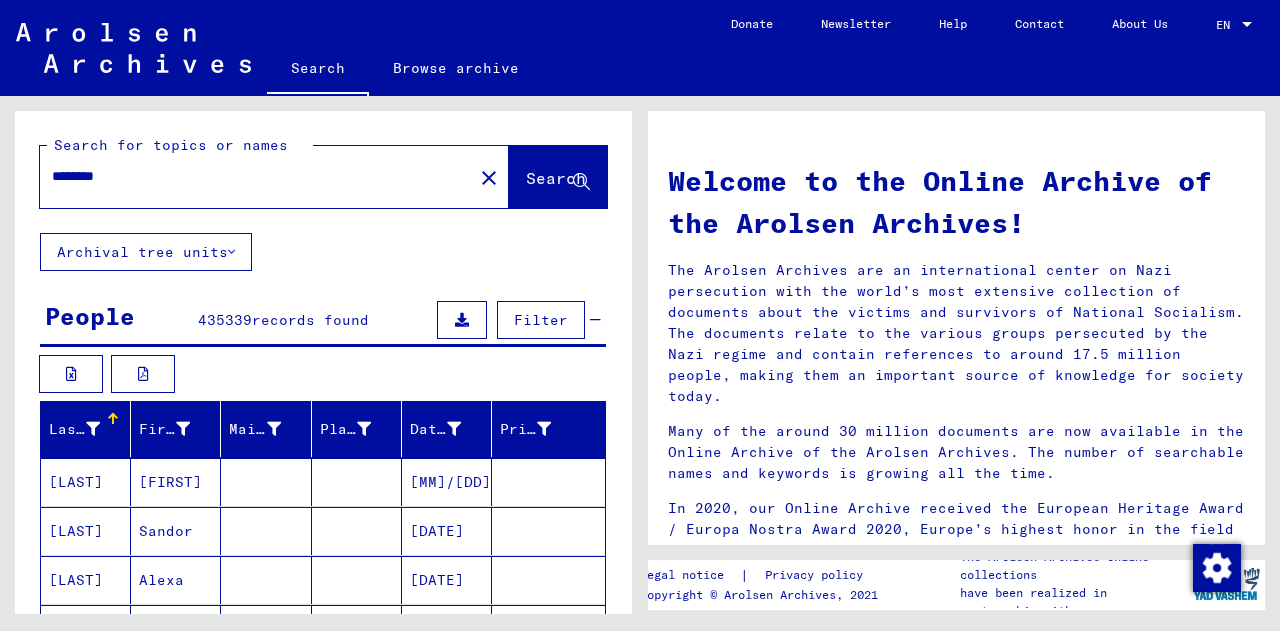 click on "Filter" at bounding box center [541, 320] 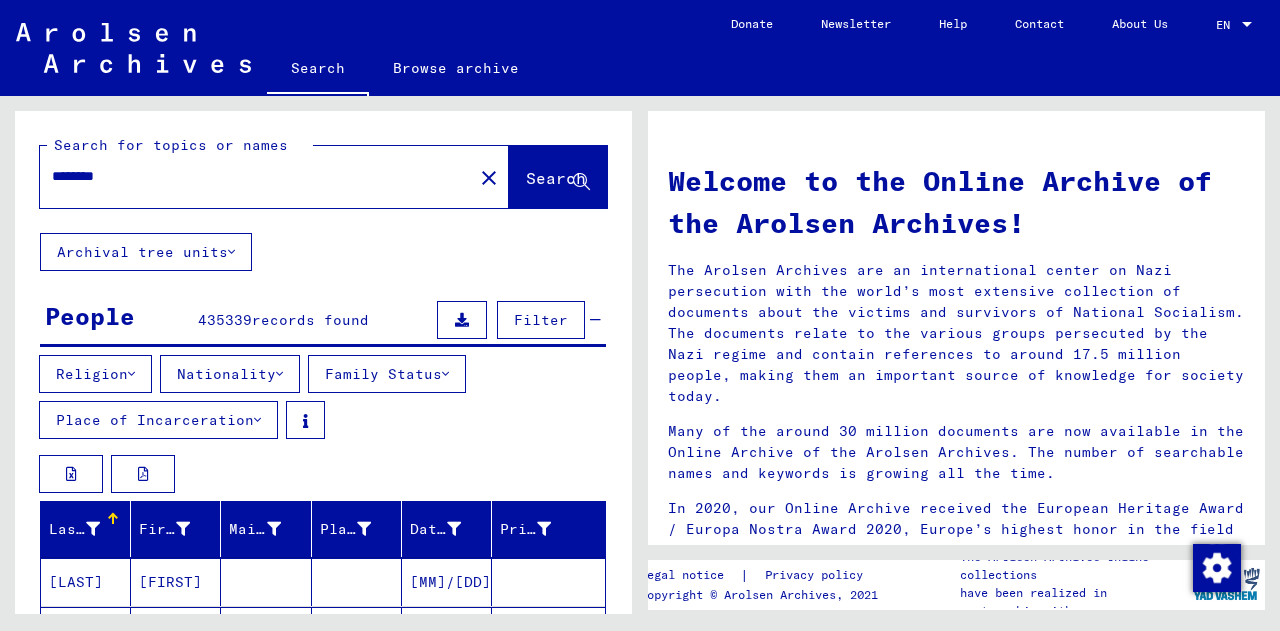 click on "Religion" at bounding box center [95, 374] 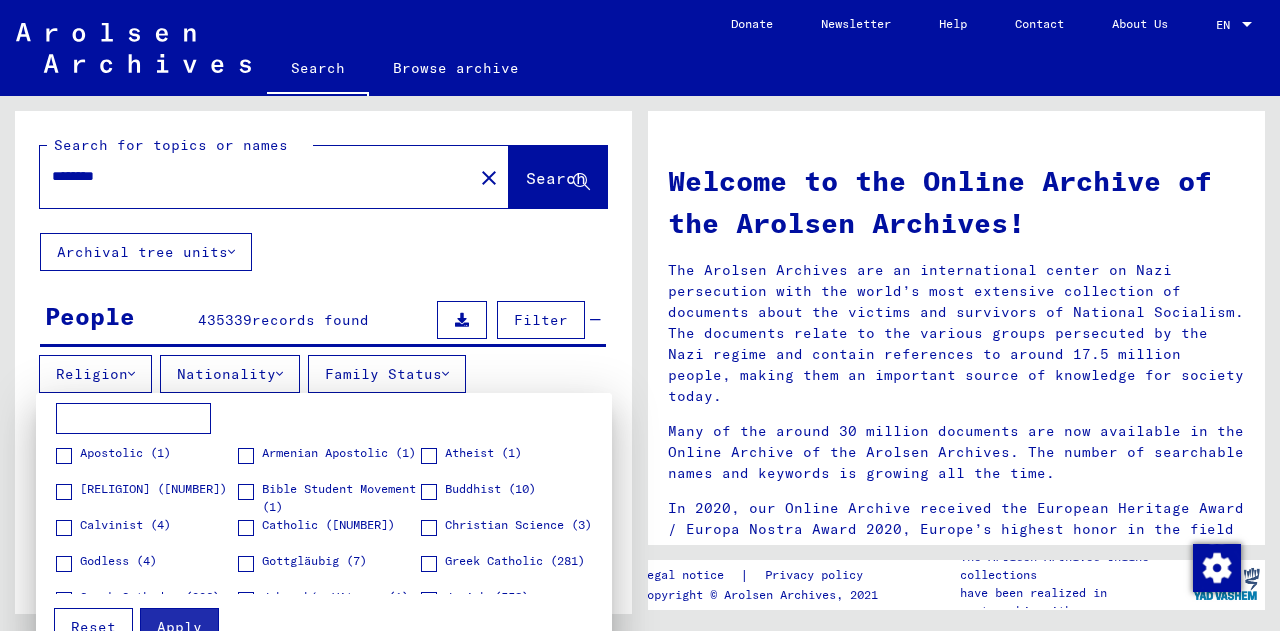 click at bounding box center (640, 315) 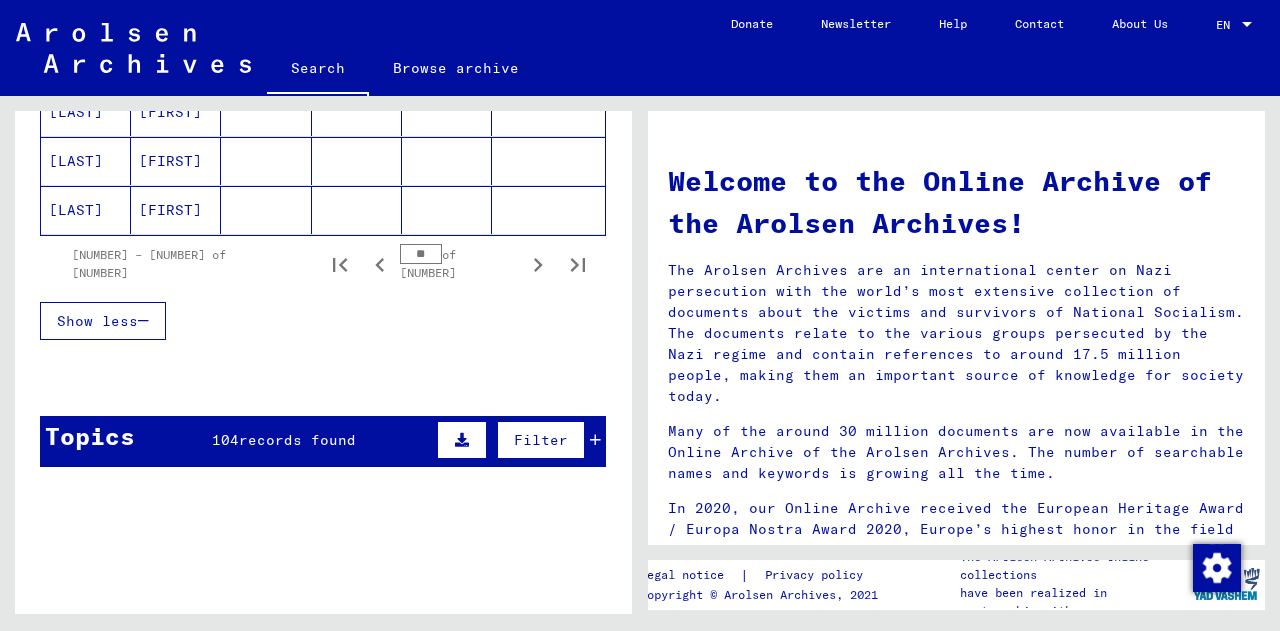 scroll, scrollTop: 1550, scrollLeft: 0, axis: vertical 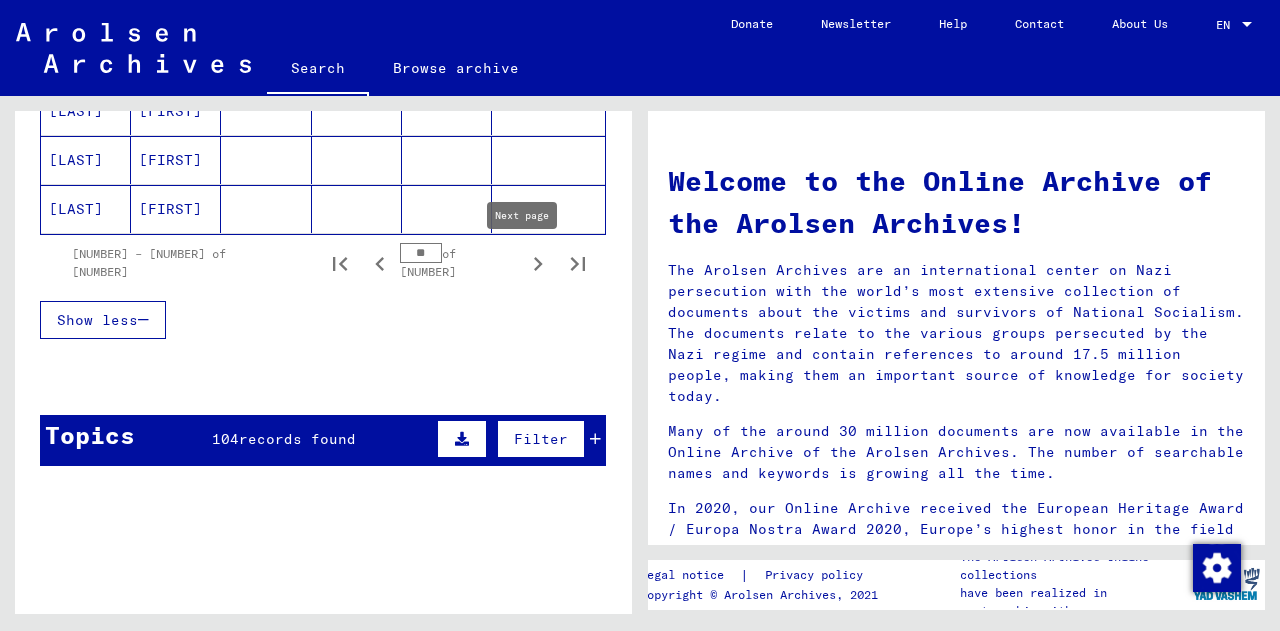 click 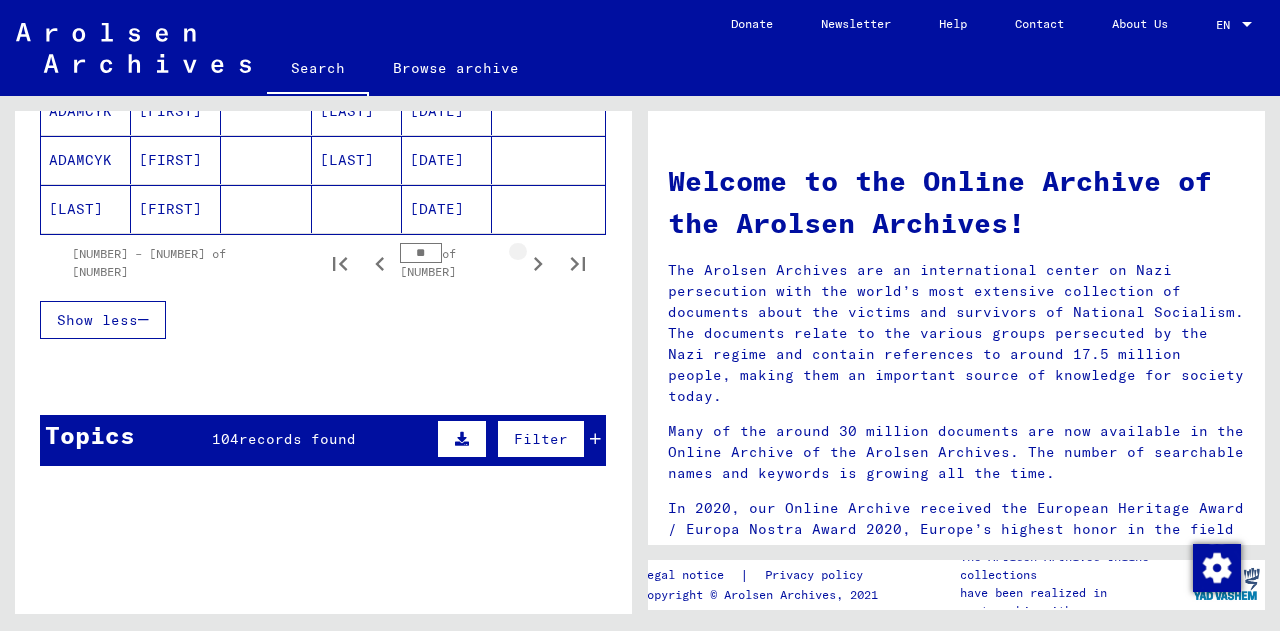 click 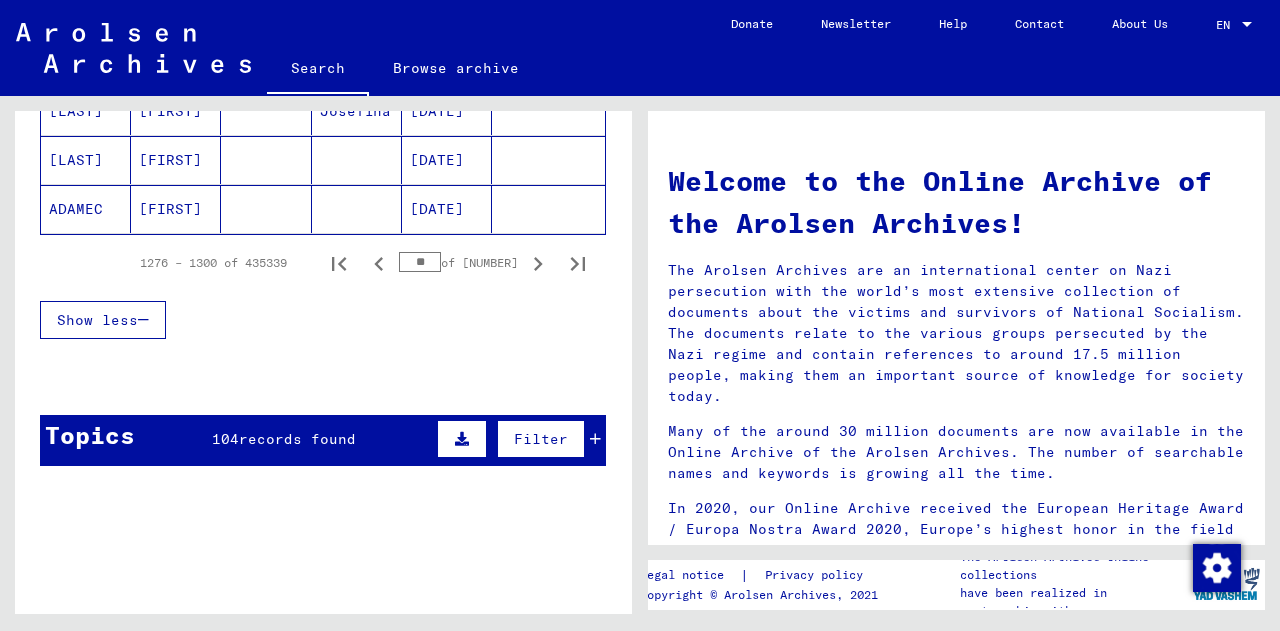click on "**" at bounding box center (420, 262) 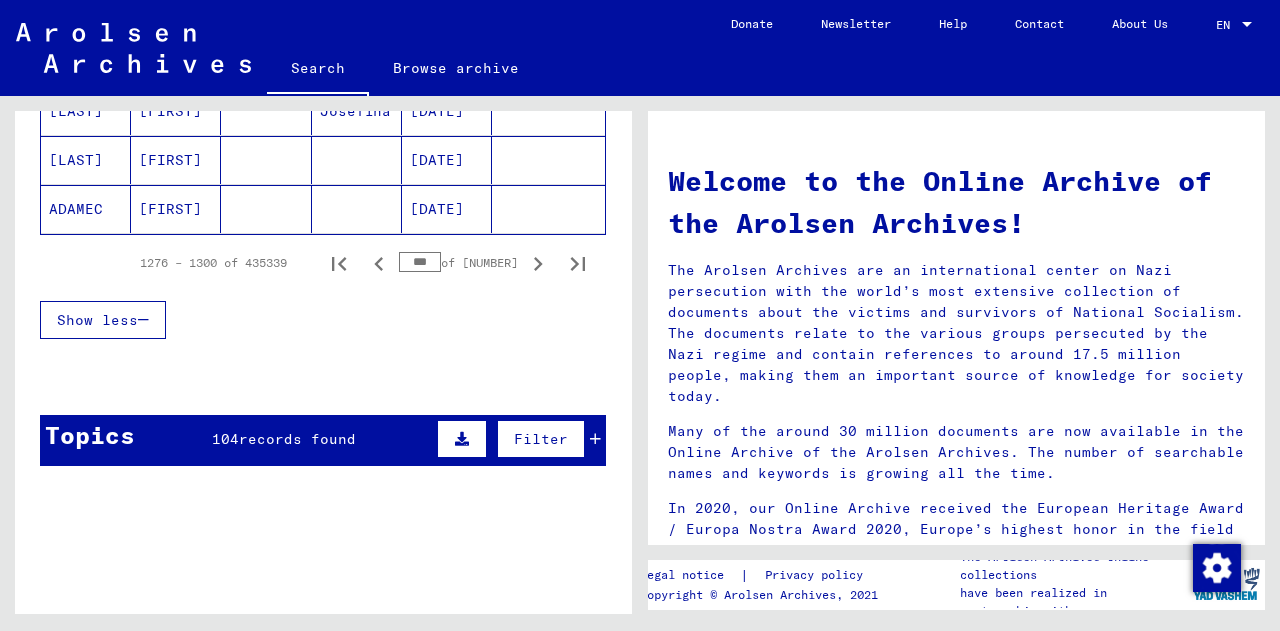 type on "***" 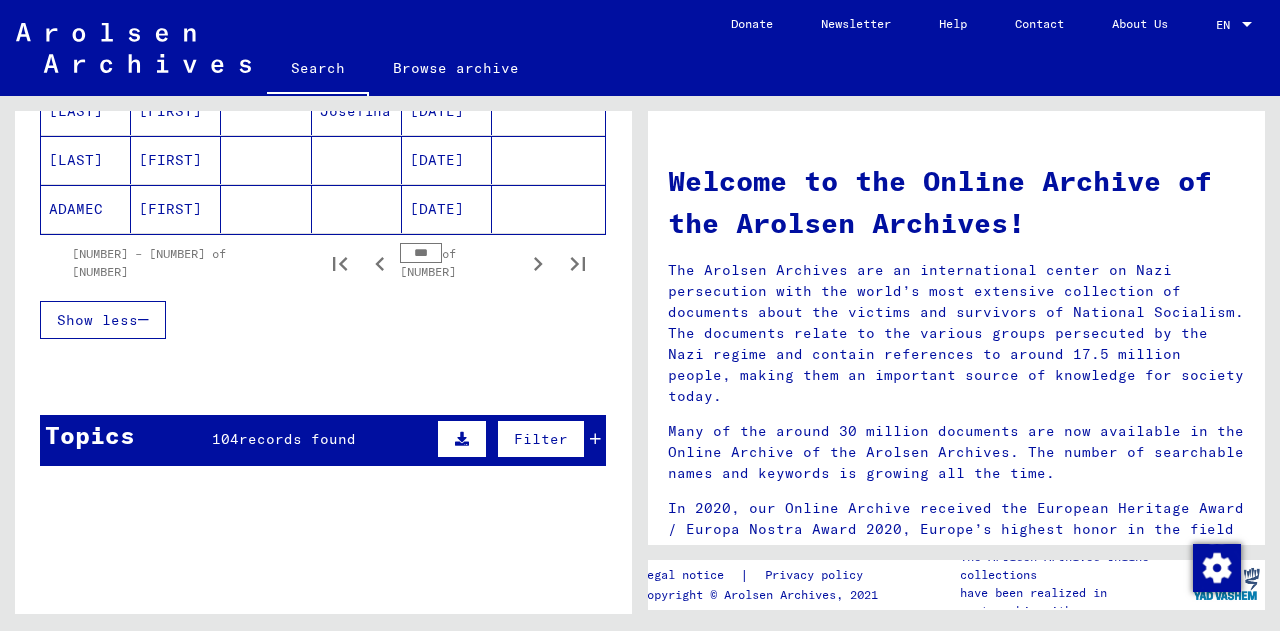 click on "Last Name   First Name   Maiden Name   Place of Birth   Date of Birth   Prisoner #   [LAST]   [FIRST]         [DATE]      [LAST]   [FIRST]         [DATE]      [LAST]   [FIRST]               [LAST]   [FIRST]      [LAST]/[LAST]   [DATE]      [LAST]   [FIRST]               [LAST]   [FIRST]               [LAST]   [FIRST]         [DATE]      [LAST]   [FIRST]         [DATE]   [NUMBER]   [LAST]   [FIRST]      [LAST], [LAST]   [DATE]   [NUMBER]   [LAST]   [FIRST]            [NUMBER]   [LAST]   [FIRST]            [NUMBER]   [LAST]   [FIRST]         [DATE]   [NUMBER]   [LAST]   [FIRST]         [DATE]   [NUMBER]   [LAST]         [DATE]      [LAST]   [FIRST]               [LAST]   [FIRST]         [DATE]      [LAST]   [FIRST]" at bounding box center [323, -344] 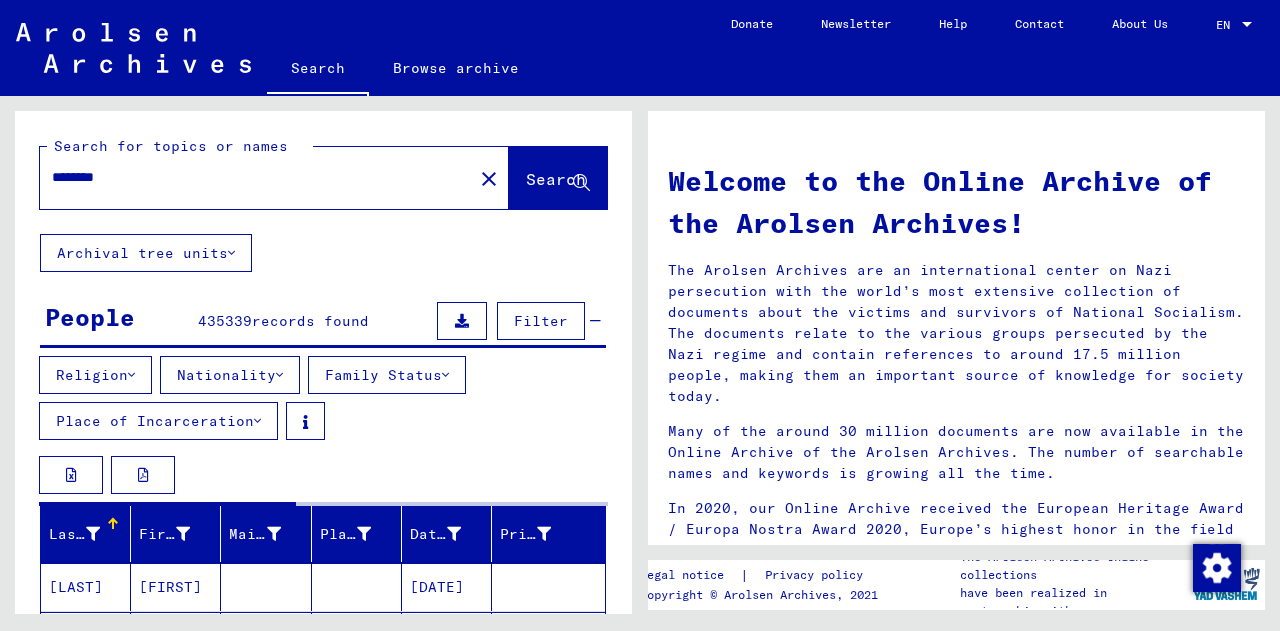 scroll, scrollTop: 1, scrollLeft: 0, axis: vertical 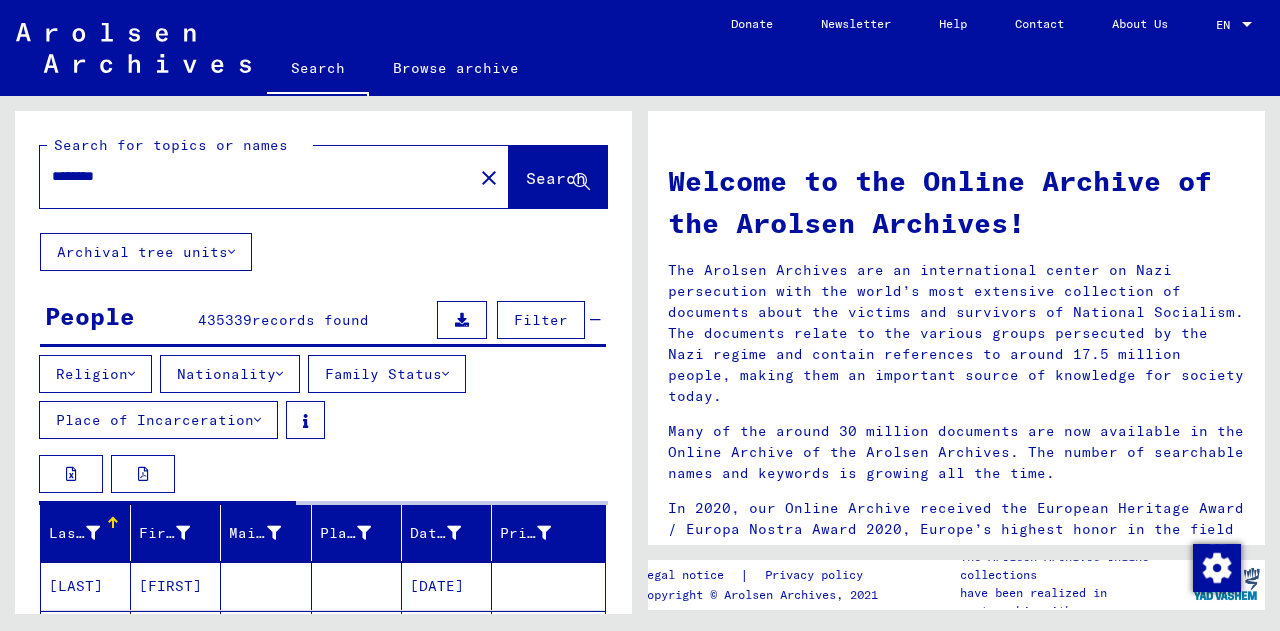 click on "******** close" 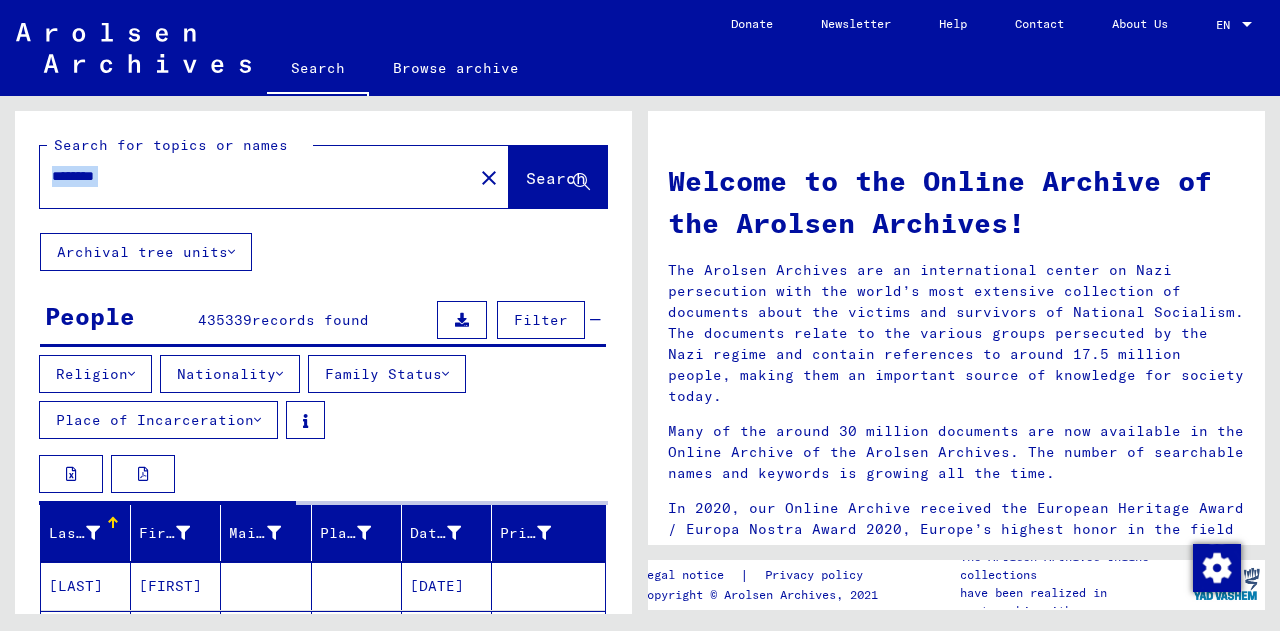 click on "********" 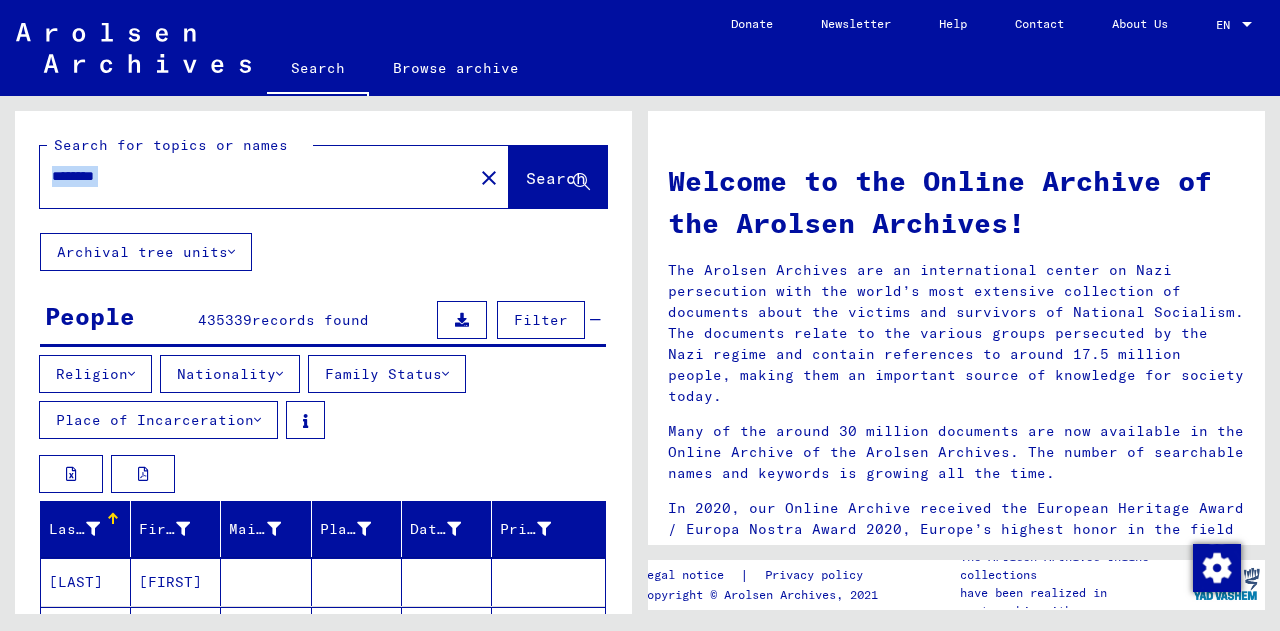 click on "********" at bounding box center (250, 176) 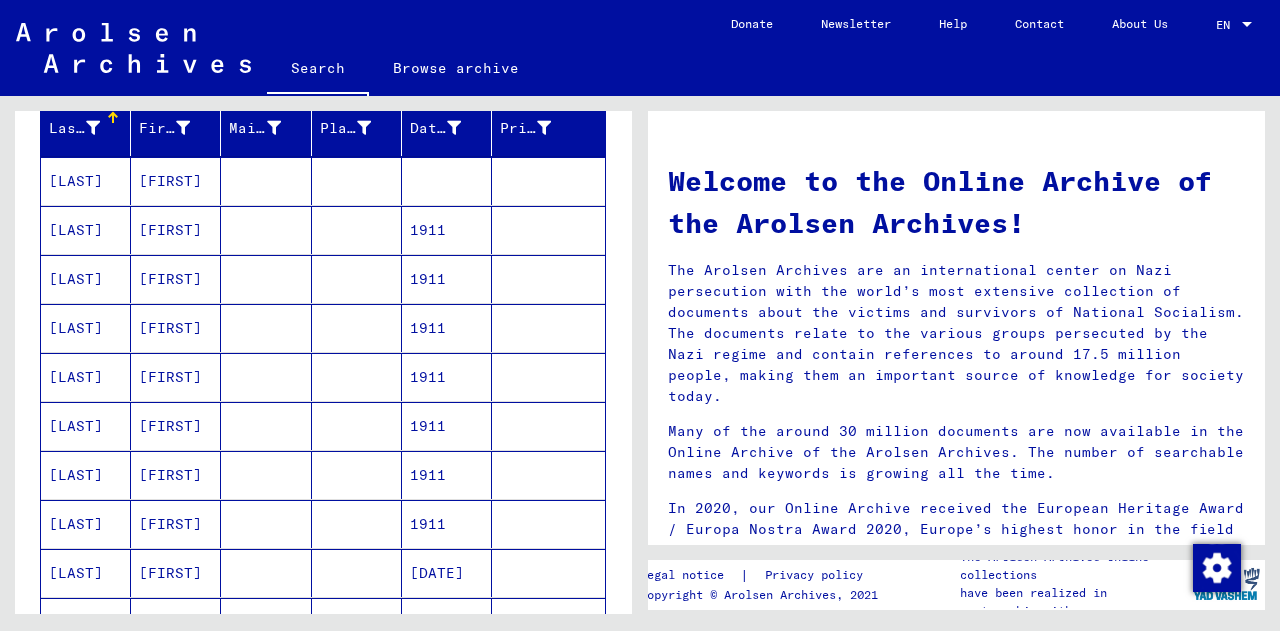 scroll, scrollTop: 0, scrollLeft: 0, axis: both 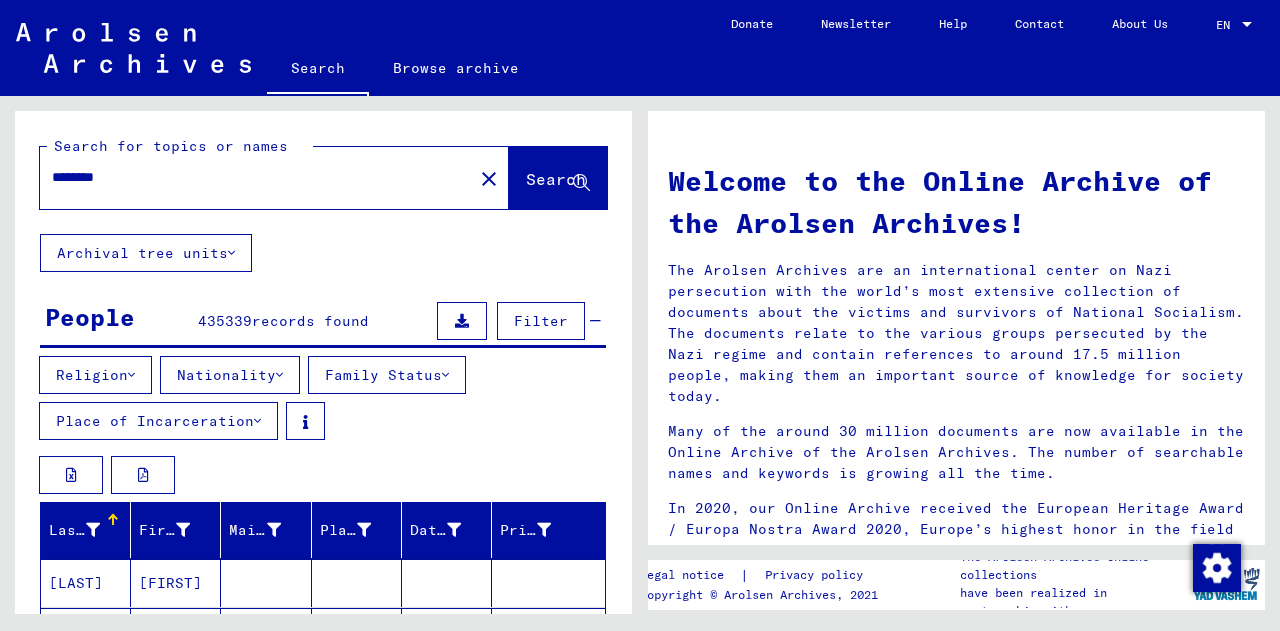 click on "********" at bounding box center (250, 177) 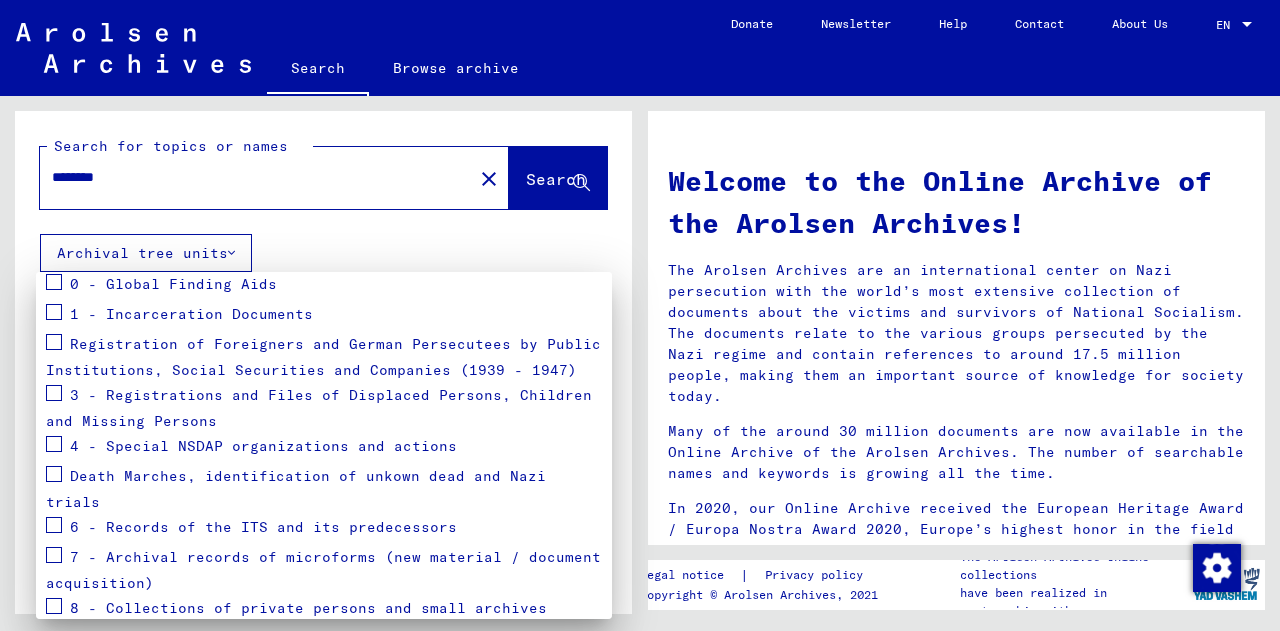 scroll, scrollTop: 253, scrollLeft: 0, axis: vertical 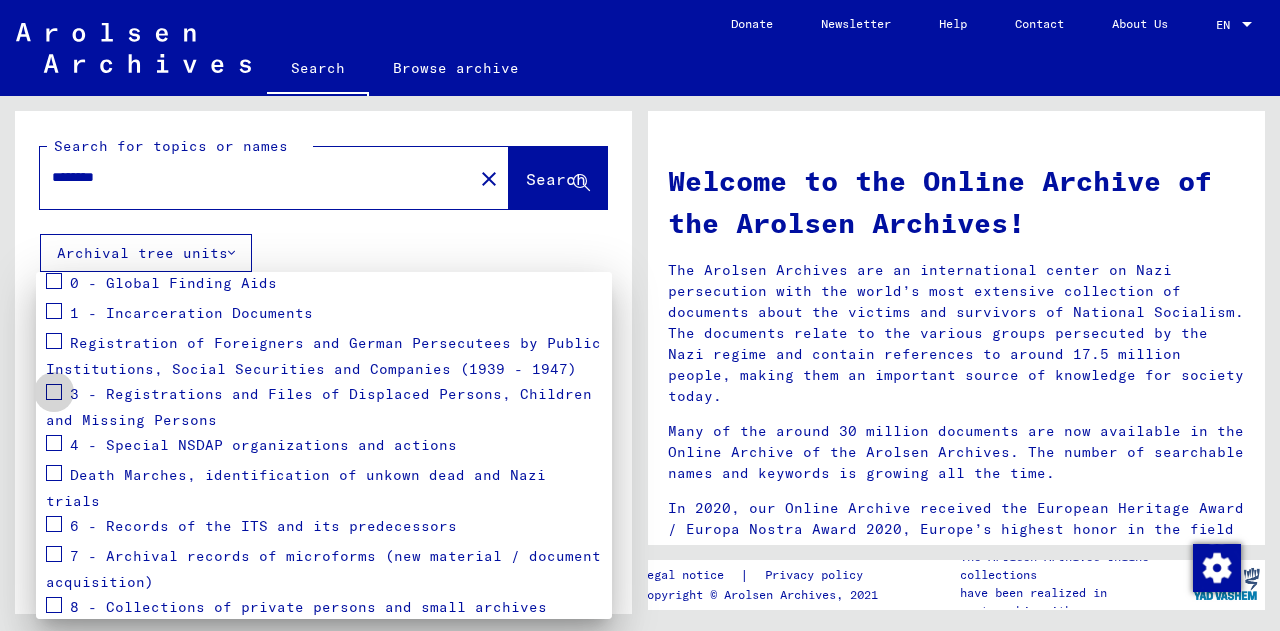 click at bounding box center (54, 392) 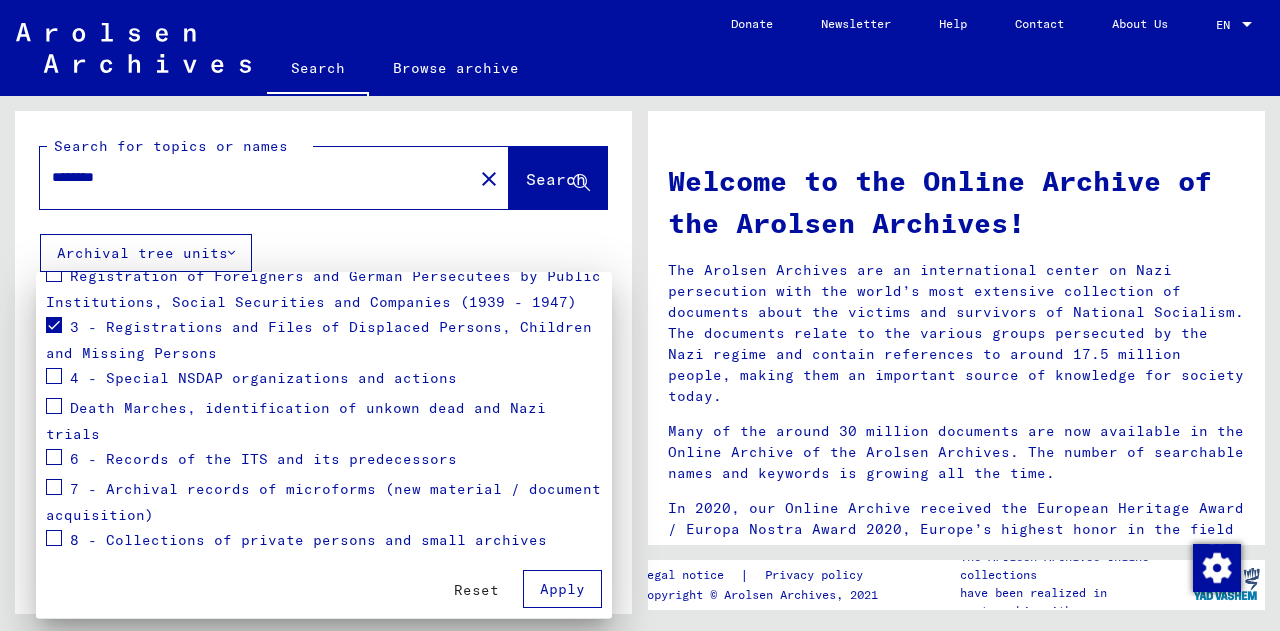 scroll, scrollTop: 332, scrollLeft: 0, axis: vertical 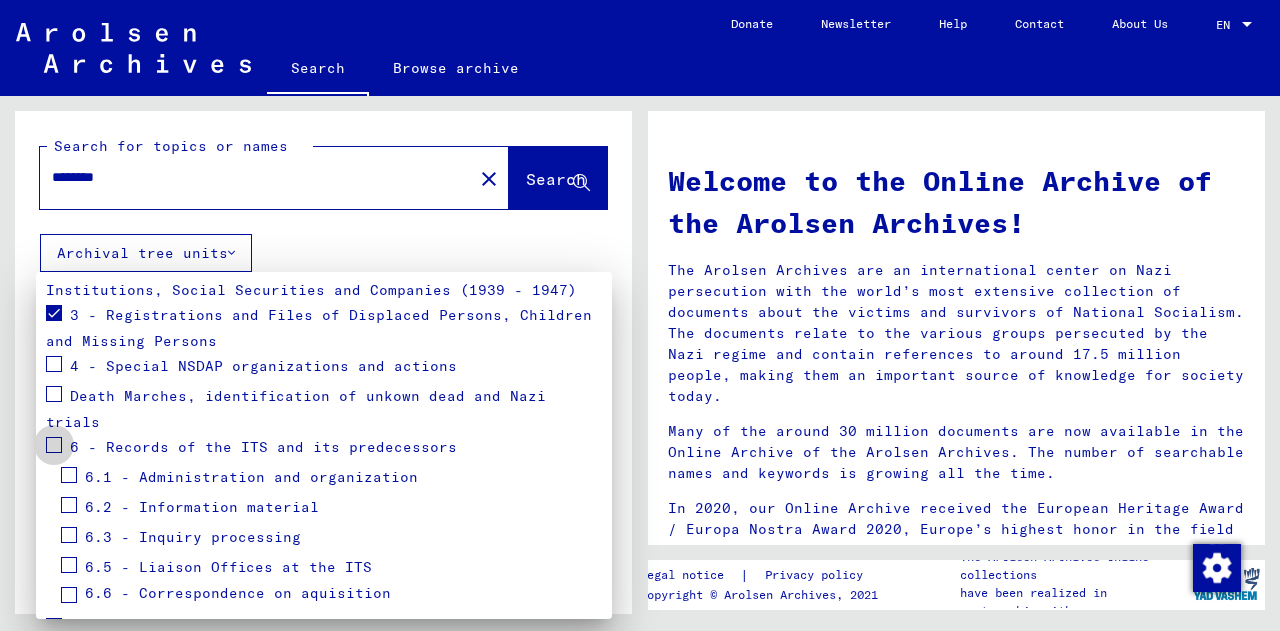 click at bounding box center [54, 445] 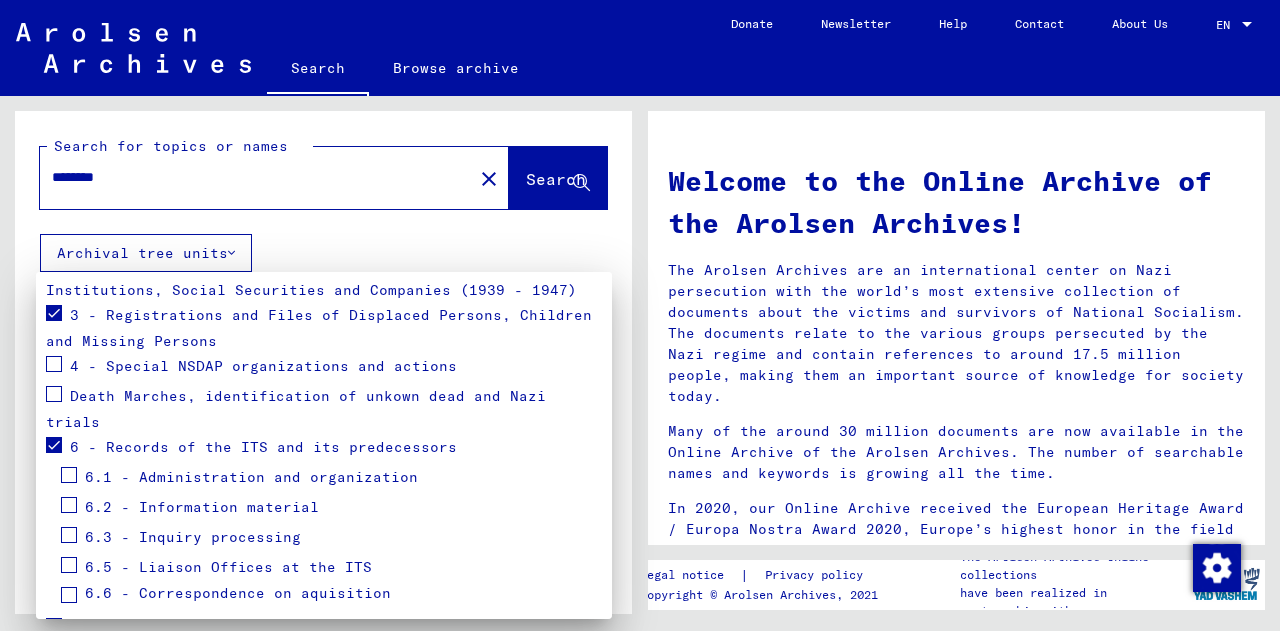 click at bounding box center [54, 394] 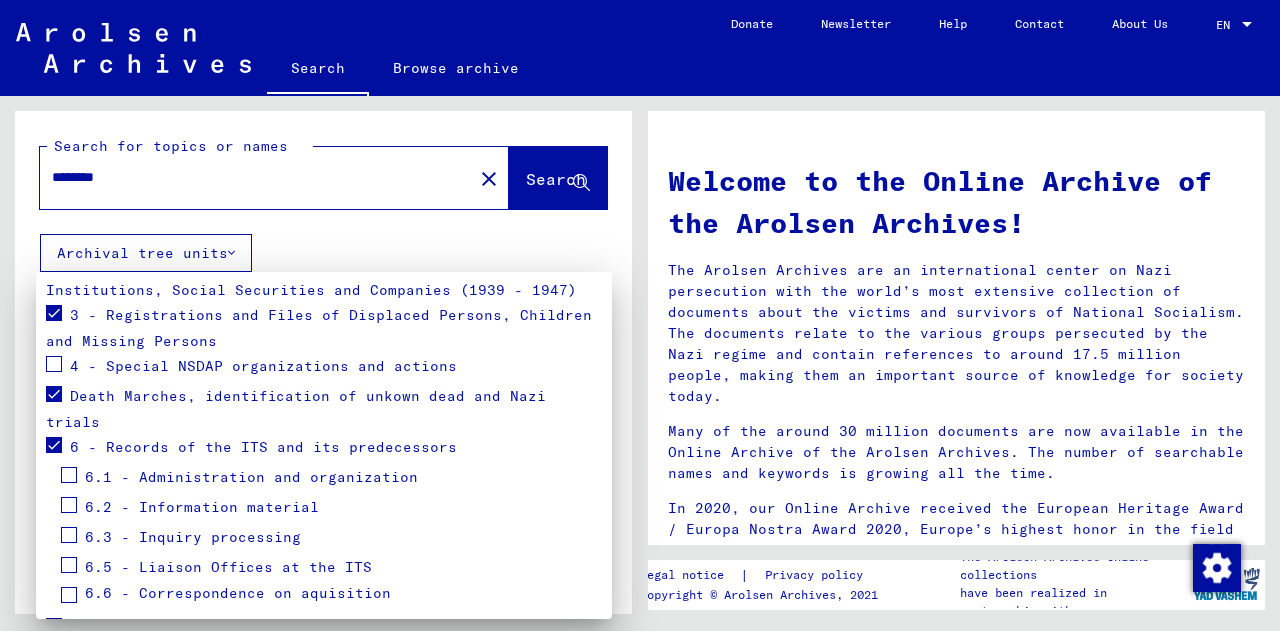 click at bounding box center [54, 394] 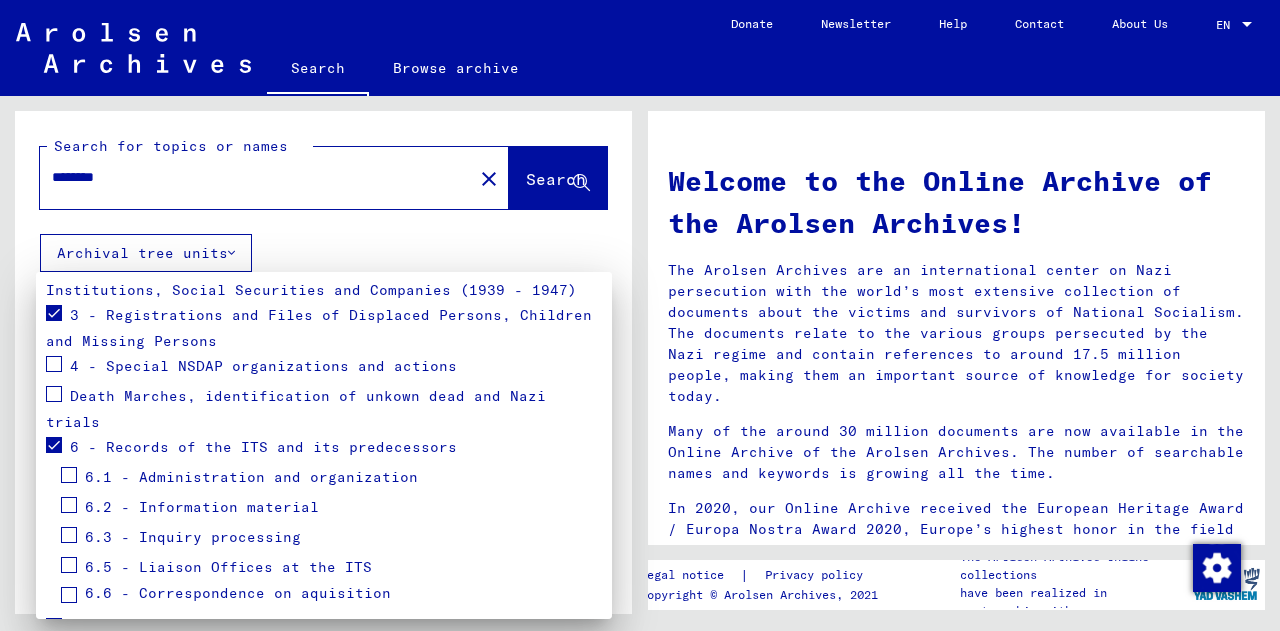 click on "Death Marches, identification of unkown dead and Nazi trials" at bounding box center (296, 409) 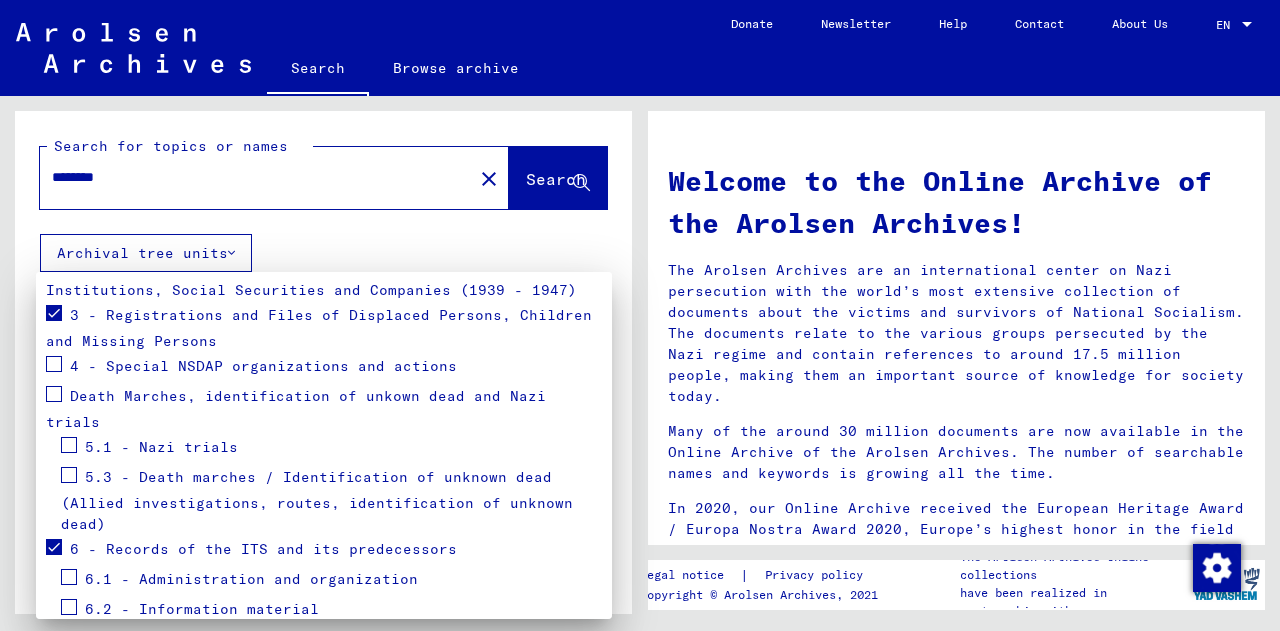 click on "6 - Records of the ITS and its predecessors" at bounding box center [251, 550] 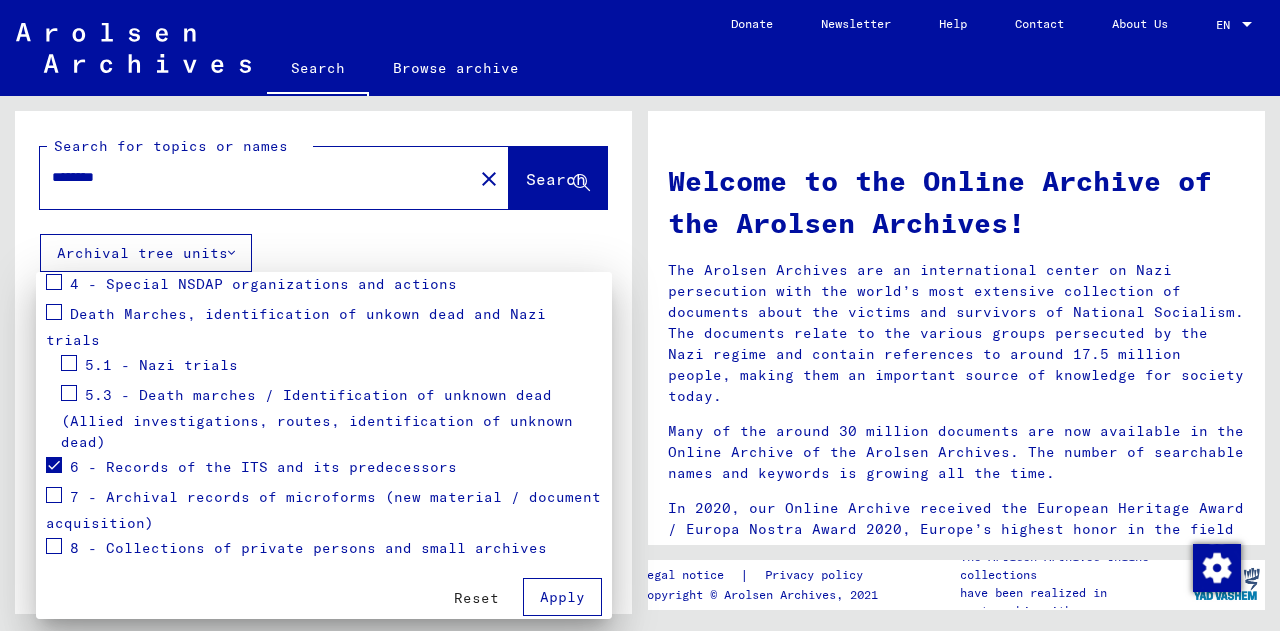 scroll, scrollTop: 421, scrollLeft: 0, axis: vertical 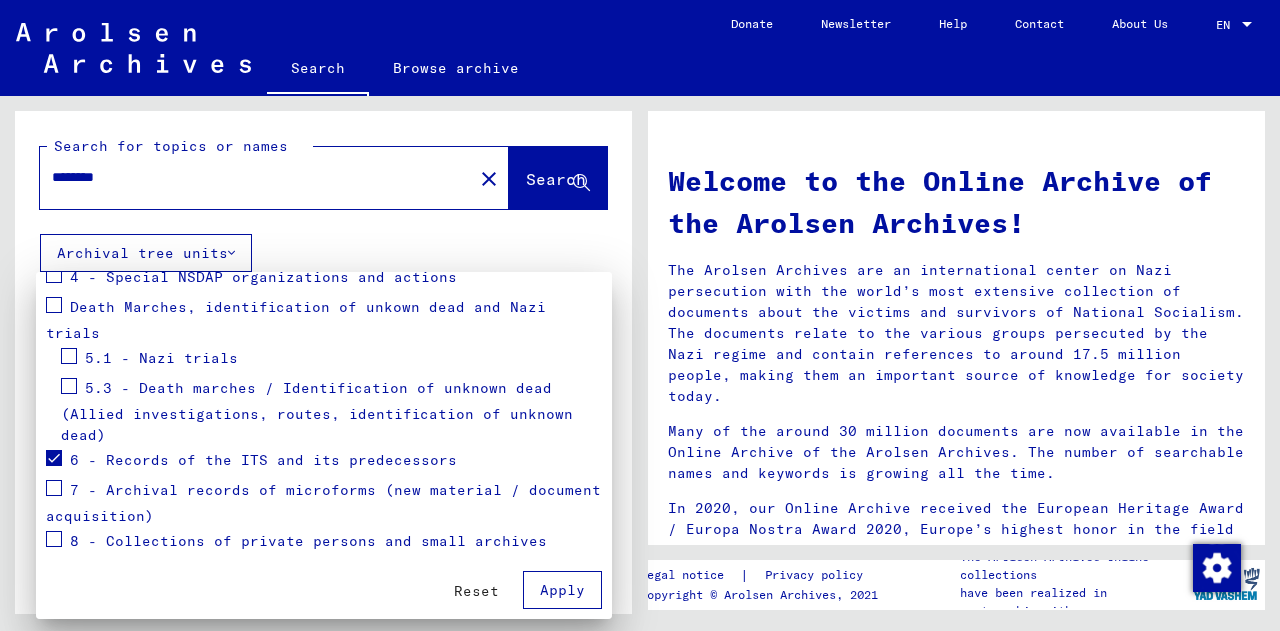 click on "7 - Archival records of microforms (new material / document acquisition)" at bounding box center [324, 501] 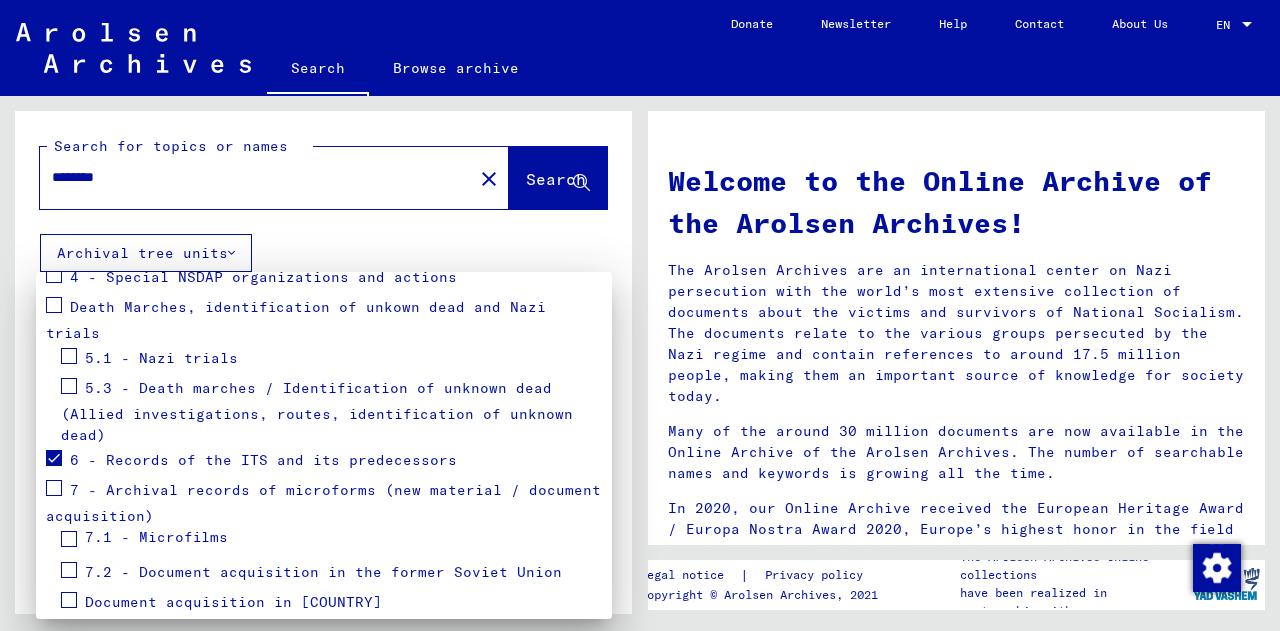 click at bounding box center (54, 488) 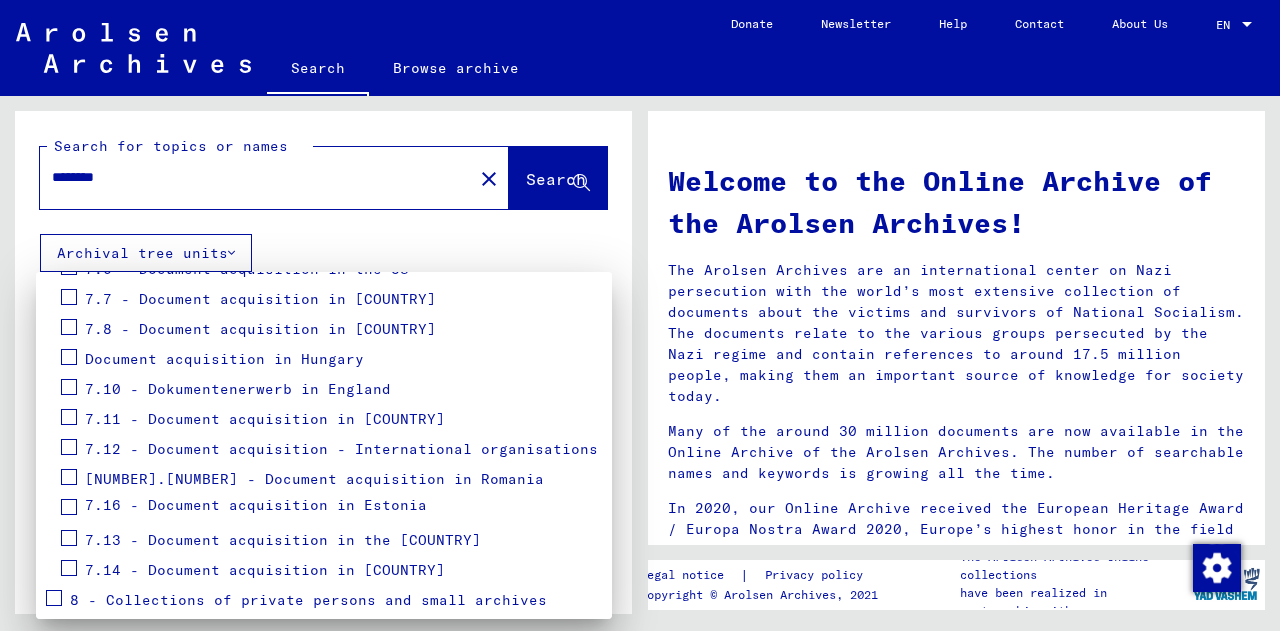 scroll, scrollTop: 924, scrollLeft: 0, axis: vertical 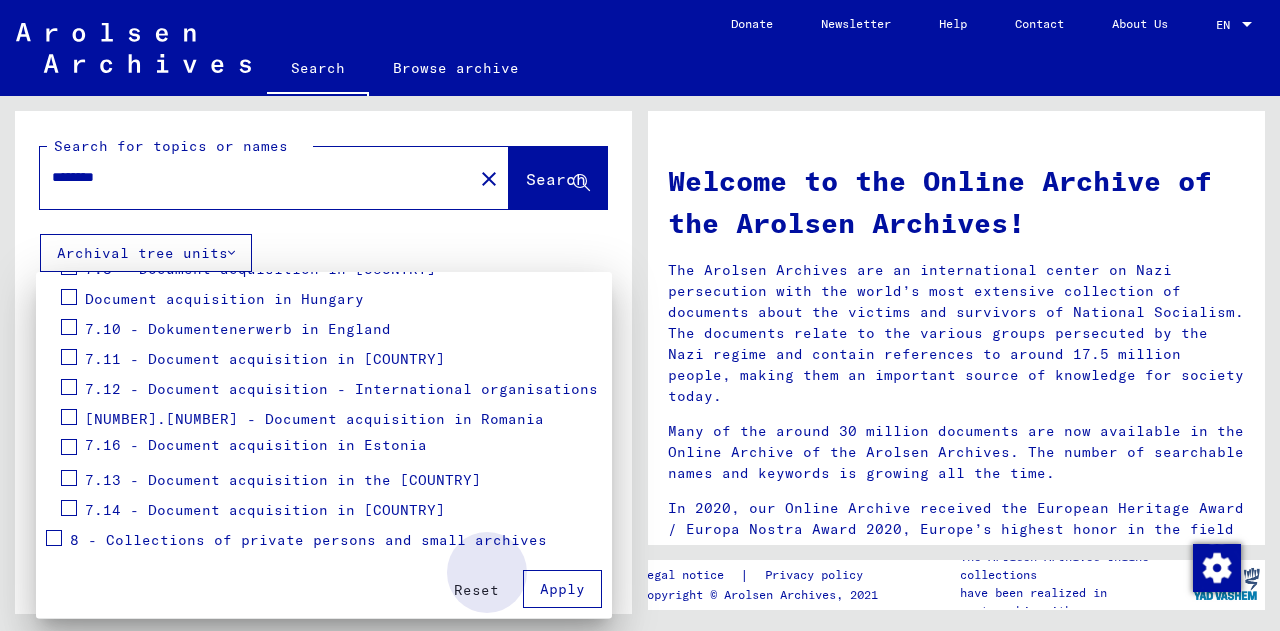 click on "Apply" at bounding box center (562, 589) 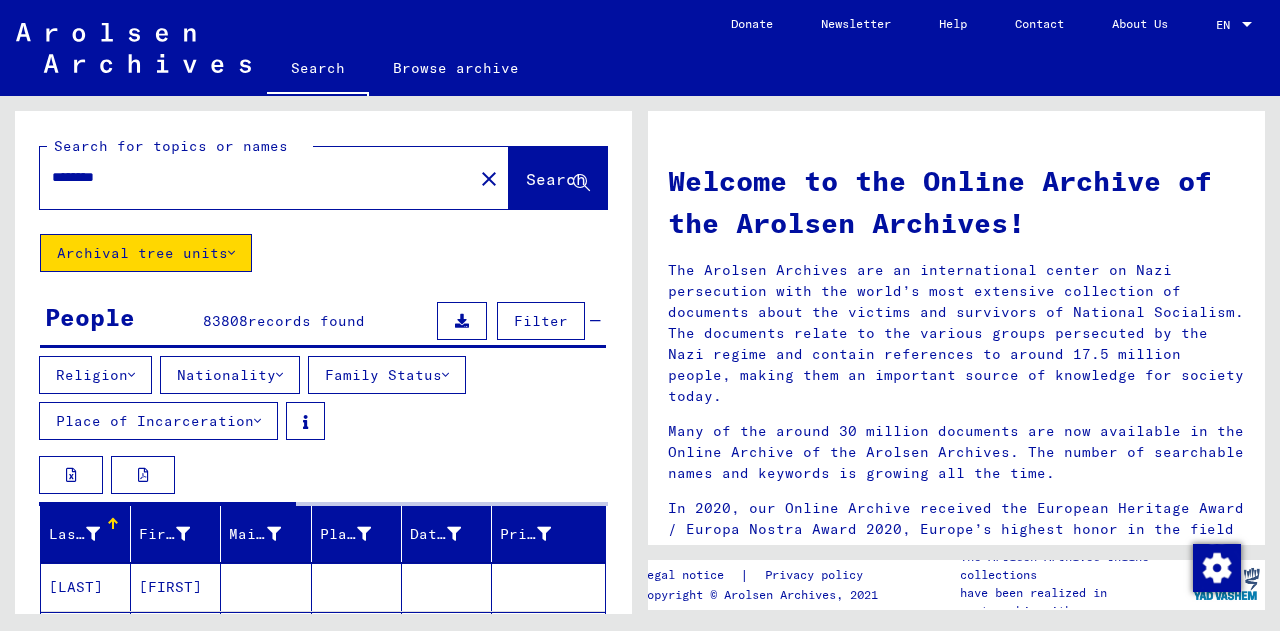 scroll, scrollTop: 202, scrollLeft: 0, axis: vertical 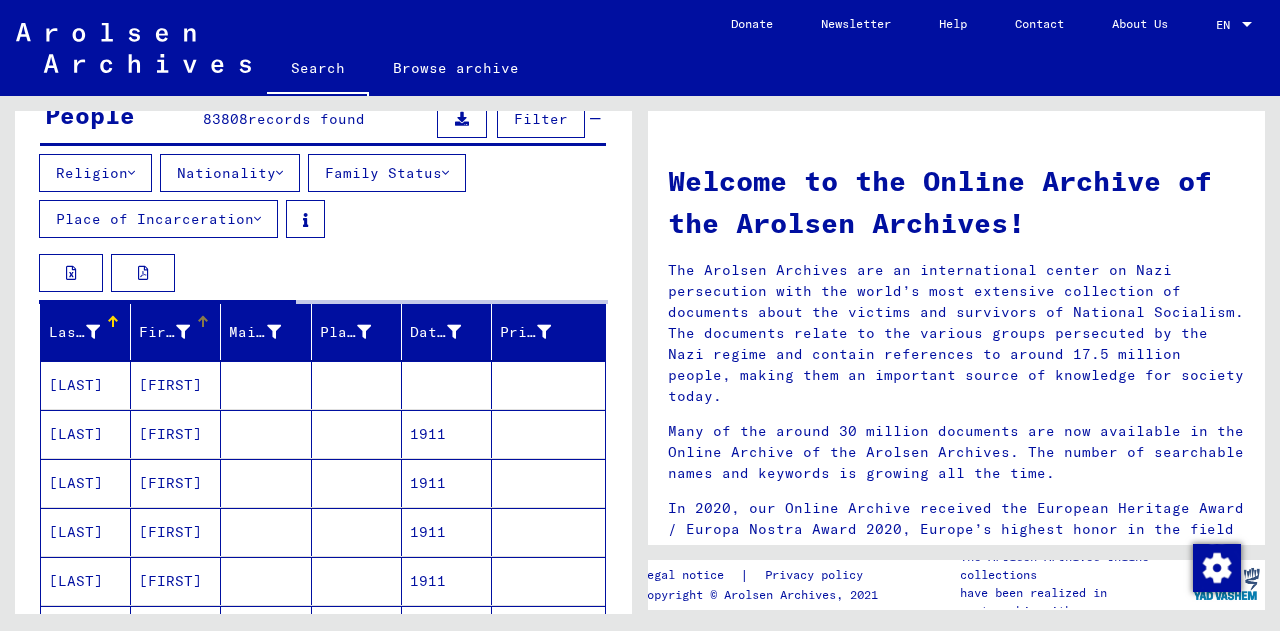 click at bounding box center (183, 332) 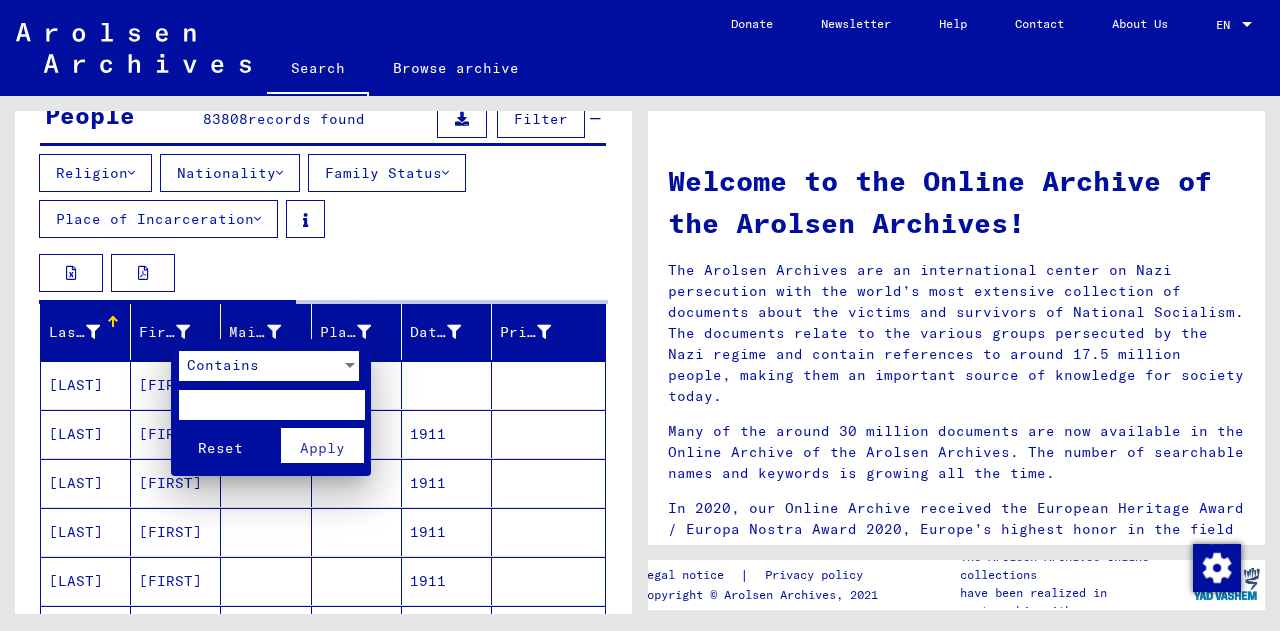 click on "Contains" at bounding box center [223, 365] 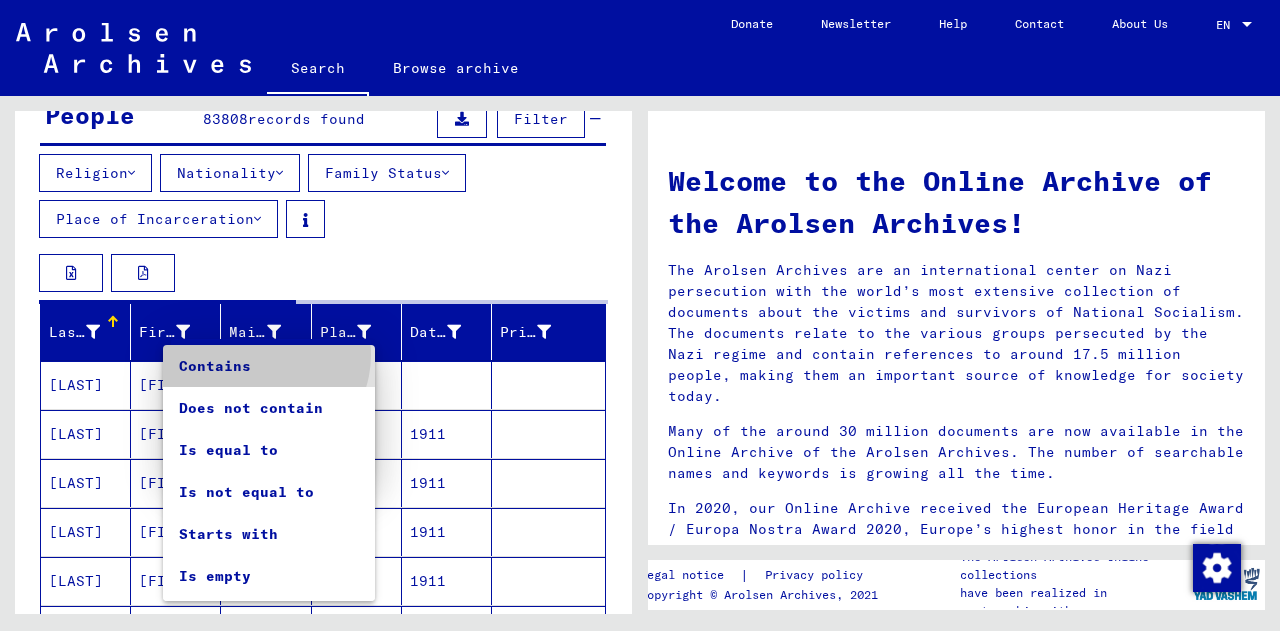 click on "Contains" at bounding box center [269, 366] 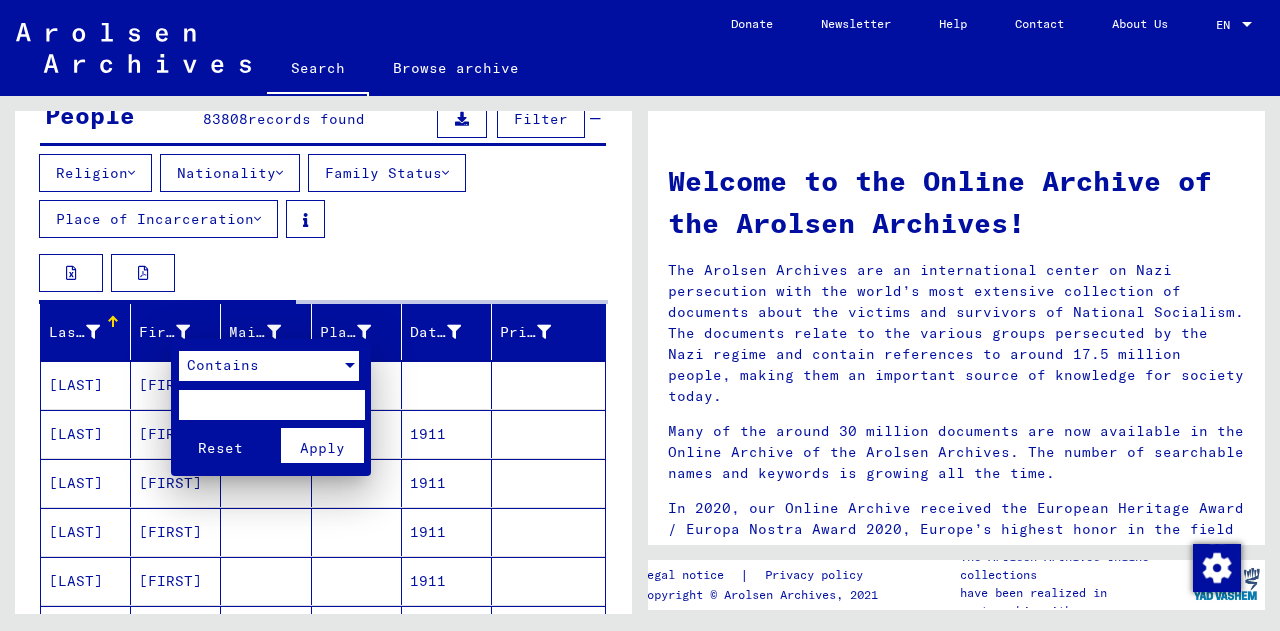 click on "Reset" at bounding box center [220, 448] 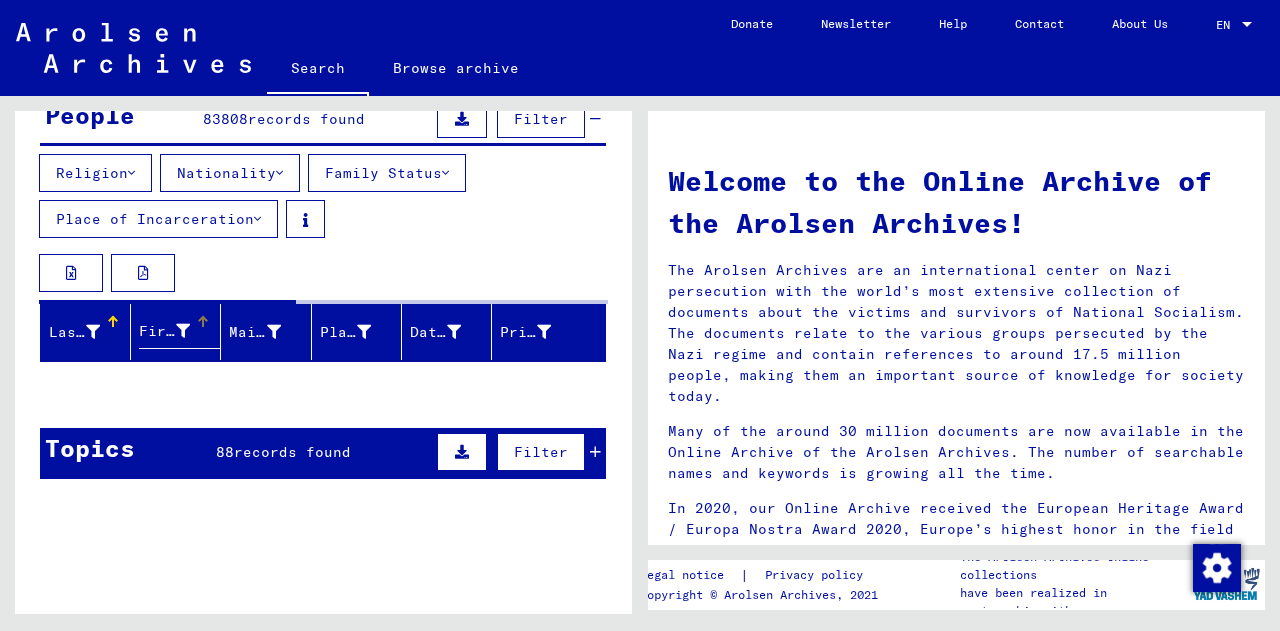 click on "Last Name" at bounding box center [74, 332] 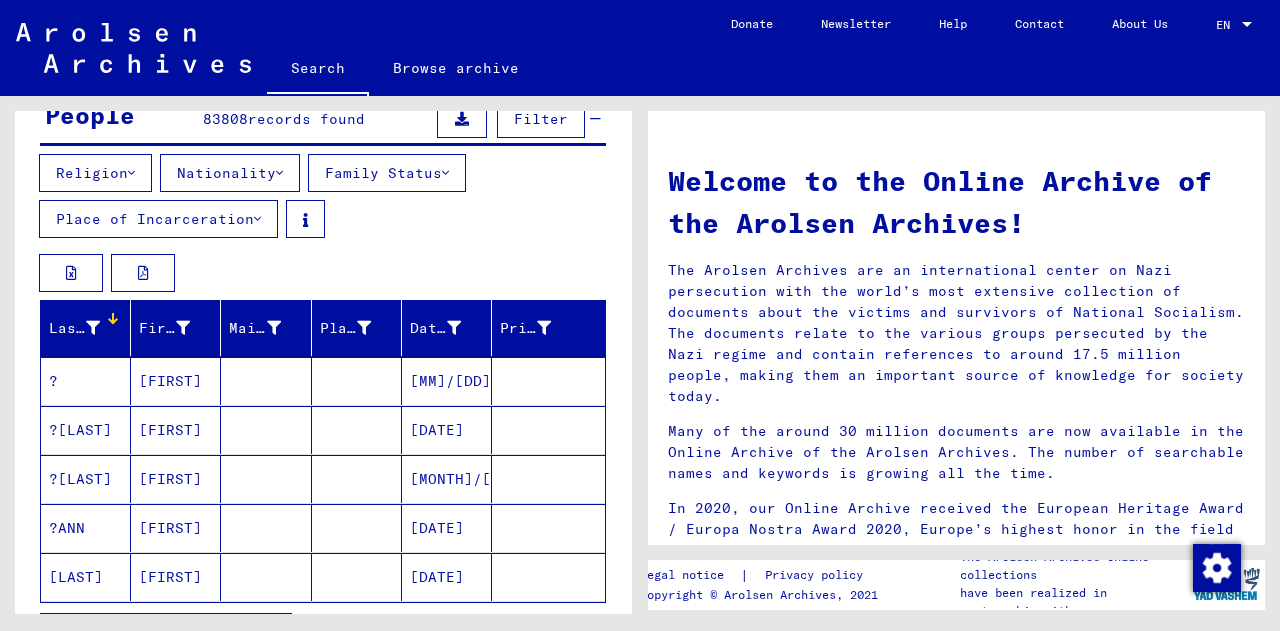 click on "Last Name" at bounding box center (74, 328) 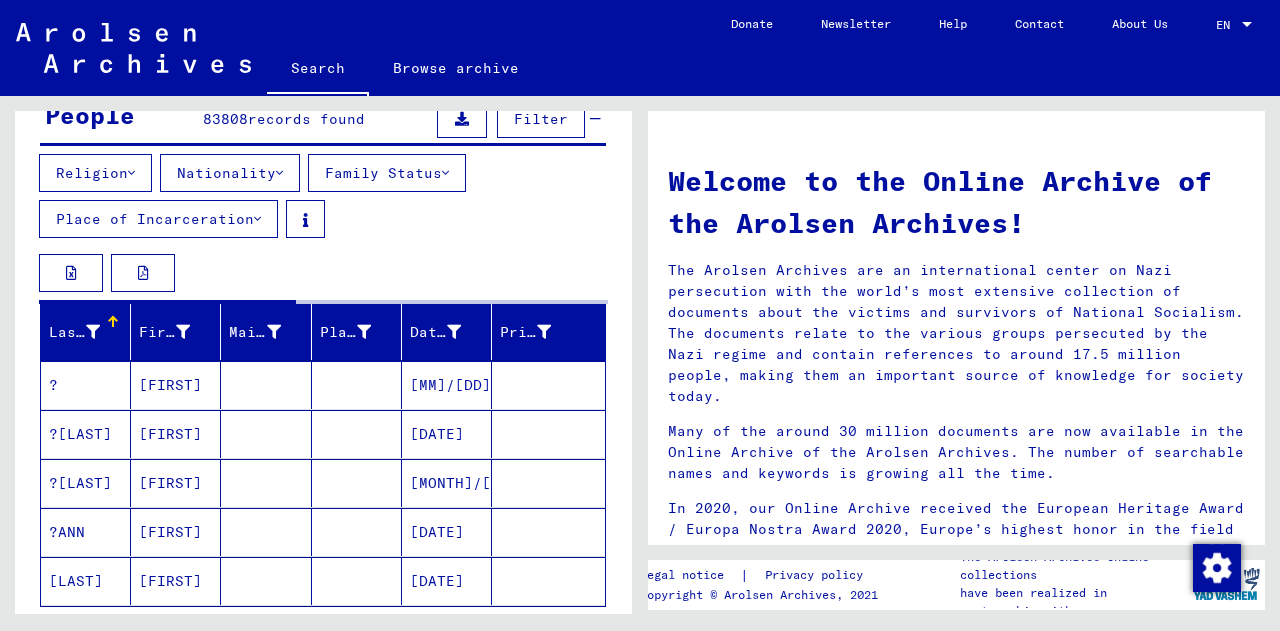 click at bounding box center [93, 332] 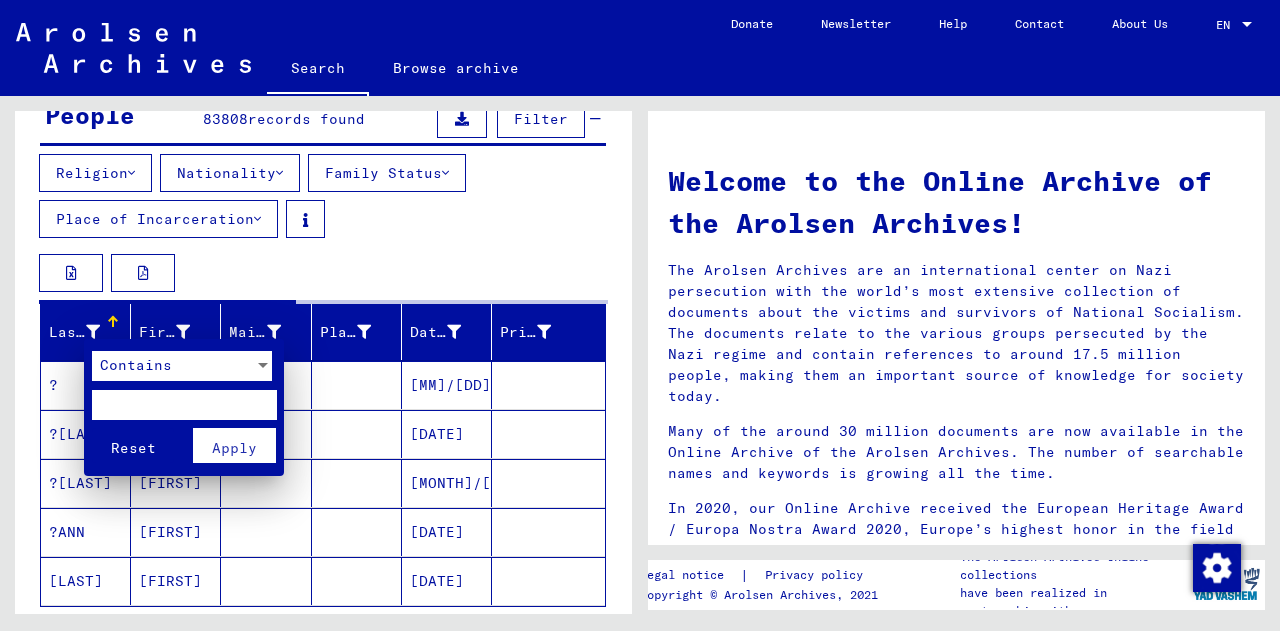 click at bounding box center [184, 405] 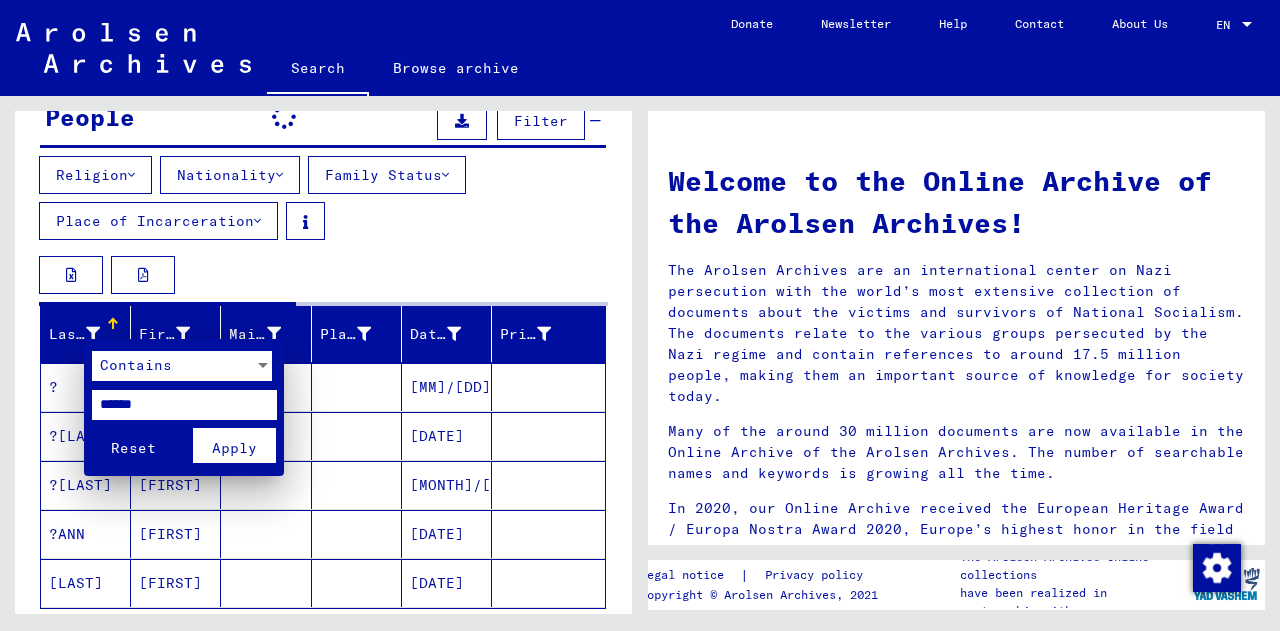 scroll, scrollTop: 204, scrollLeft: 0, axis: vertical 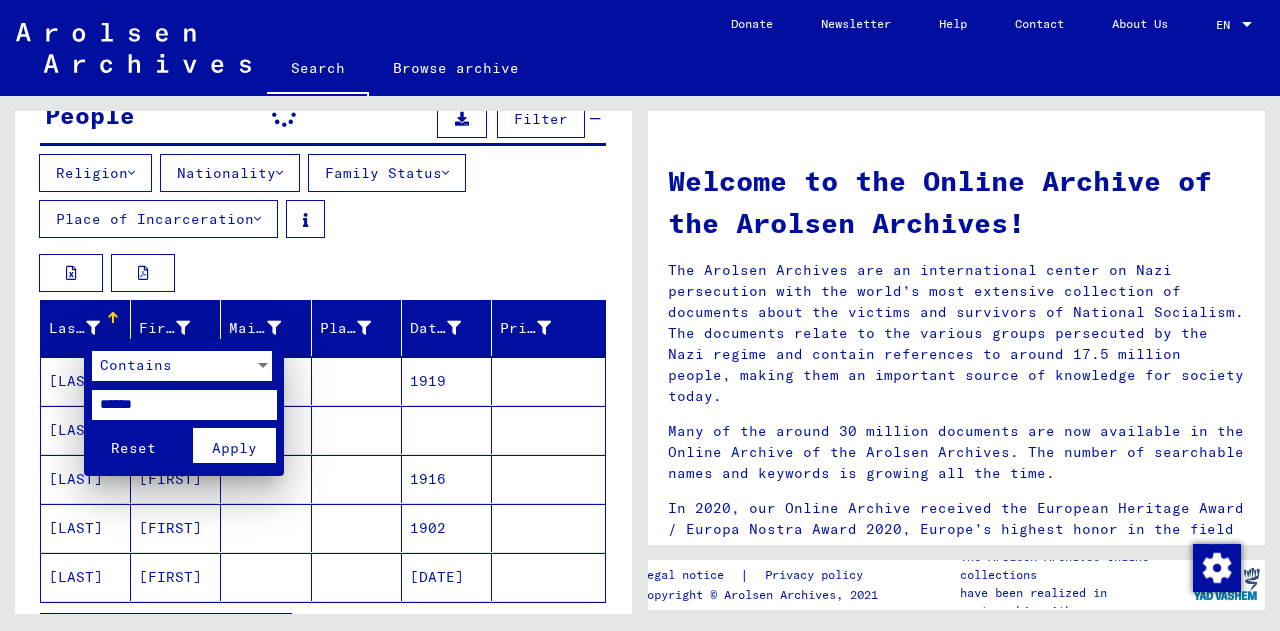 type on "******" 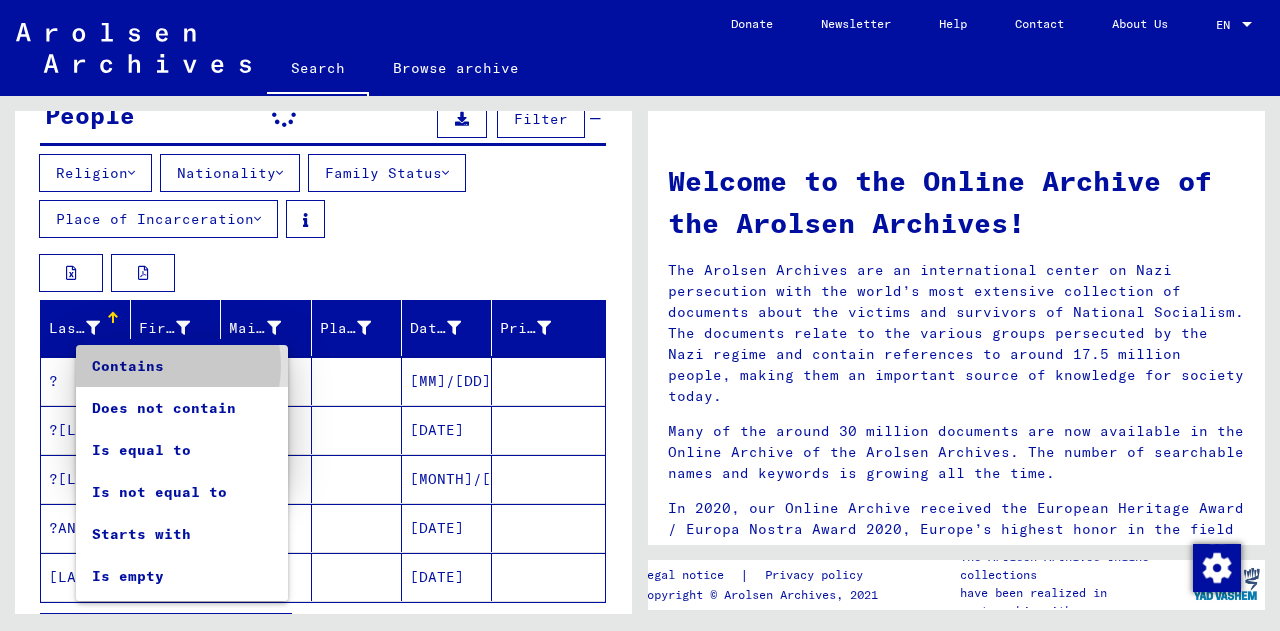 click on "Contains" at bounding box center [182, 366] 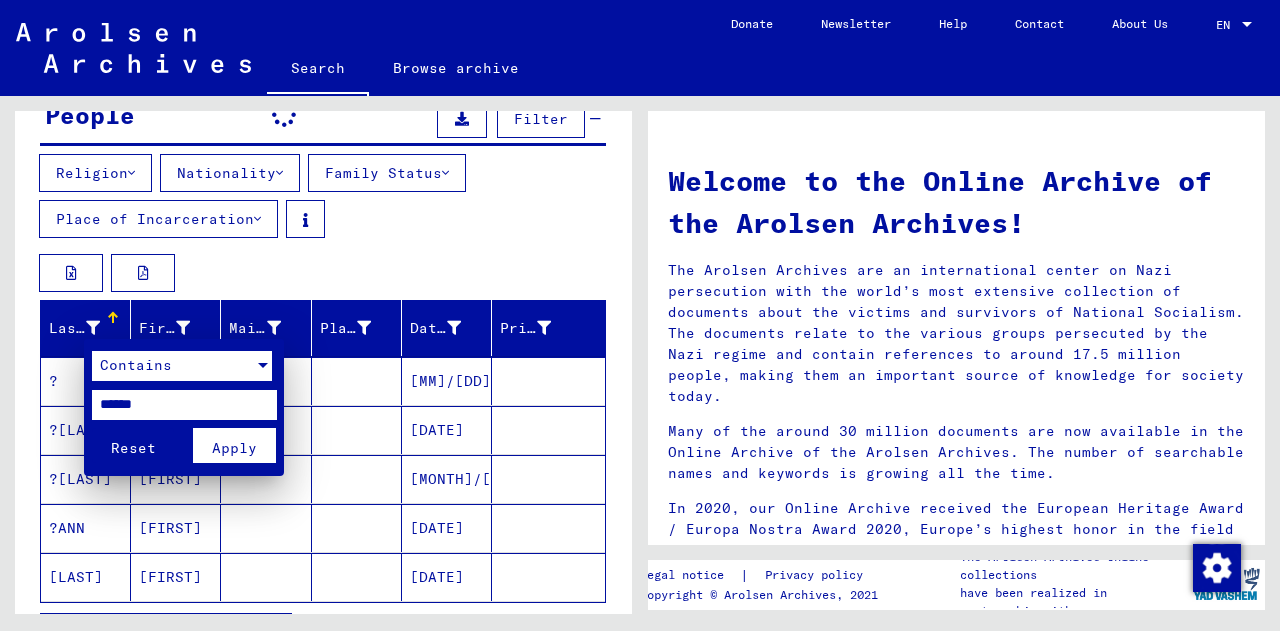 click on "Apply" at bounding box center [234, 448] 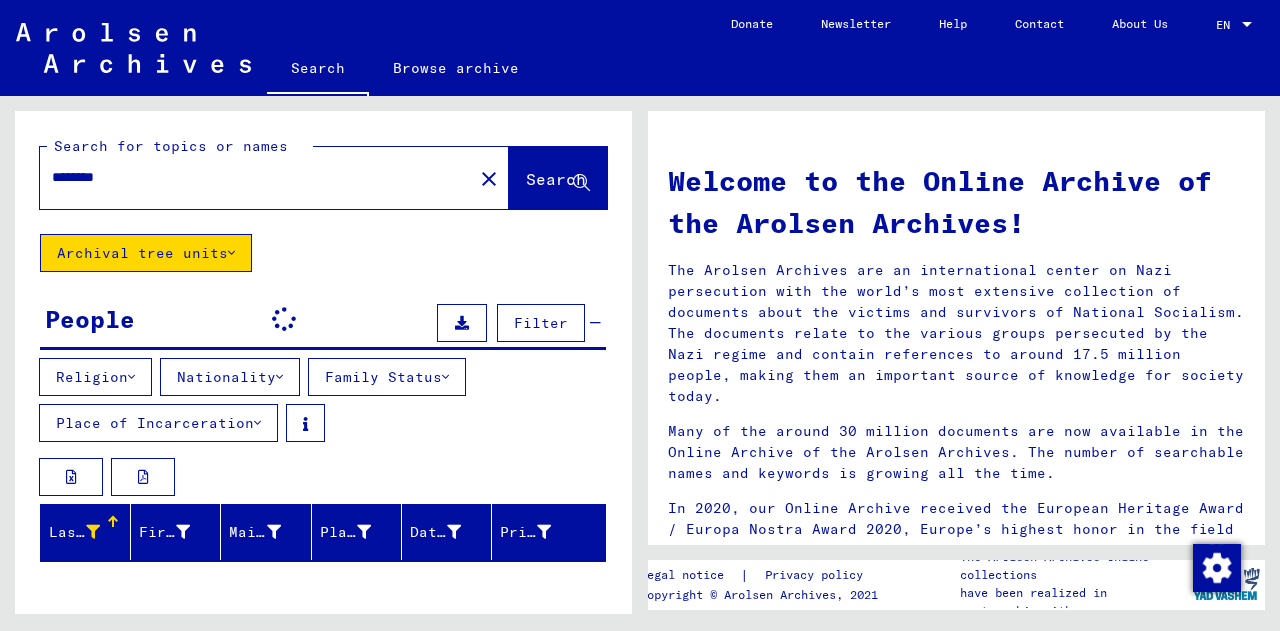 scroll, scrollTop: 1, scrollLeft: 0, axis: vertical 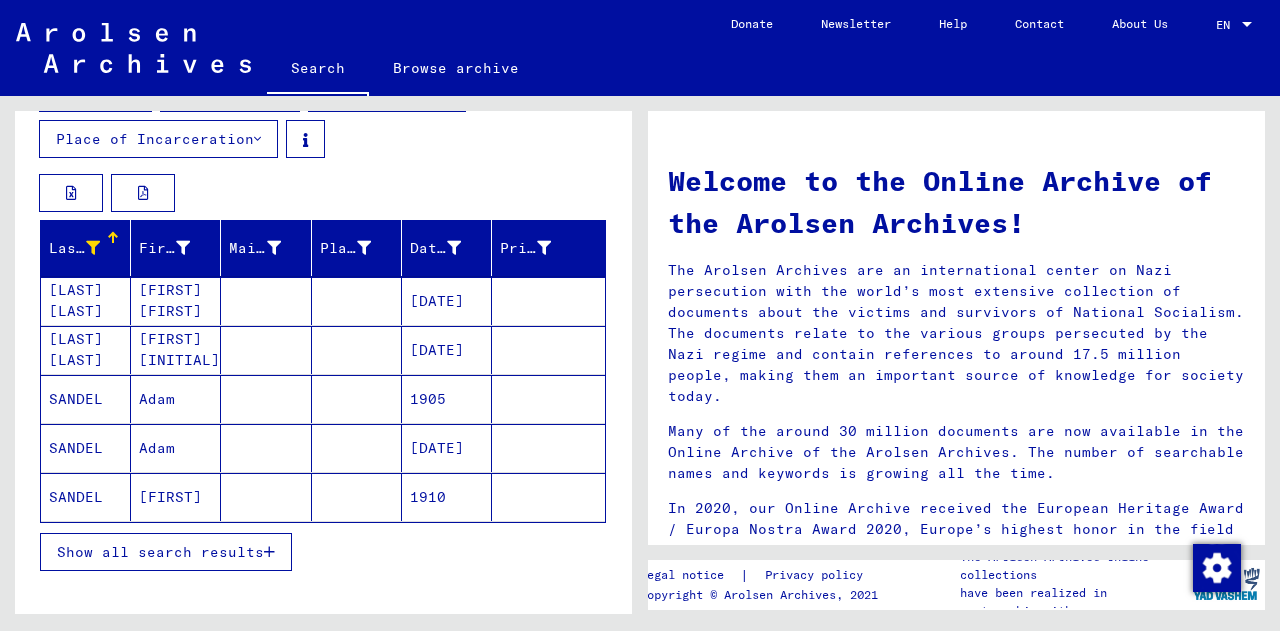 click on "Show all search results" at bounding box center (166, 552) 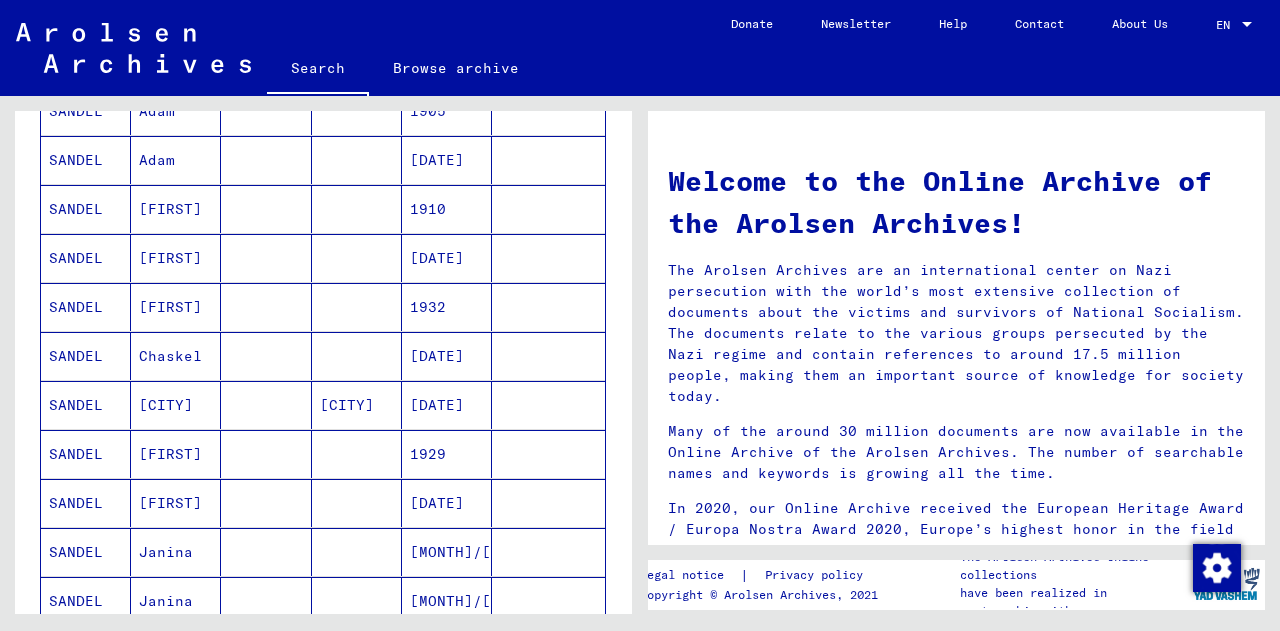 scroll, scrollTop: 570, scrollLeft: 0, axis: vertical 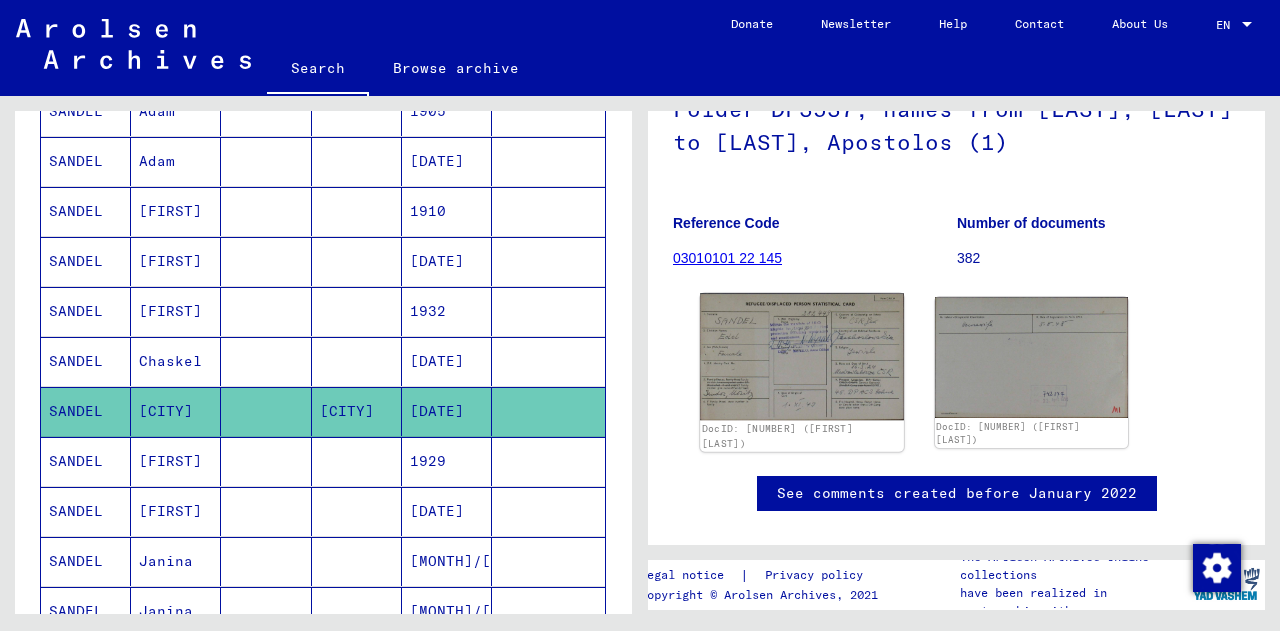 click 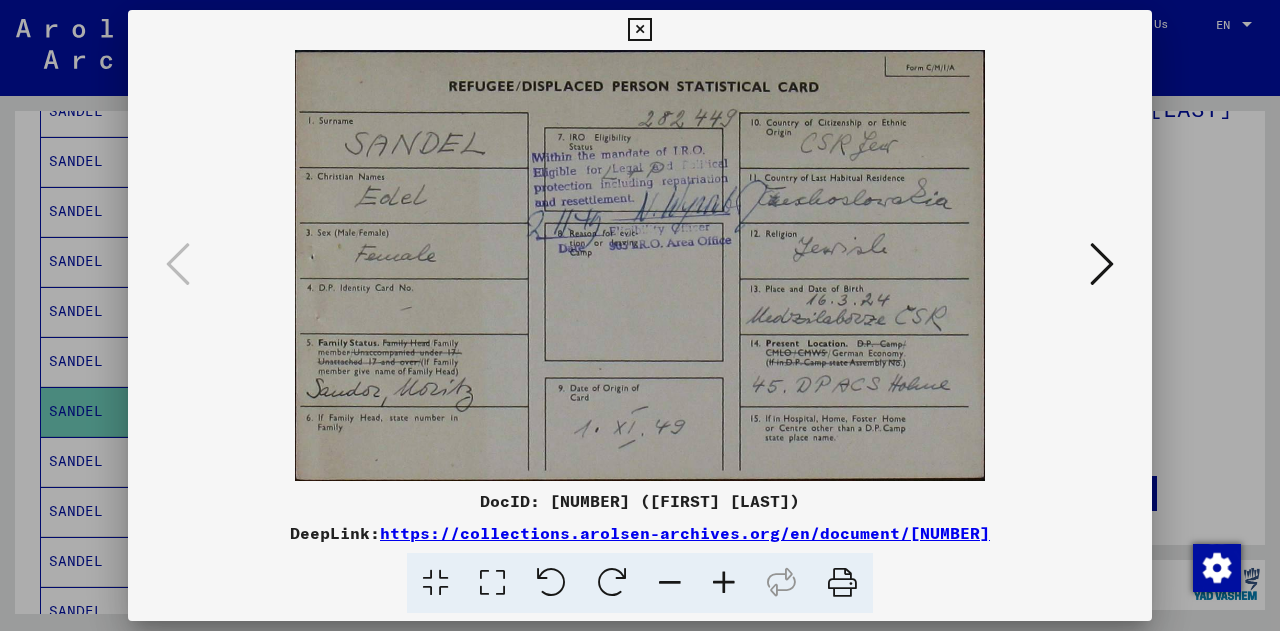 click at bounding box center [1102, 264] 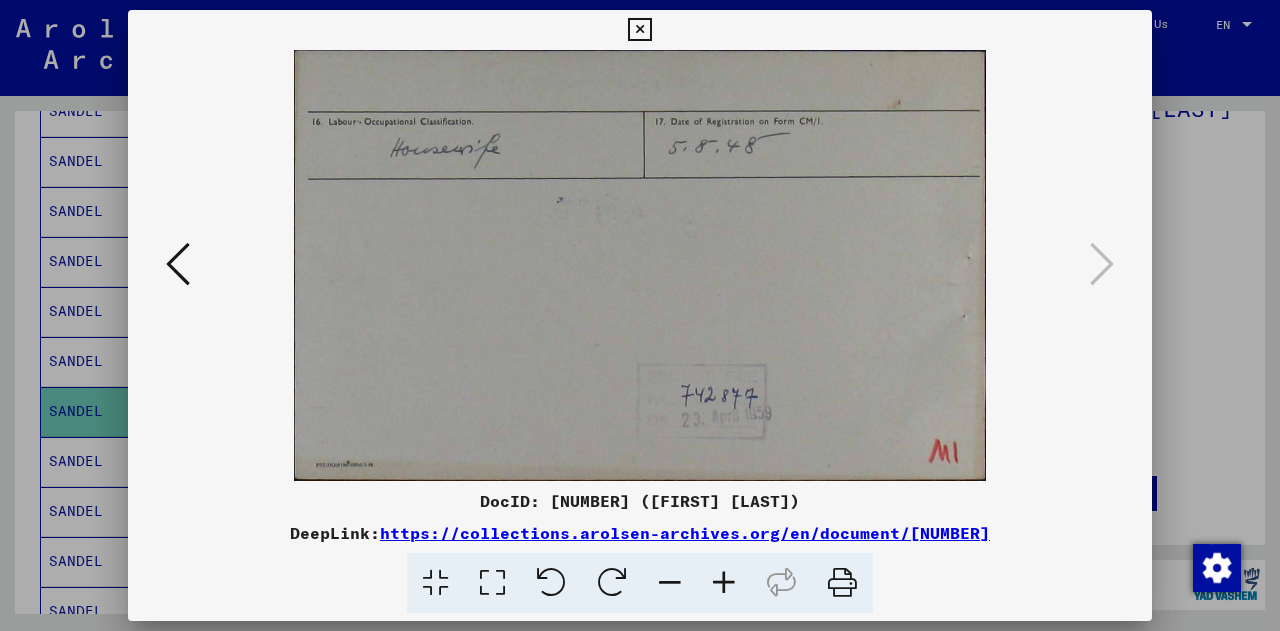 click at bounding box center (640, 265) 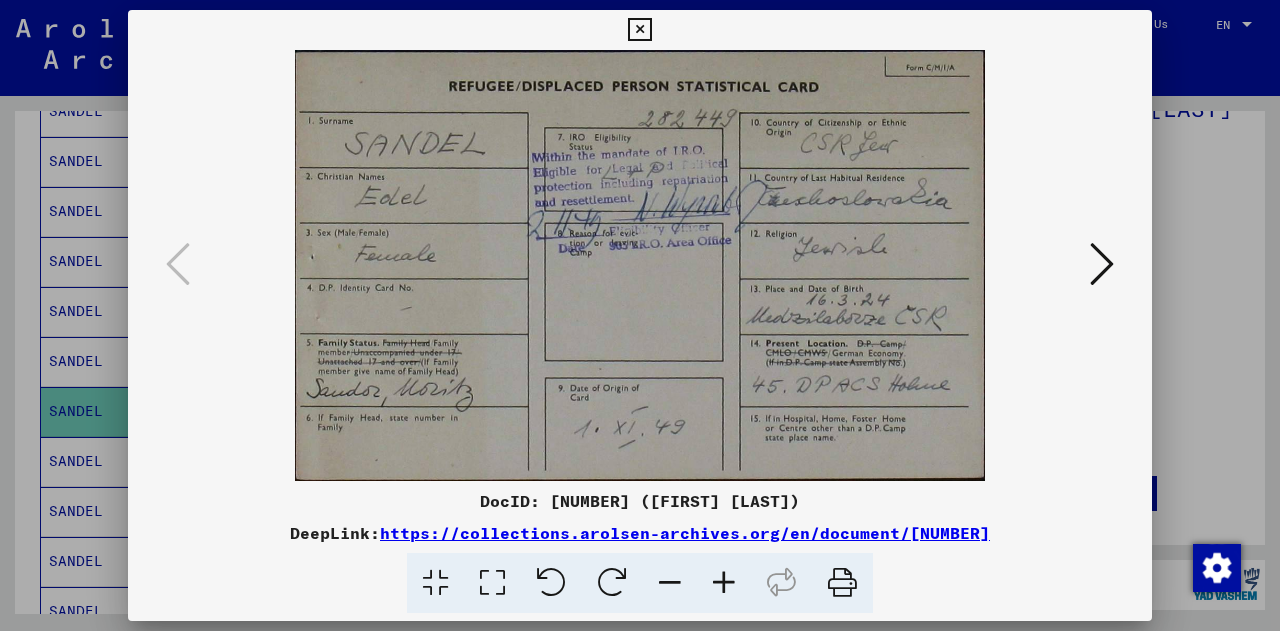 click at bounding box center (640, 315) 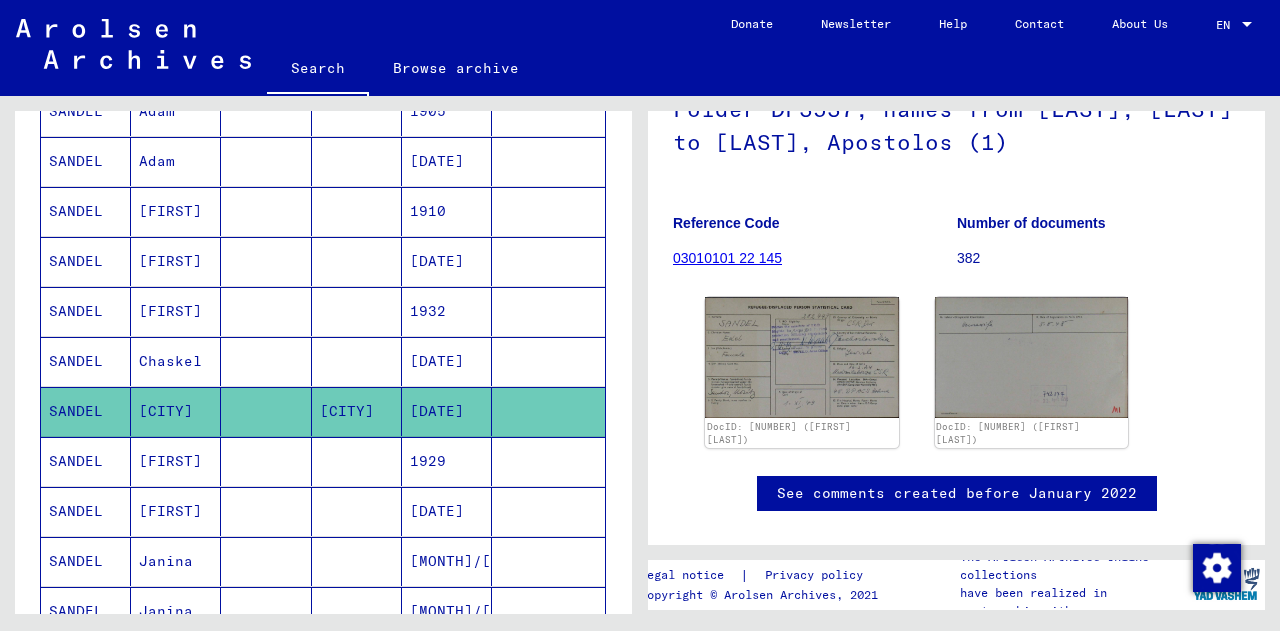 click at bounding box center (266, 511) 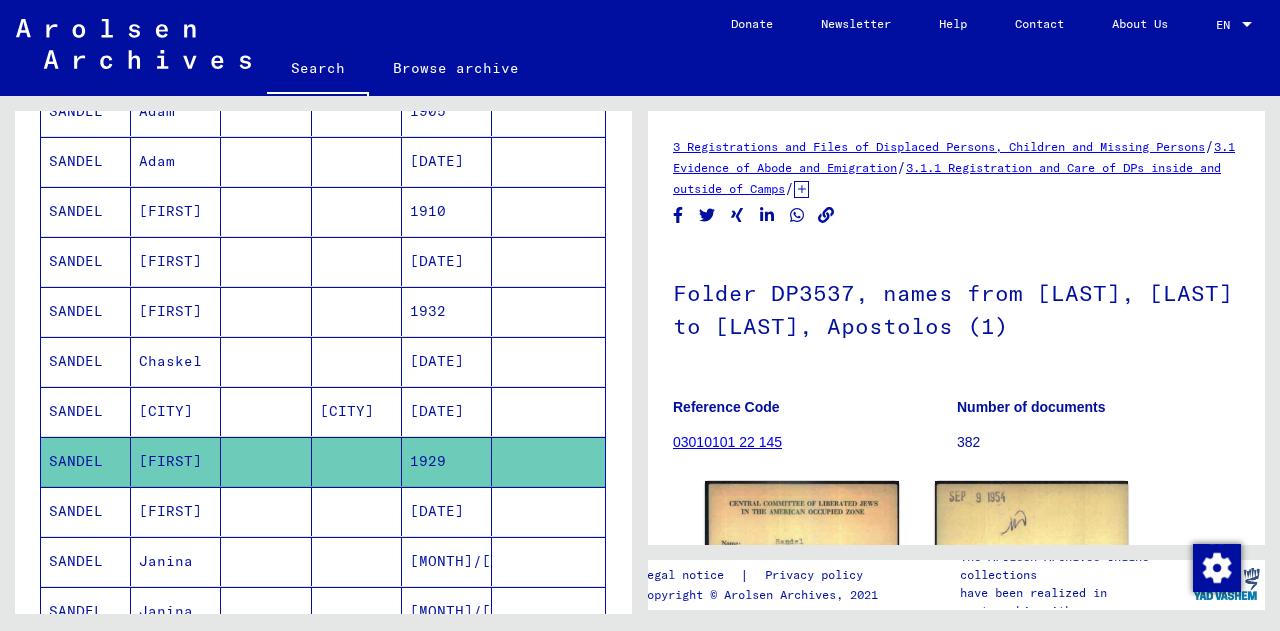 scroll, scrollTop: 0, scrollLeft: 0, axis: both 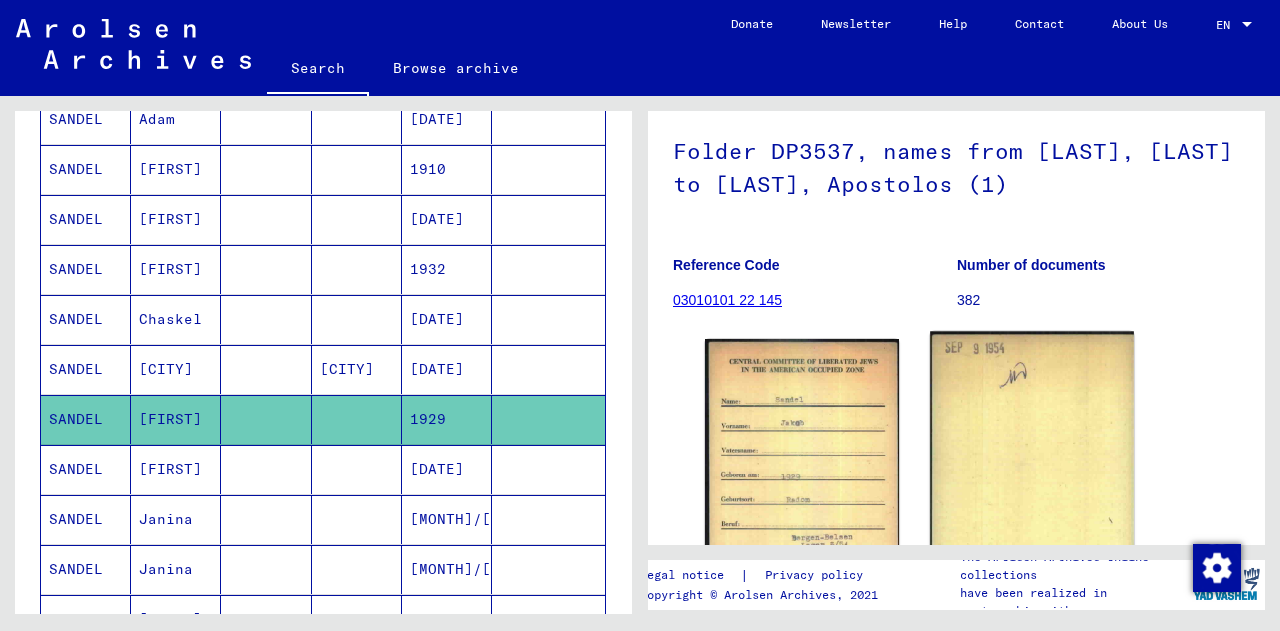 click 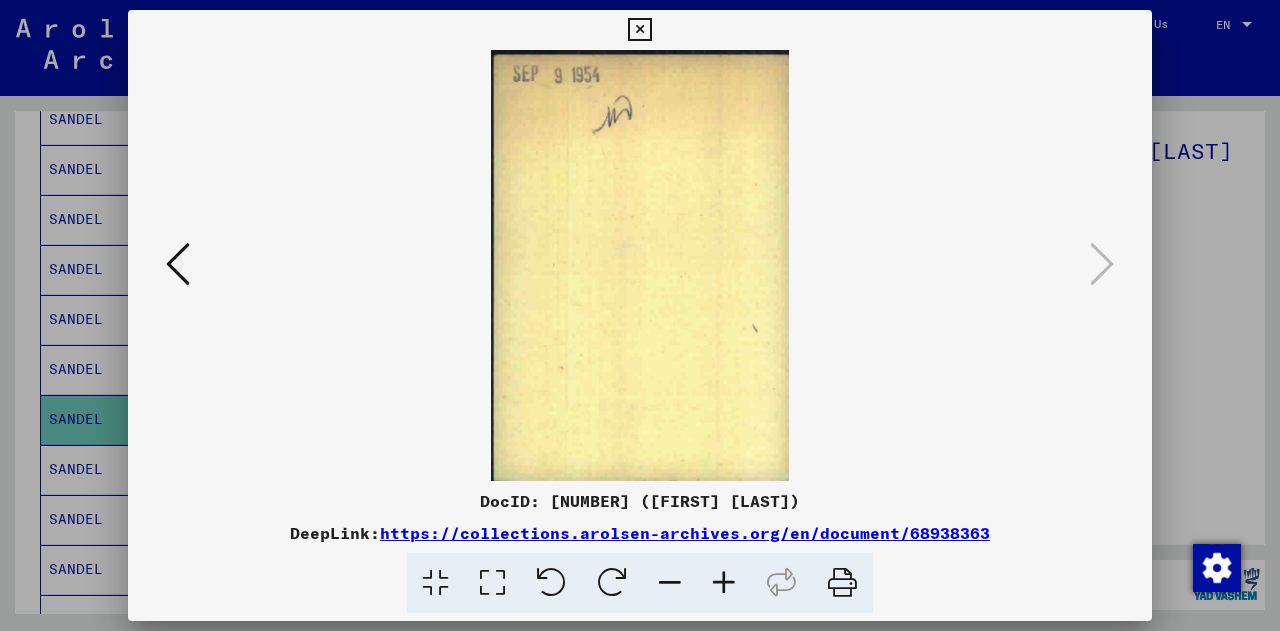 type 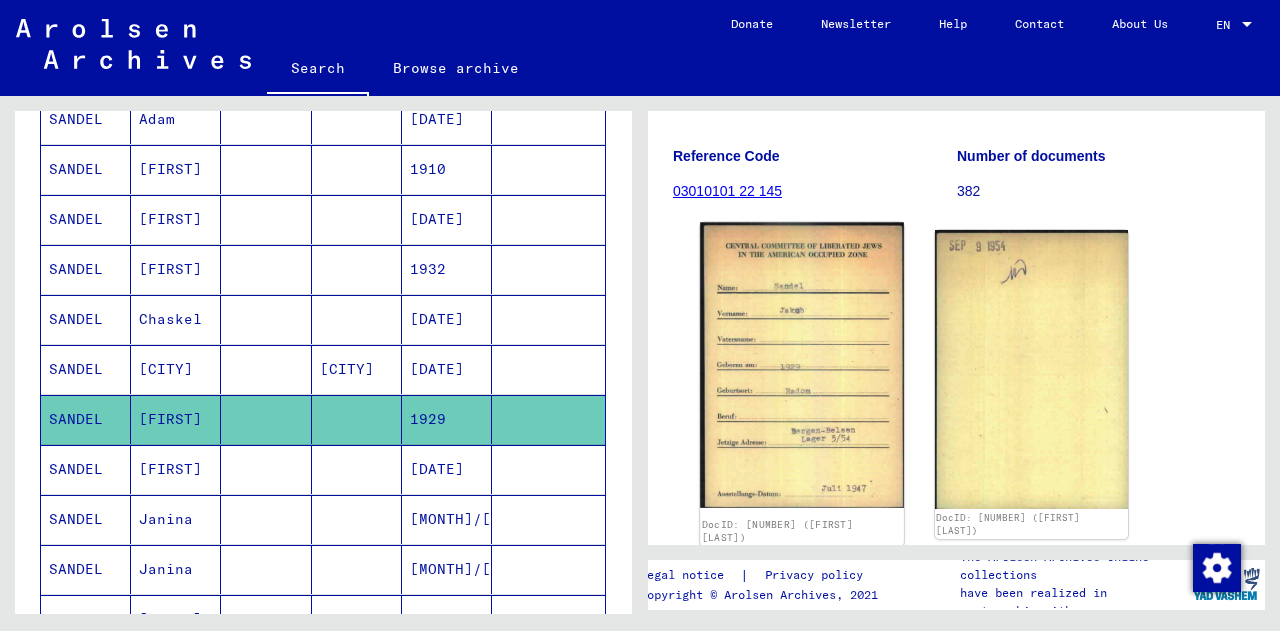 scroll, scrollTop: 251, scrollLeft: 0, axis: vertical 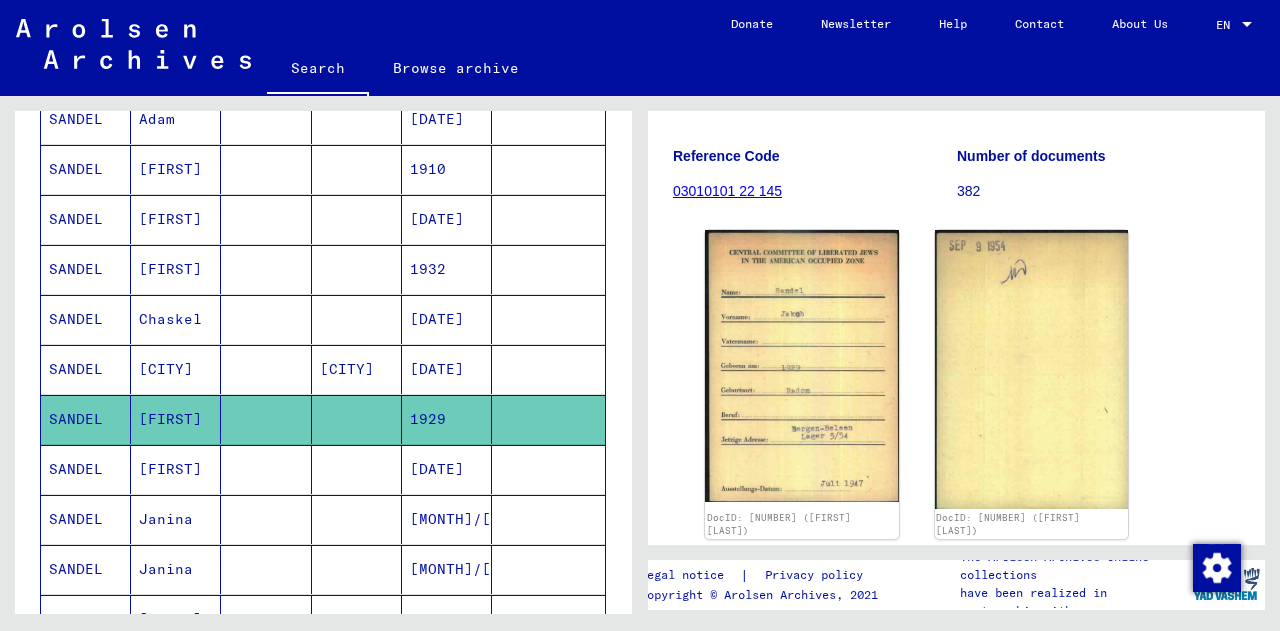 click at bounding box center [357, 569] 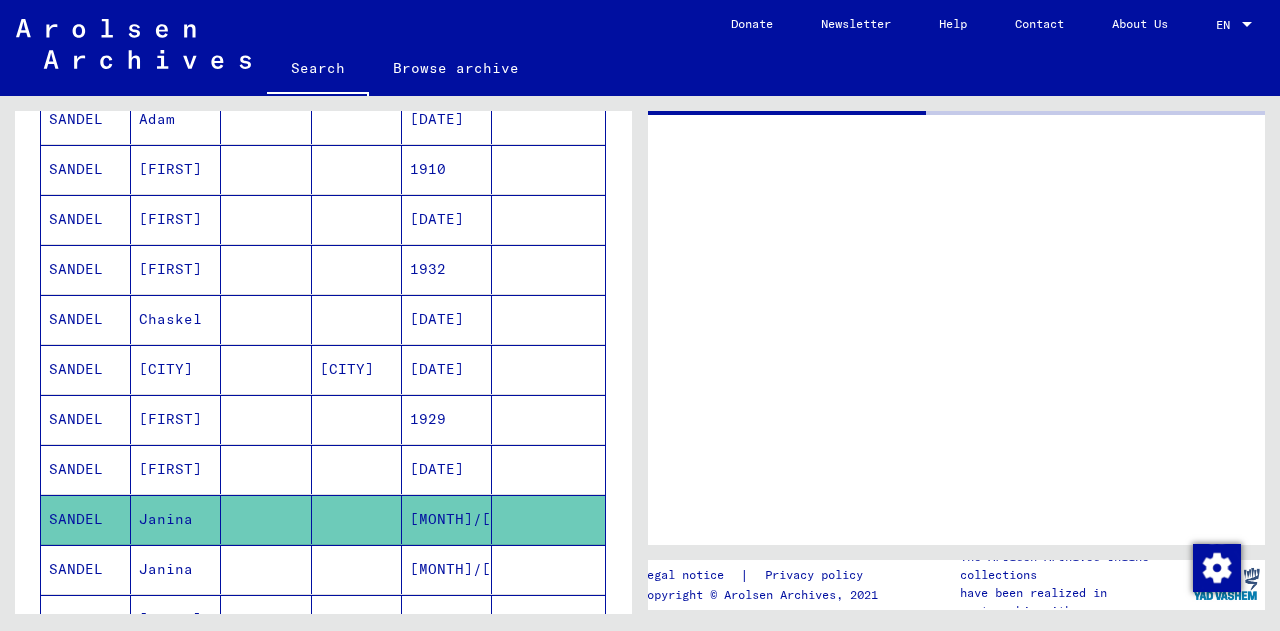 scroll, scrollTop: 0, scrollLeft: 0, axis: both 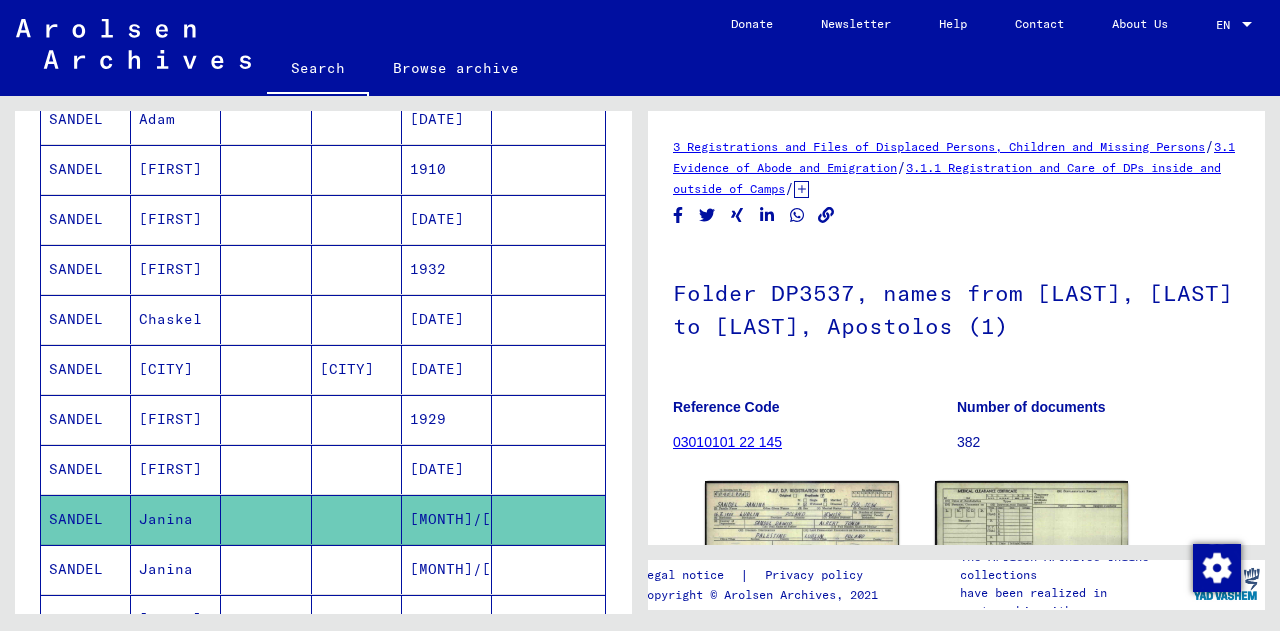 click at bounding box center [357, 519] 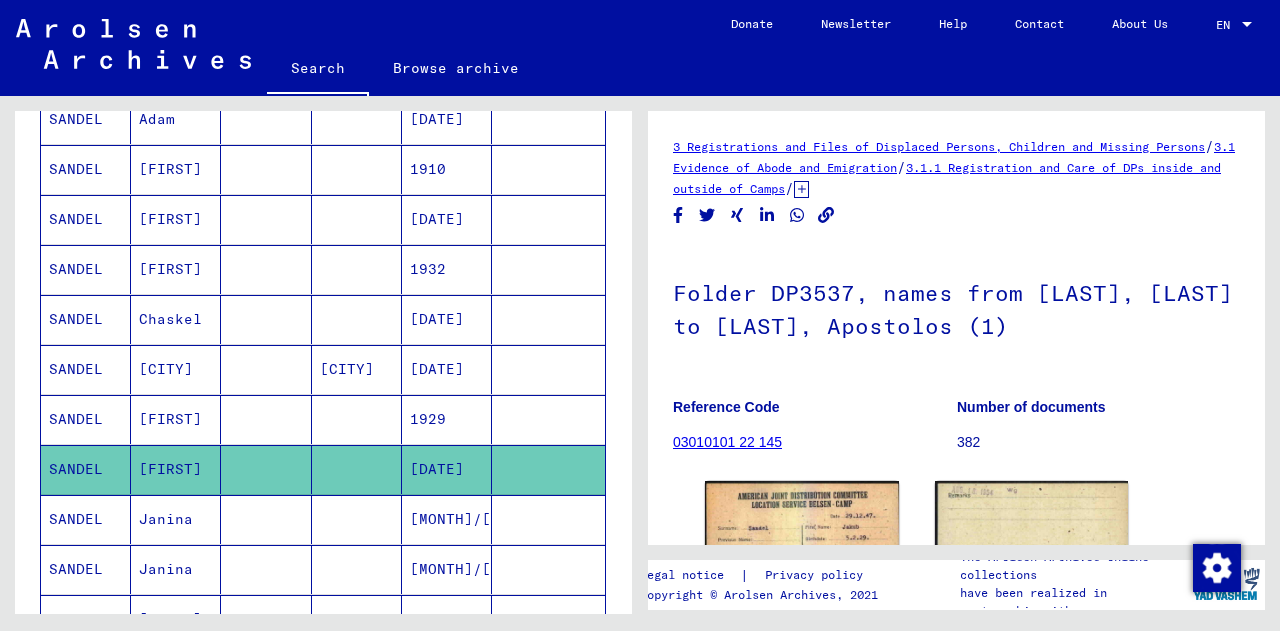 scroll, scrollTop: 839, scrollLeft: 0, axis: vertical 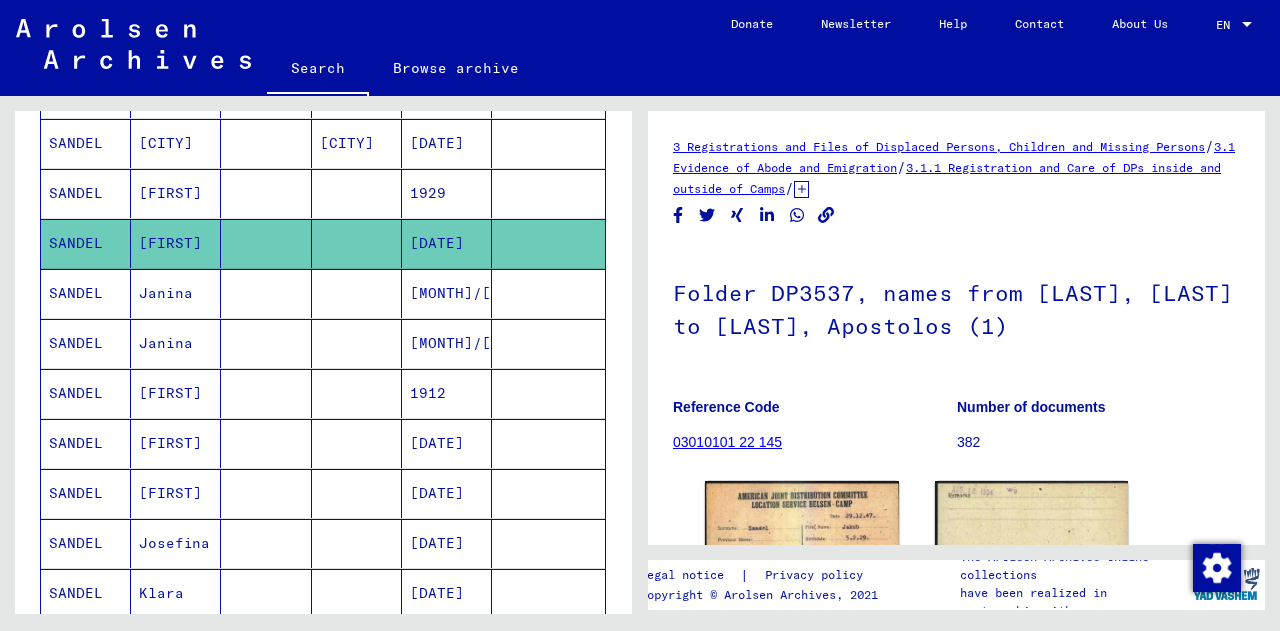 click at bounding box center (357, 493) 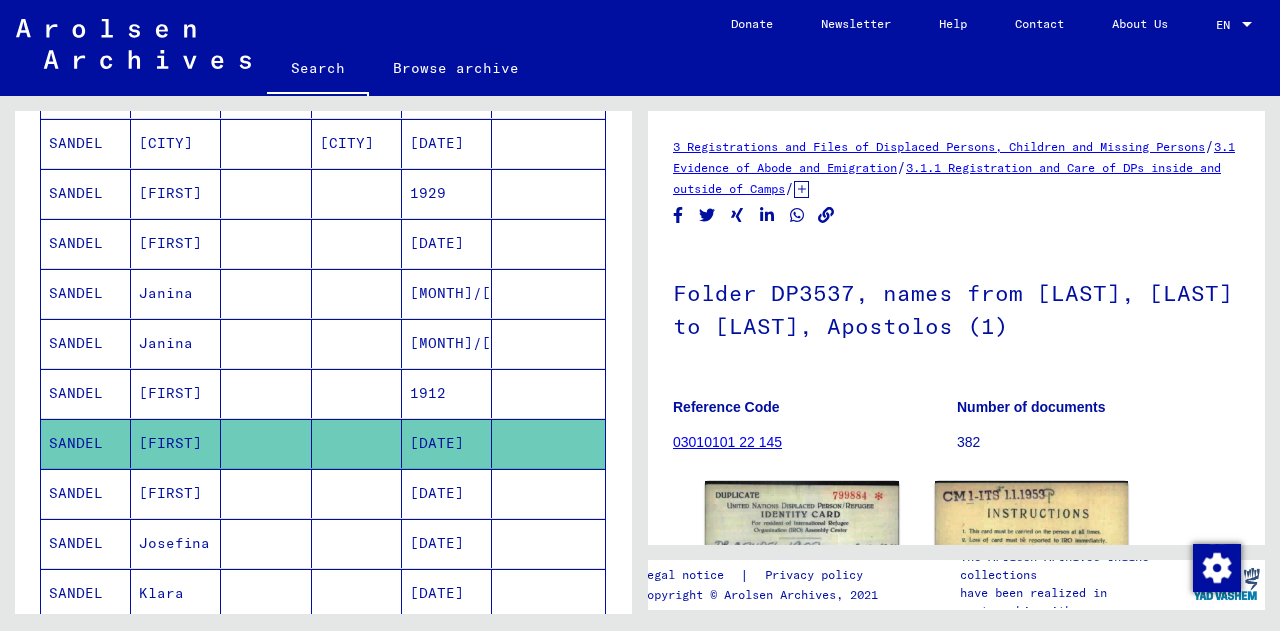 scroll, scrollTop: 0, scrollLeft: 0, axis: both 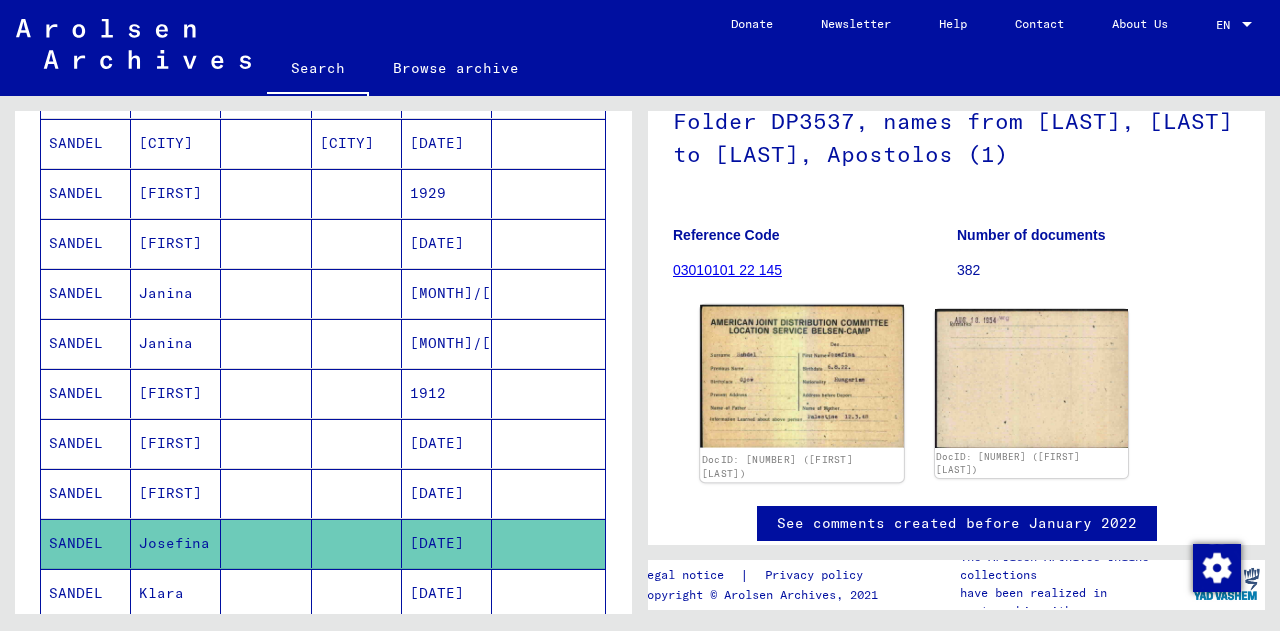 click 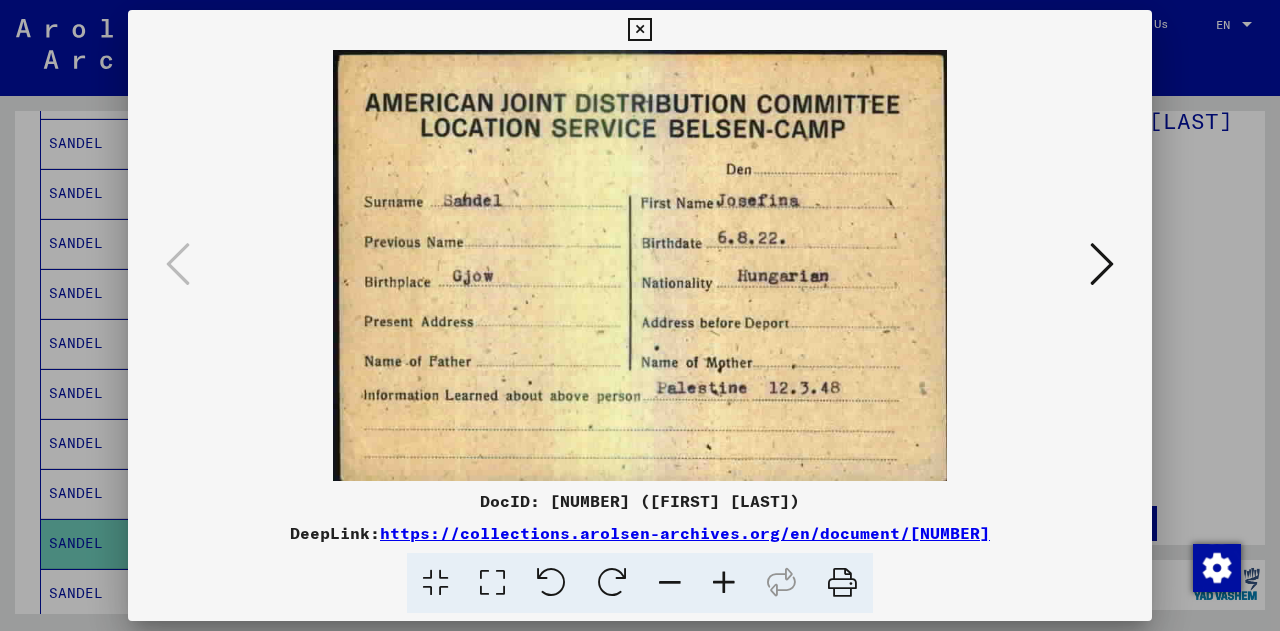 type 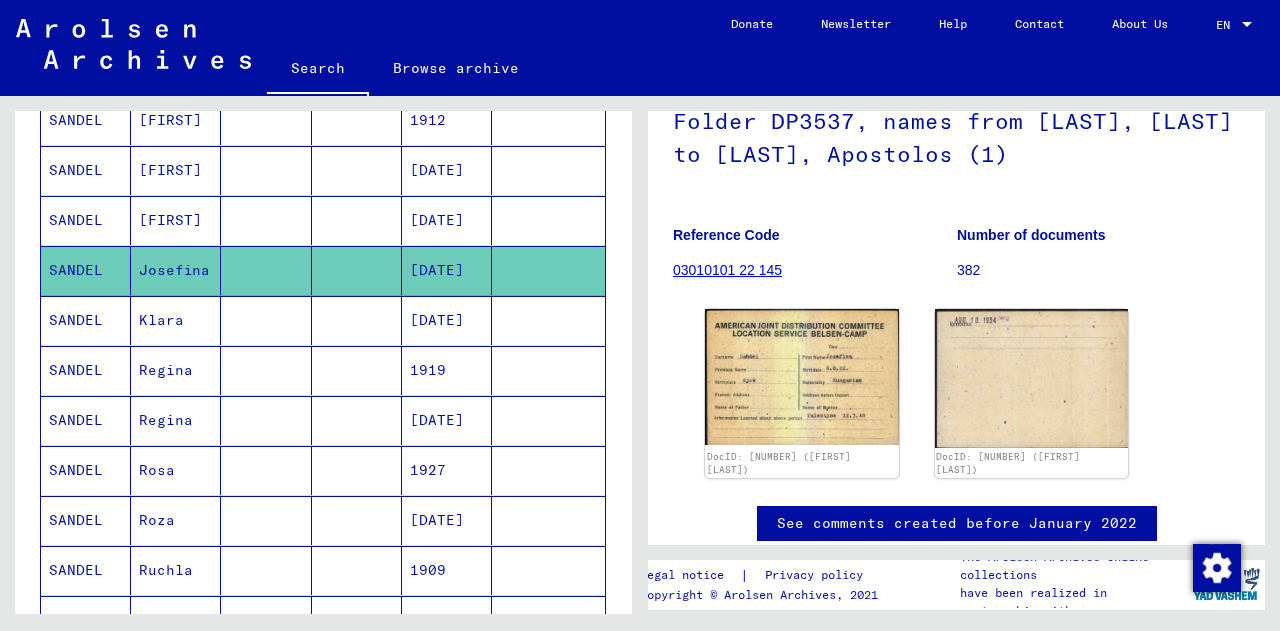 scroll, scrollTop: 1114, scrollLeft: 0, axis: vertical 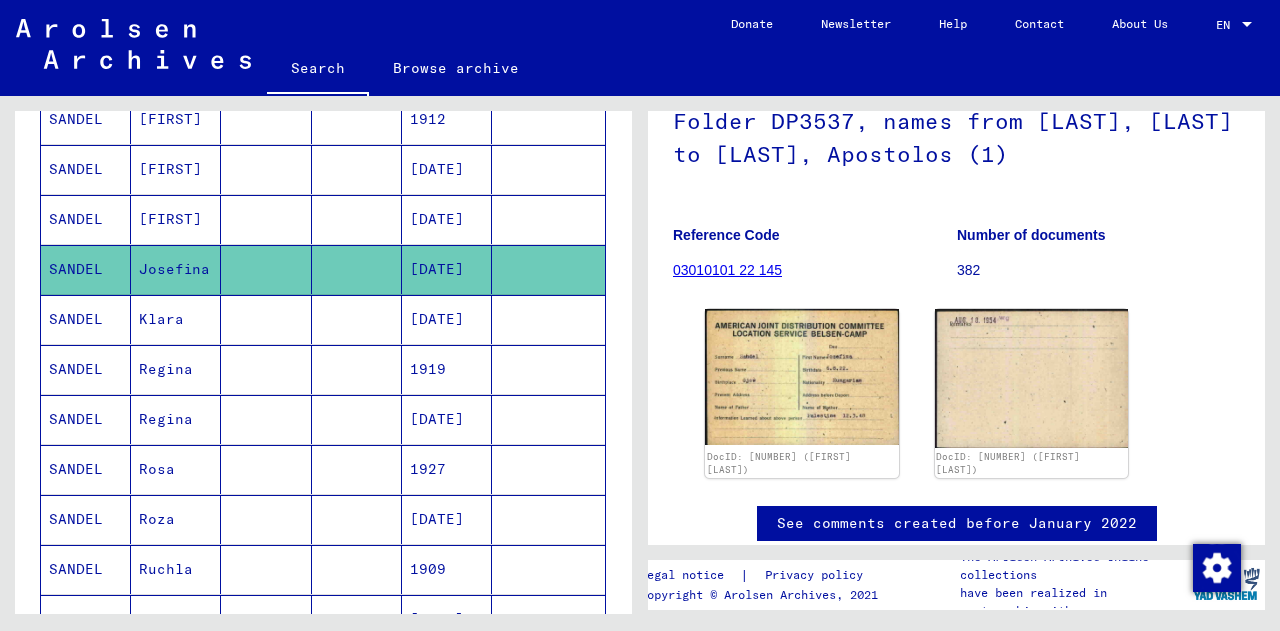 click at bounding box center (266, 569) 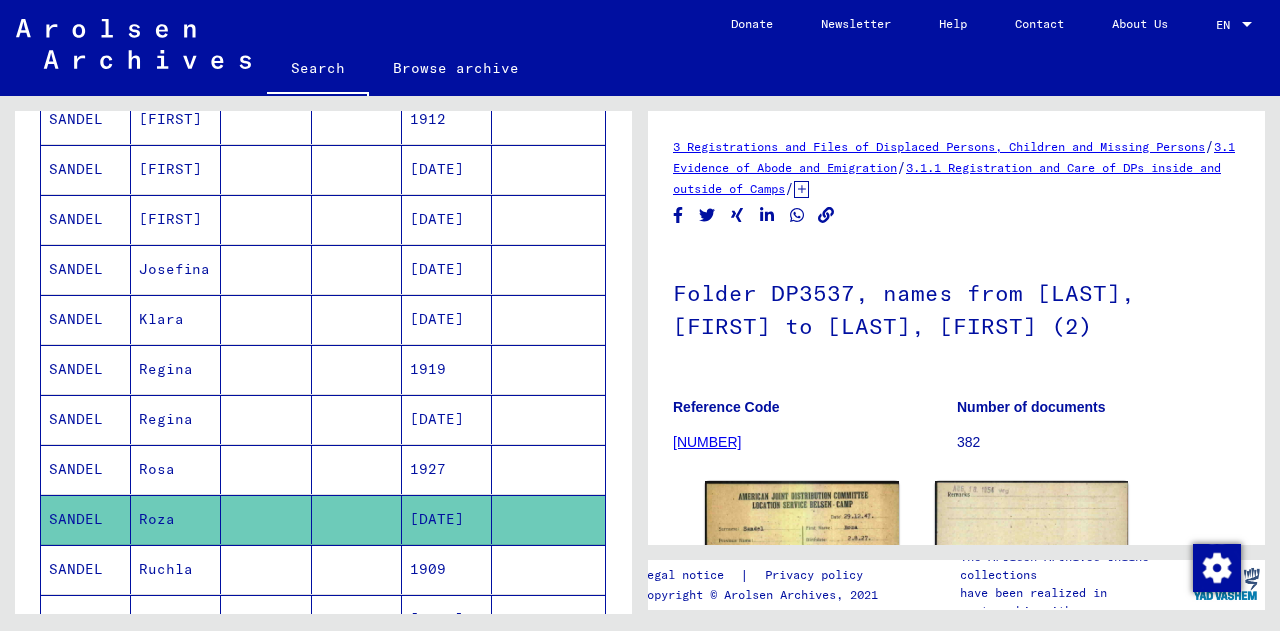 scroll, scrollTop: 0, scrollLeft: 0, axis: both 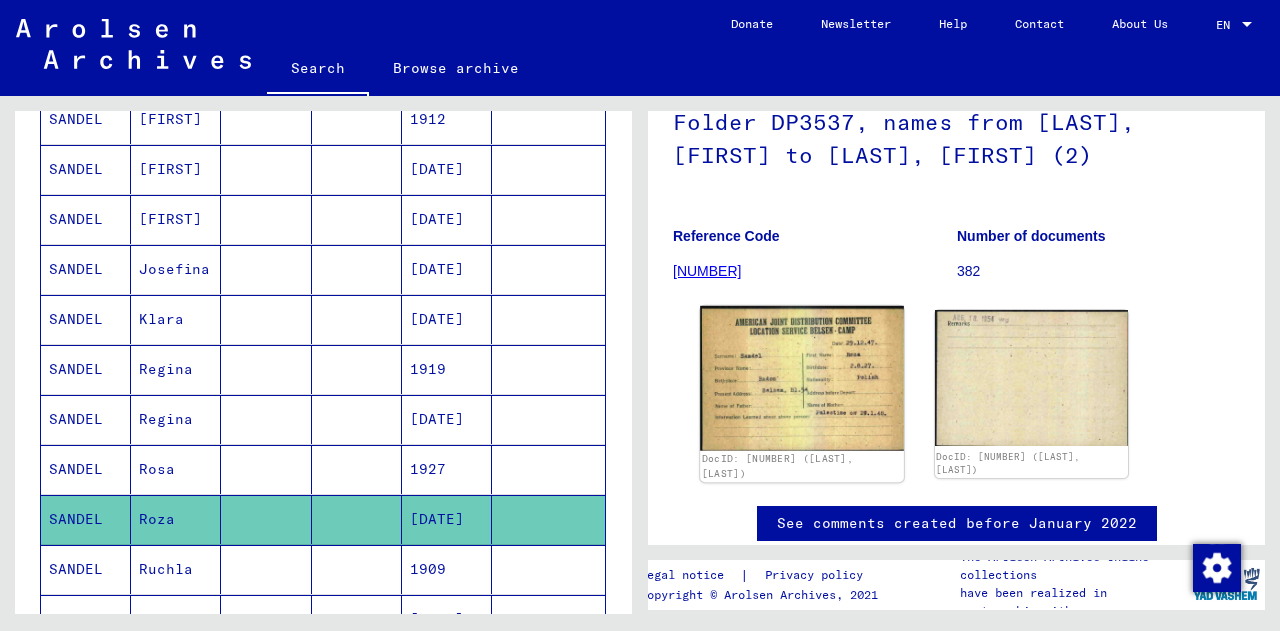 click 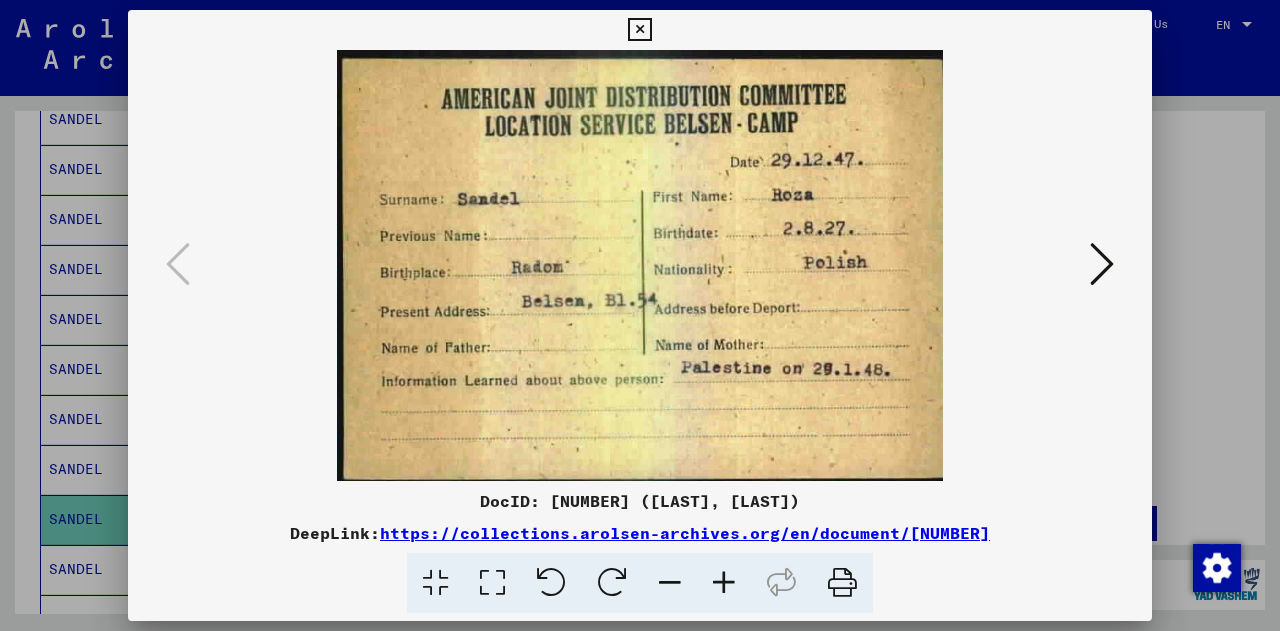 type 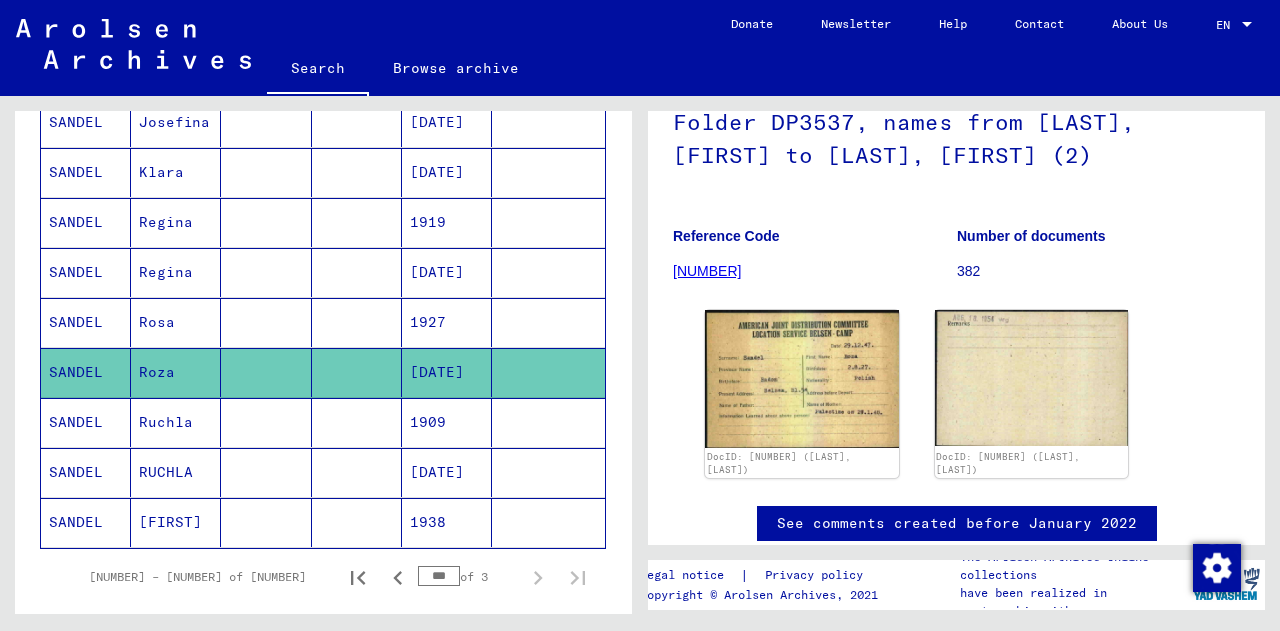 scroll, scrollTop: 1270, scrollLeft: 0, axis: vertical 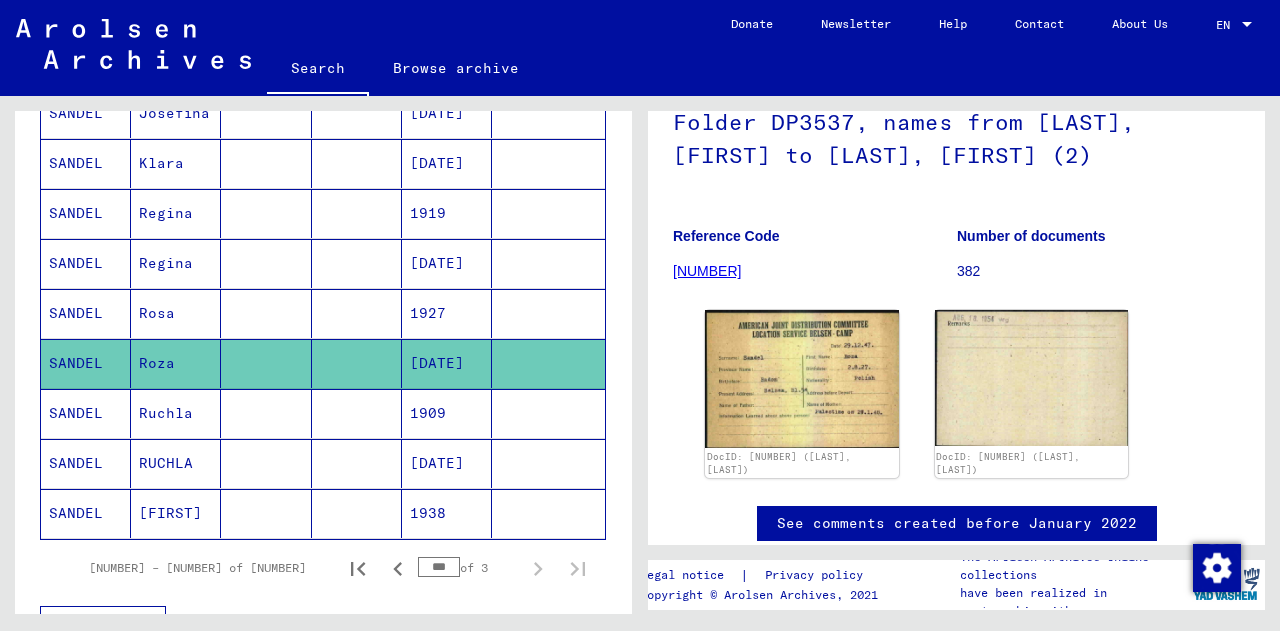 click on "[DATE]" at bounding box center (447, 513) 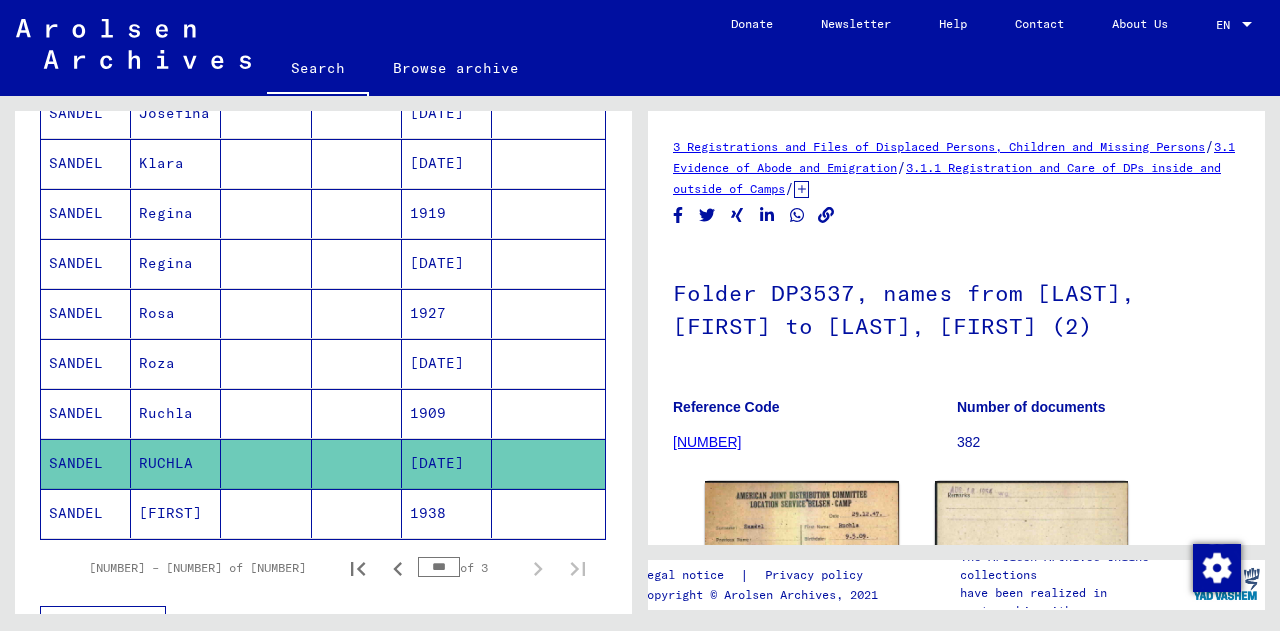 scroll, scrollTop: 0, scrollLeft: 0, axis: both 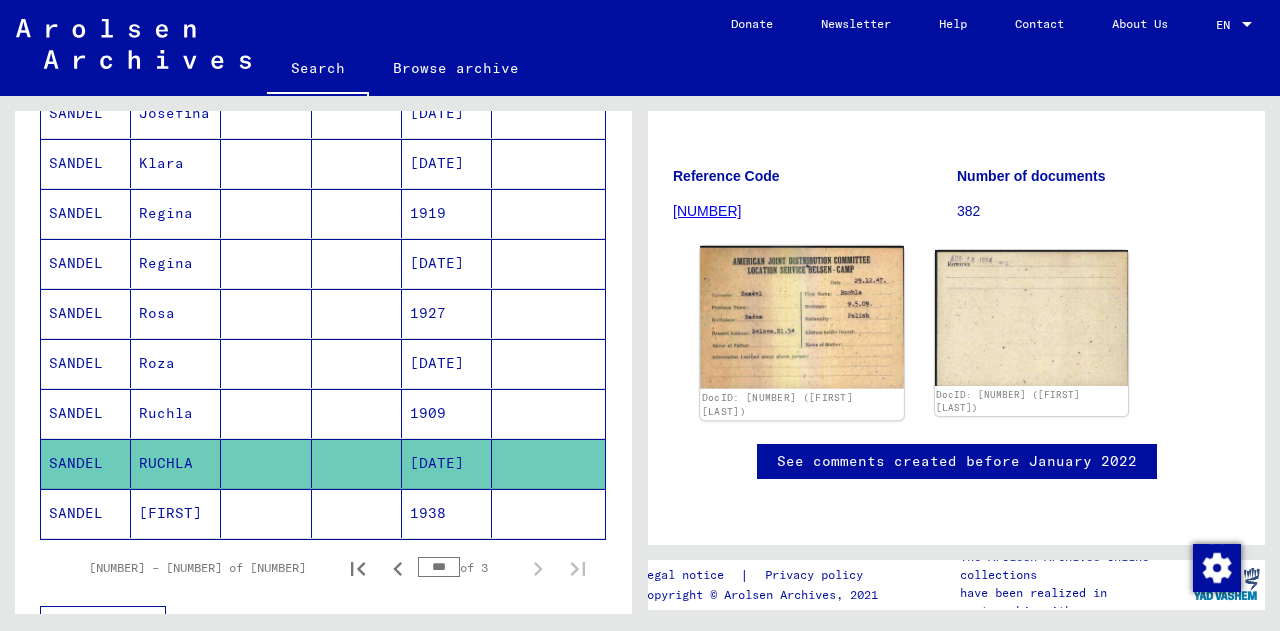 click 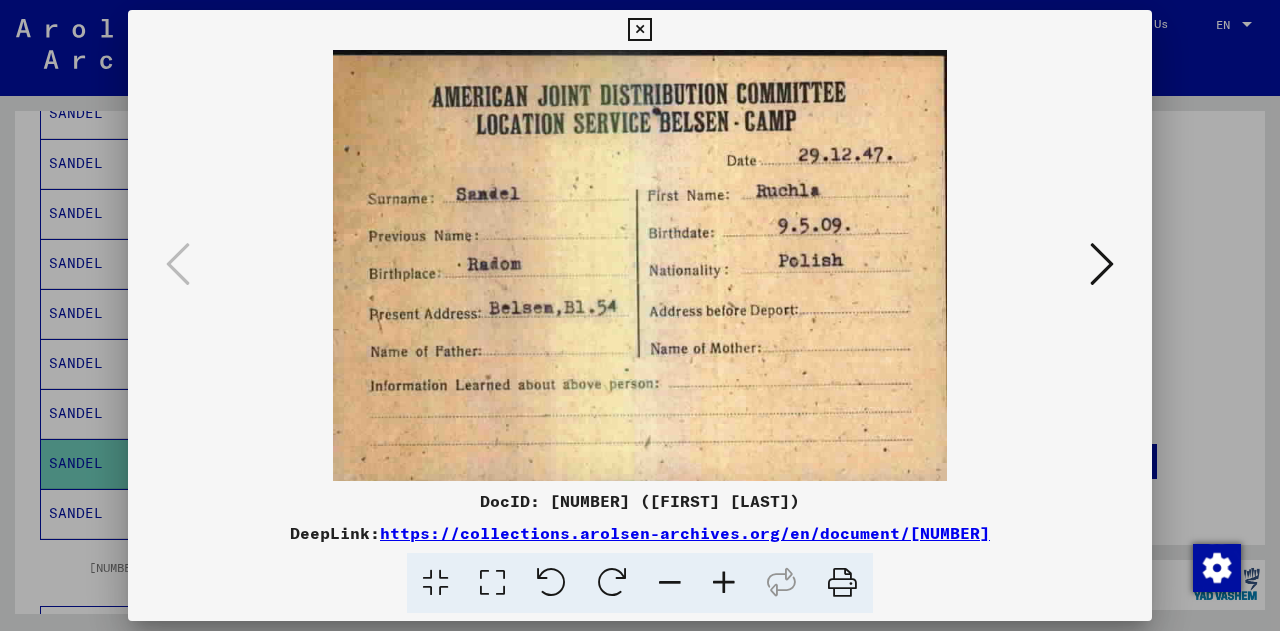 type 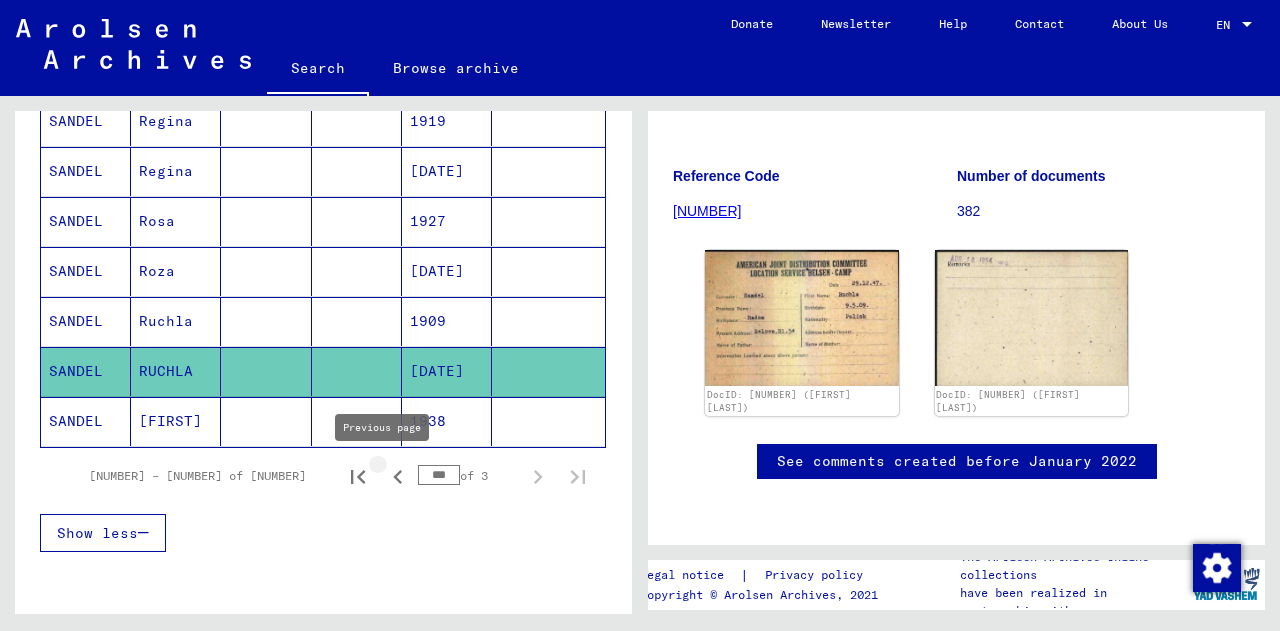 click 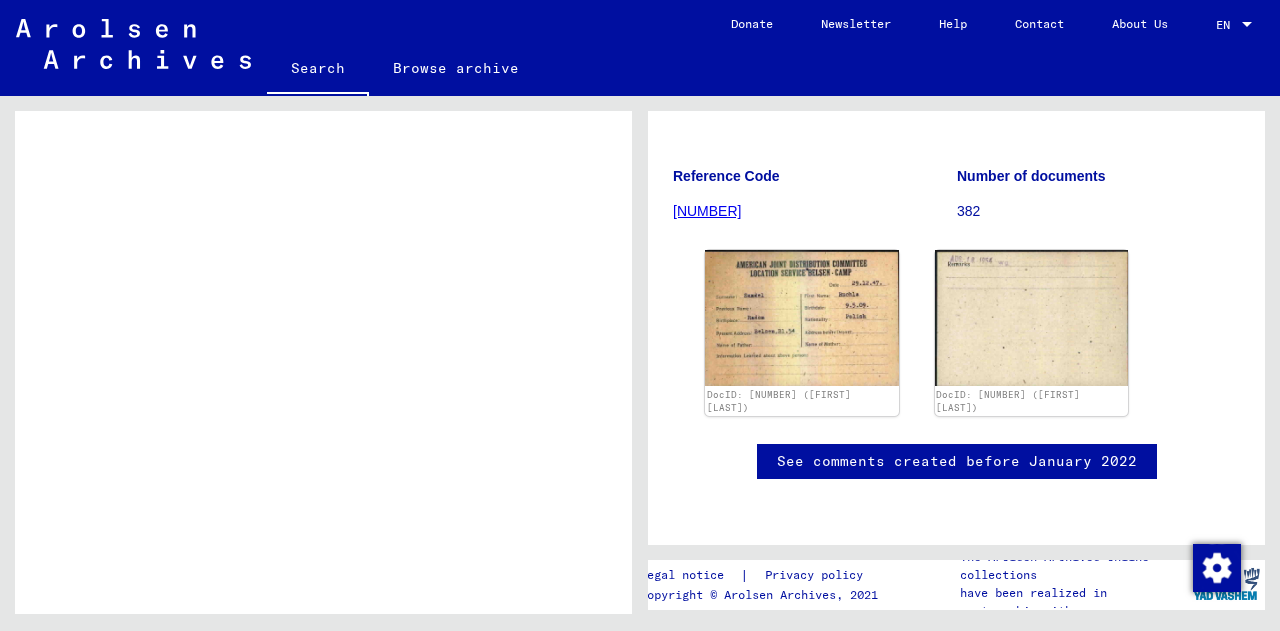 scroll, scrollTop: 540, scrollLeft: 0, axis: vertical 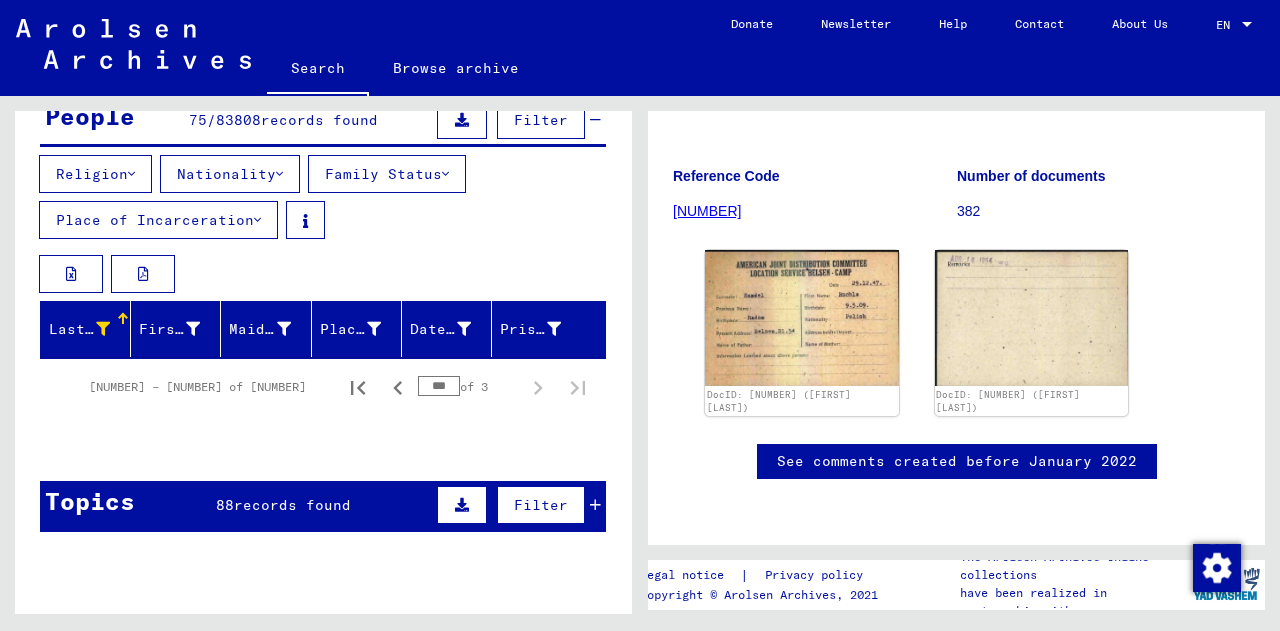 click at bounding box center [103, 329] 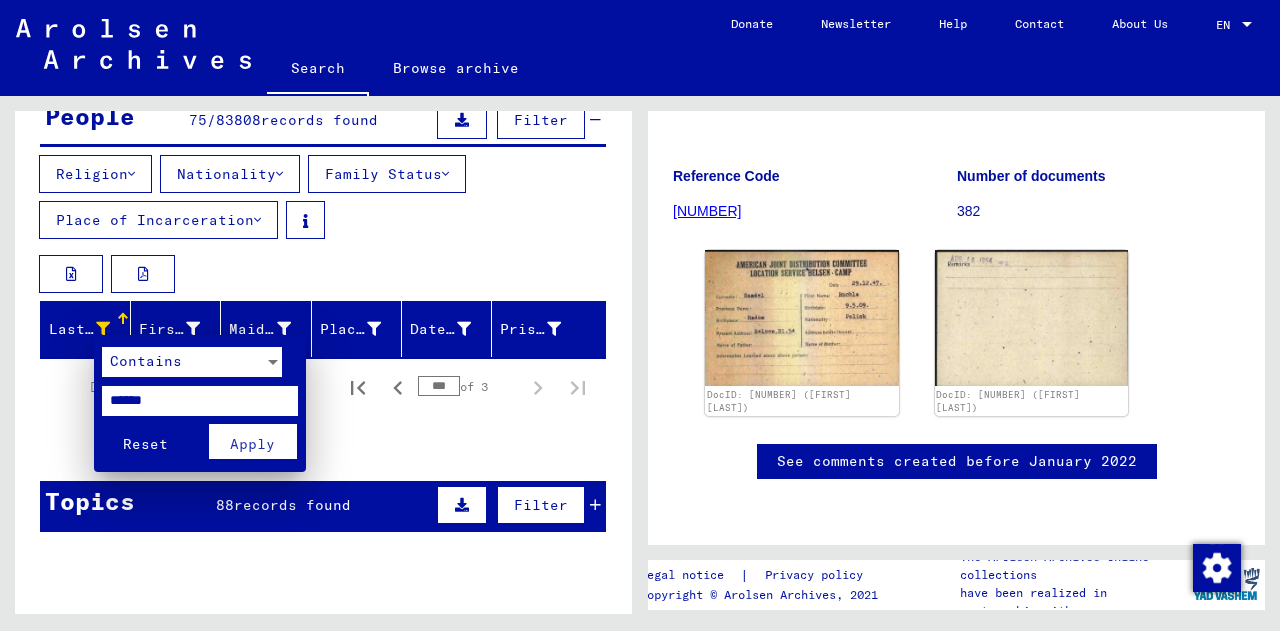 click on "Contains" at bounding box center [183, 362] 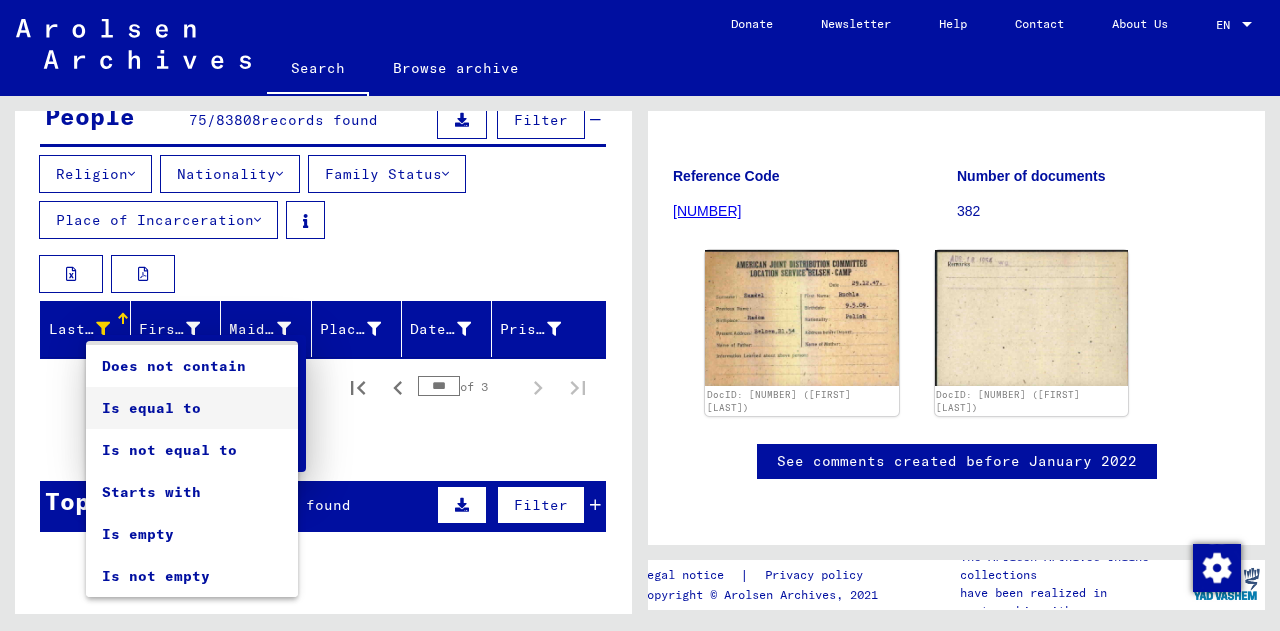scroll, scrollTop: 0, scrollLeft: 0, axis: both 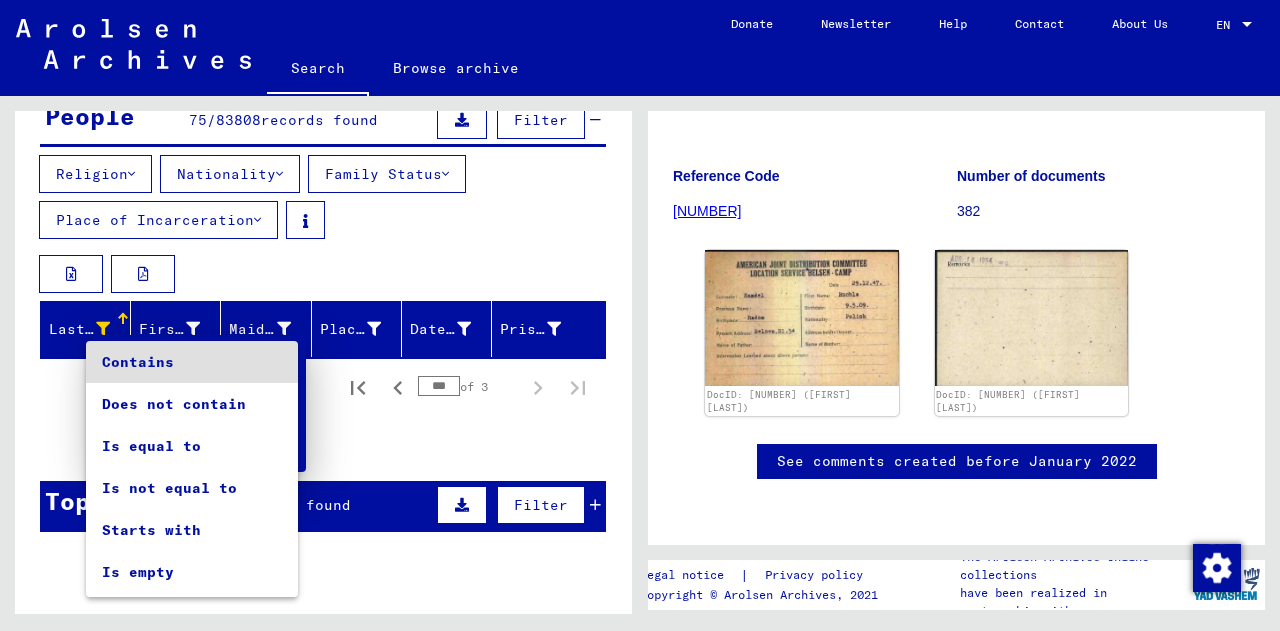 click at bounding box center [640, 315] 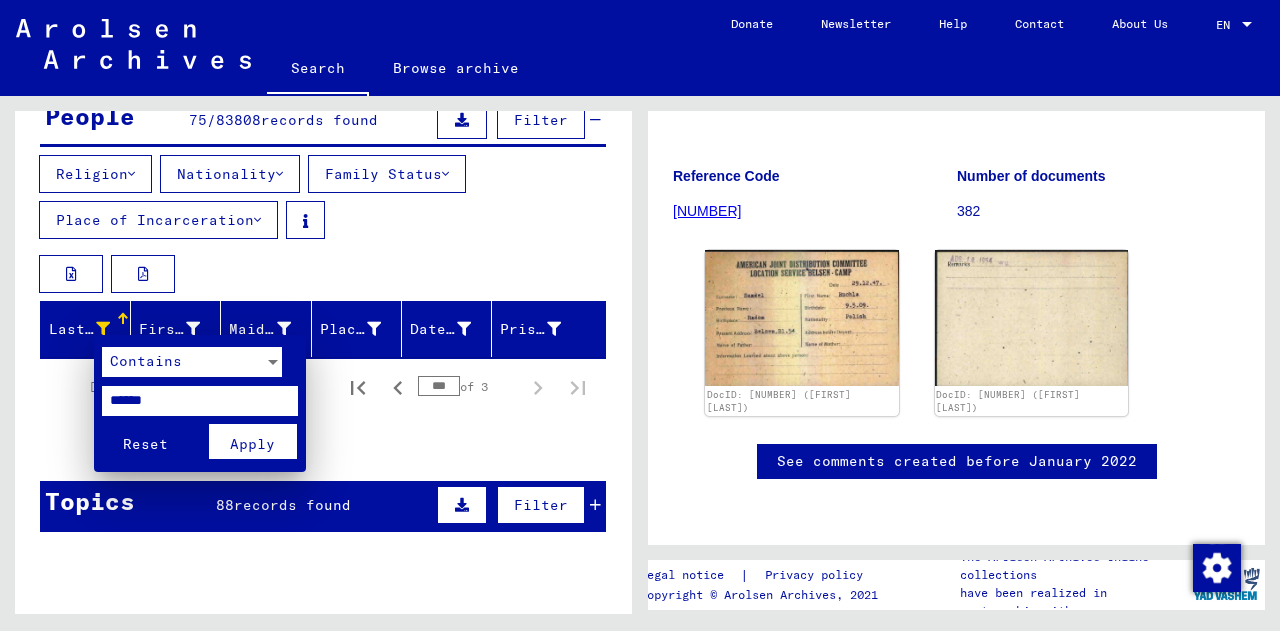 click at bounding box center [640, 315] 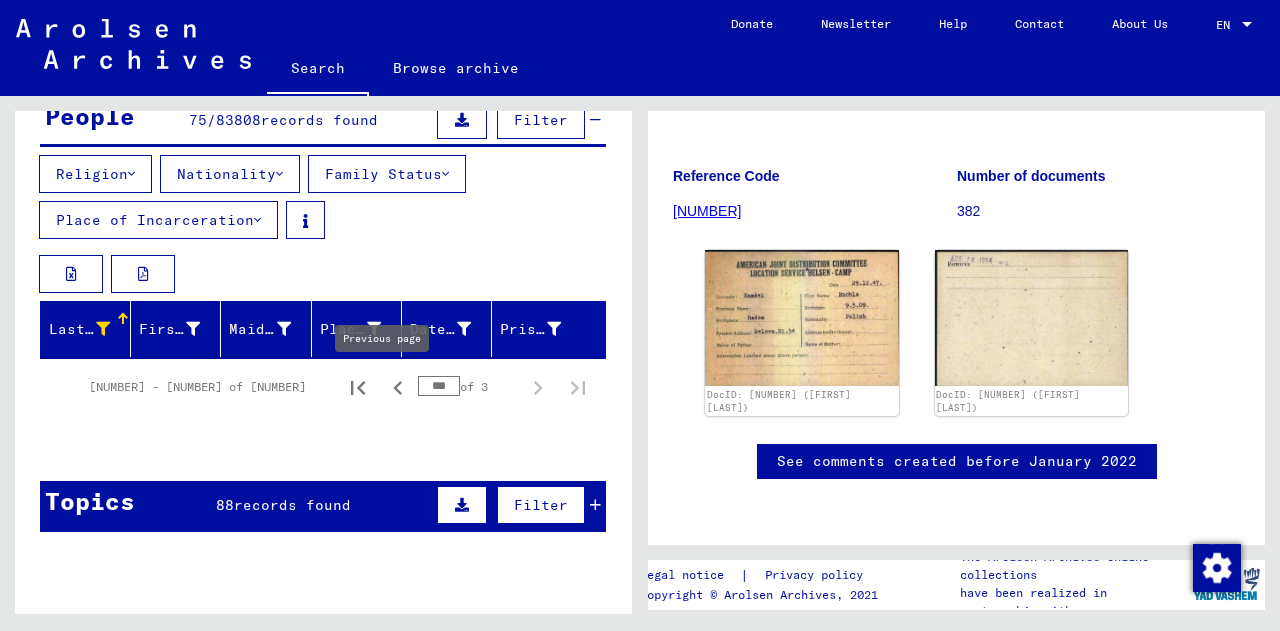 click 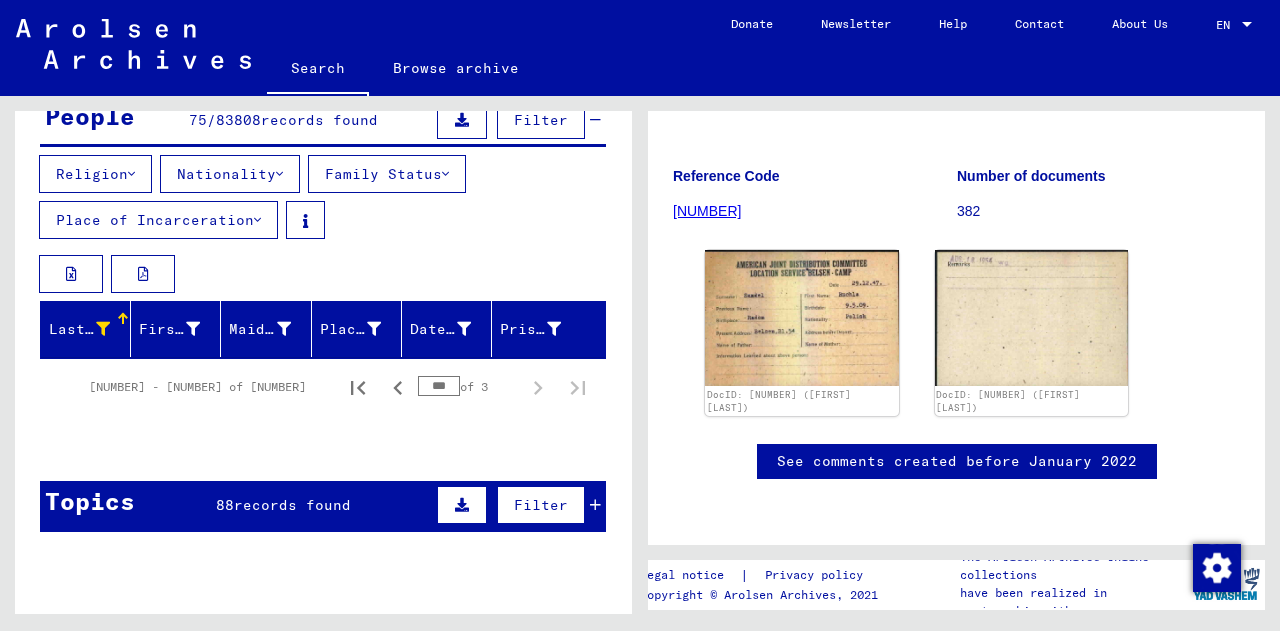 click on "Last Name" at bounding box center (79, 329) 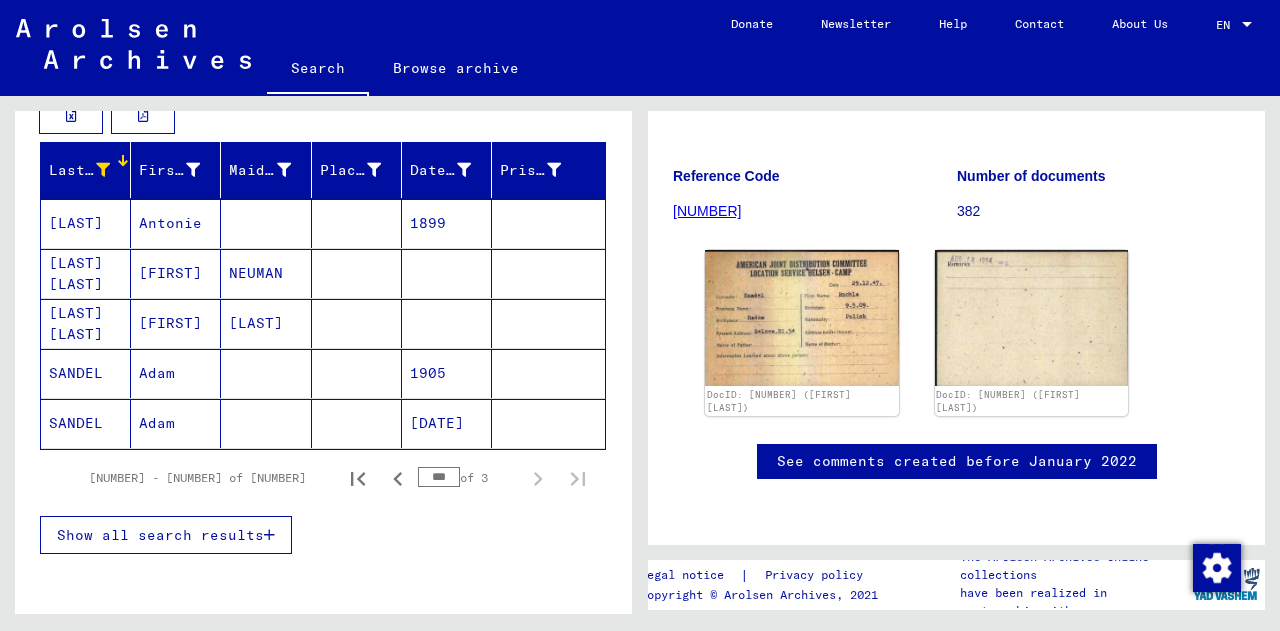 scroll, scrollTop: 361, scrollLeft: 0, axis: vertical 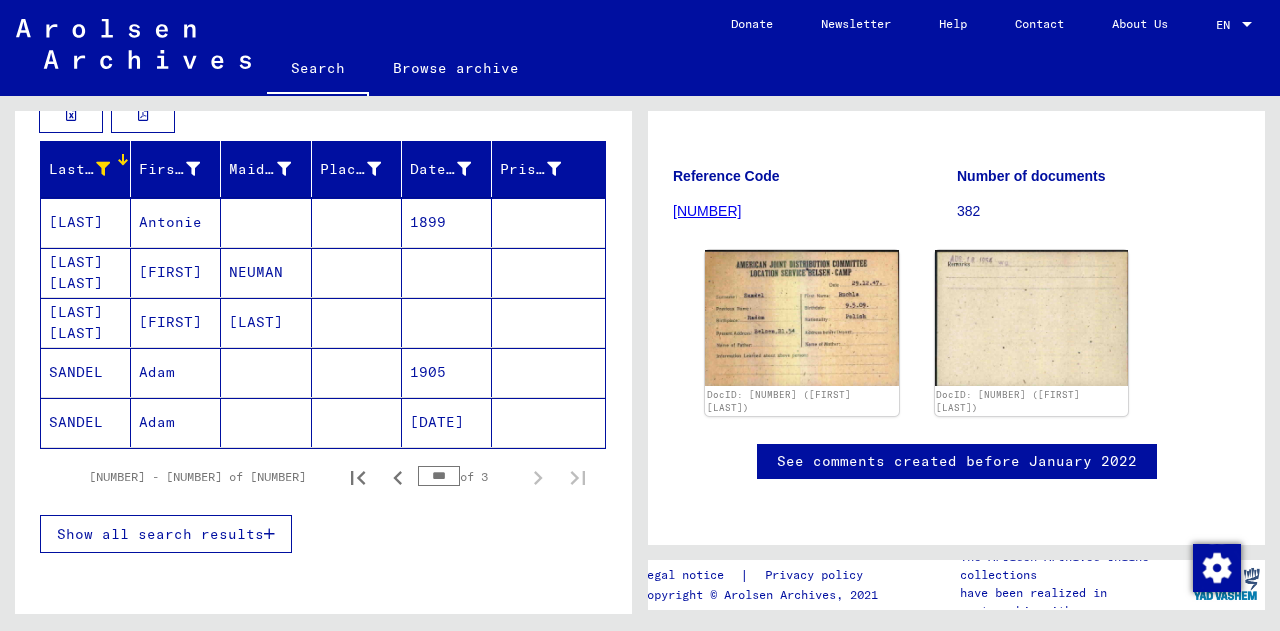 click on "Show all search results" at bounding box center [160, 534] 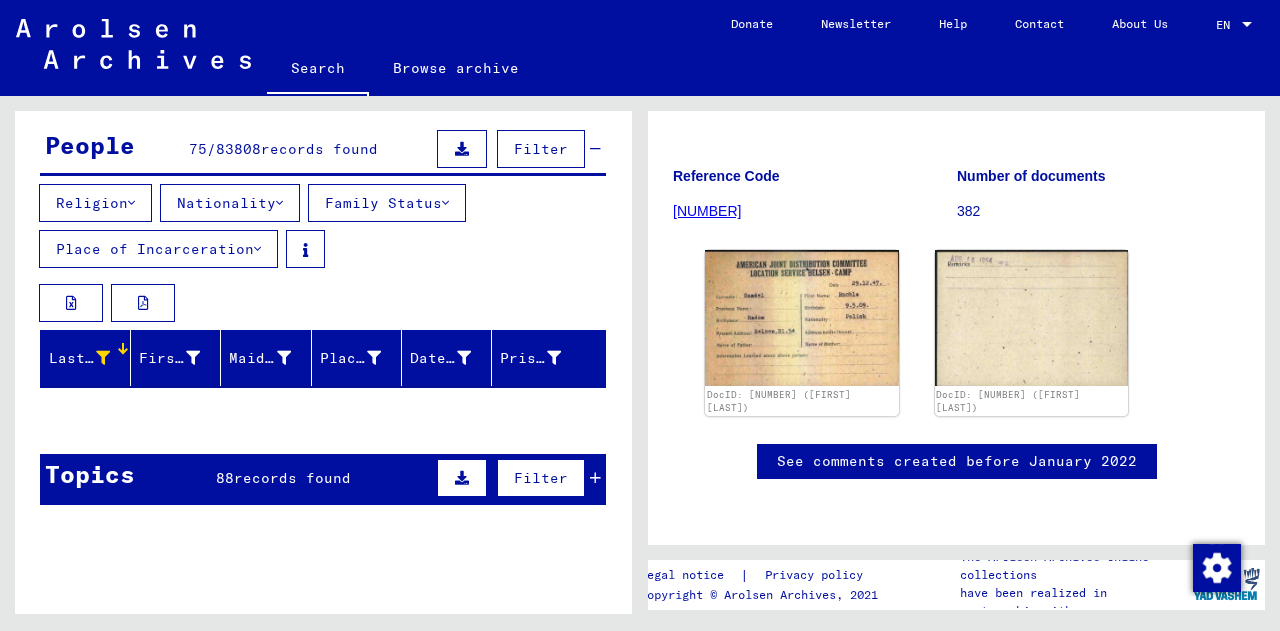 scroll, scrollTop: 169, scrollLeft: 0, axis: vertical 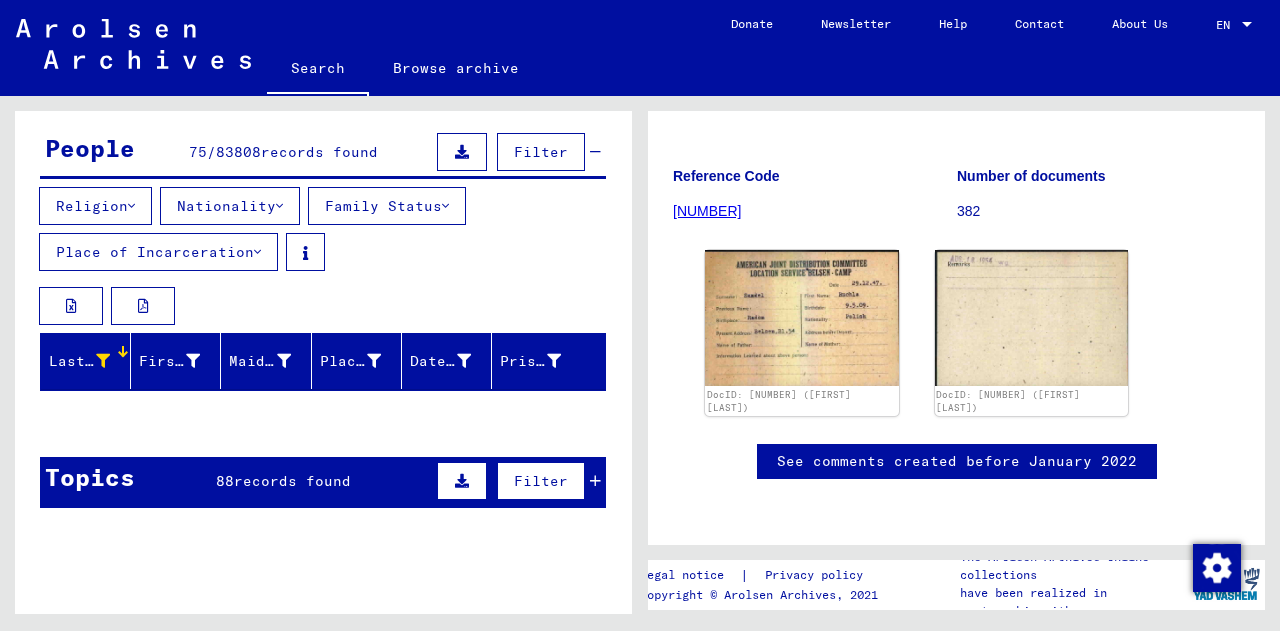 click on "records found" at bounding box center [292, 481] 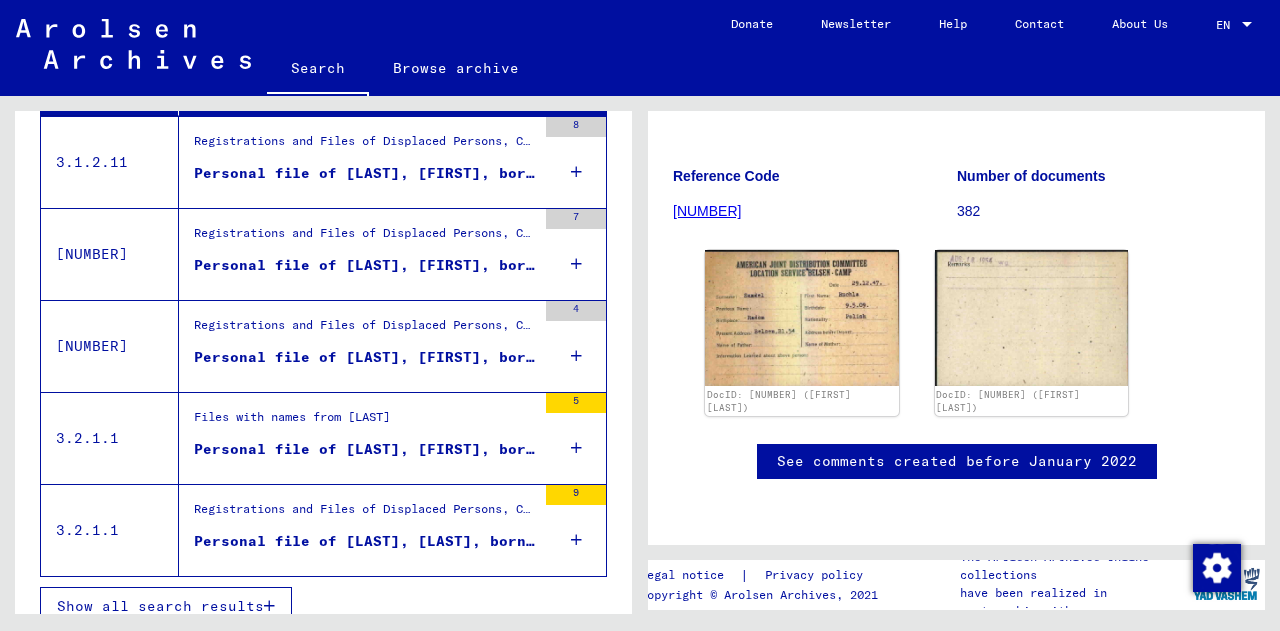 scroll, scrollTop: 618, scrollLeft: 0, axis: vertical 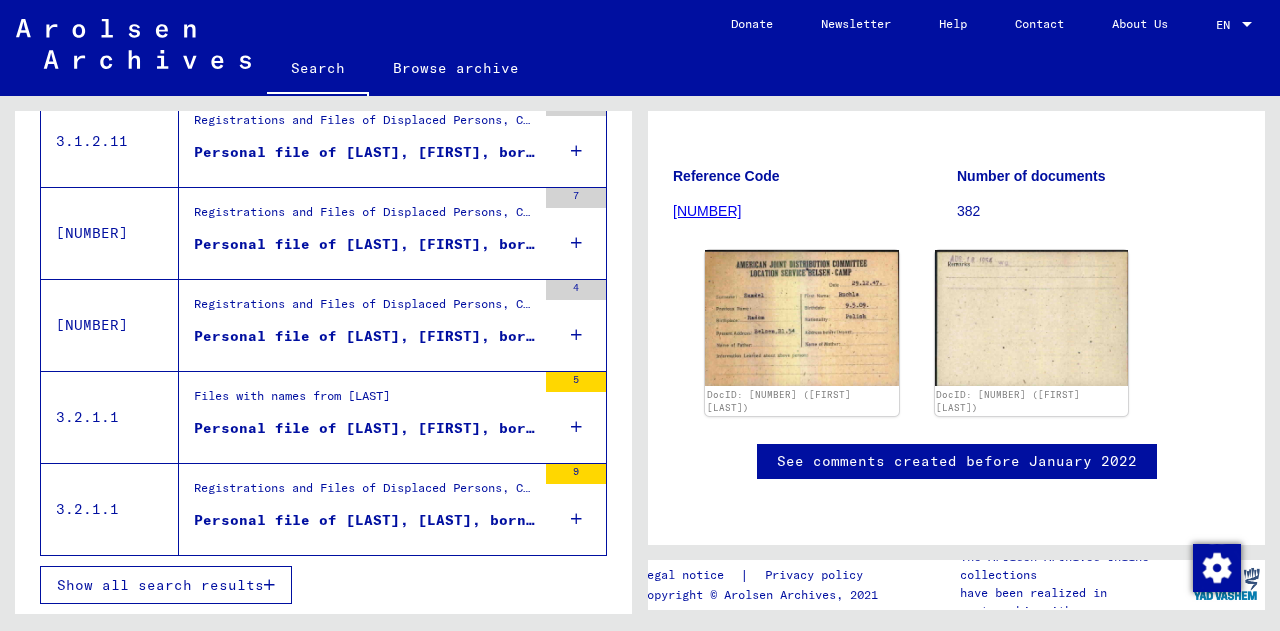 click on "Show all search results" at bounding box center [160, 585] 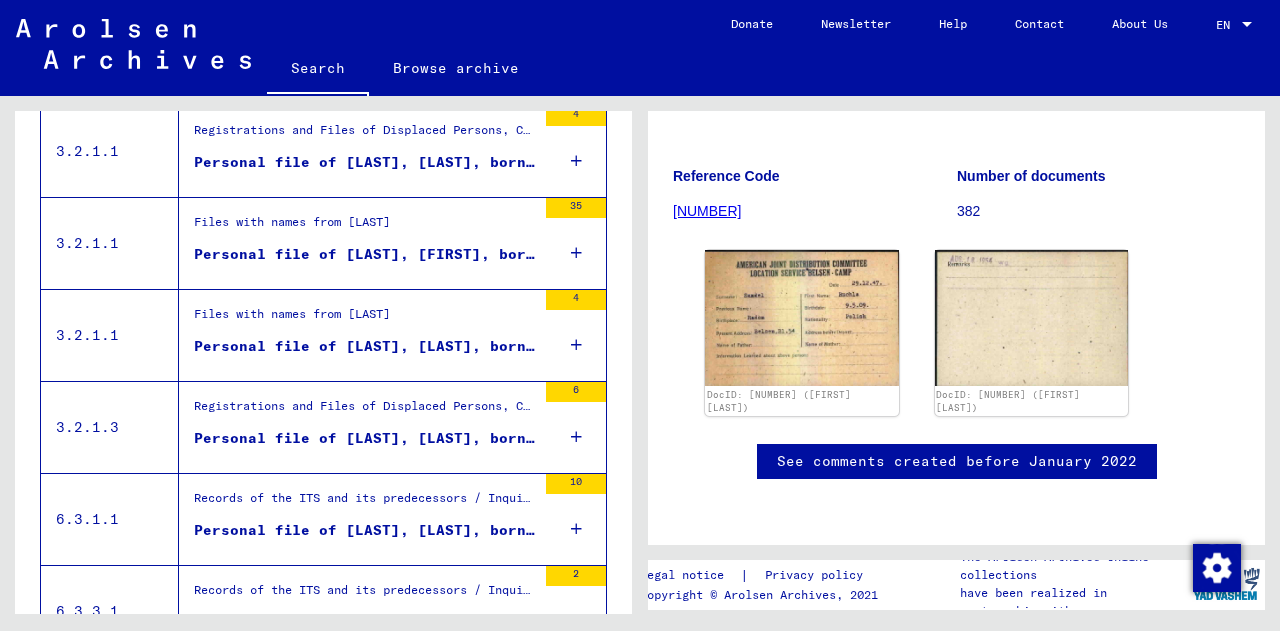 scroll, scrollTop: 1012, scrollLeft: 0, axis: vertical 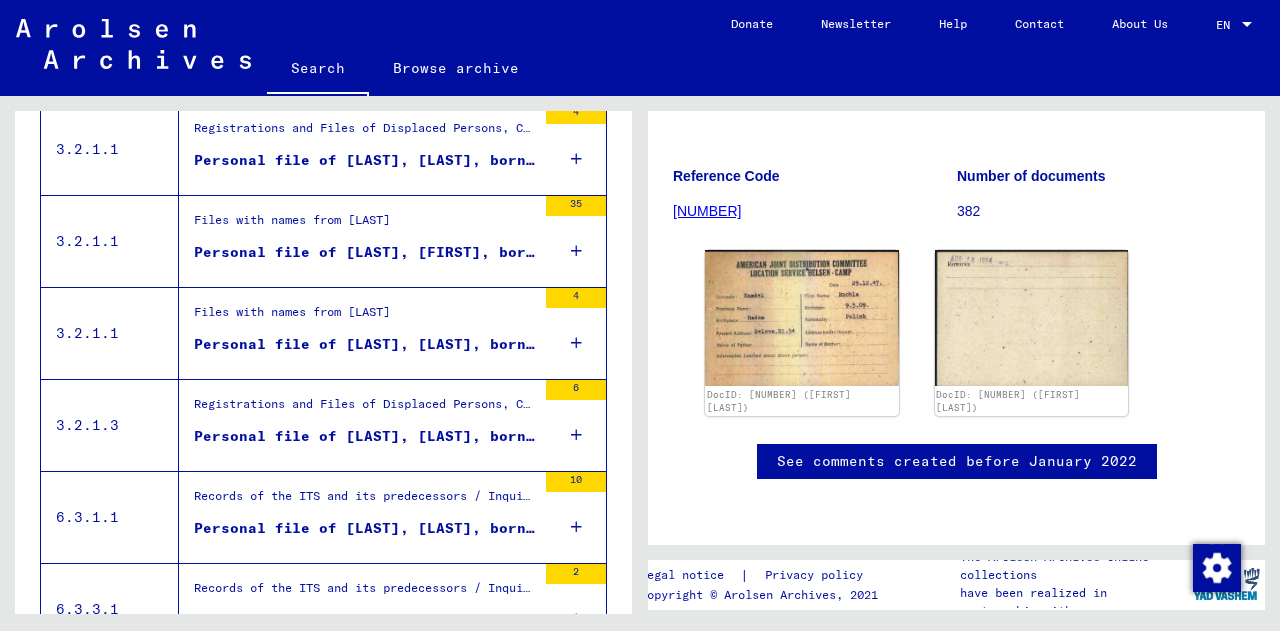 click on "Personal file of [LAST], [LAST], born on [DATE], born in [CITY] and of further persons" at bounding box center (365, 436) 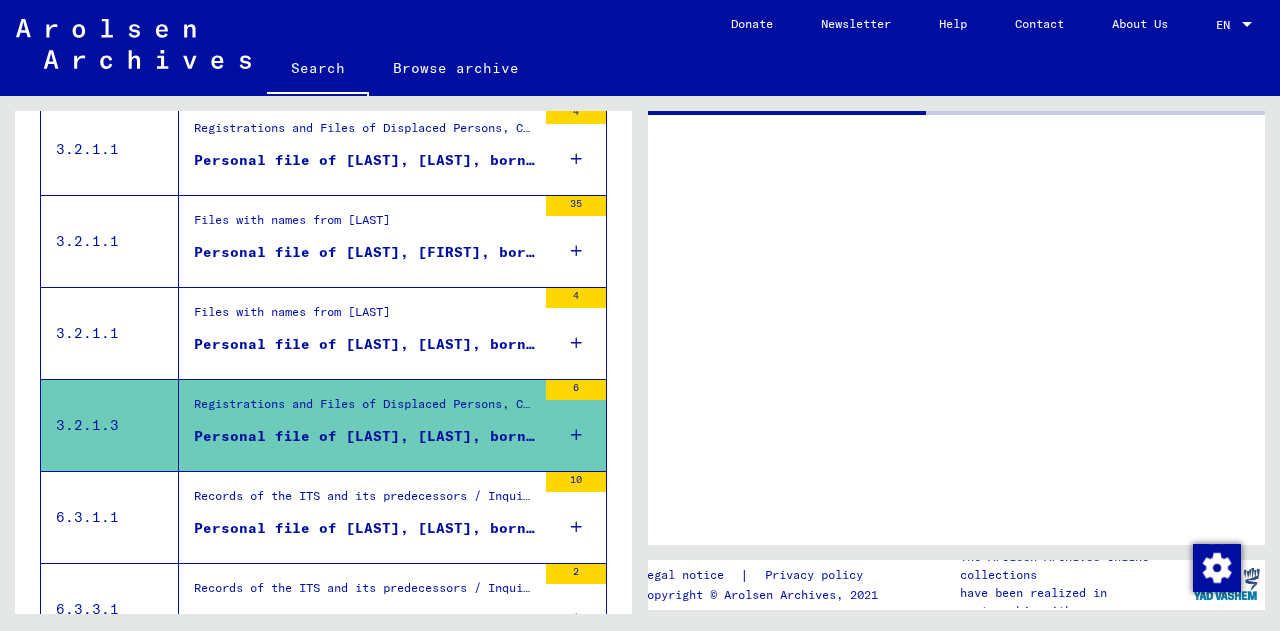 scroll, scrollTop: 0, scrollLeft: 0, axis: both 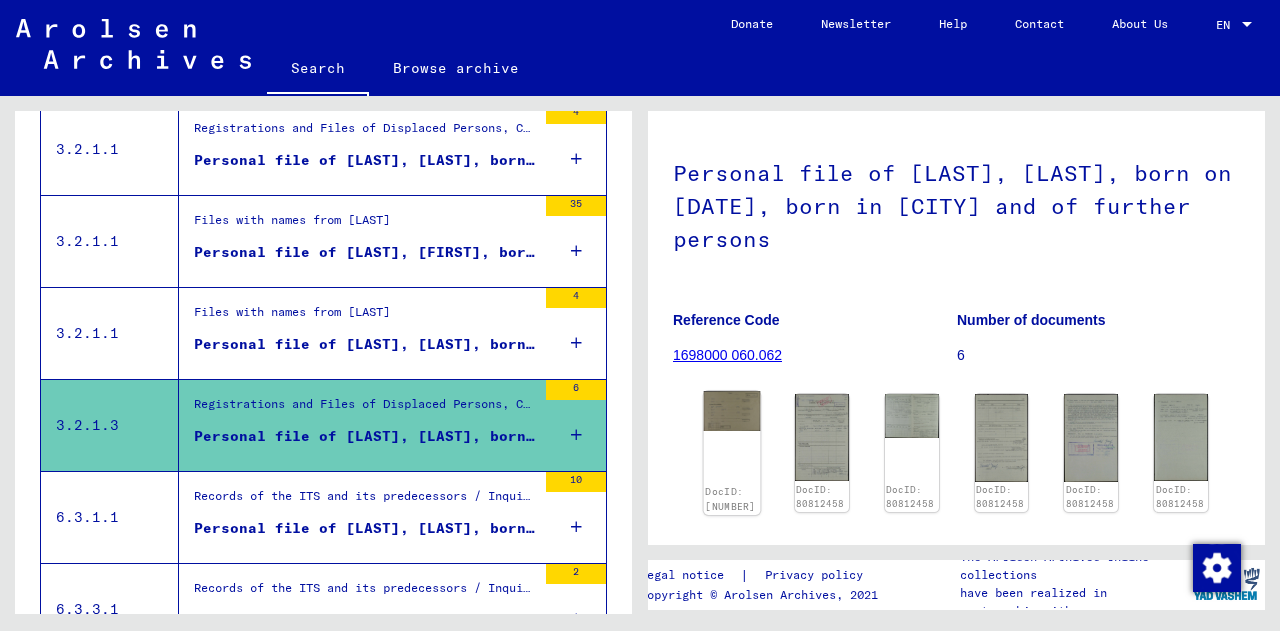 click on "DocID: [NUMBER]" 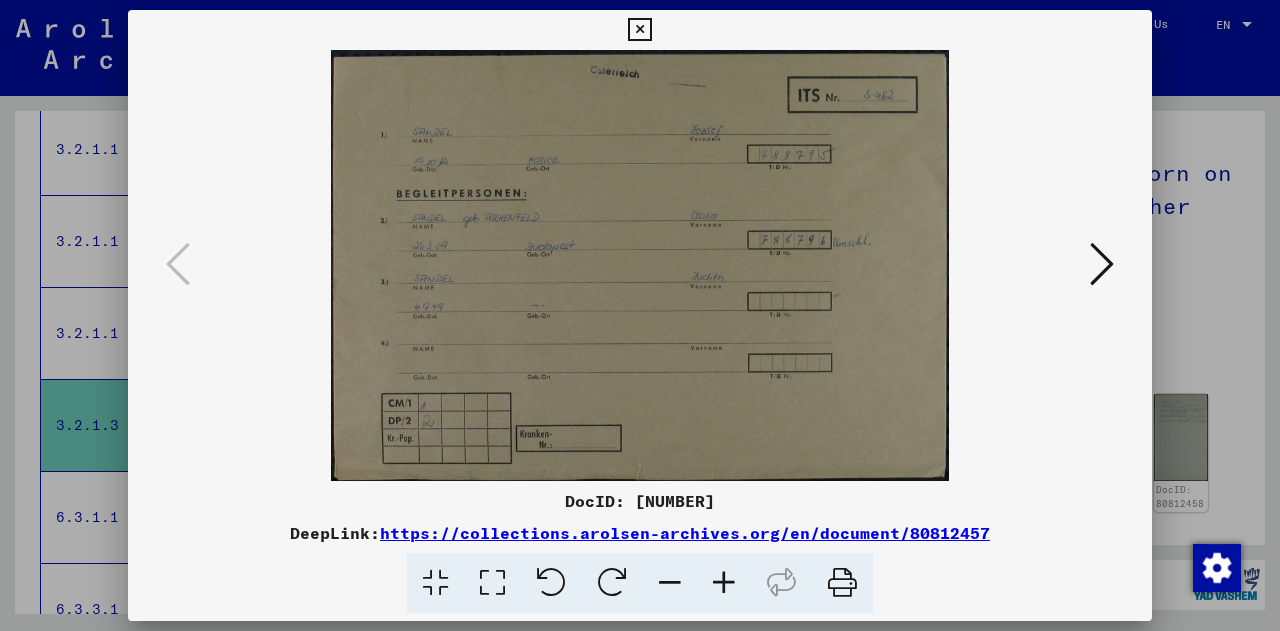click at bounding box center (640, 265) 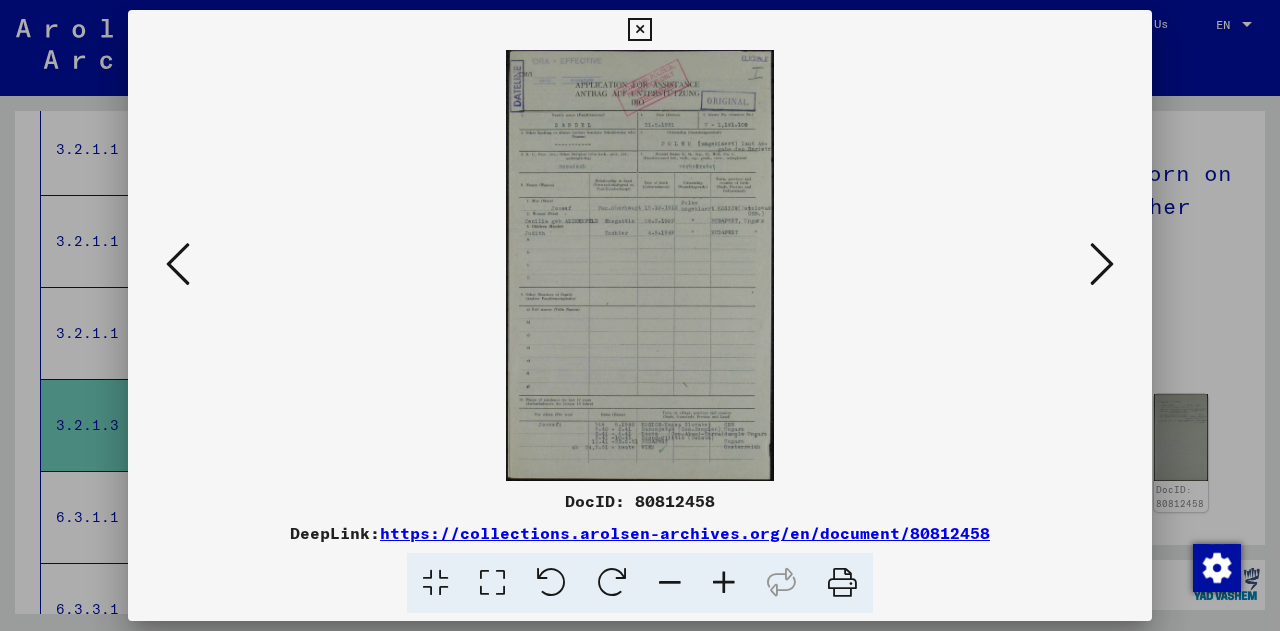 type 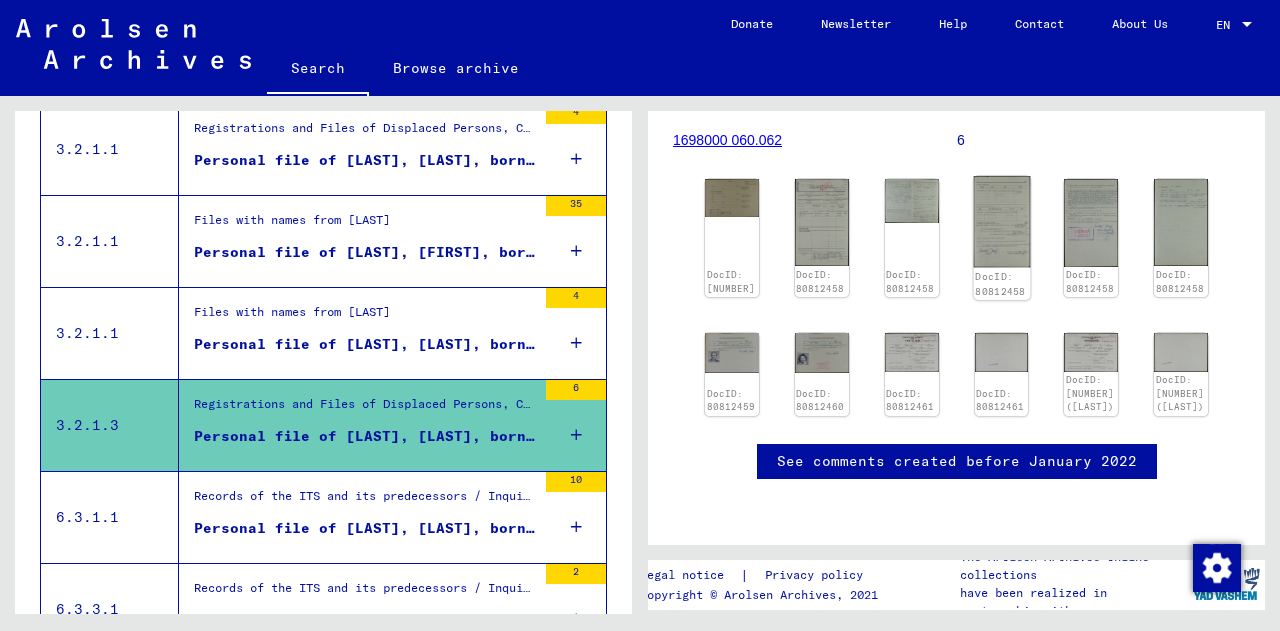 scroll, scrollTop: 341, scrollLeft: 0, axis: vertical 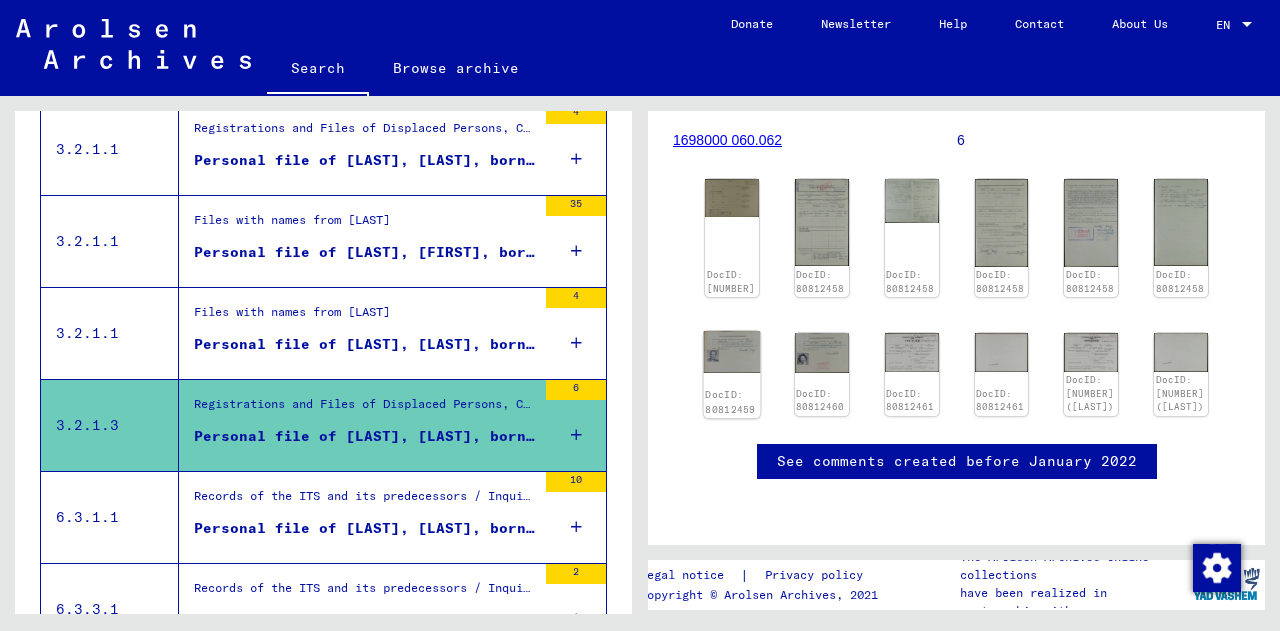 click 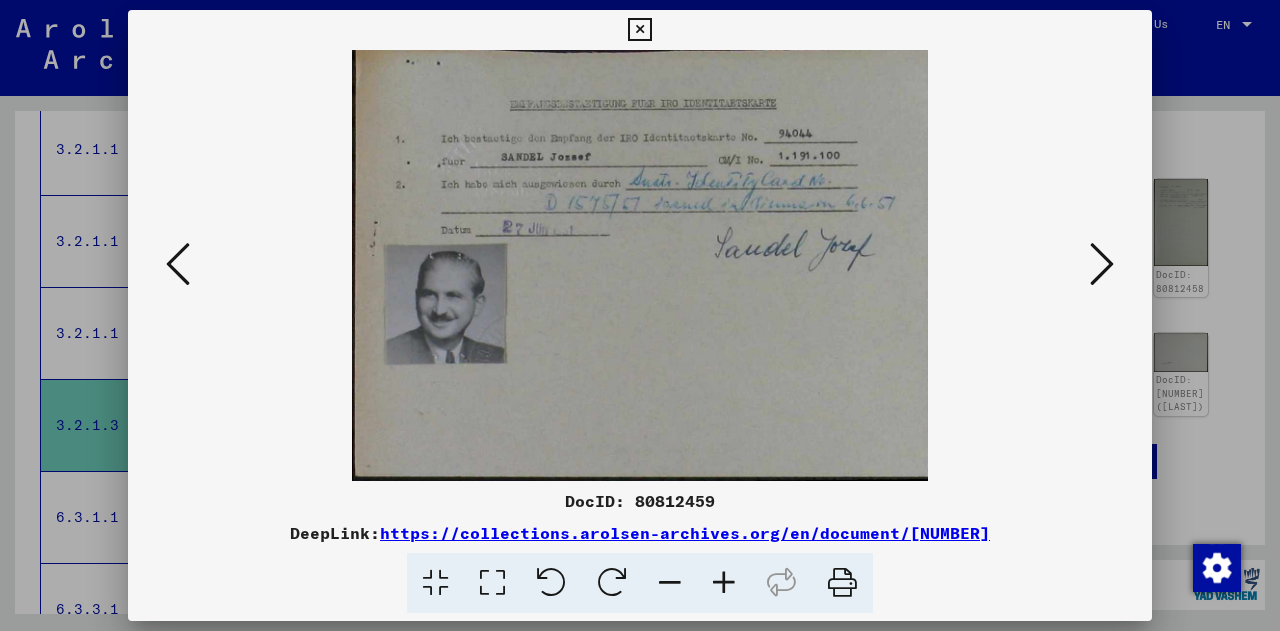 click at bounding box center (1102, 264) 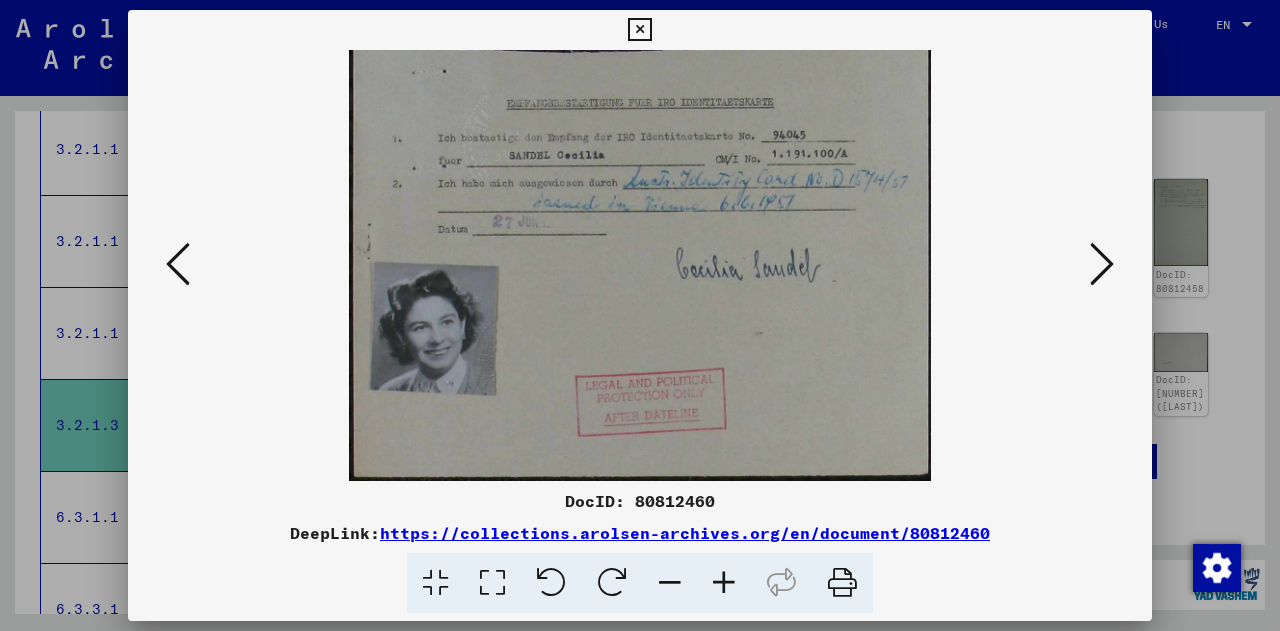click at bounding box center (178, 264) 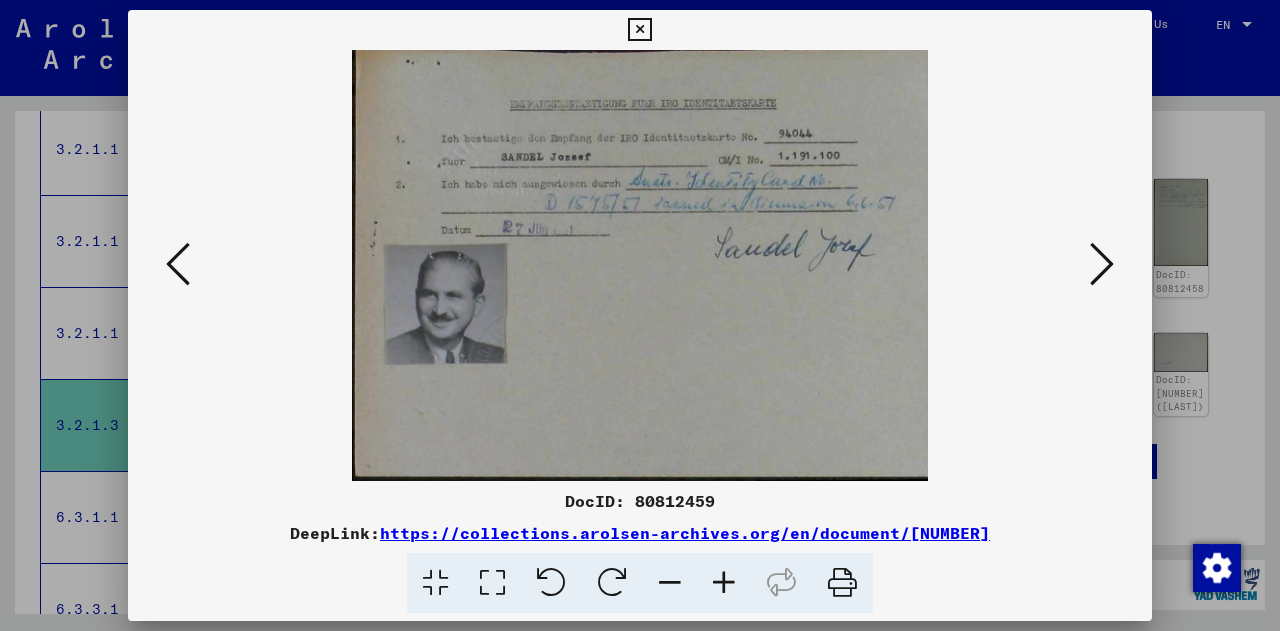 type 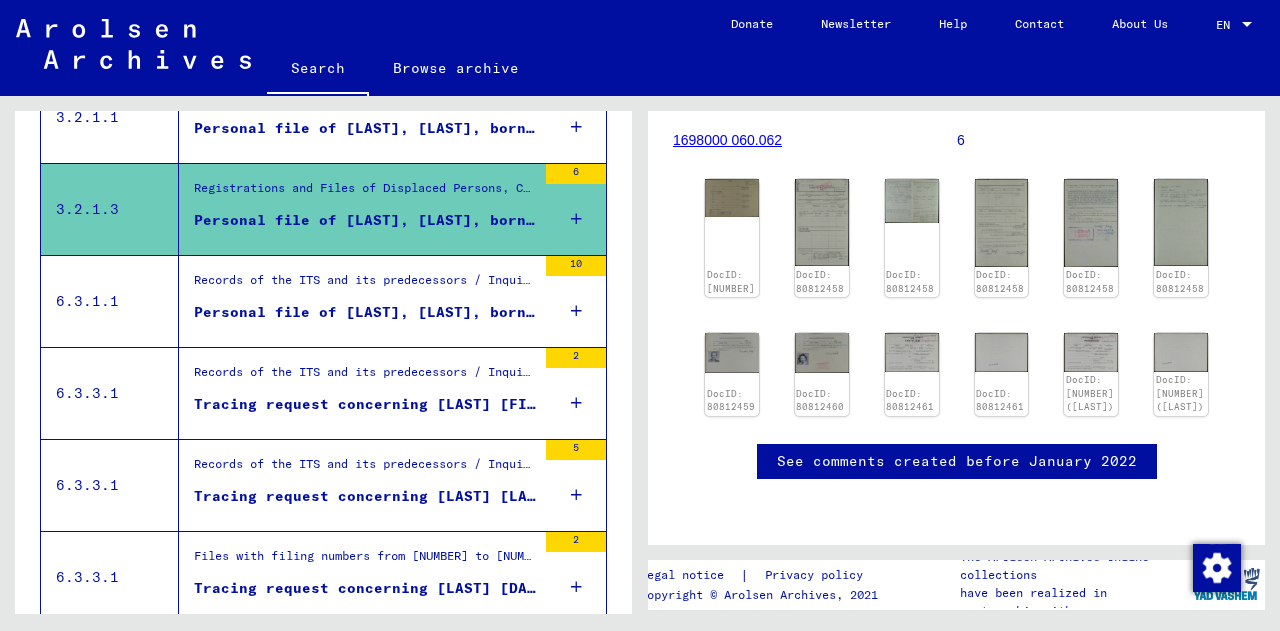 scroll, scrollTop: 1229, scrollLeft: 0, axis: vertical 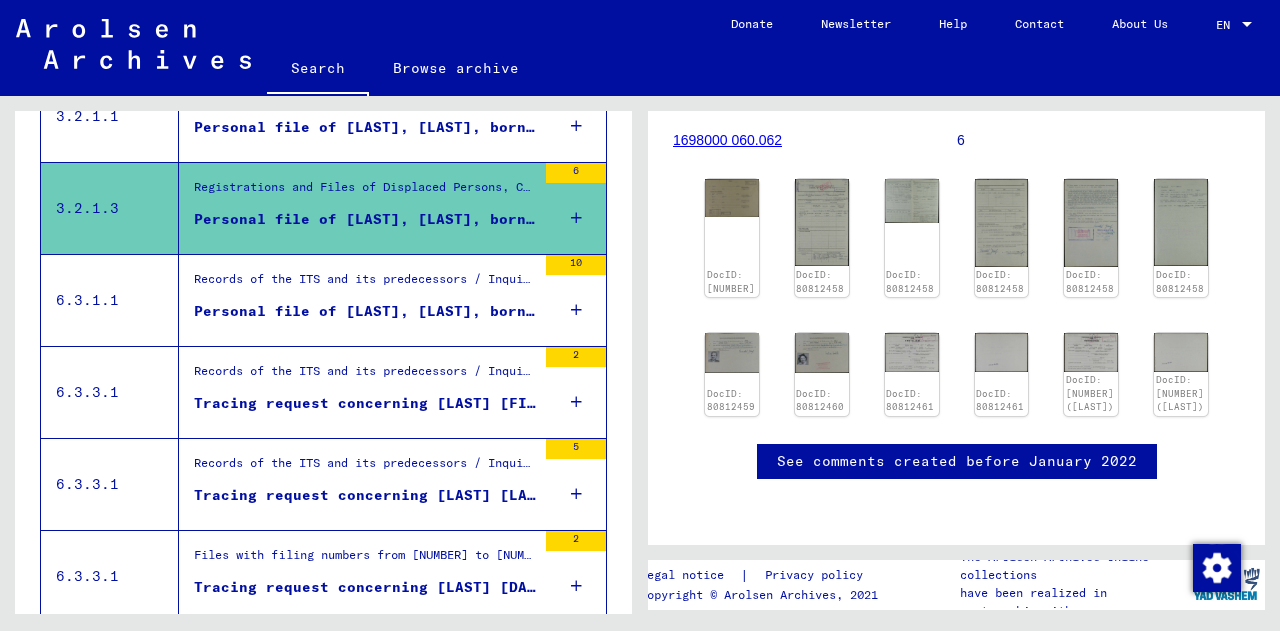 click on "Records of the ITS and its predecessors / Inquiry processing / Searching for missing persons / Tracing inquiries 1945 - 1946 / Files with names from [LAST]" at bounding box center [365, 285] 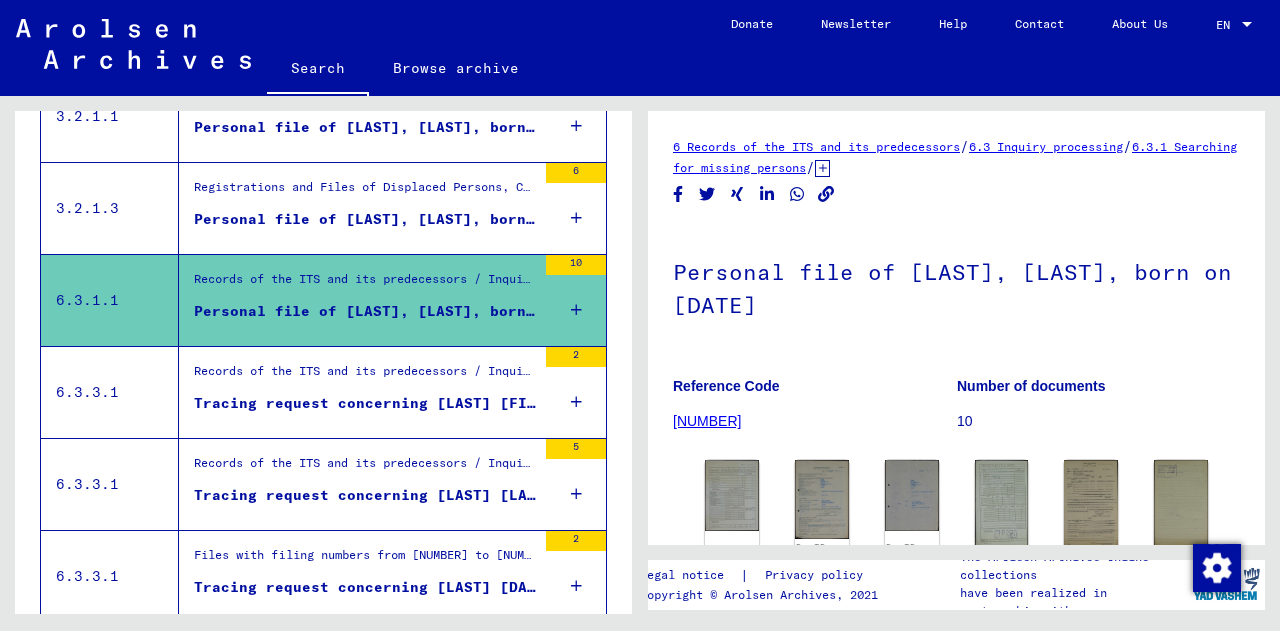 scroll, scrollTop: 0, scrollLeft: 0, axis: both 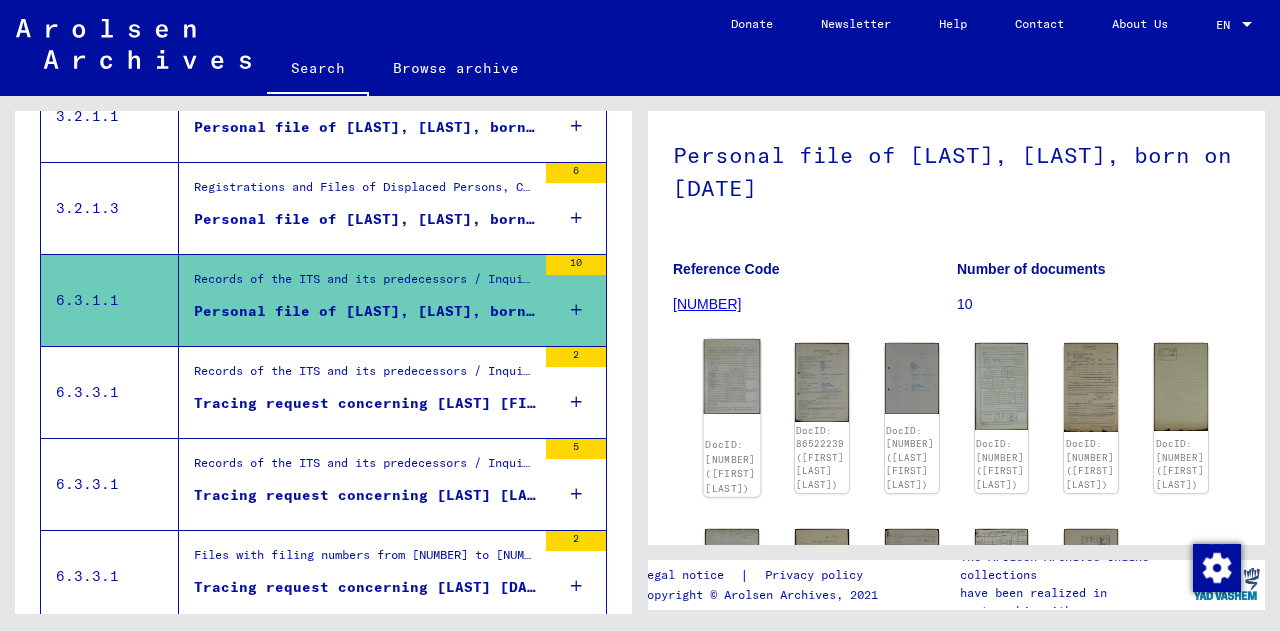 click 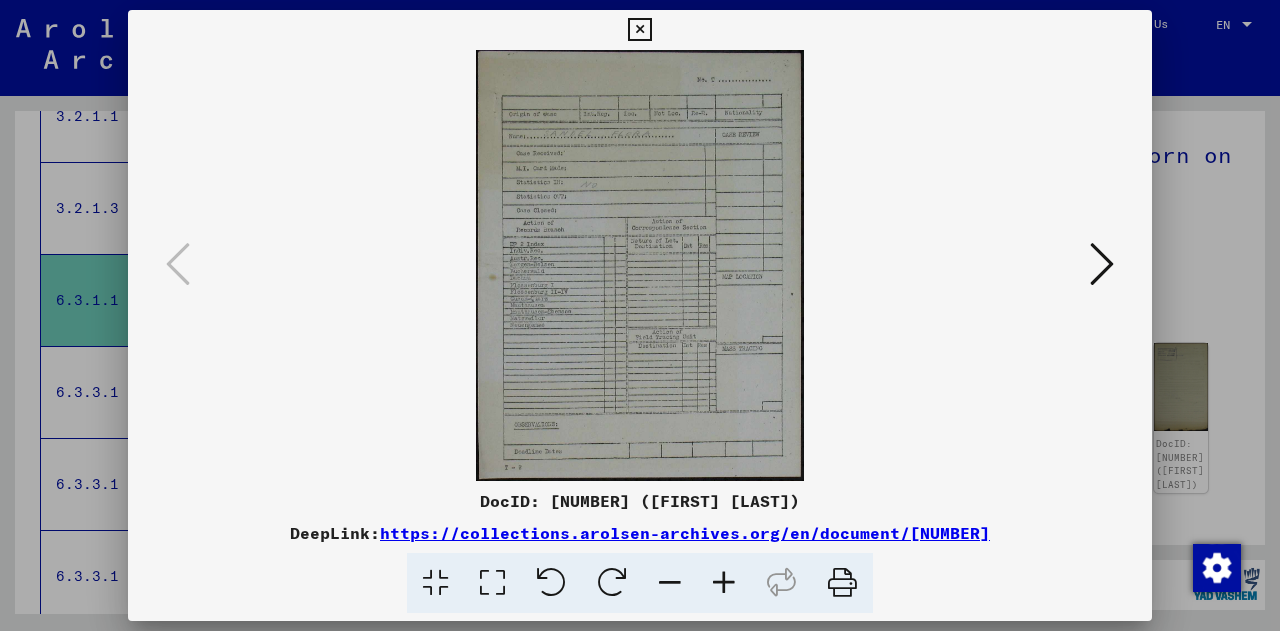 type 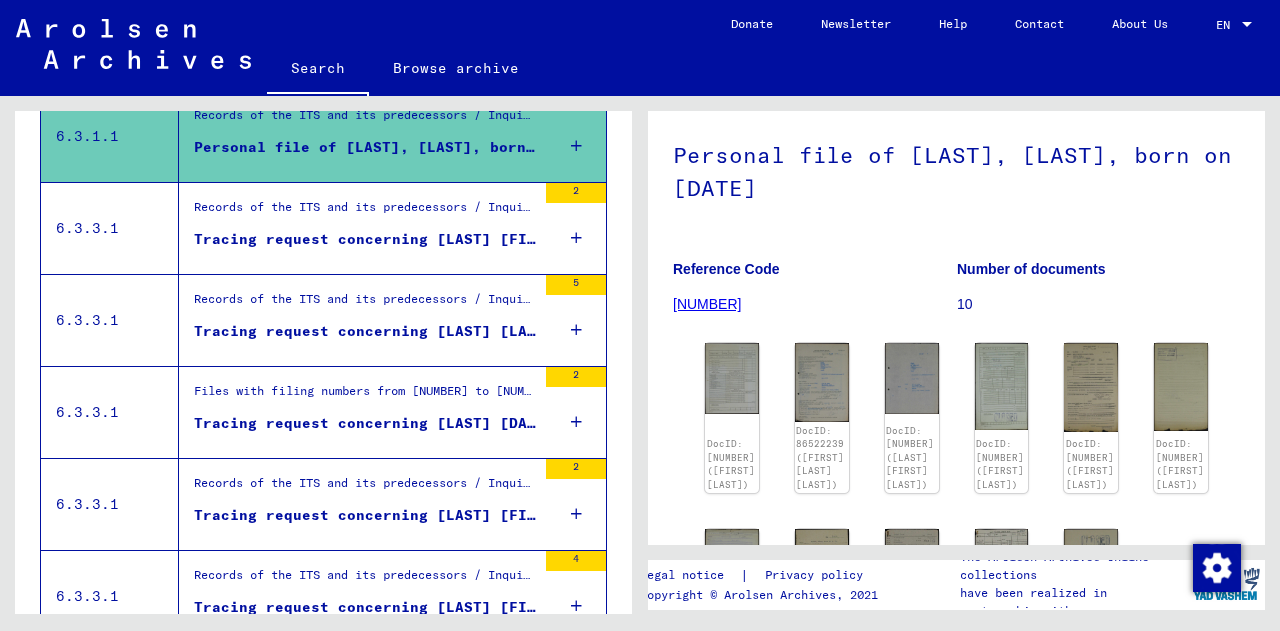 scroll, scrollTop: 1456, scrollLeft: 0, axis: vertical 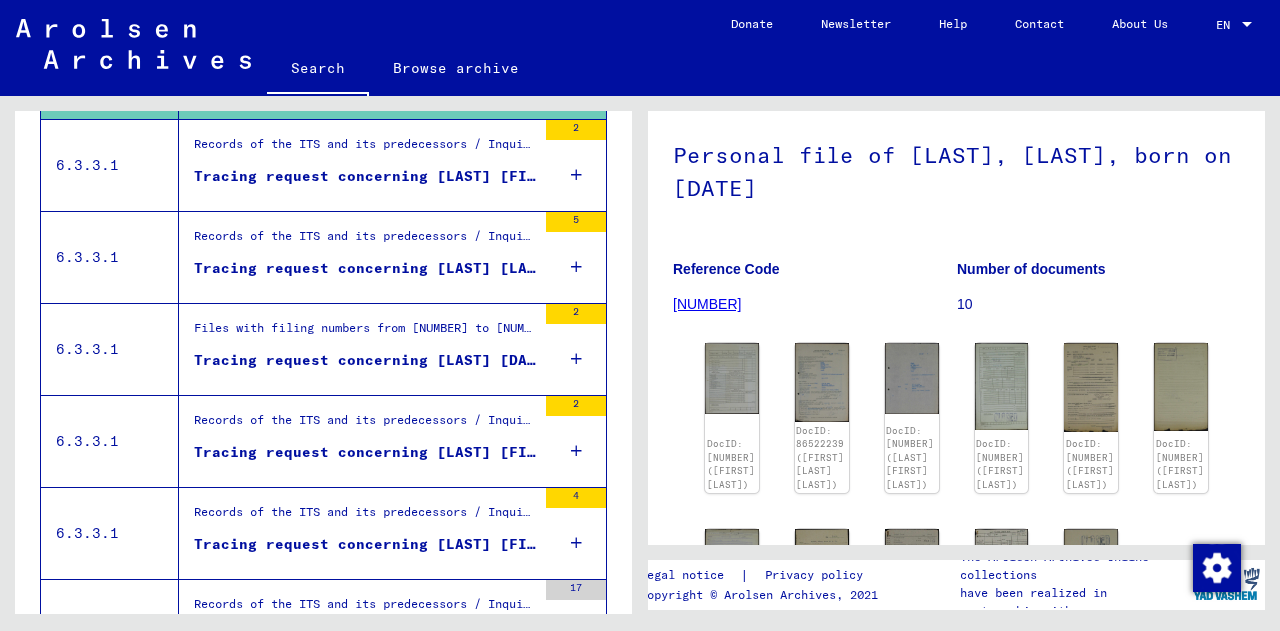 click on "Tracing request concerning [LAST] [FIRST] [DATE]" at bounding box center (365, 452) 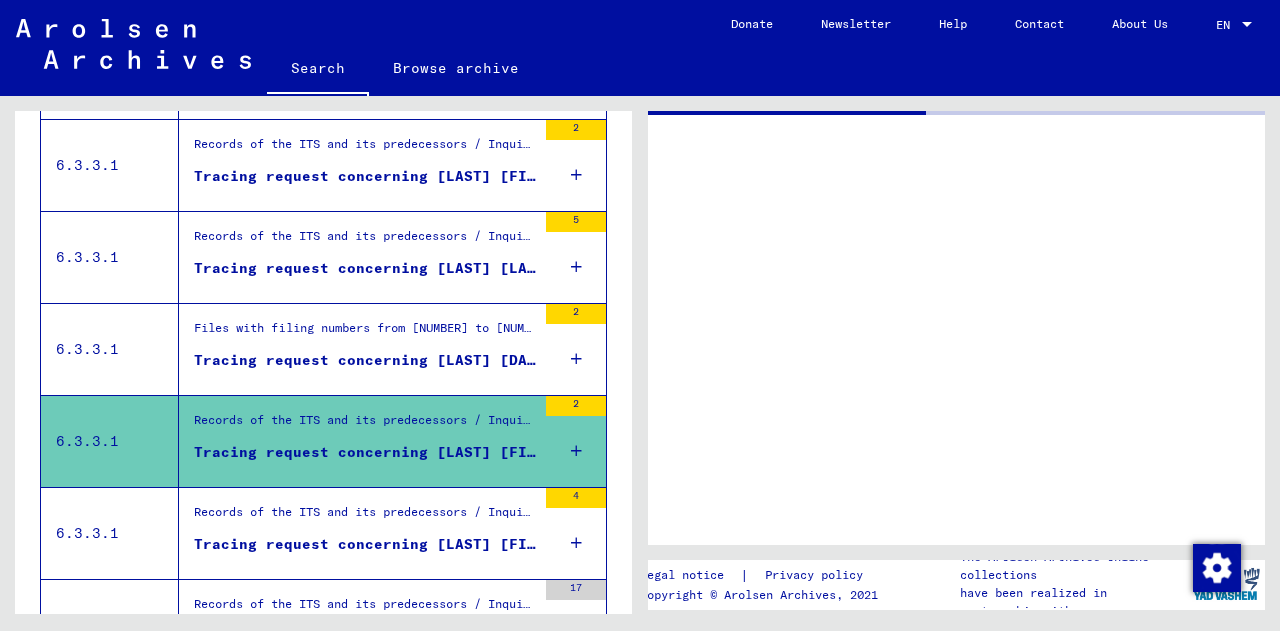 scroll, scrollTop: 0, scrollLeft: 0, axis: both 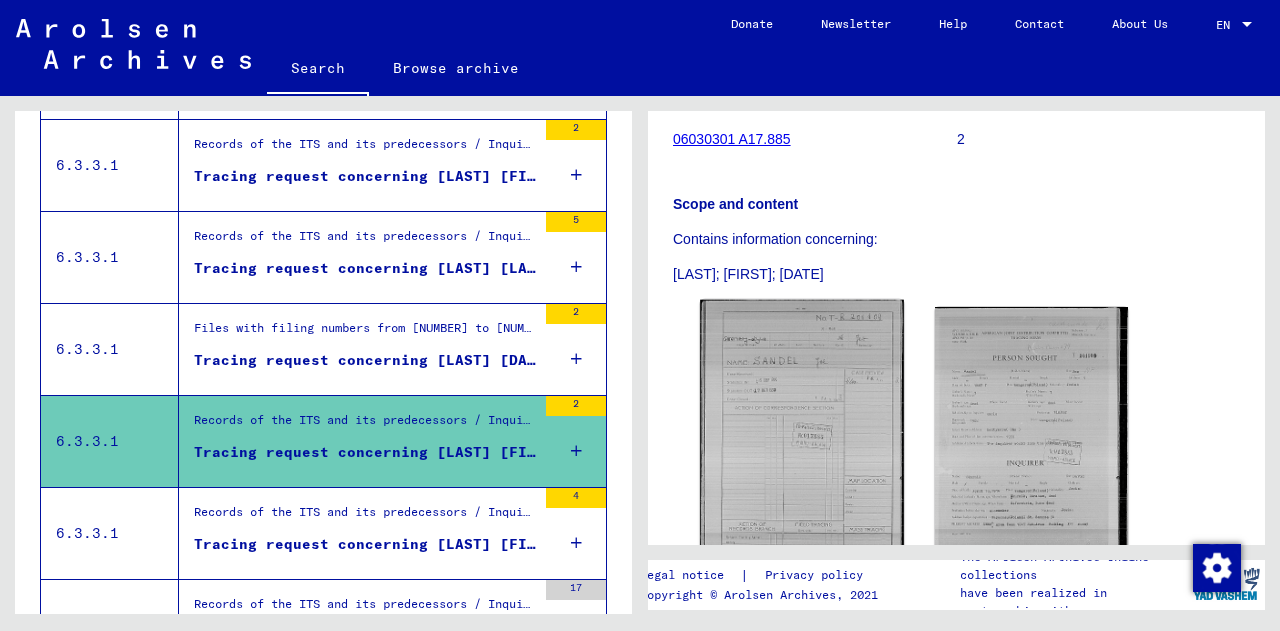 click 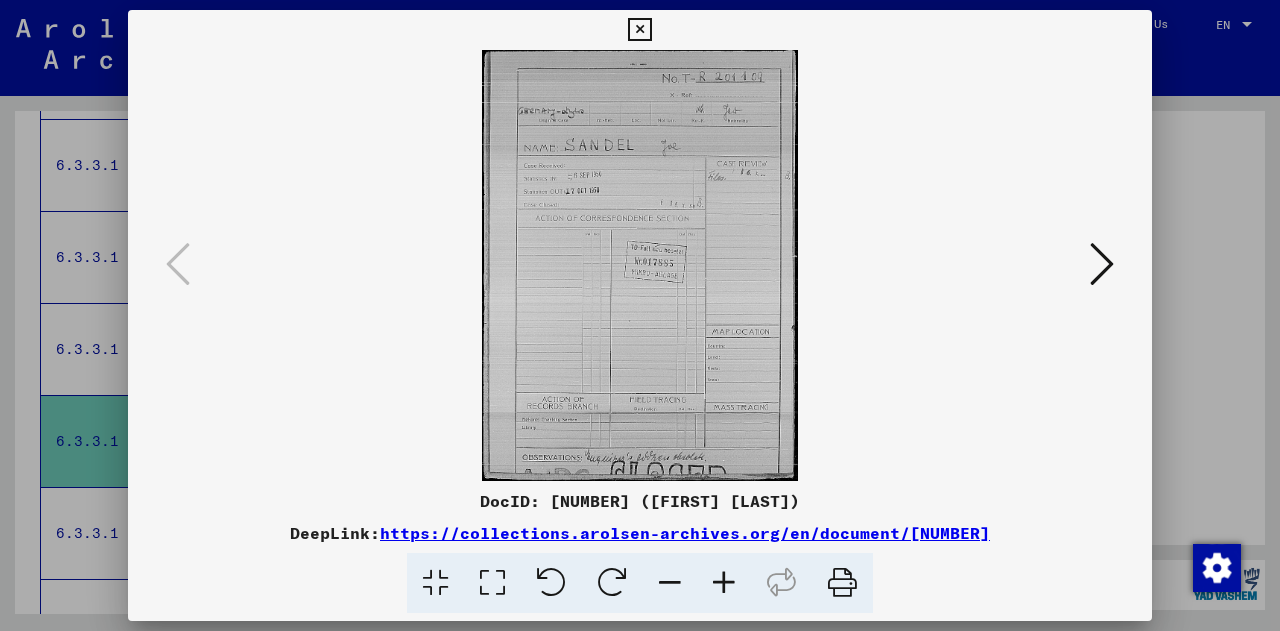 type 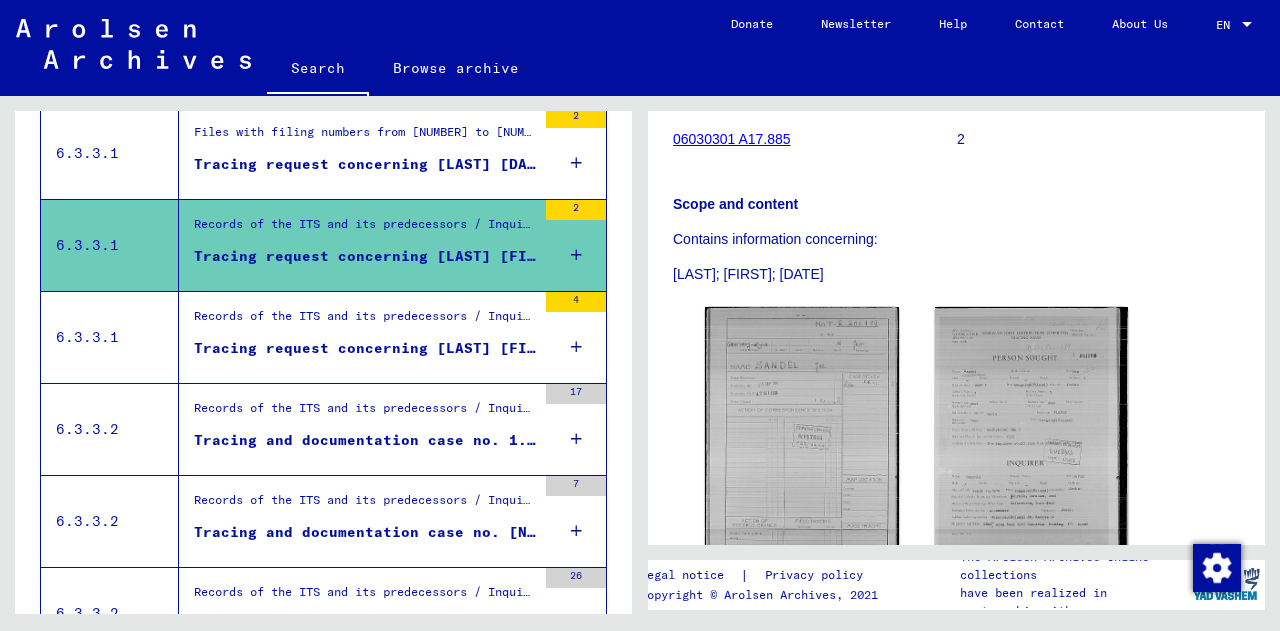 scroll, scrollTop: 1653, scrollLeft: 0, axis: vertical 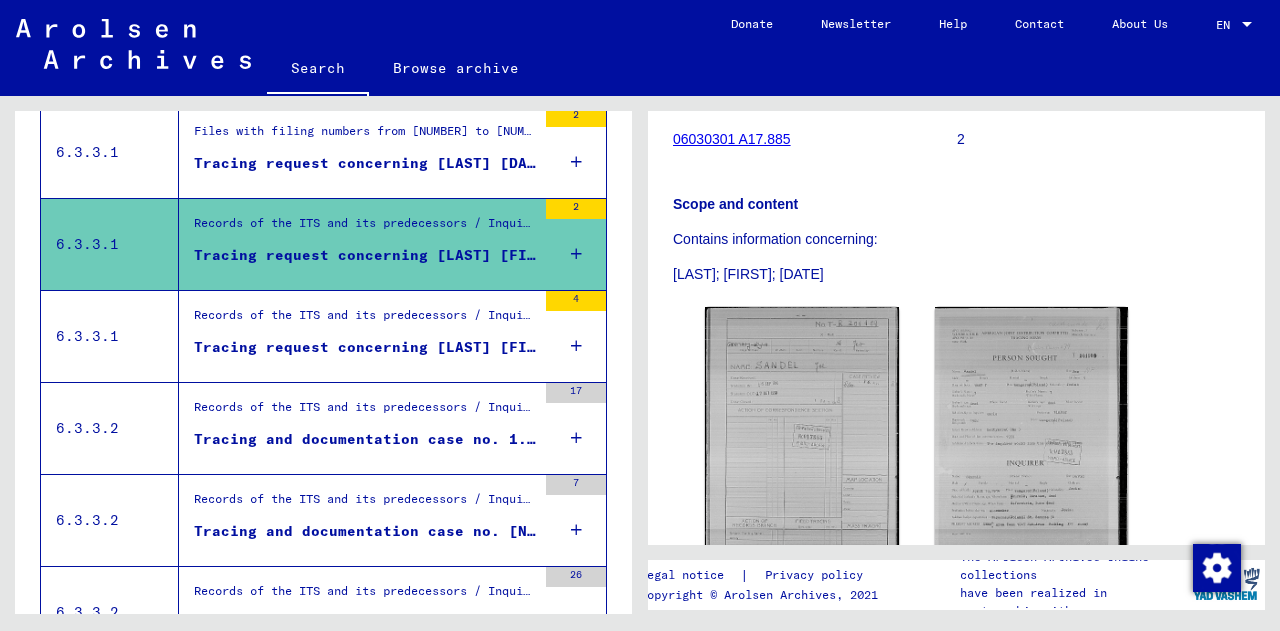 click on "Records of the ITS and its predecessors / Inquiry processing / ITS case files as of 1947 / Microfilm deposit of T/D Correspondence Files / Files with filing numbers from 17001 to 17500" at bounding box center [365, 320] 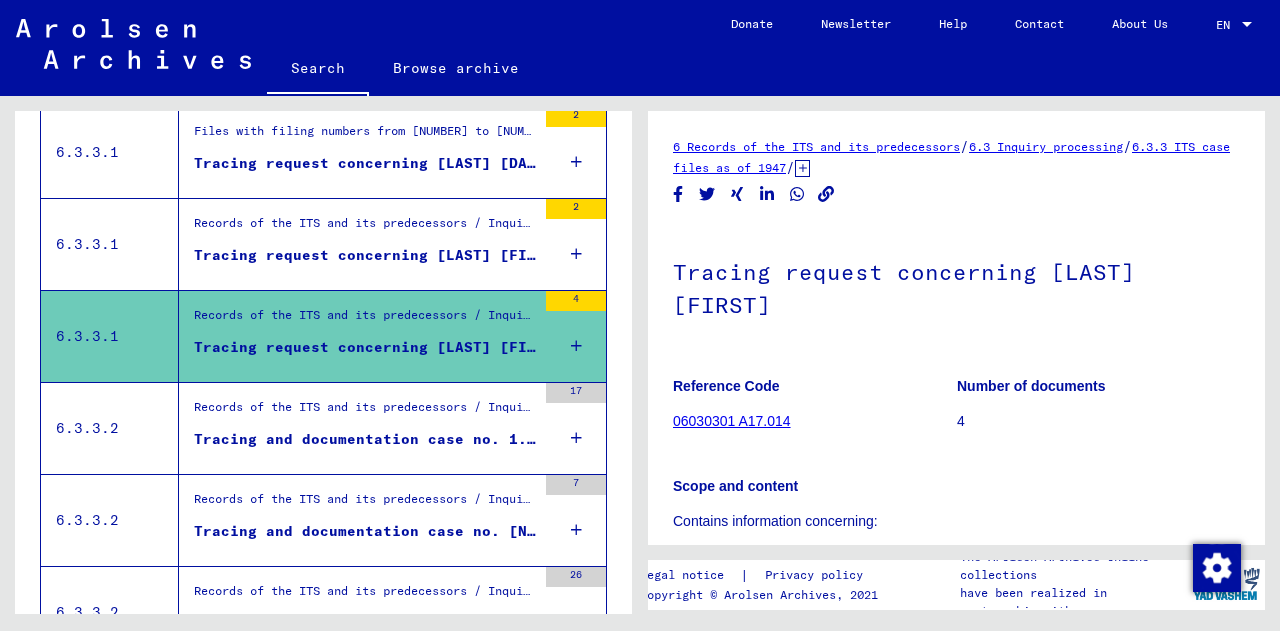 scroll, scrollTop: 0, scrollLeft: 0, axis: both 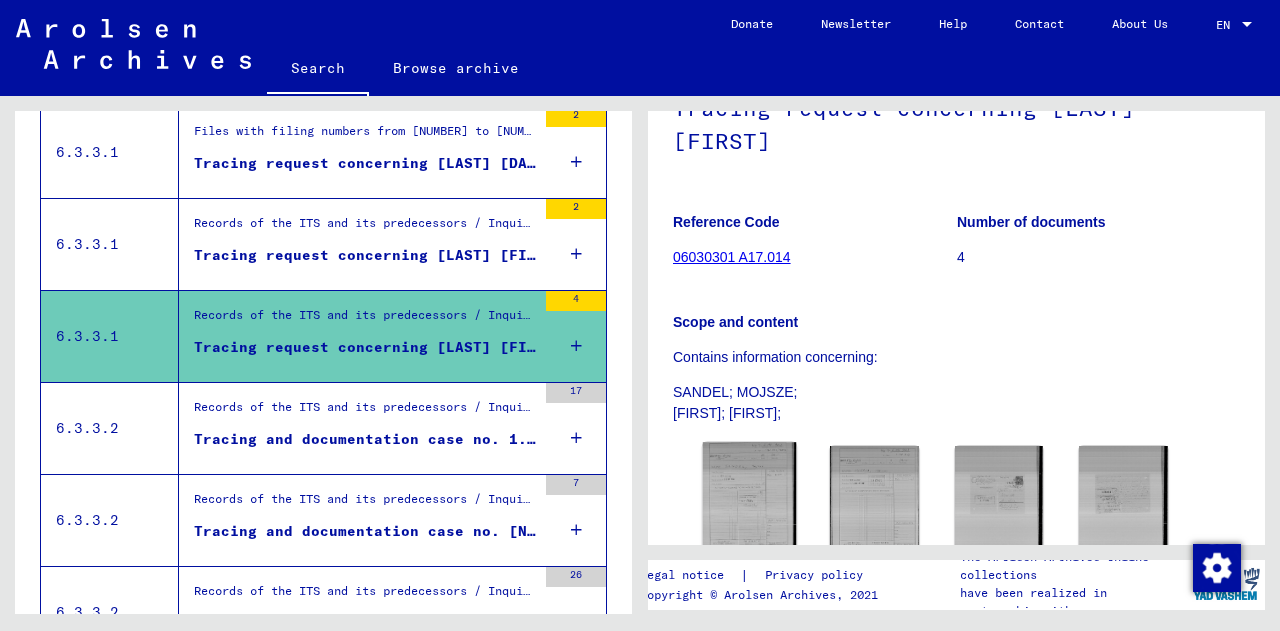 click 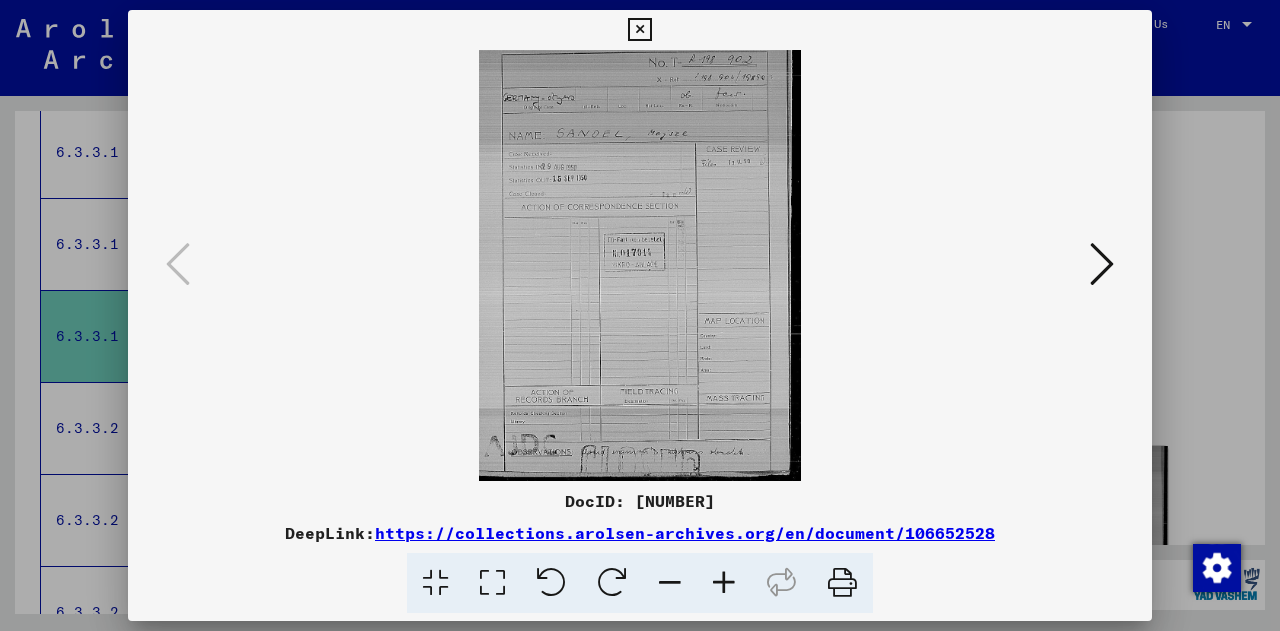 click at bounding box center (640, 265) 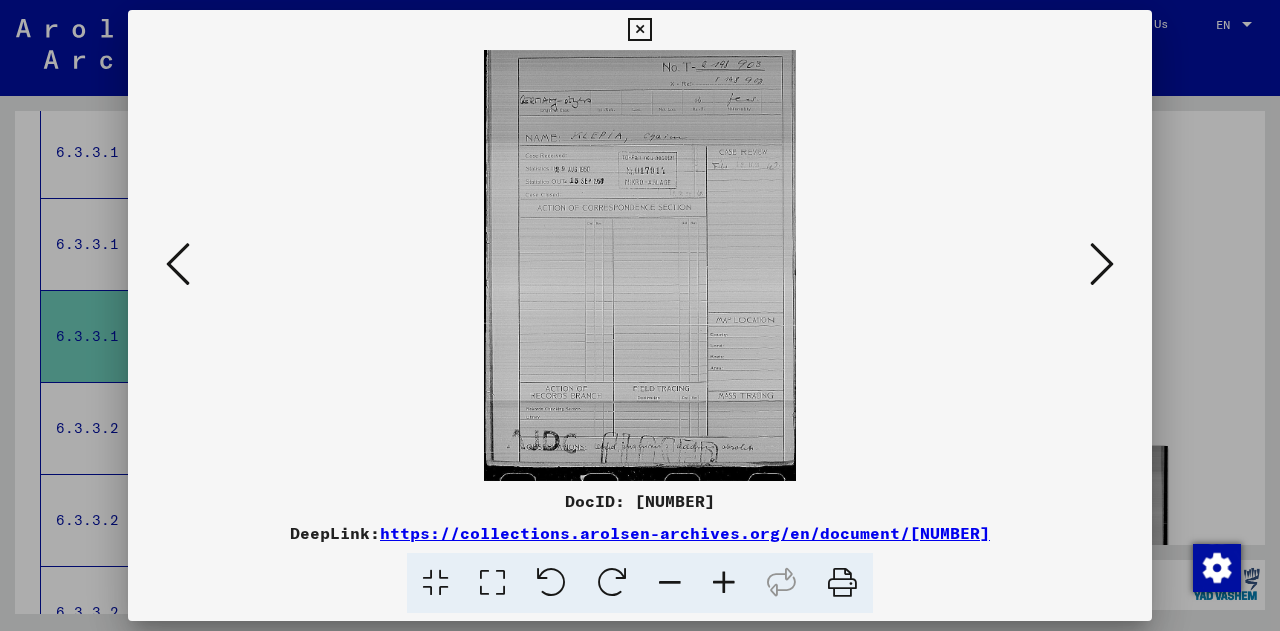 click at bounding box center [1102, 264] 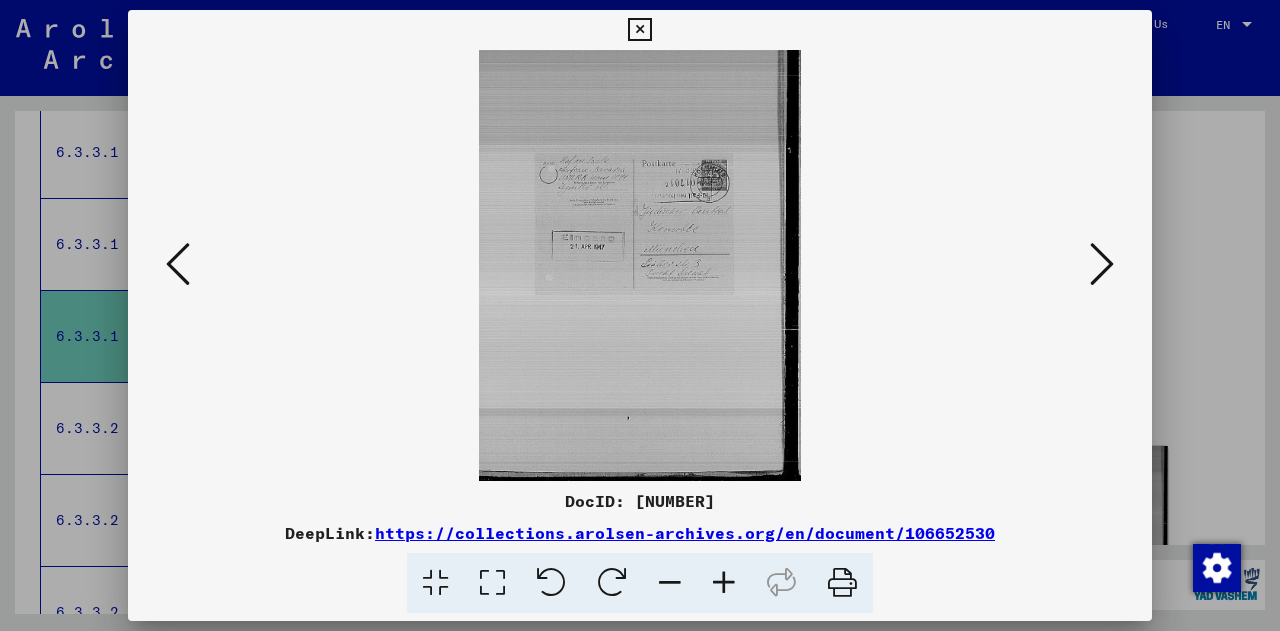 click at bounding box center [1102, 264] 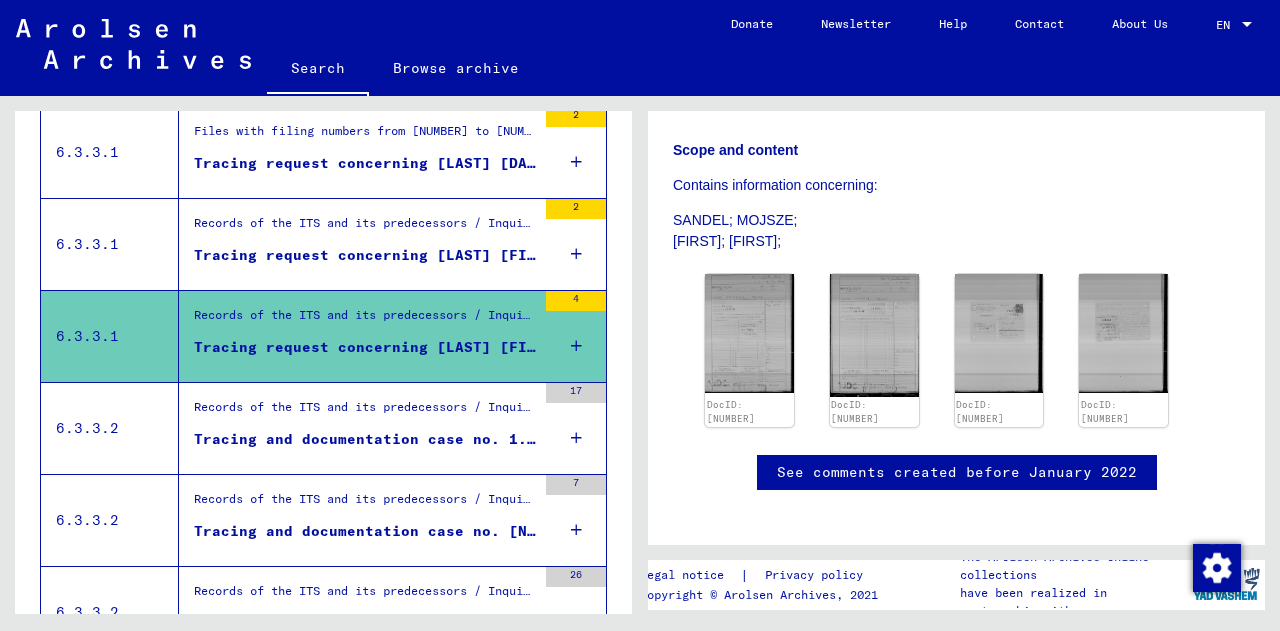 scroll, scrollTop: 337, scrollLeft: 0, axis: vertical 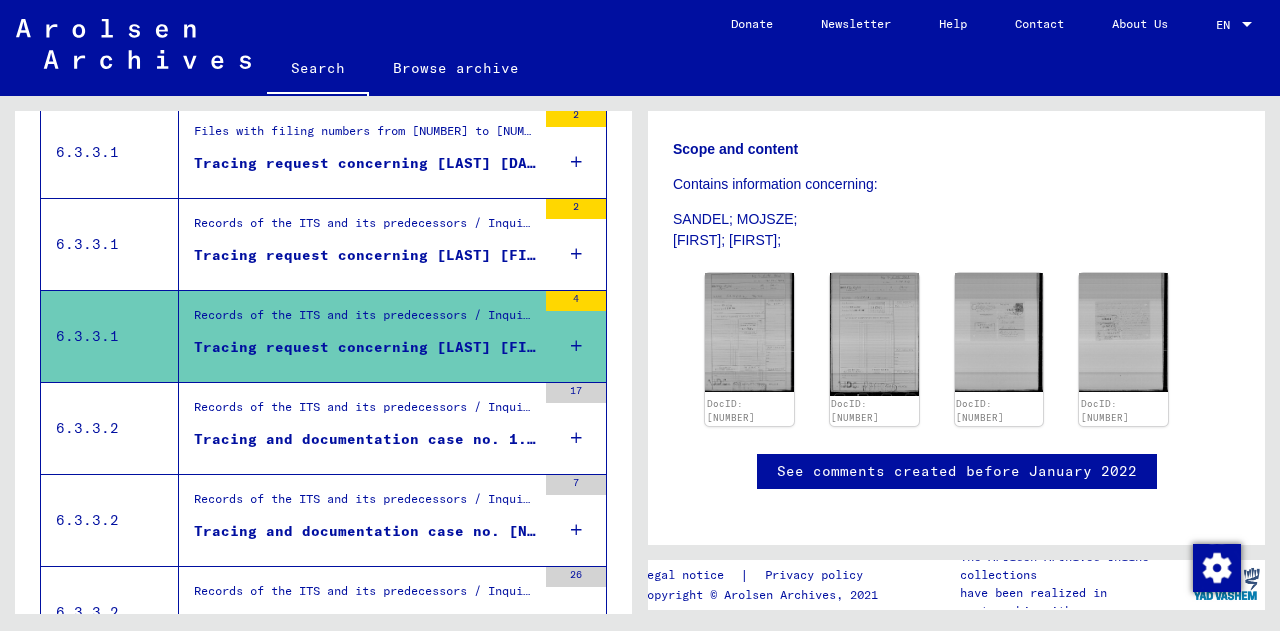 click on "Records of the ITS and its predecessors / Inquiry processing / ITS case files as of 1947 / Repository of T/D cases / Tracing and documentation cases with (T/D) numbers between 1.500.000 and 1.749.999 / Tracing and documentation cases with (T/D) numbers between 1.511.000 and 1.511.499" at bounding box center [365, 413] 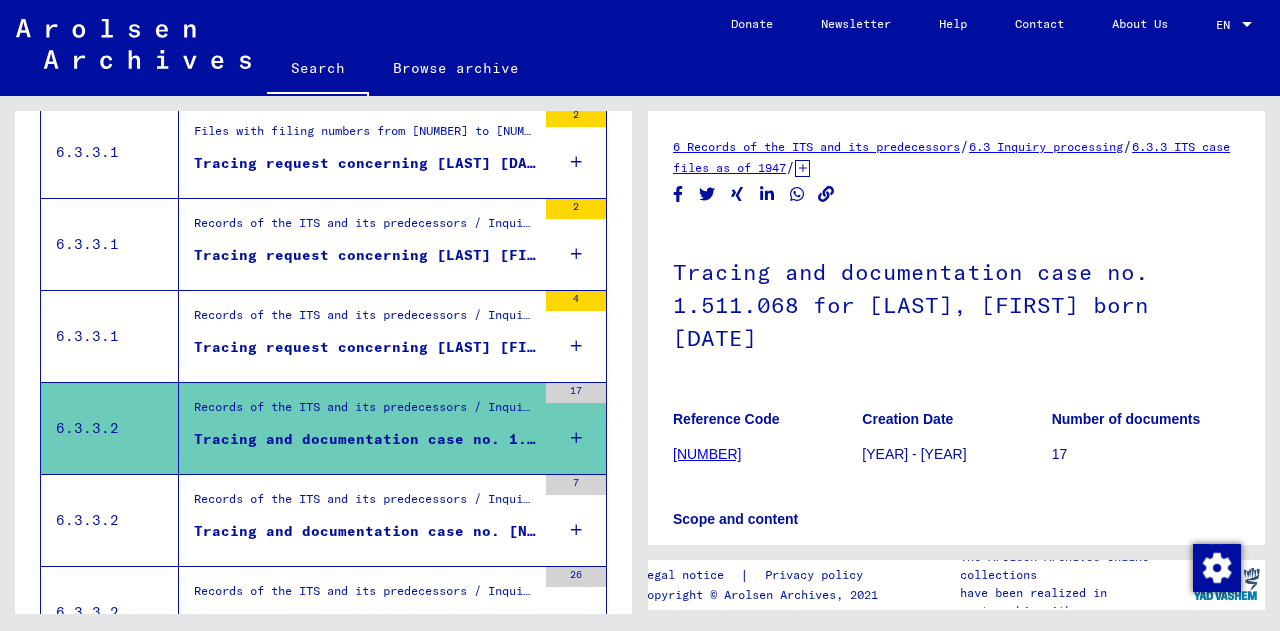 scroll, scrollTop: 0, scrollLeft: 0, axis: both 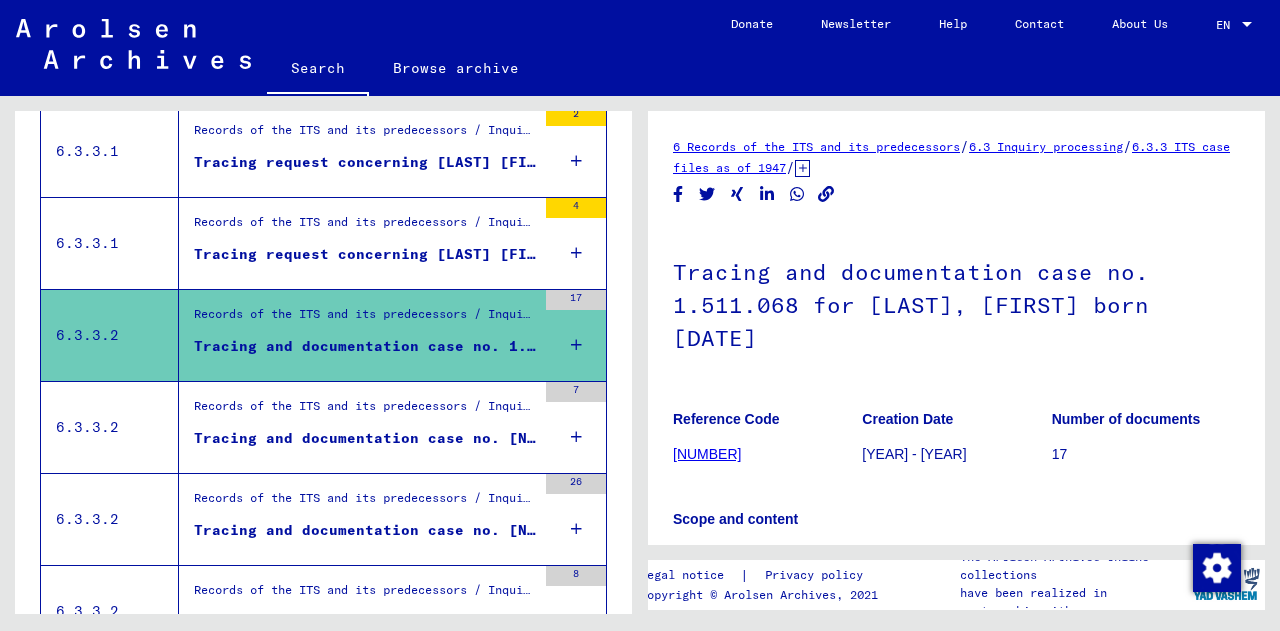 click on "Tracing and documentation case no. [NUMBER] for [LAST], [LAST] born [DATE]" at bounding box center [365, 438] 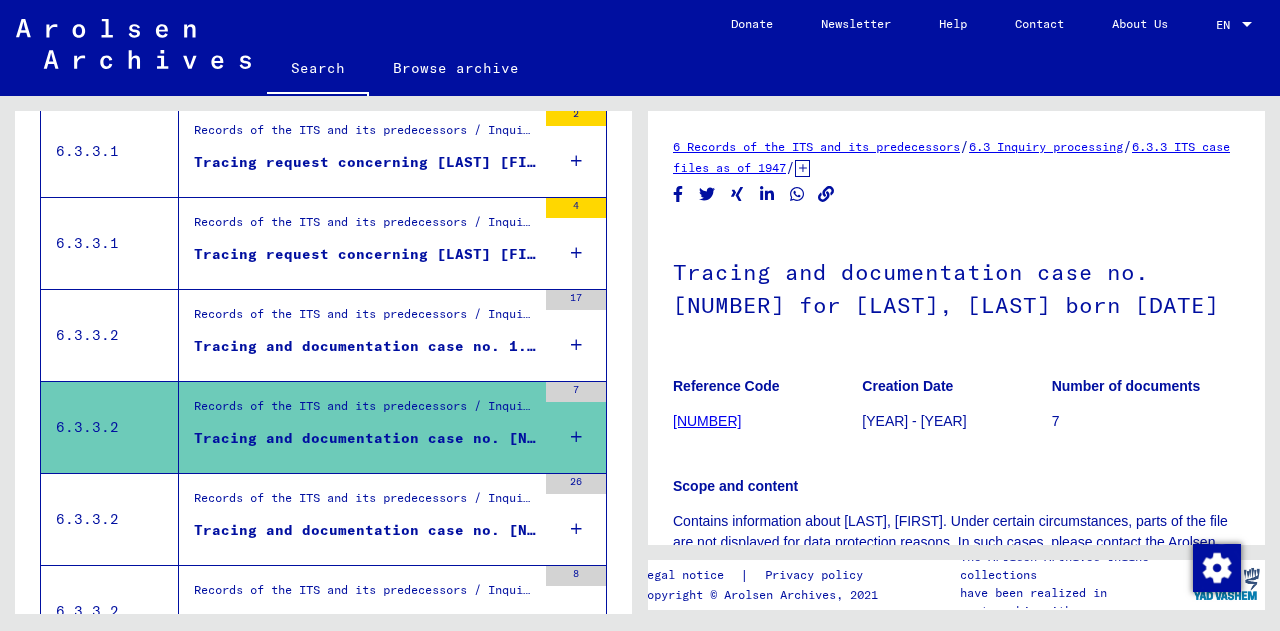 scroll, scrollTop: 0, scrollLeft: 0, axis: both 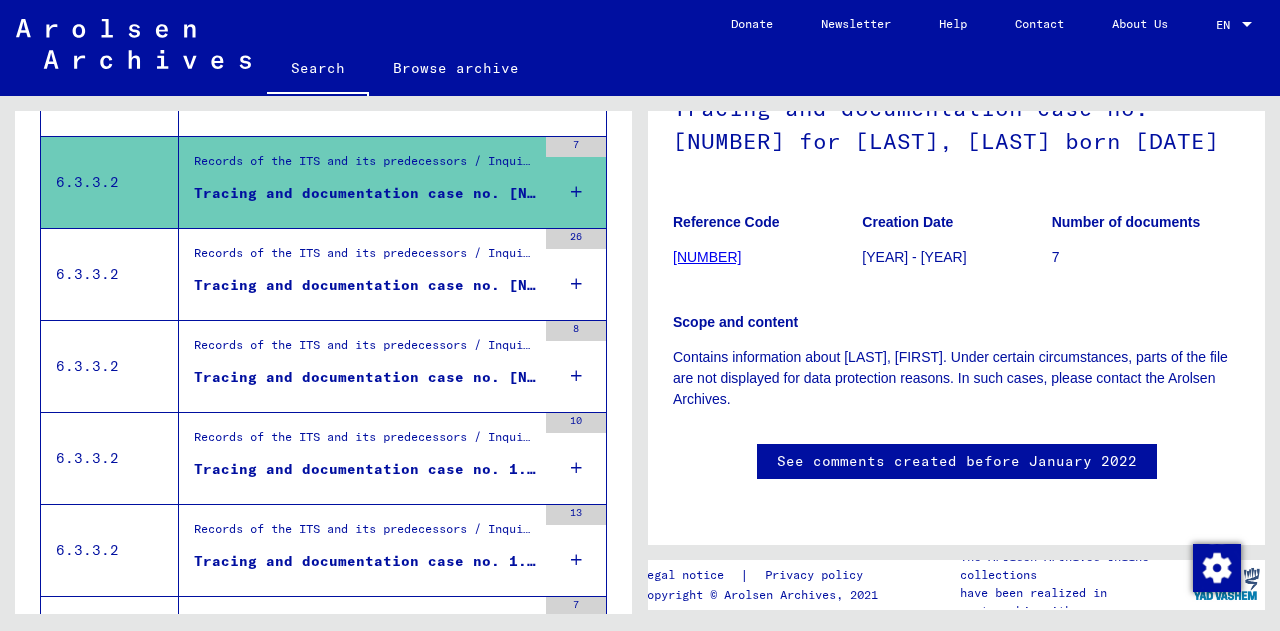 click on "Records of the ITS and its predecessors / Inquiry processing / ITS case files as of 1947 / Repository of T/D cases / Tracing and documentation cases with (T/D) numbers between 1.500.000 and 1.749.999 / Tracing and documentation cases with (T/D) numbers between 1.672.000 and 1.672.499" at bounding box center (365, 350) 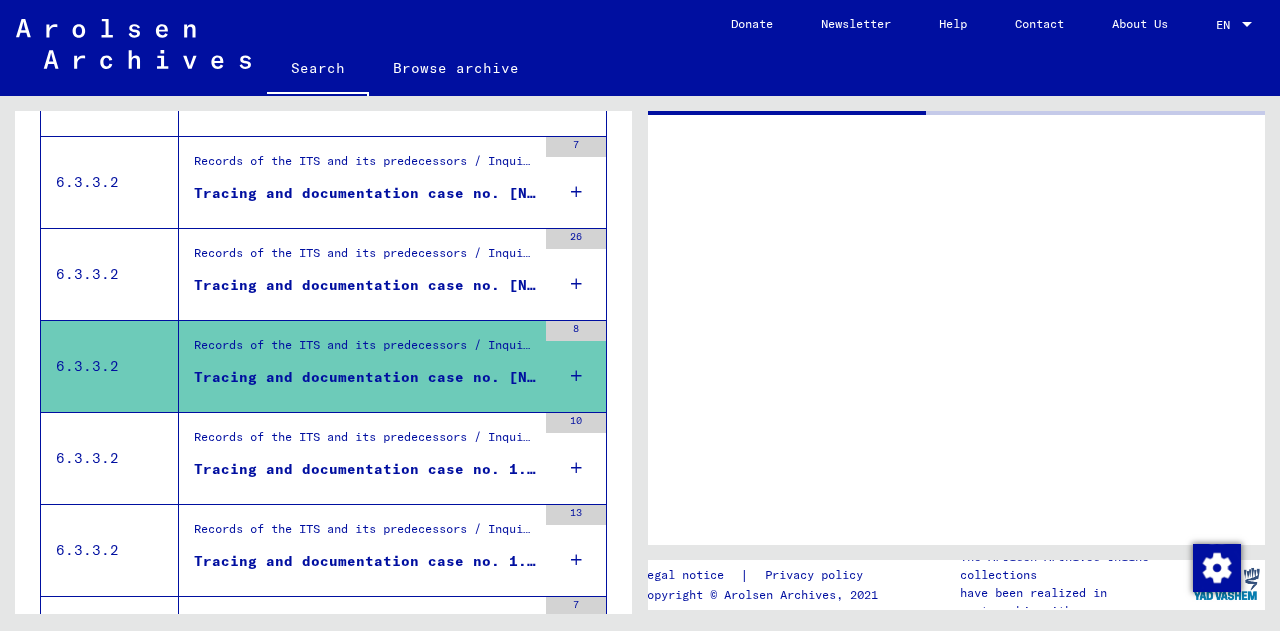 scroll, scrollTop: 0, scrollLeft: 0, axis: both 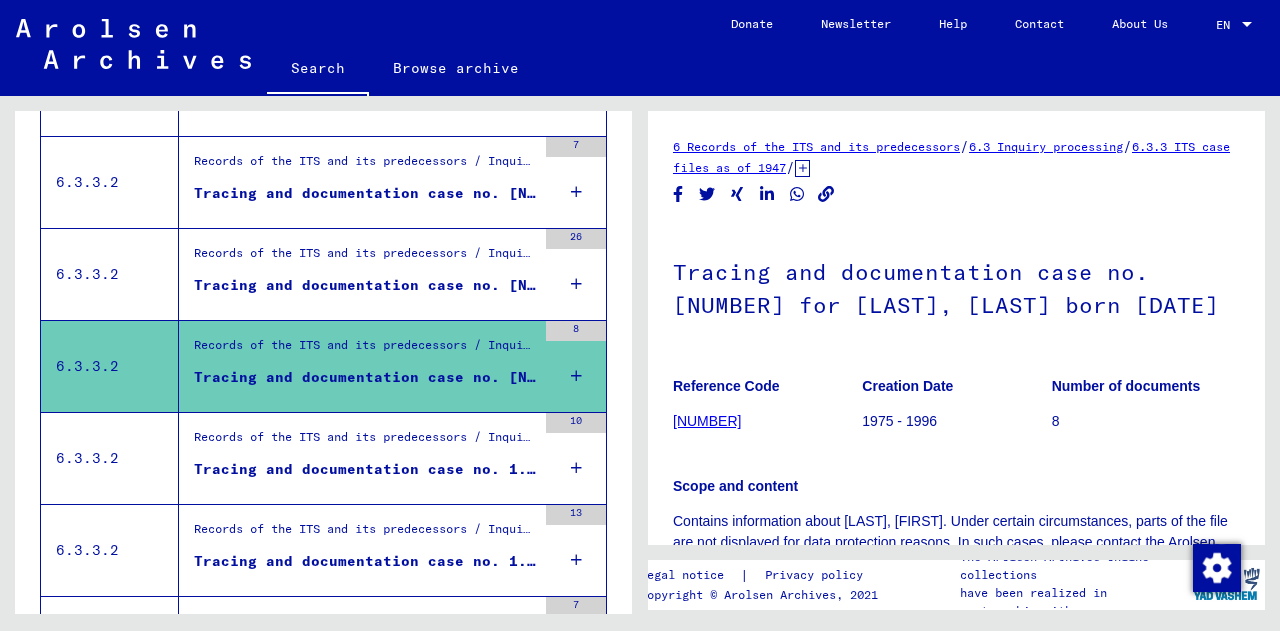 click on "Tracing and documentation case no. 1.672.494 for SANDEL, CHAWA born [DATE]" at bounding box center [365, 469] 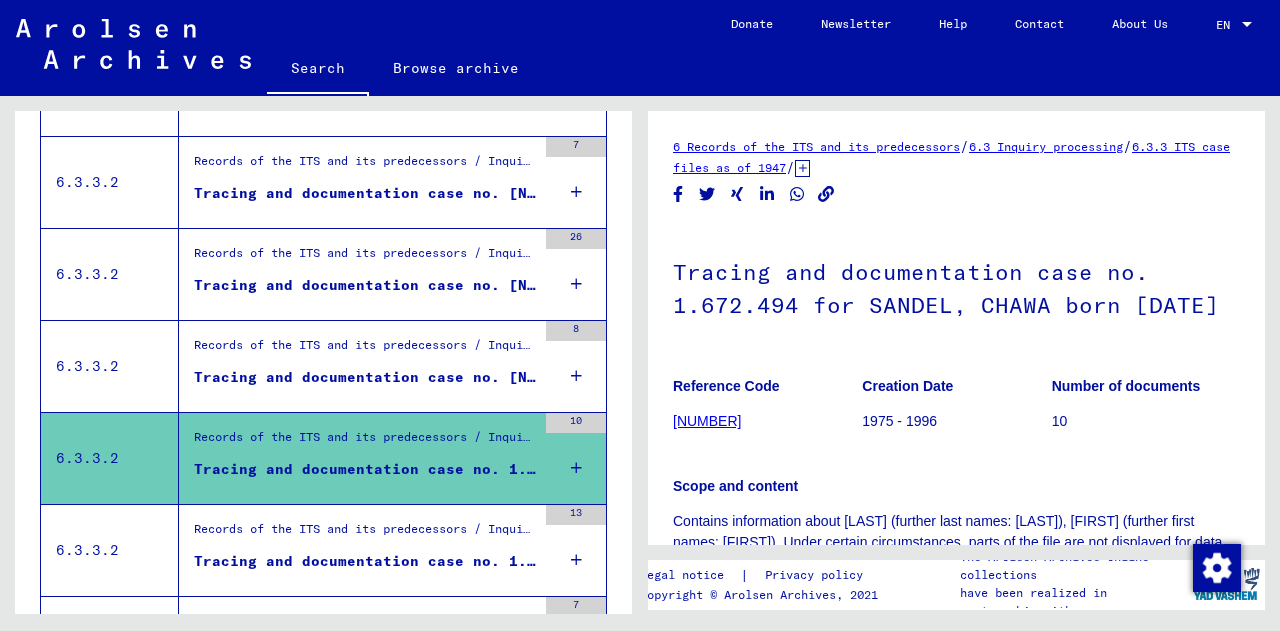 scroll, scrollTop: 0, scrollLeft: 0, axis: both 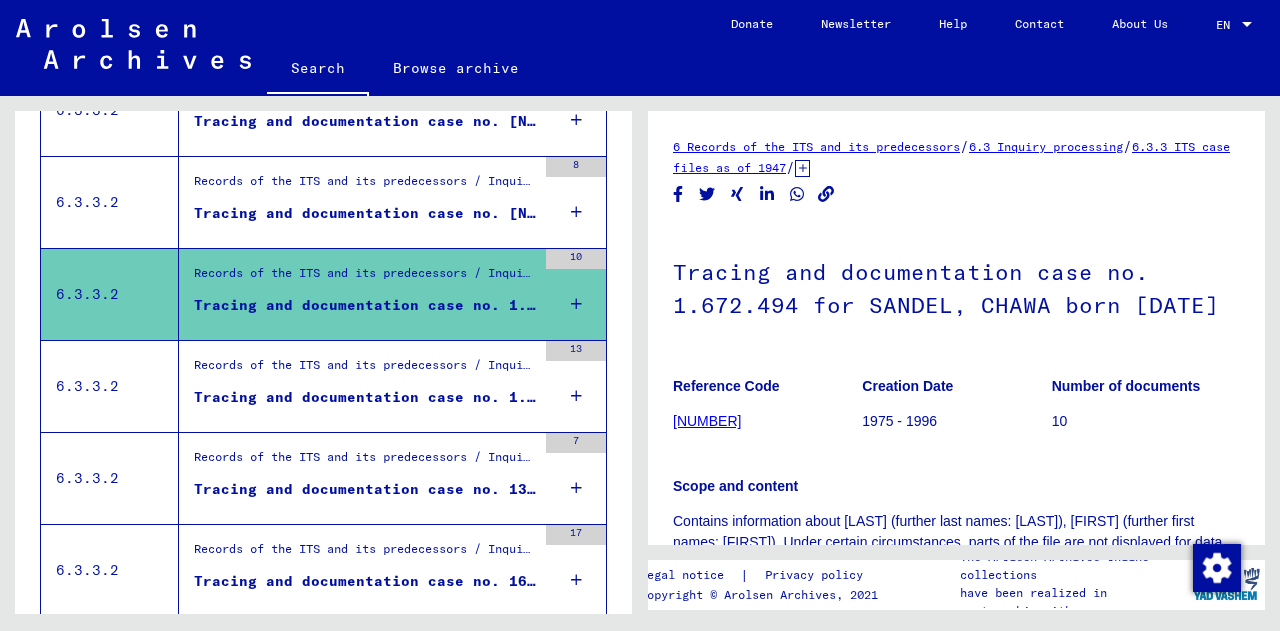 click on "Records of the ITS and its predecessors / Inquiry processing / ITS case files as of 1947 / Repository of T/D cases / Tracing and documentation cases with (T/D) numbers between 1 bis 249.999 / Tracing and documentation cases with (T/D) numbers between 133.500 and 133.999" at bounding box center (365, 462) 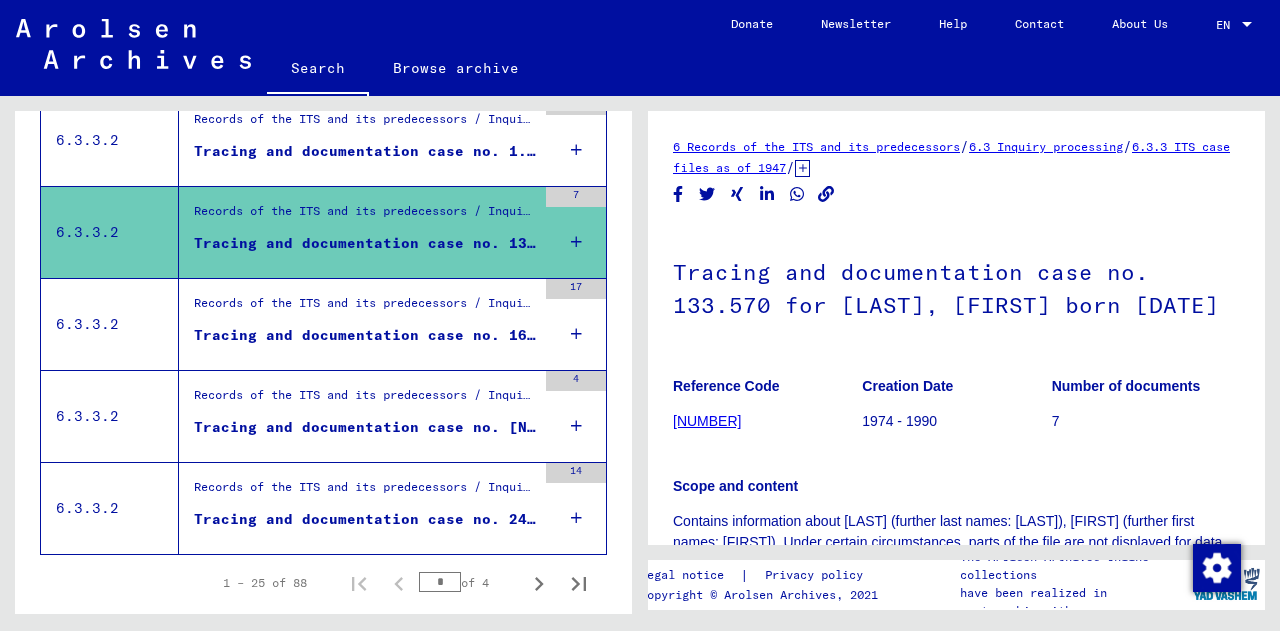 click on "Tracing and documentation case no. 247.518 for [LAST], [FIRST] born [DATE]" at bounding box center [357, 508] 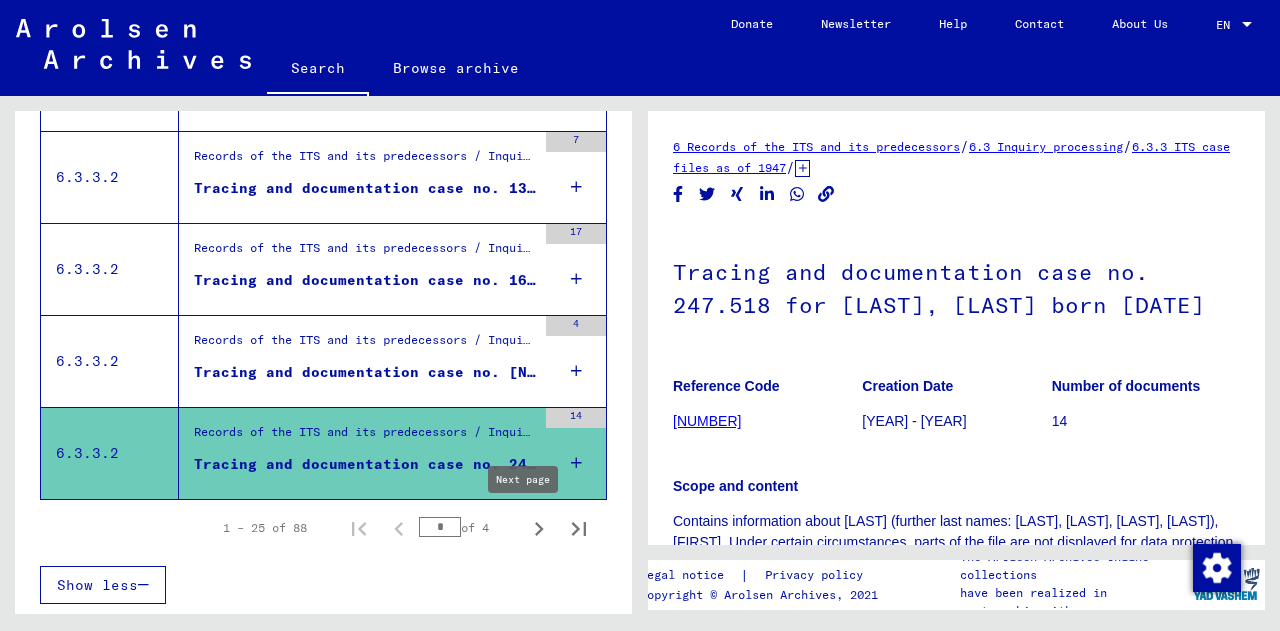 click 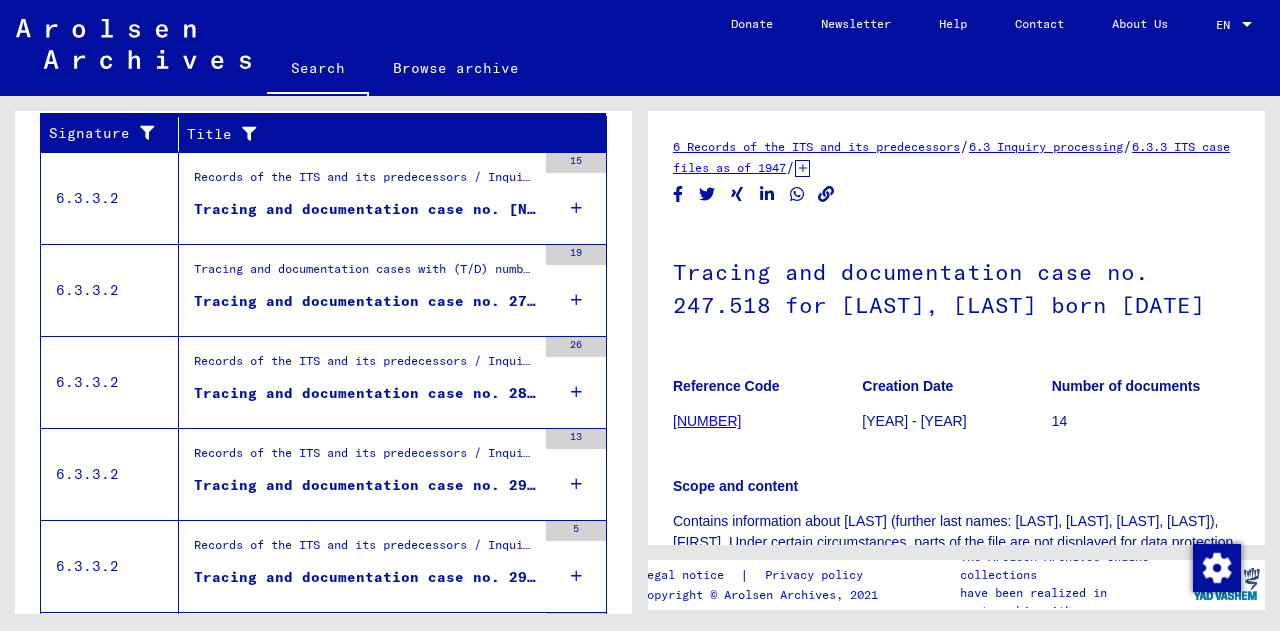 click on "Tracing and documentation case no. [NUMBER] for [LAST], [FIRST] born [DATE]" at bounding box center (365, 209) 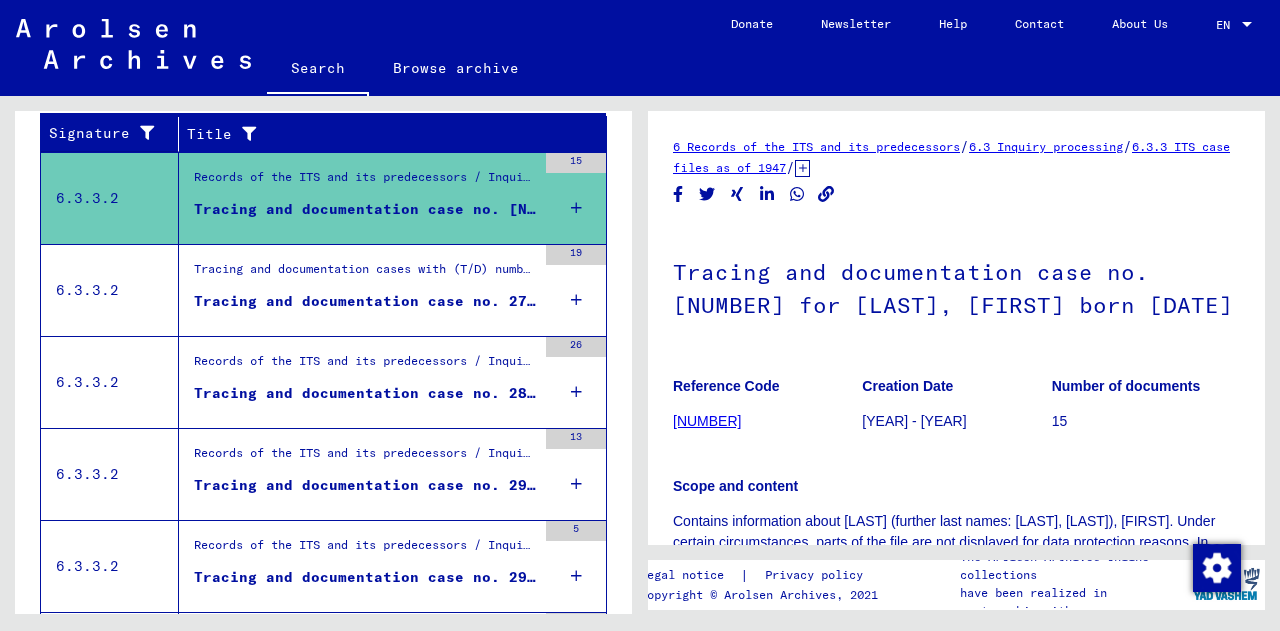 click on "Records of the ITS and its predecessors / Inquiry processing / ITS case files as of [YYYY] / Repository of T/D cases / Tracing and documentation cases with (T/D) numbers between [NUMBER] and [NUMBER] / Tracing and documentation cases with (T/D) numbers between [NUMBER] and [NUMBER] Tracing and documentation case no. [NUMBER] for [LAST], [FIRST] born [DD].[MM]/[YYYY] or[DD].[MM]/[YYYY]" at bounding box center (357, 290) 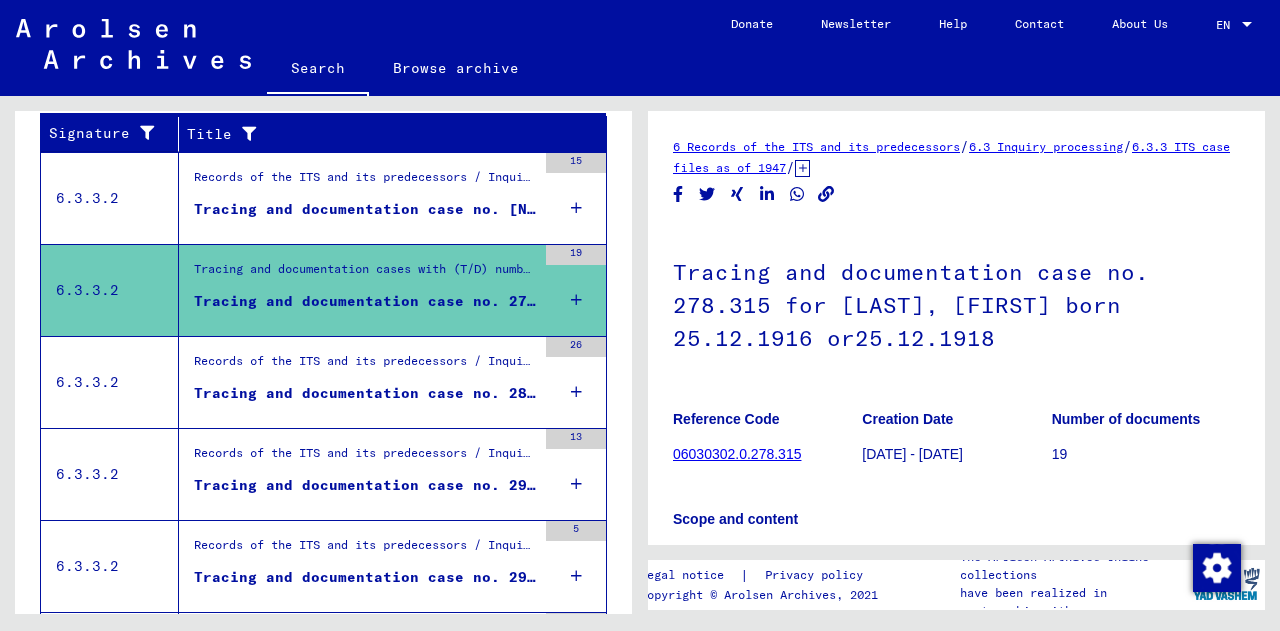 click on "Tracing and documentation case no. 278.315 for [LAST], [FIRST] born 25.12.1916 or25.12.1918" at bounding box center (365, 301) 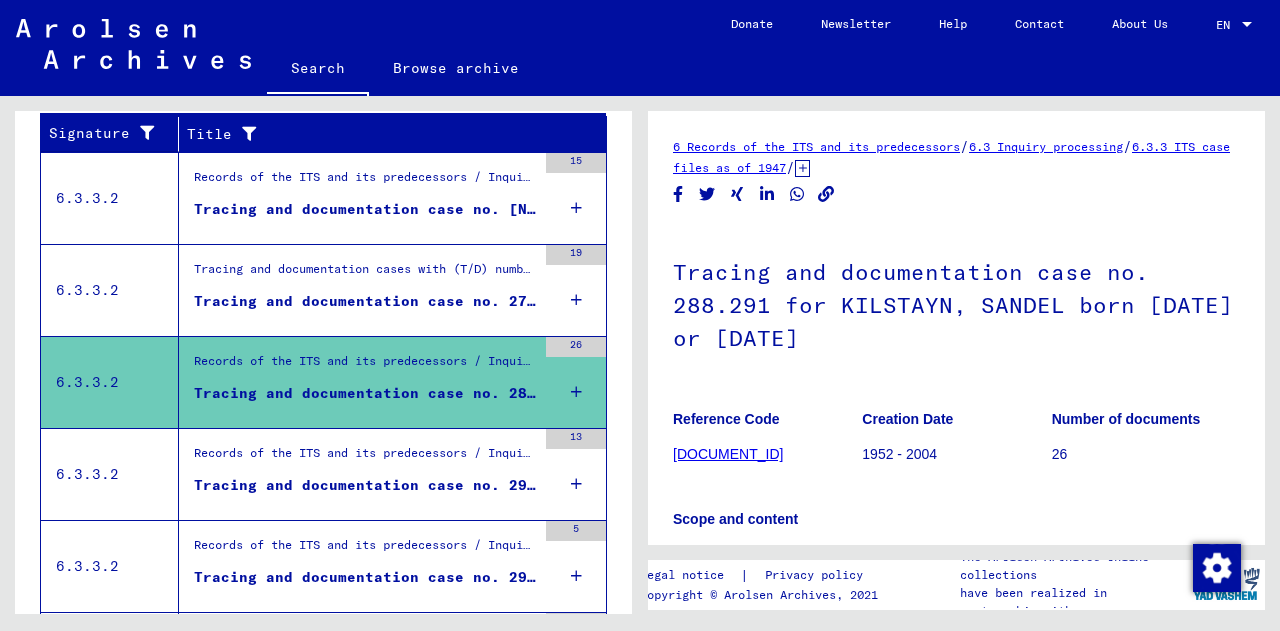 click on "Tracing and documentation case no. 288.291 for KILSTAYN, SANDEL born [DATE] or [DATE]" at bounding box center [365, 393] 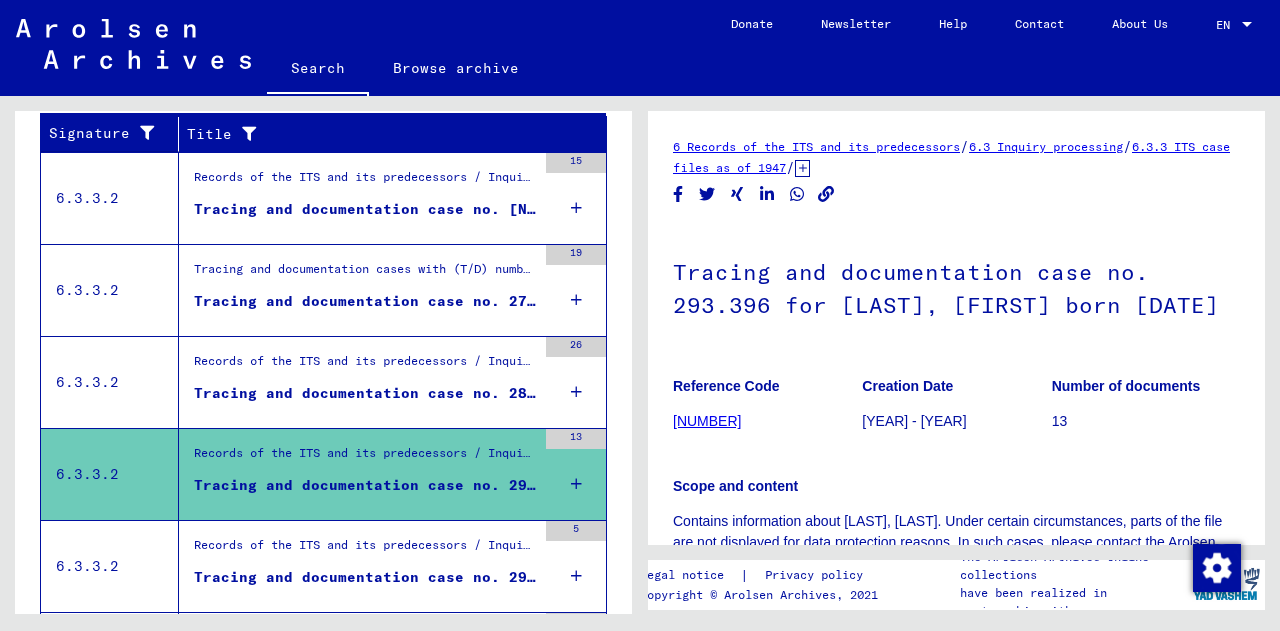 click on "Search" 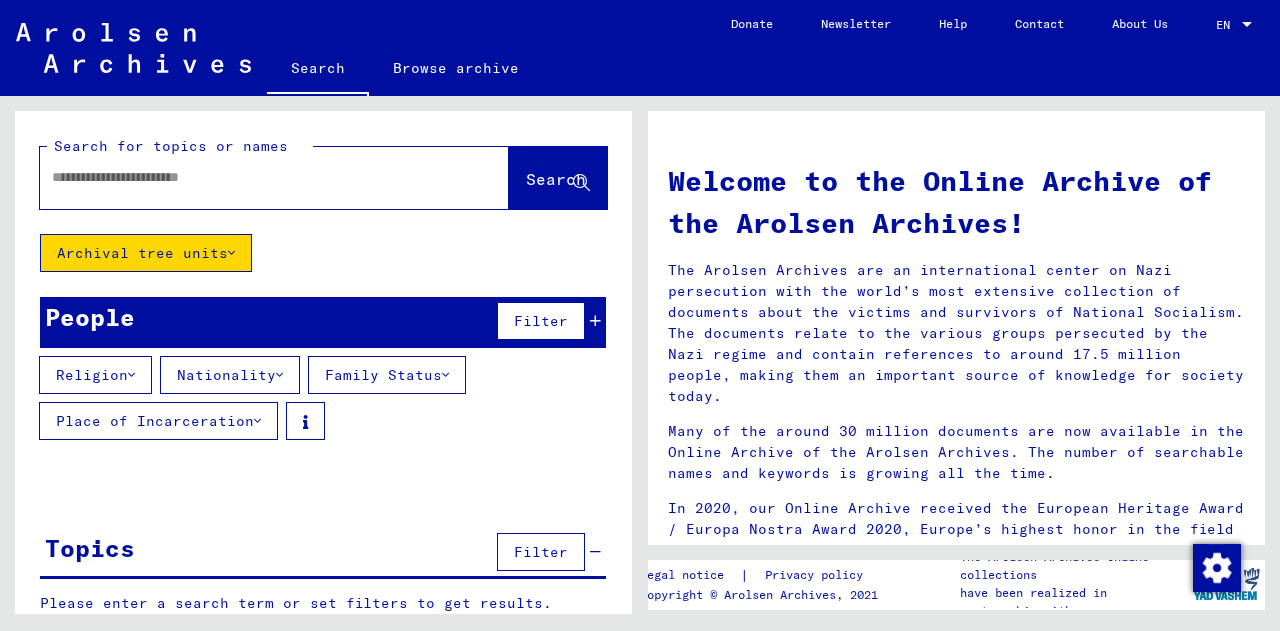 click at bounding box center [250, 177] 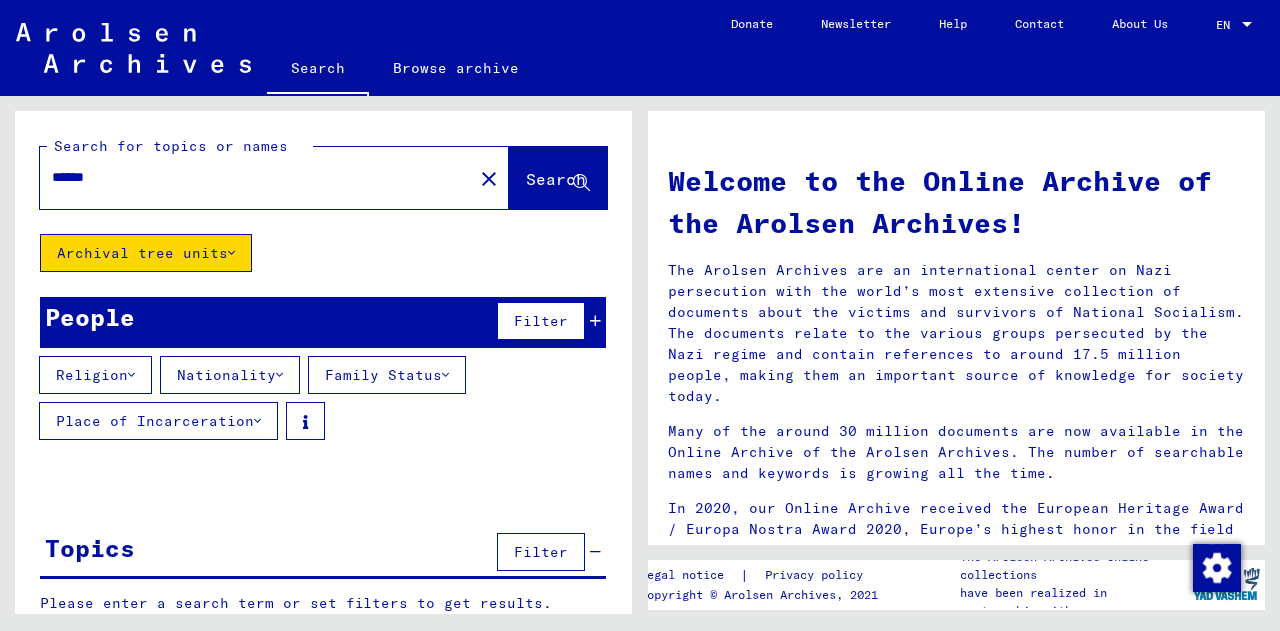 type on "******" 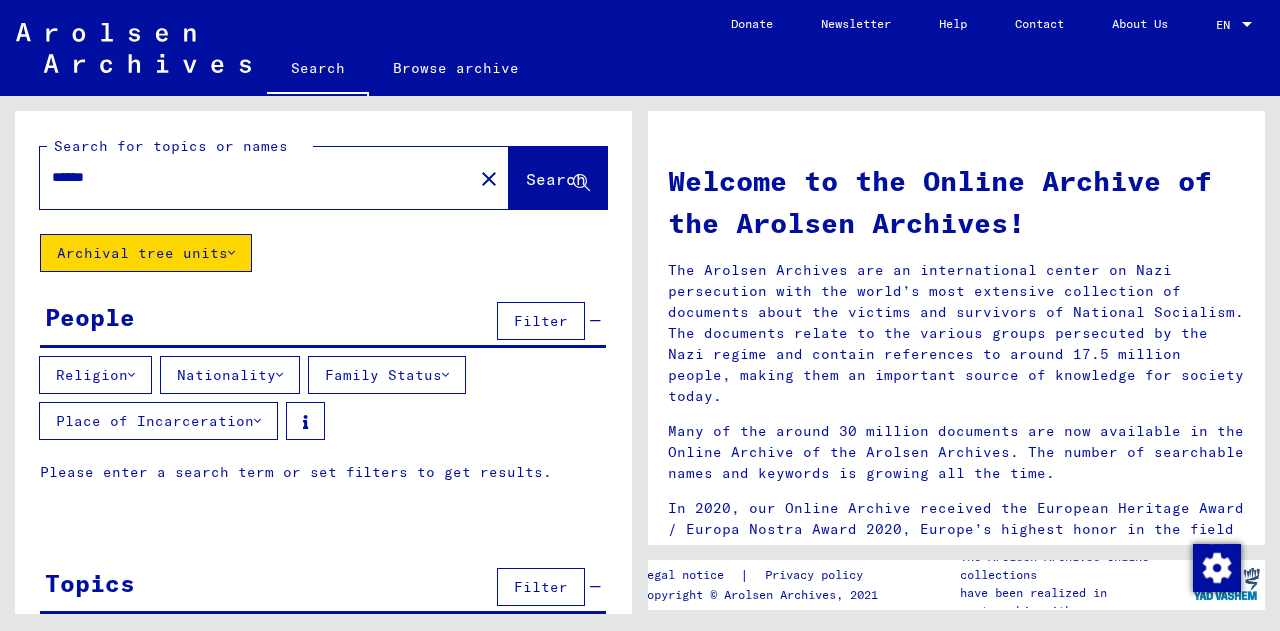 click on "People  Filter" at bounding box center (323, 322) 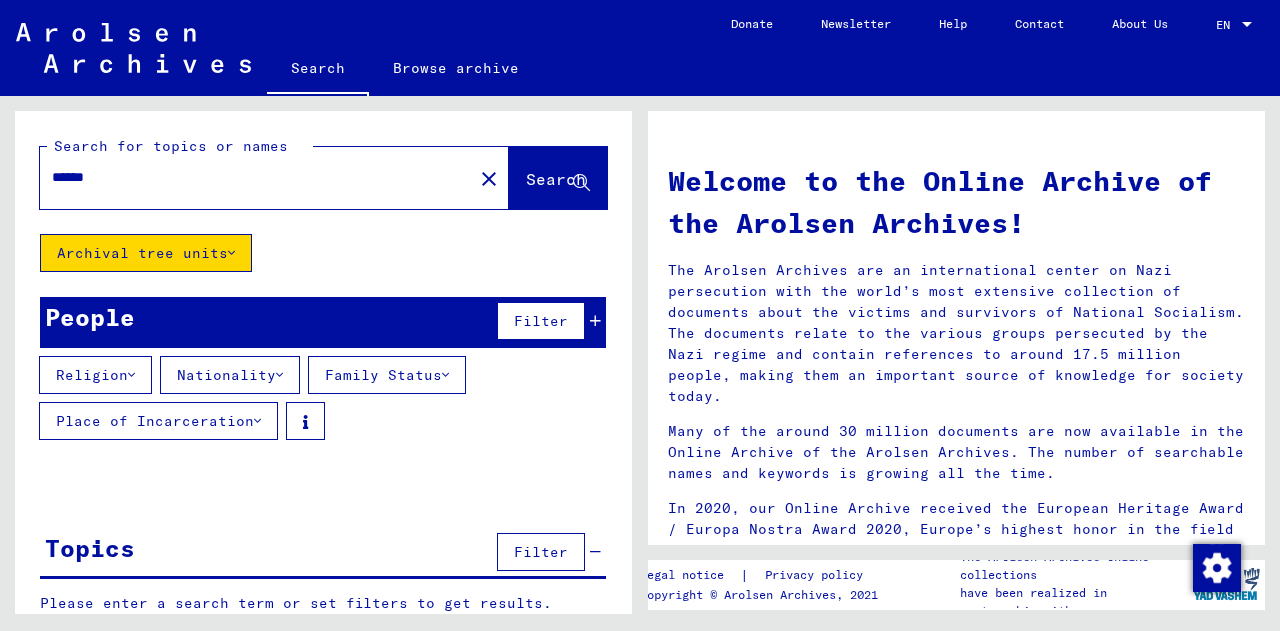 click on "******" at bounding box center [250, 177] 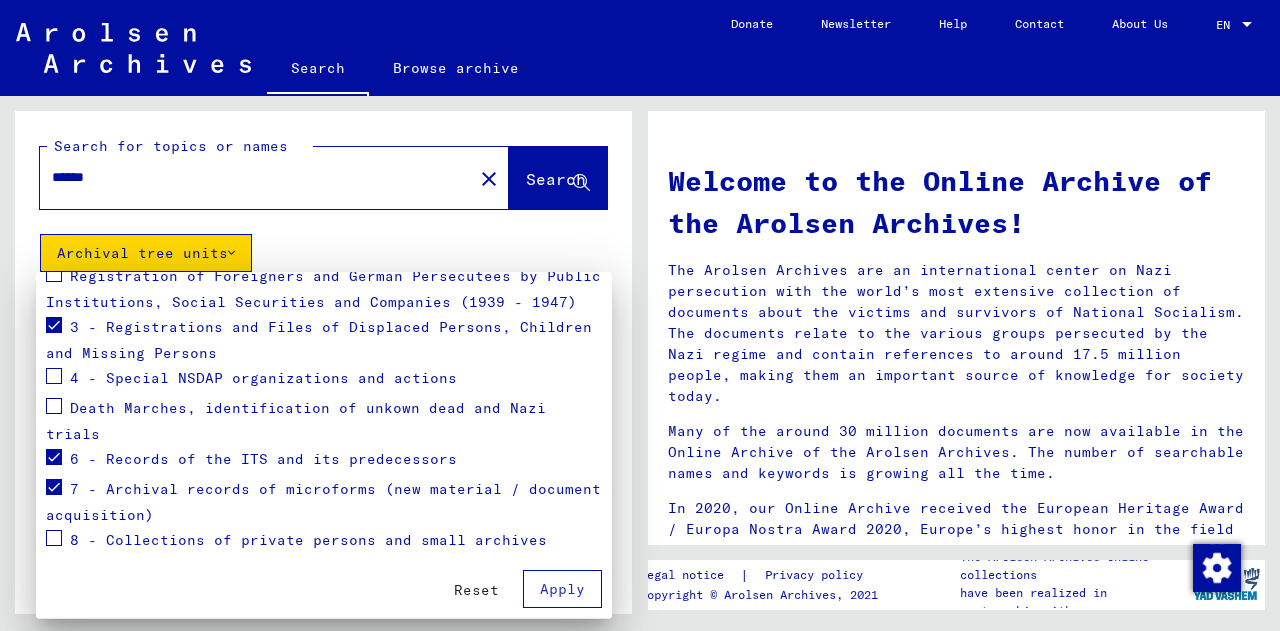 click at bounding box center [54, 406] 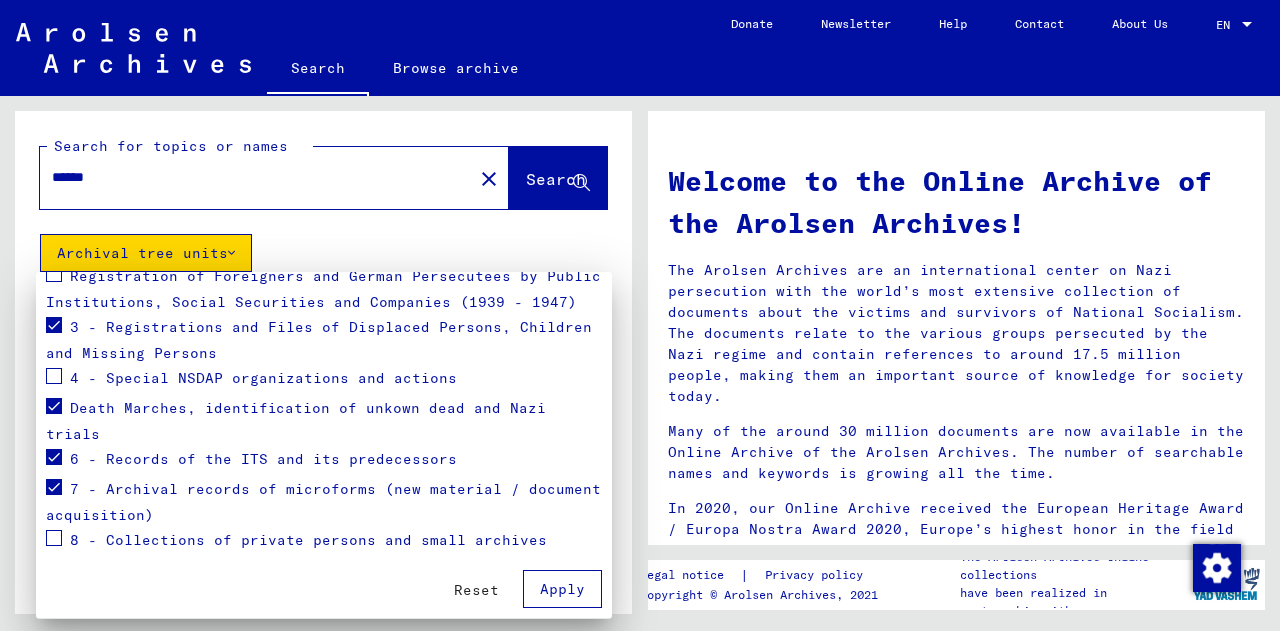 click on "8 - Collections of private persons and small archives" at bounding box center (308, 540) 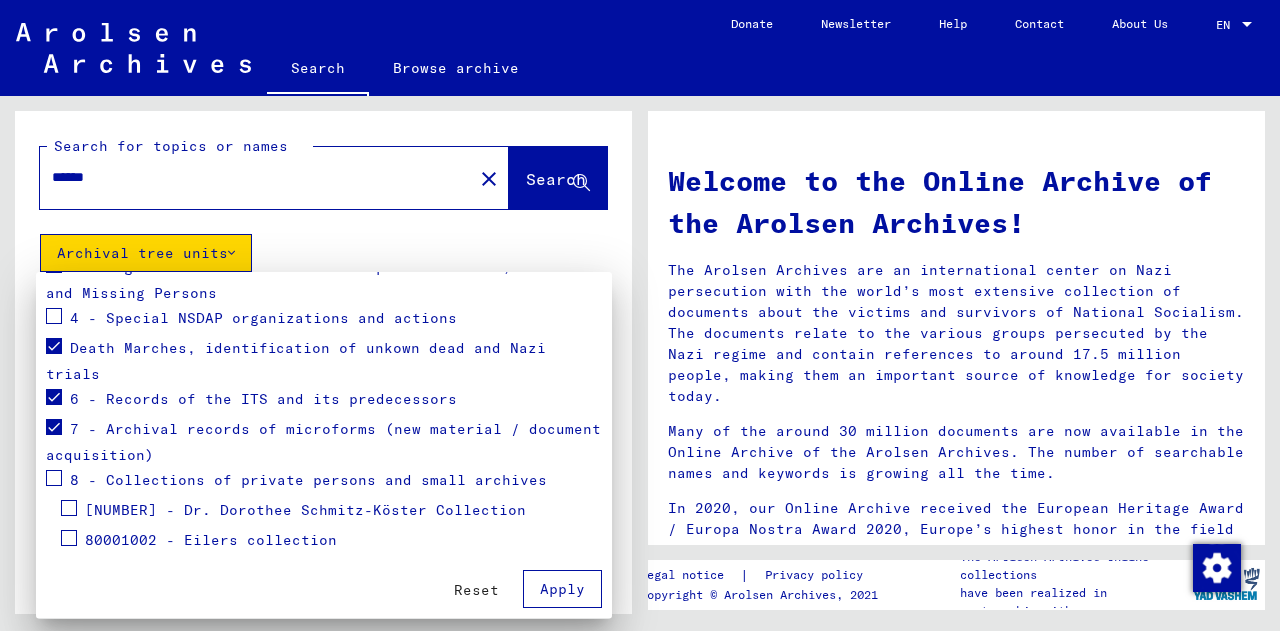 click on "Reset" at bounding box center [476, 590] 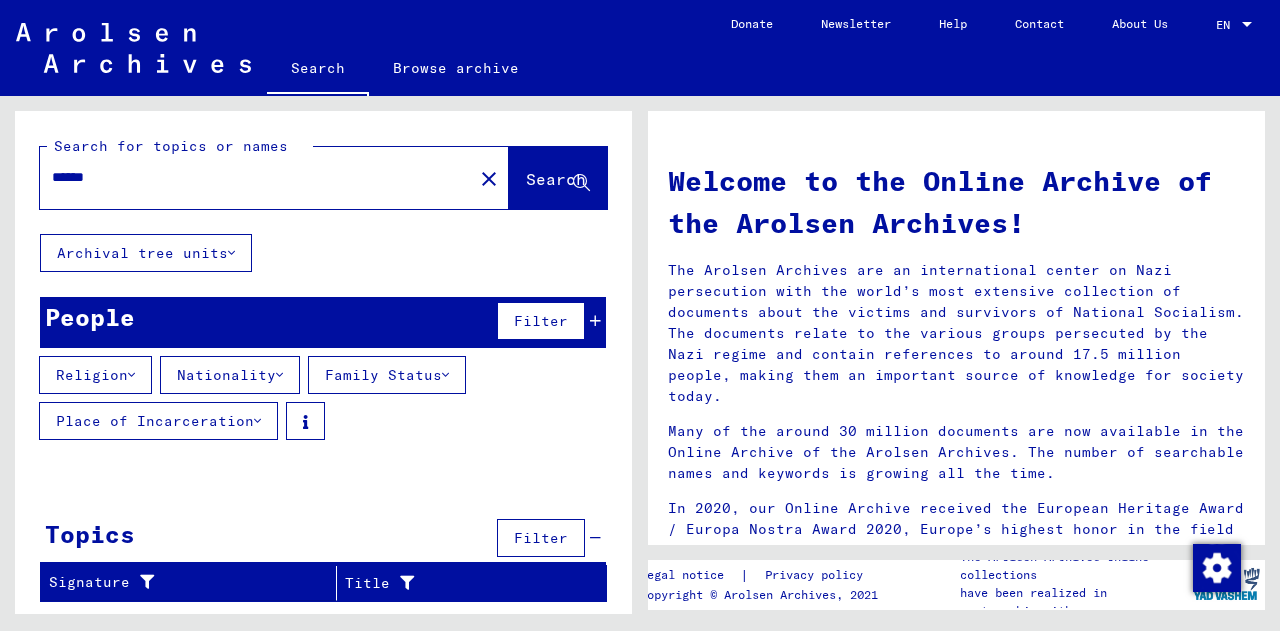 click on "******" at bounding box center (250, 177) 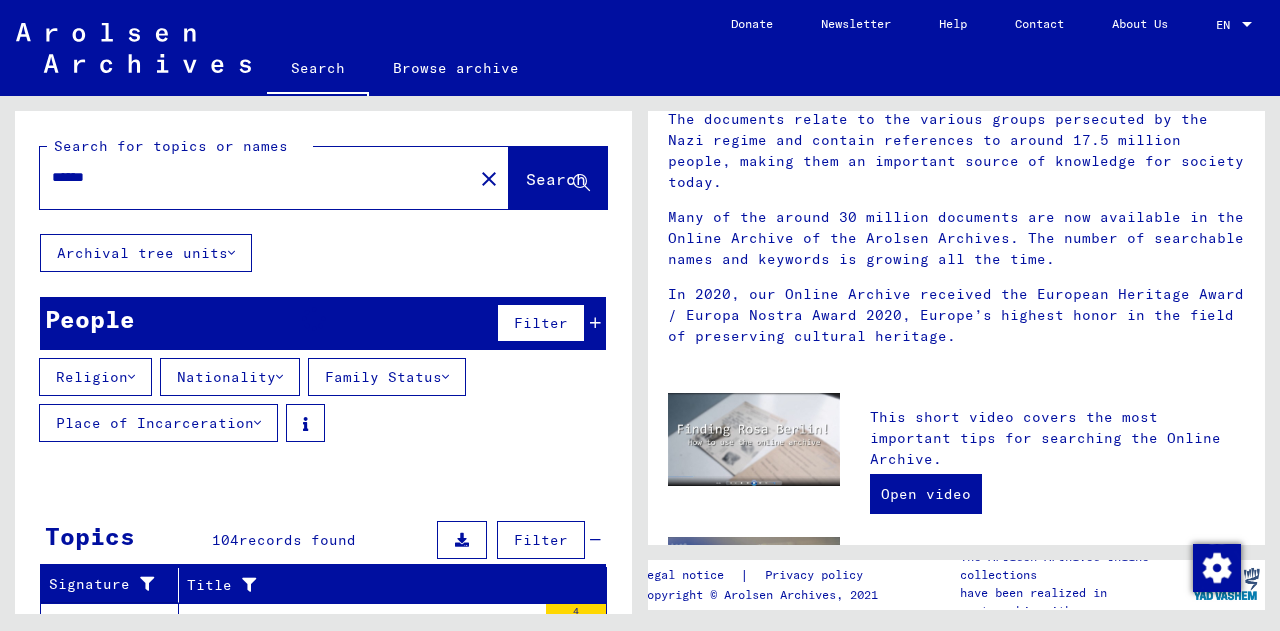 scroll, scrollTop: 215, scrollLeft: 0, axis: vertical 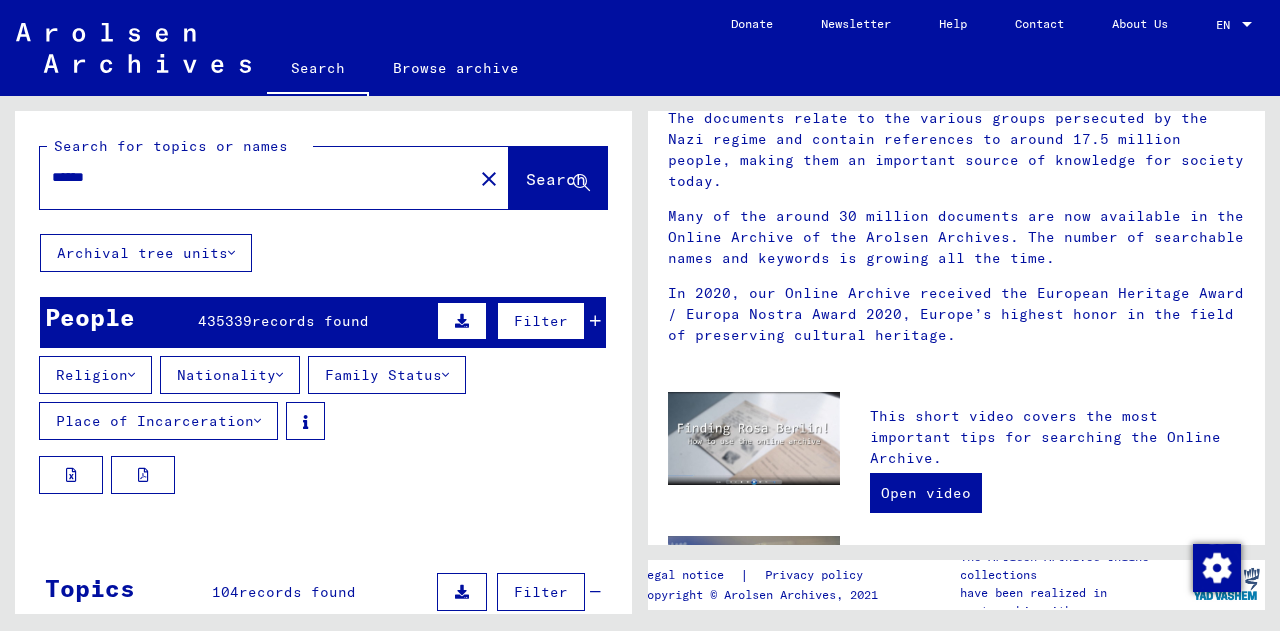 click on "Filter" at bounding box center (541, 321) 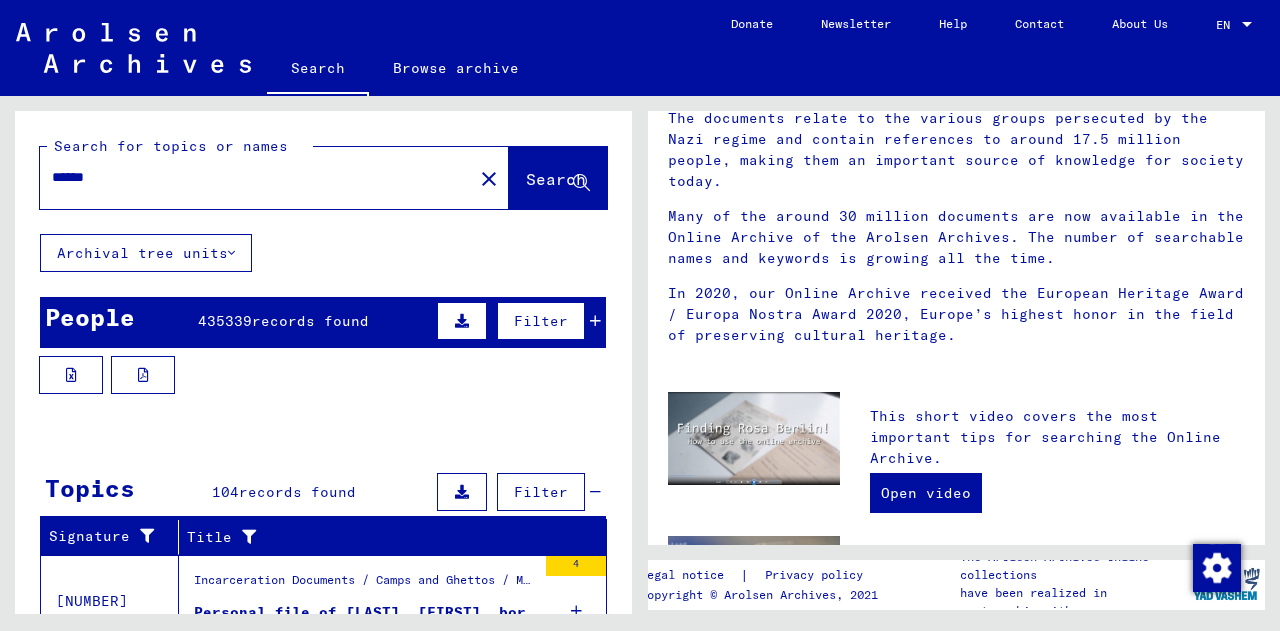 scroll, scrollTop: 2, scrollLeft: 0, axis: vertical 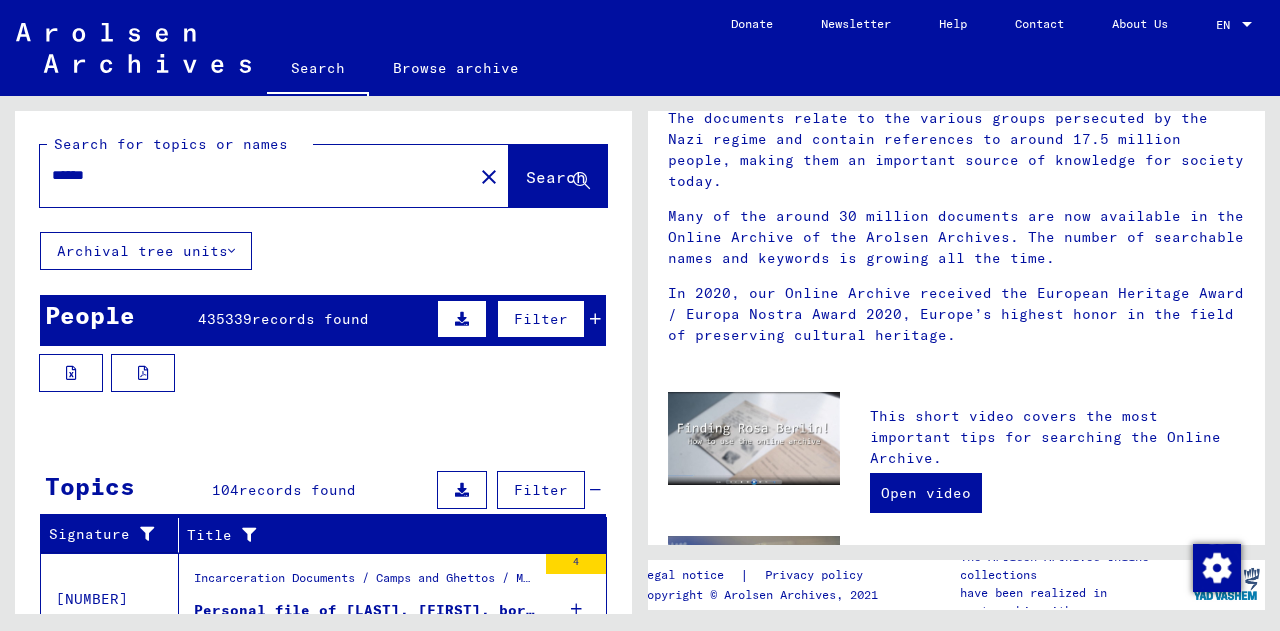 click on "Filter" at bounding box center (541, 319) 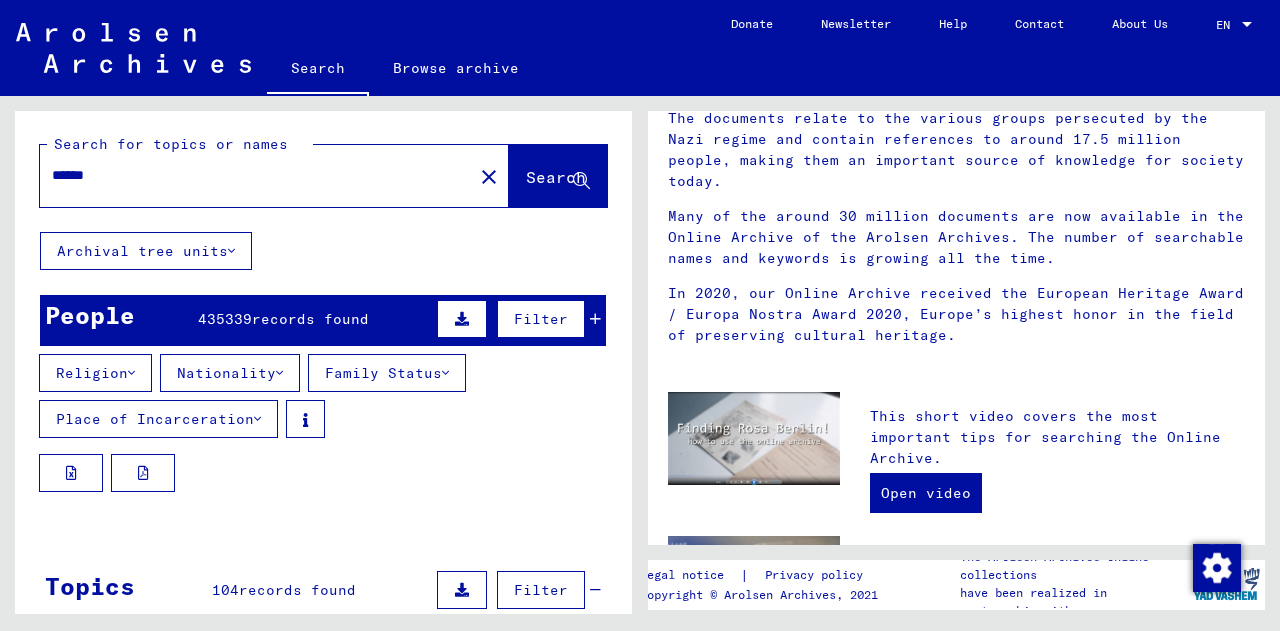 click on "Filter" at bounding box center [541, 319] 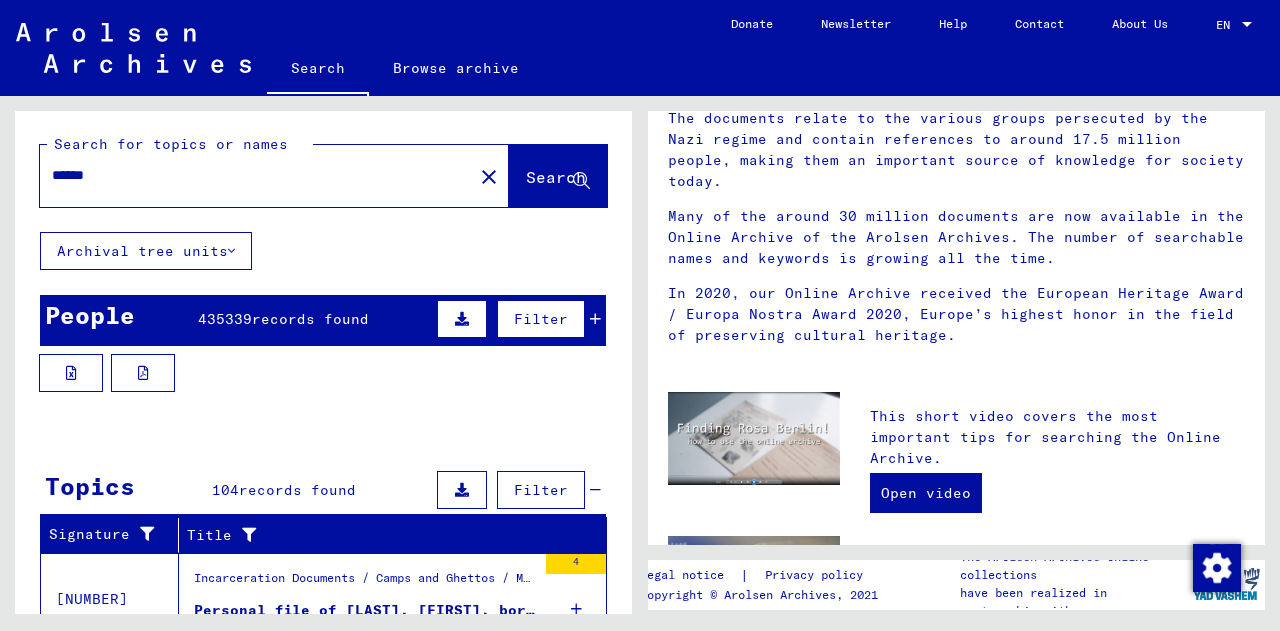 click on "Filter" at bounding box center (541, 319) 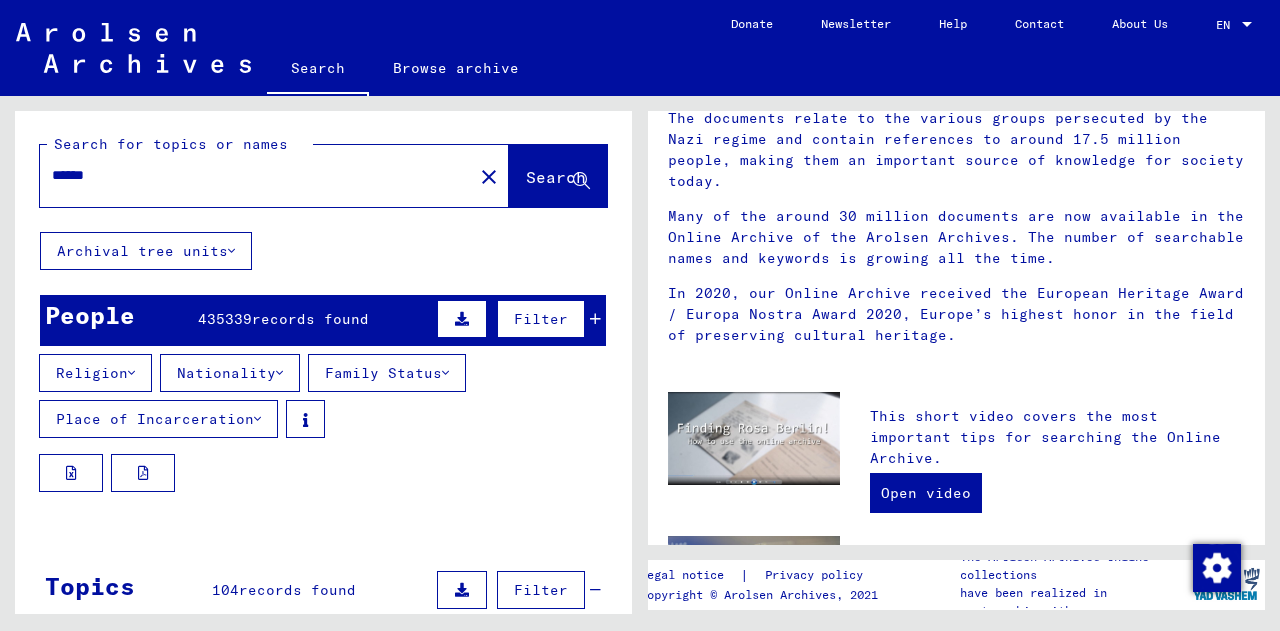 click on "Filter" at bounding box center [541, 319] 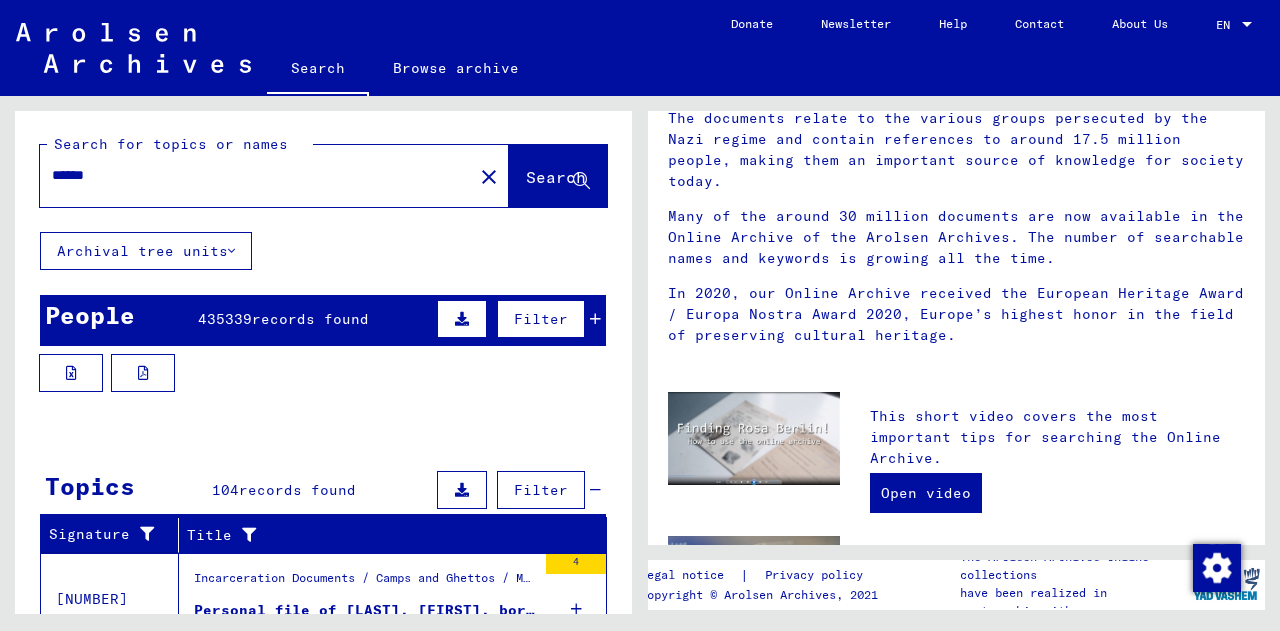 click on "records found" at bounding box center [310, 319] 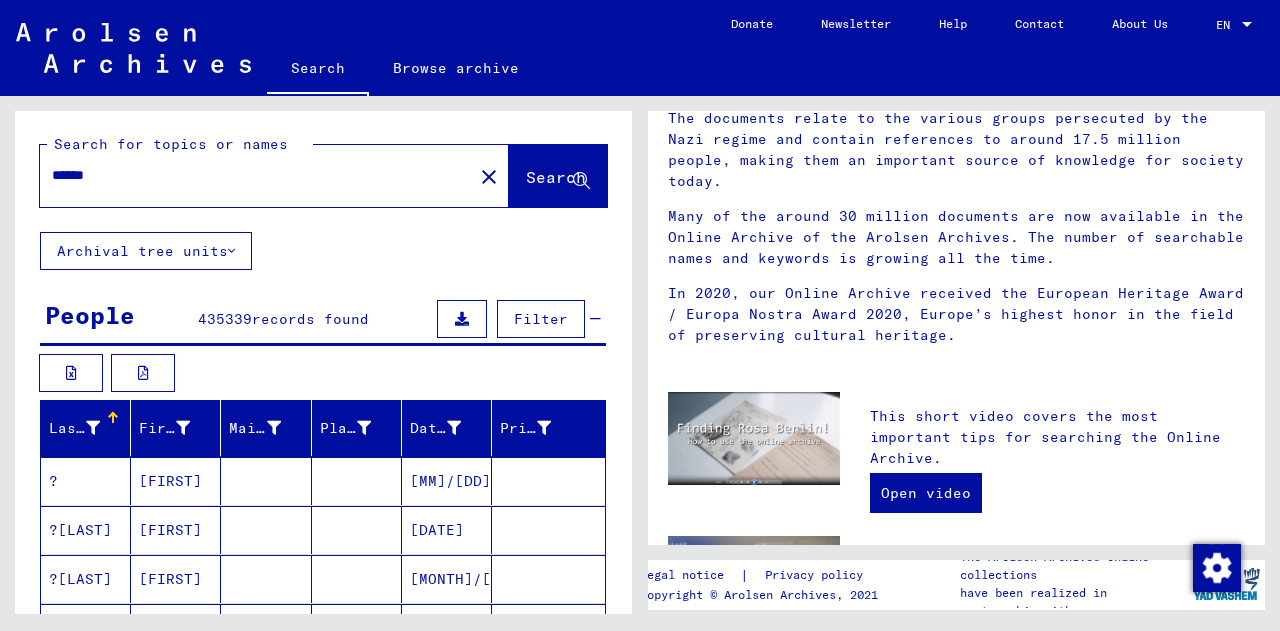 click on "Last Name" at bounding box center (74, 428) 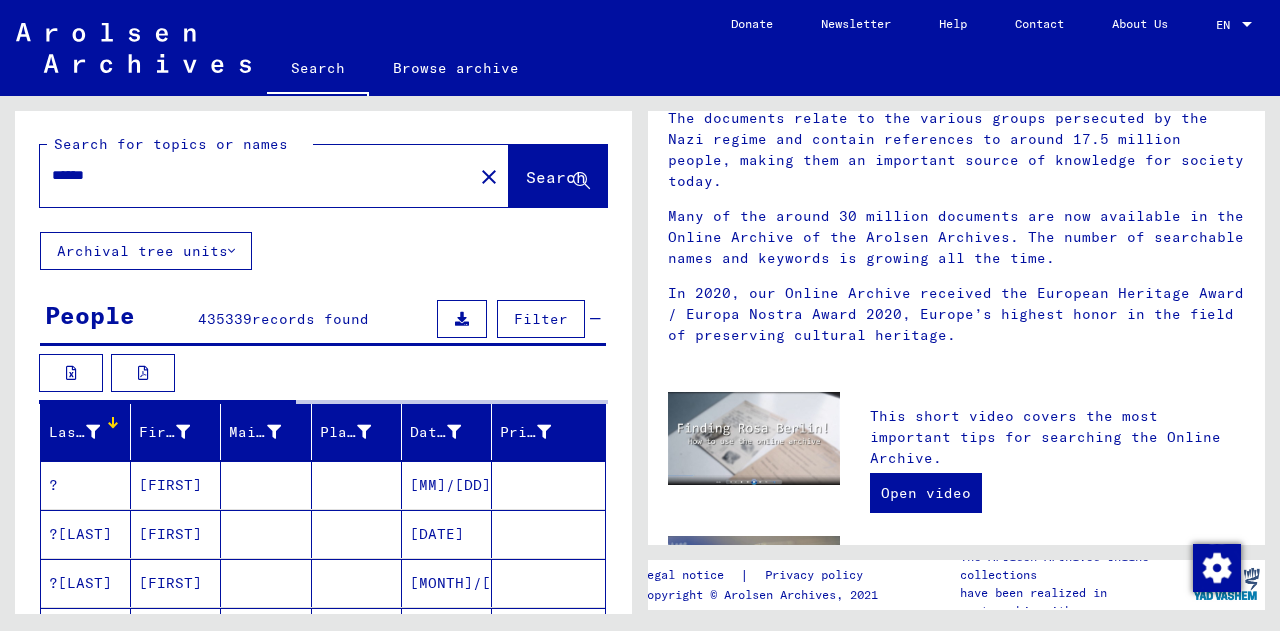 click at bounding box center (93, 432) 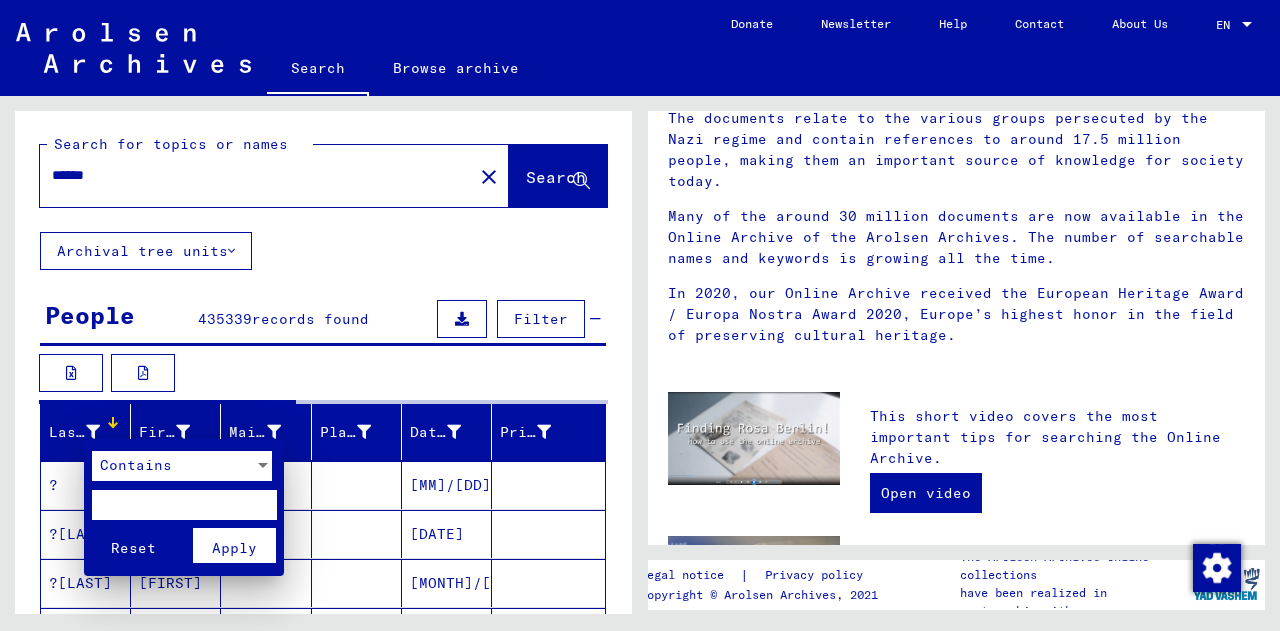click at bounding box center [184, 505] 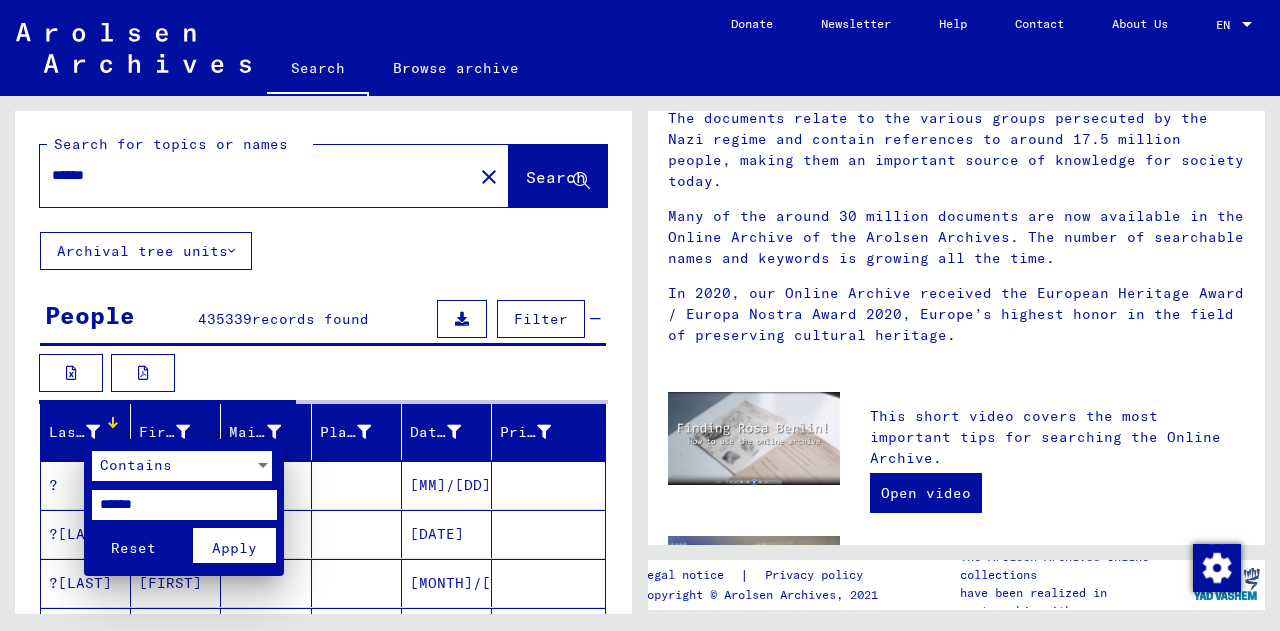 type on "******" 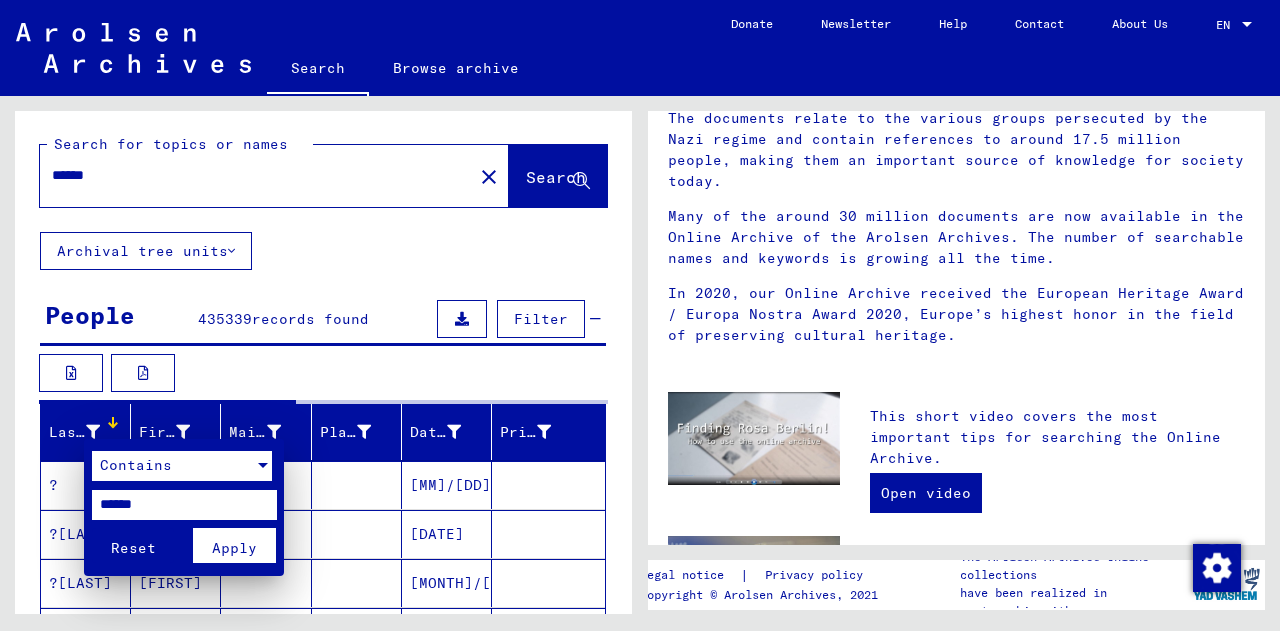 click on "Contains" at bounding box center (136, 465) 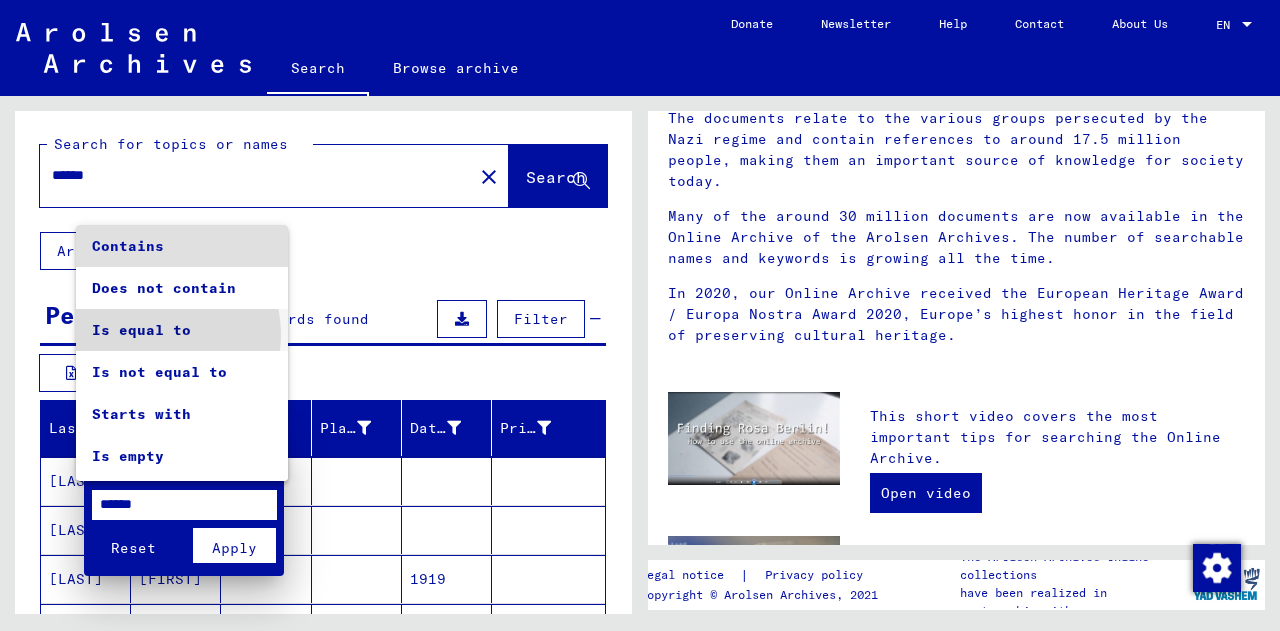 click on "Is equal to" at bounding box center [182, 330] 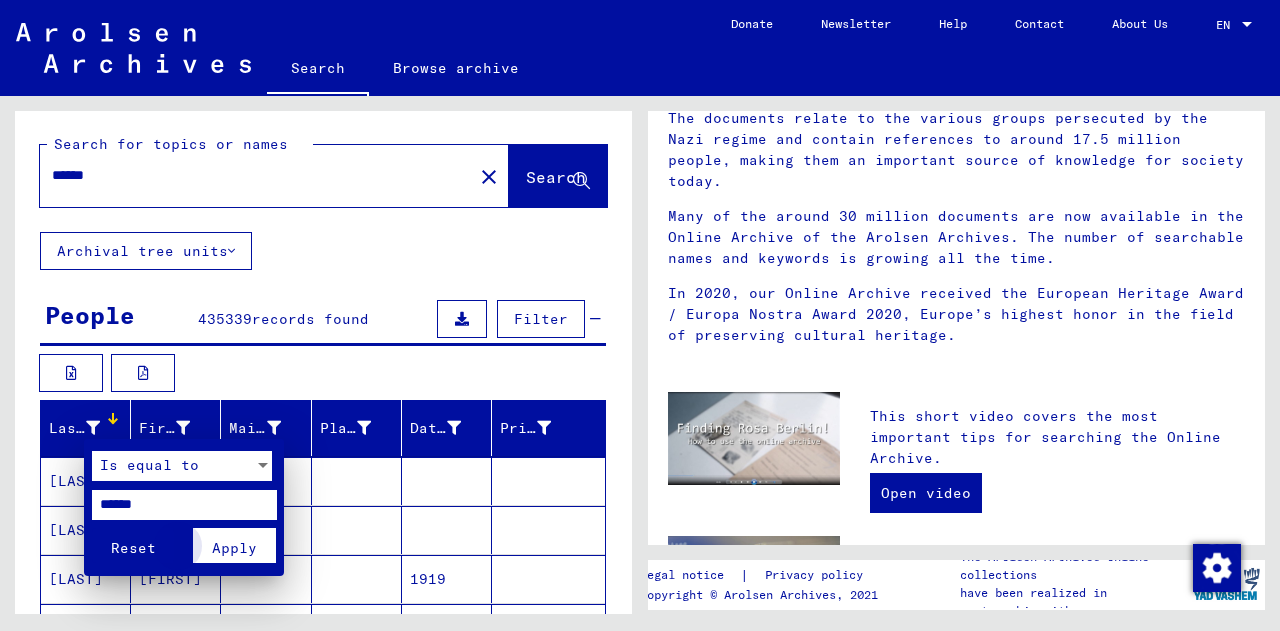 click on "Apply" at bounding box center [234, 545] 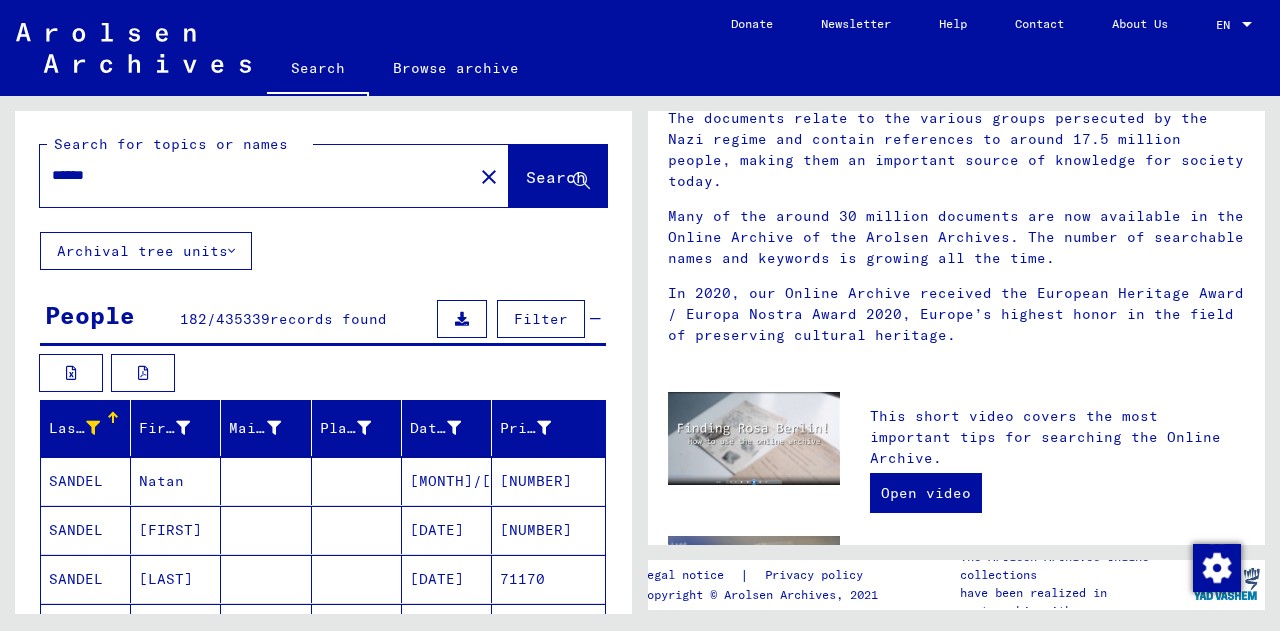 scroll, scrollTop: 86, scrollLeft: 0, axis: vertical 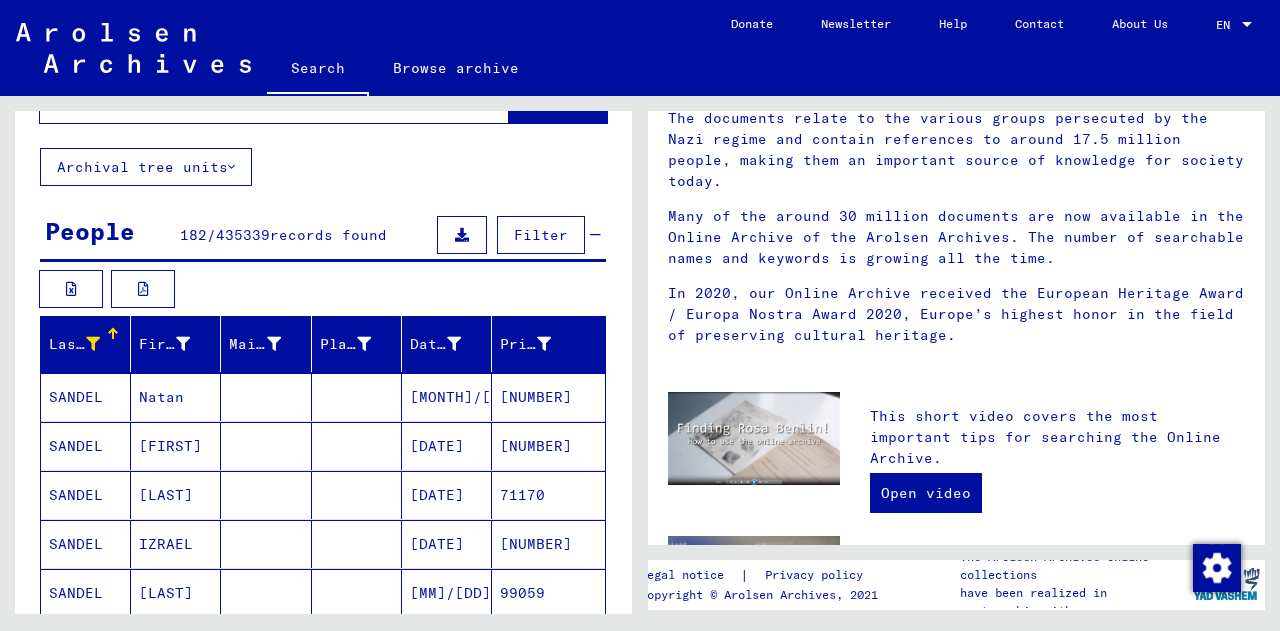 click on "[LAST]" at bounding box center [176, 544] 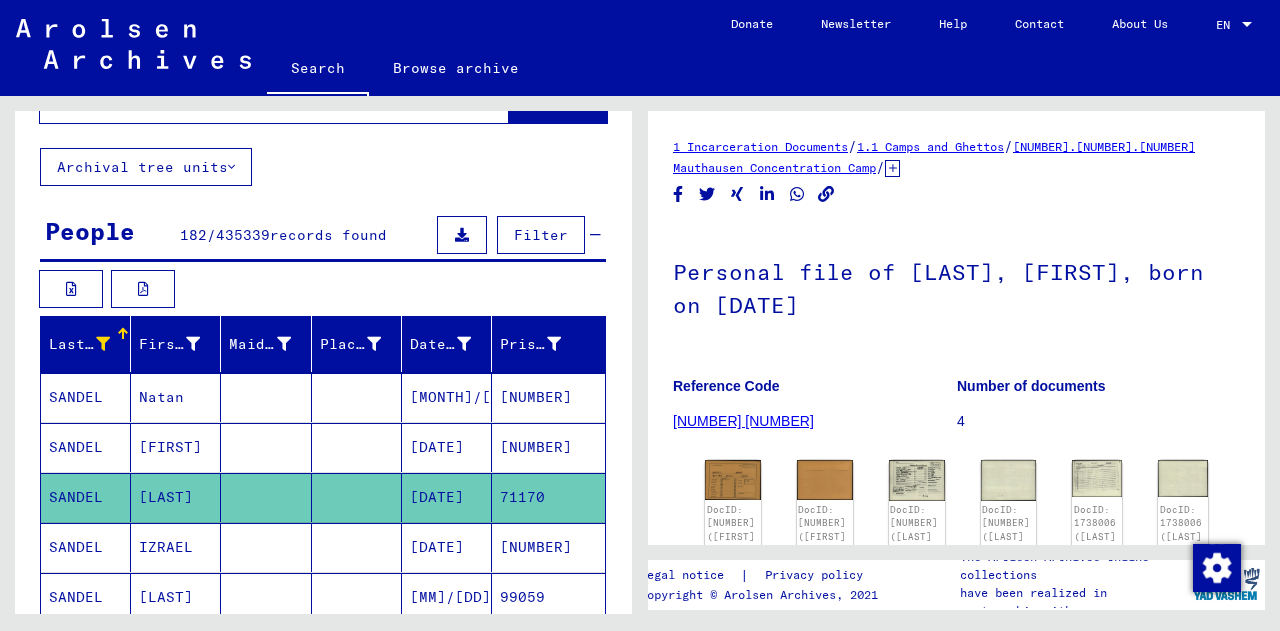 scroll, scrollTop: 0, scrollLeft: 0, axis: both 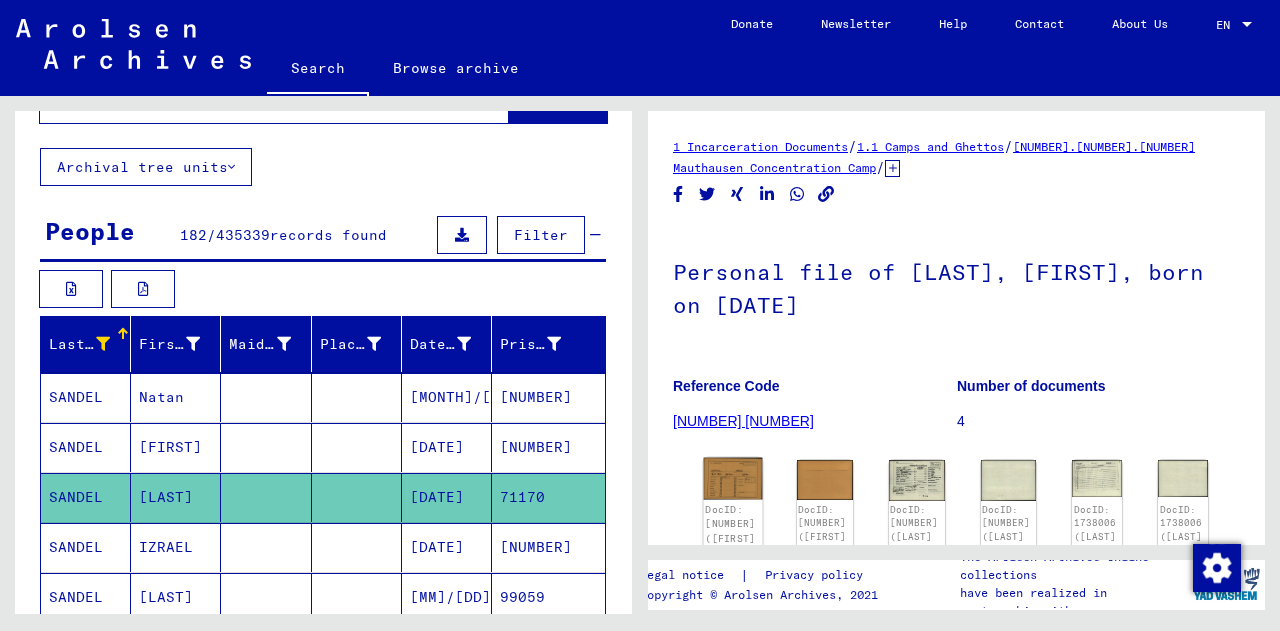 click 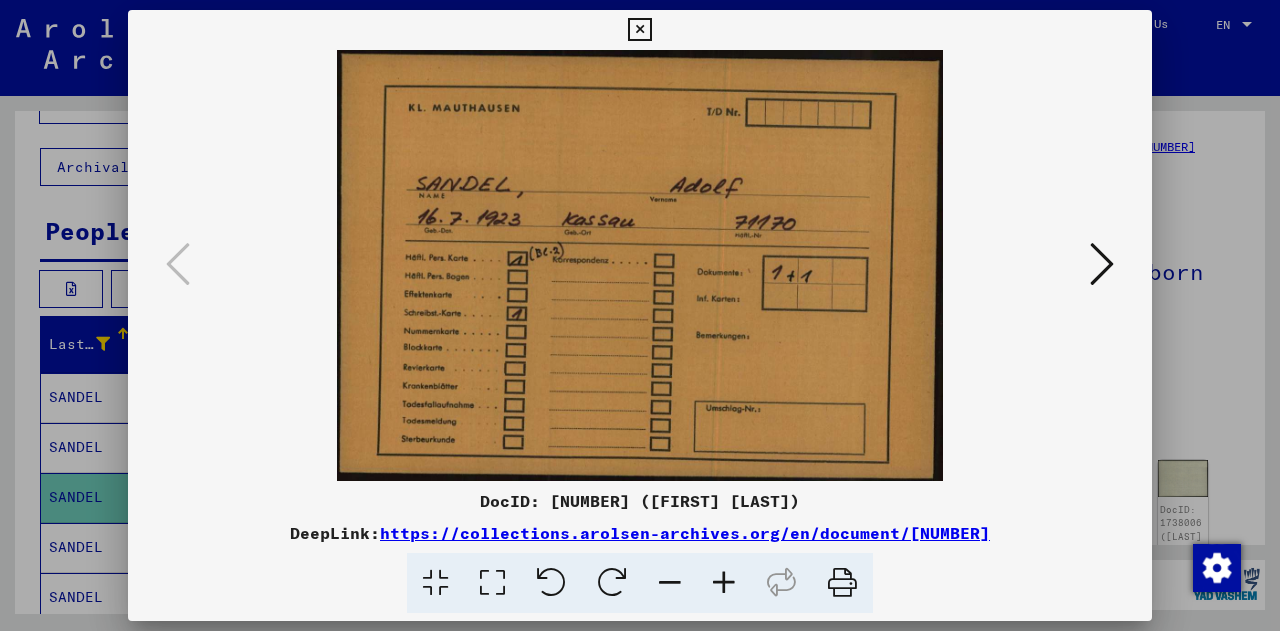 type 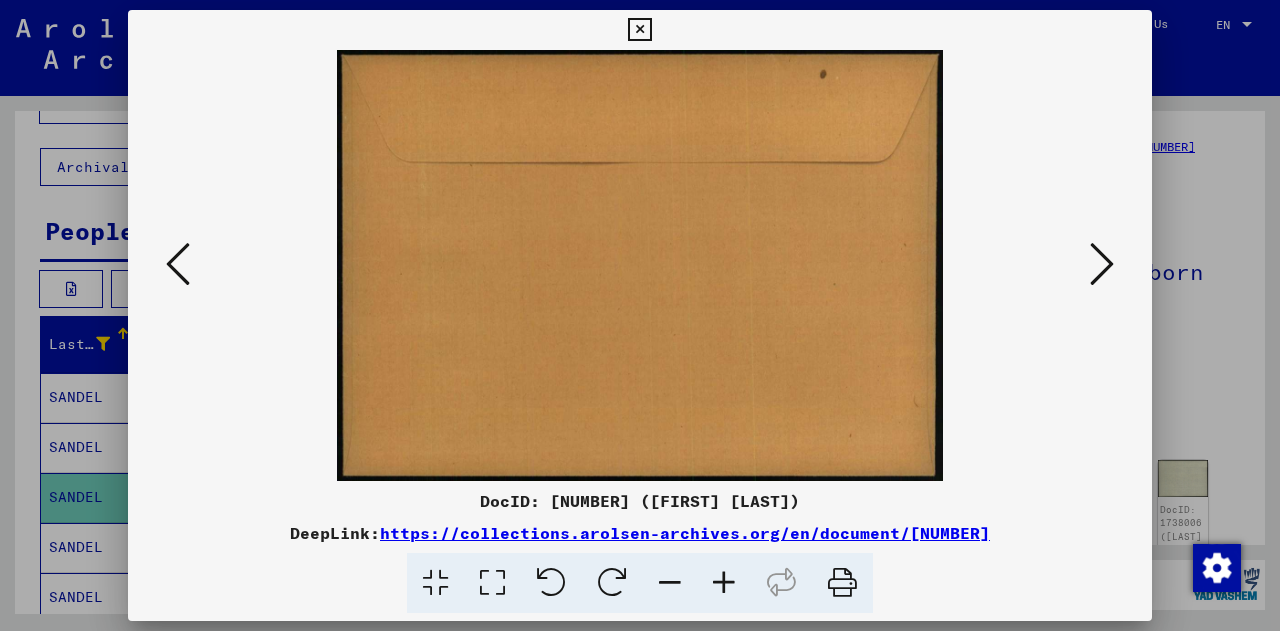click at bounding box center (1102, 264) 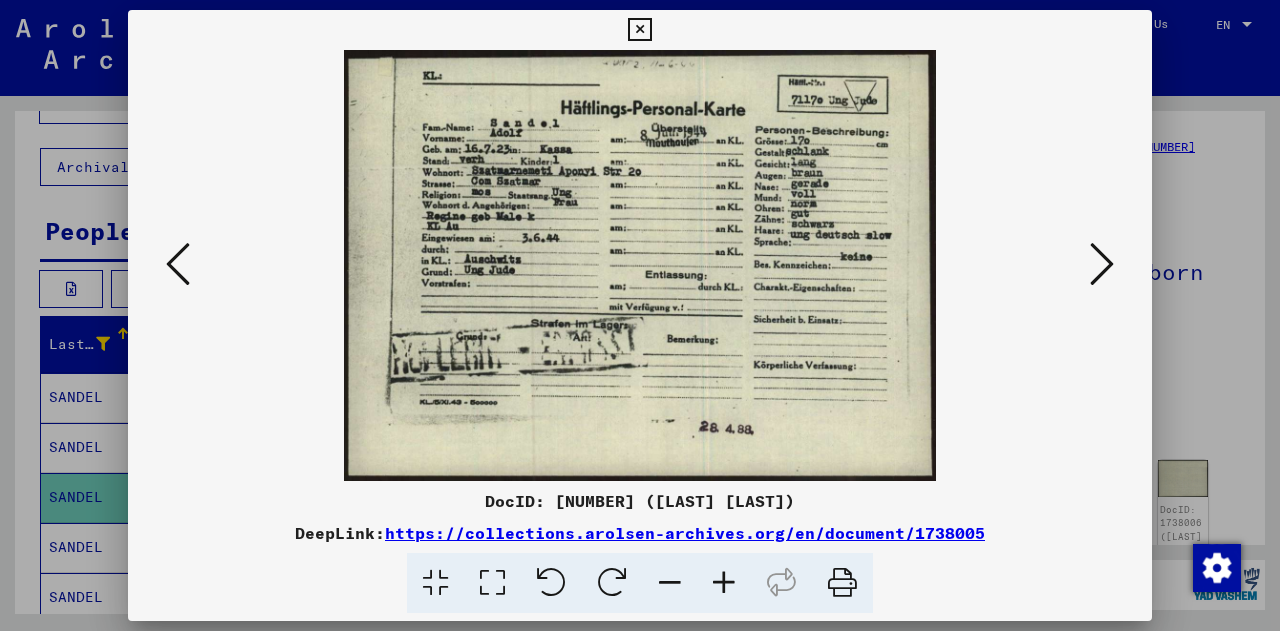 click at bounding box center (1102, 264) 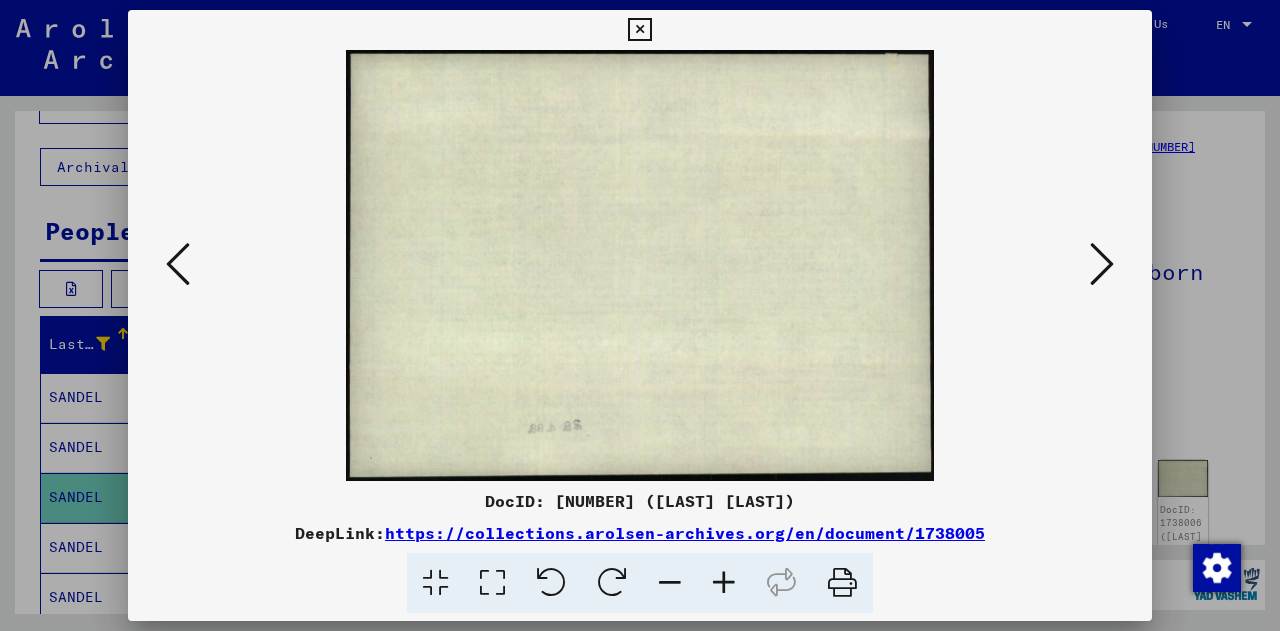 click at bounding box center [1102, 264] 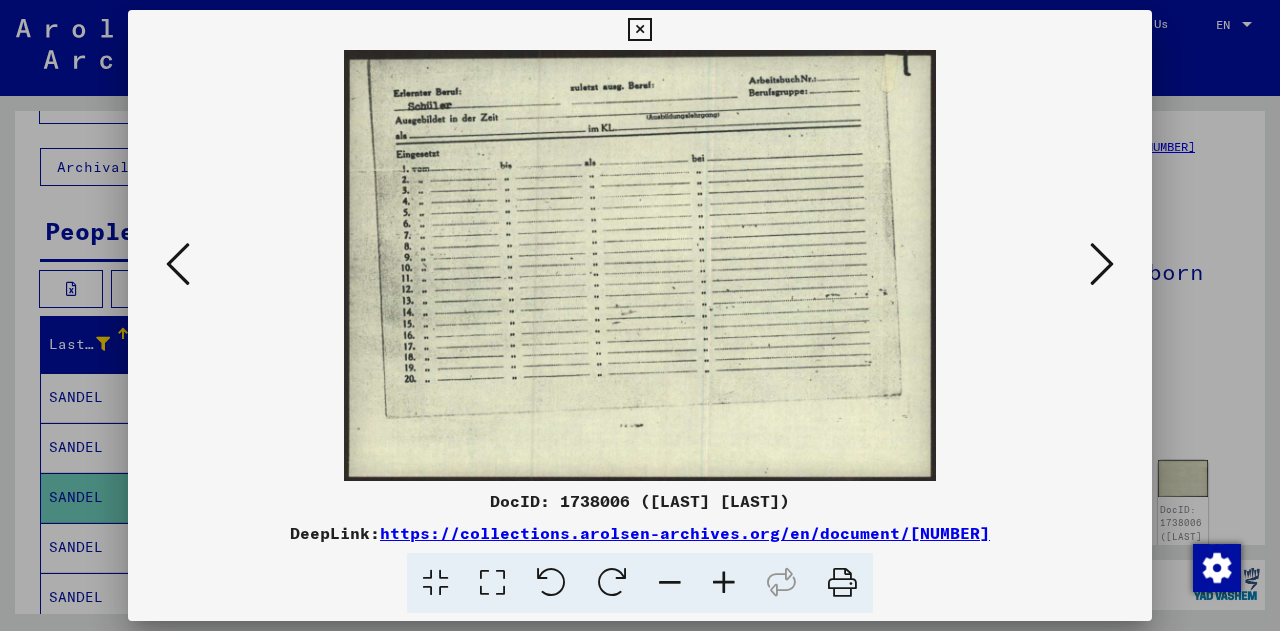 click at bounding box center (1102, 264) 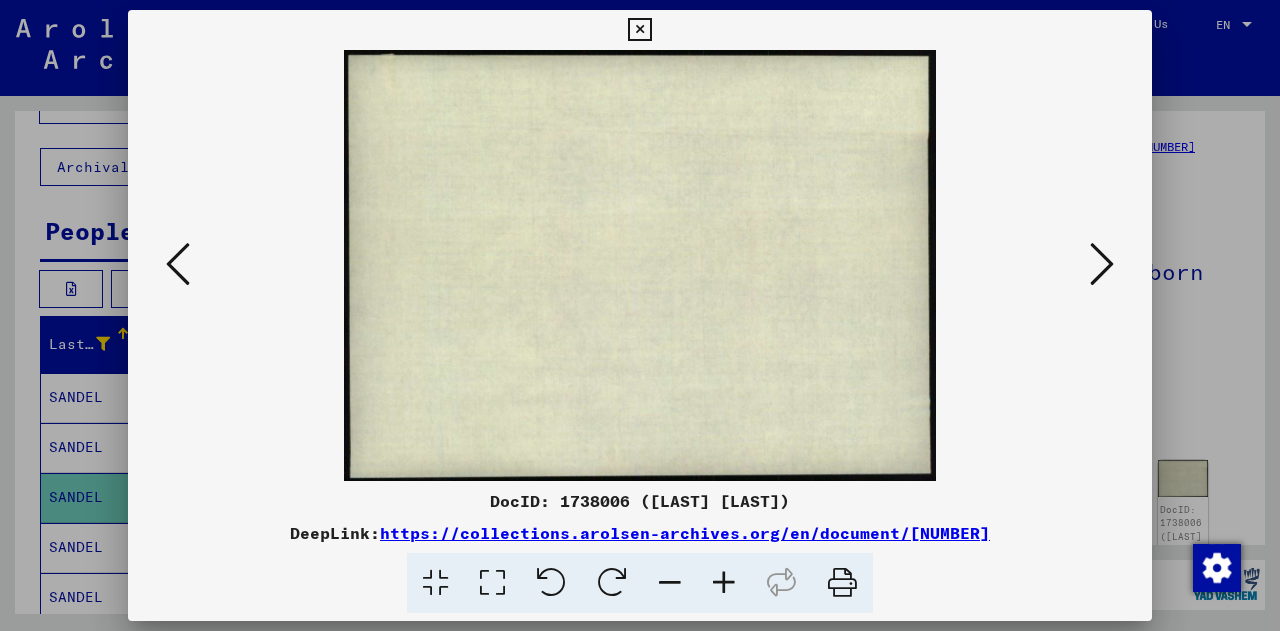 click at bounding box center (1102, 264) 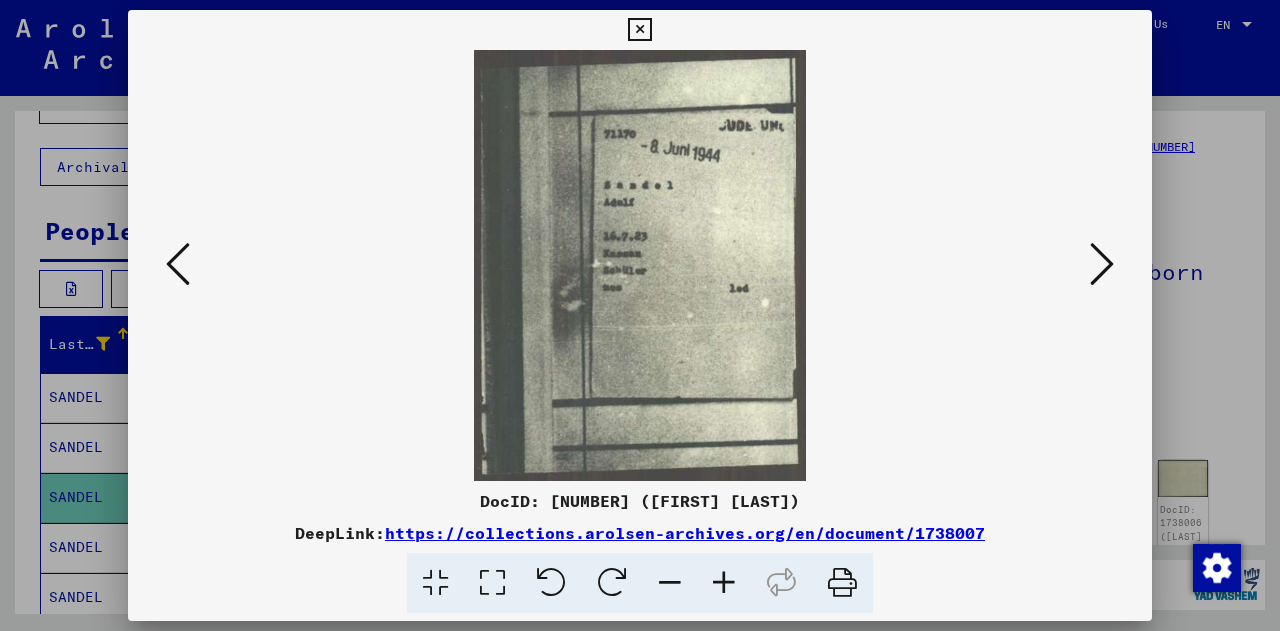 click at bounding box center (1102, 264) 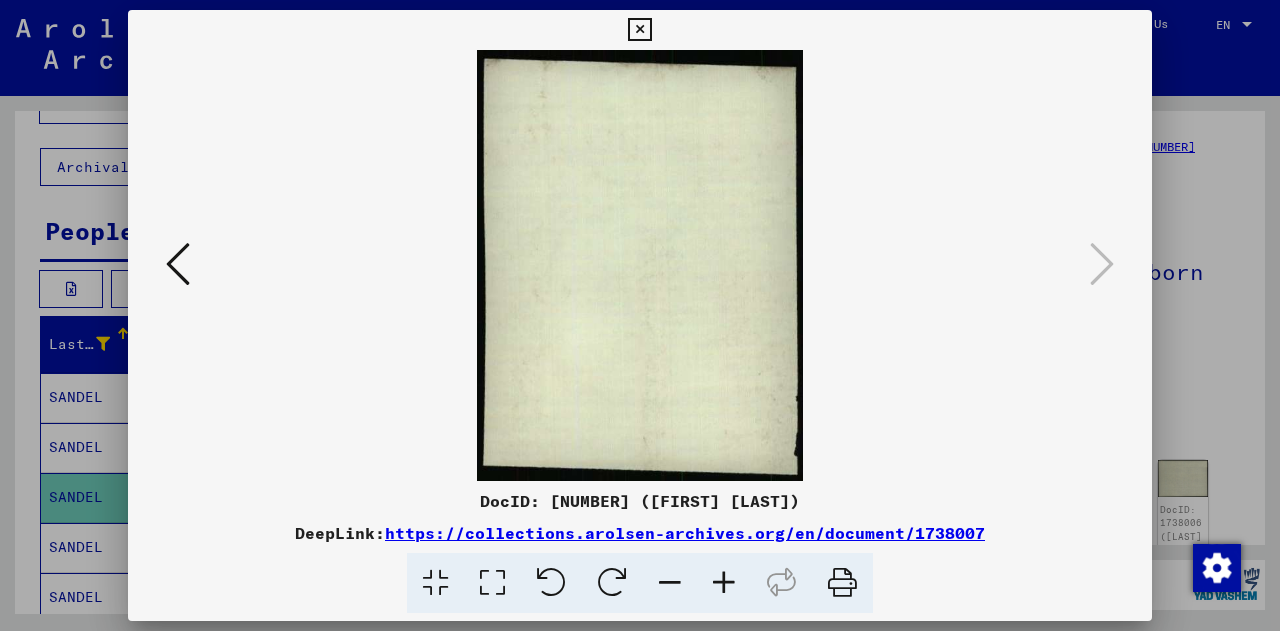click at bounding box center [178, 264] 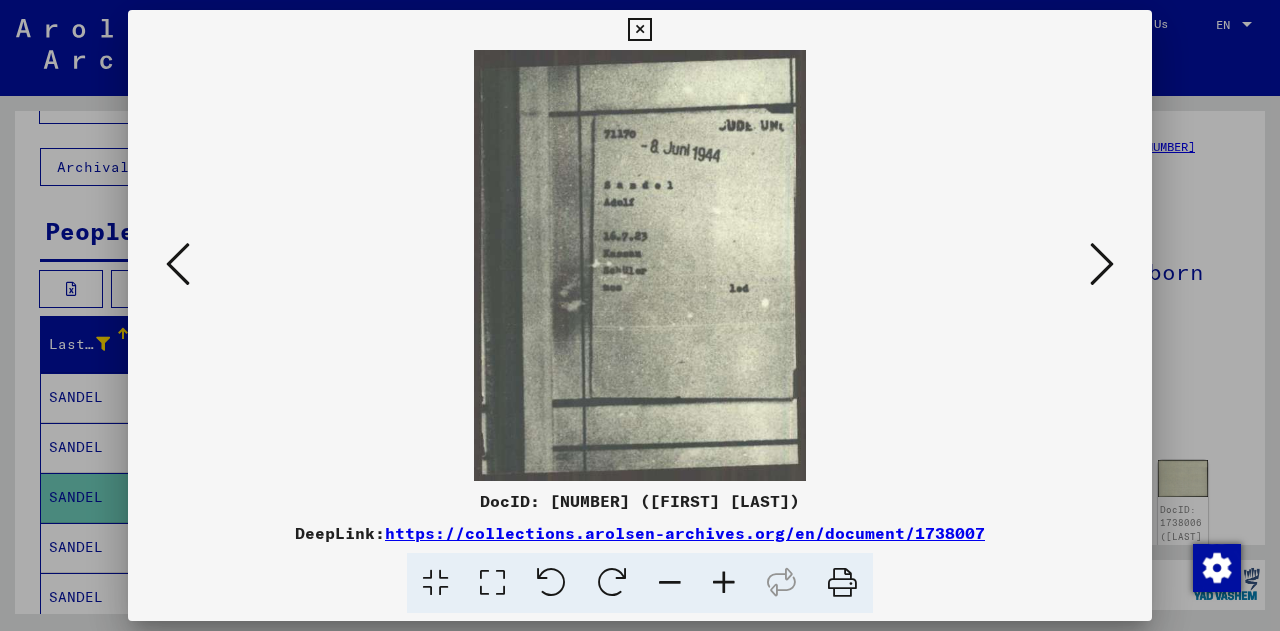 click at bounding box center (178, 264) 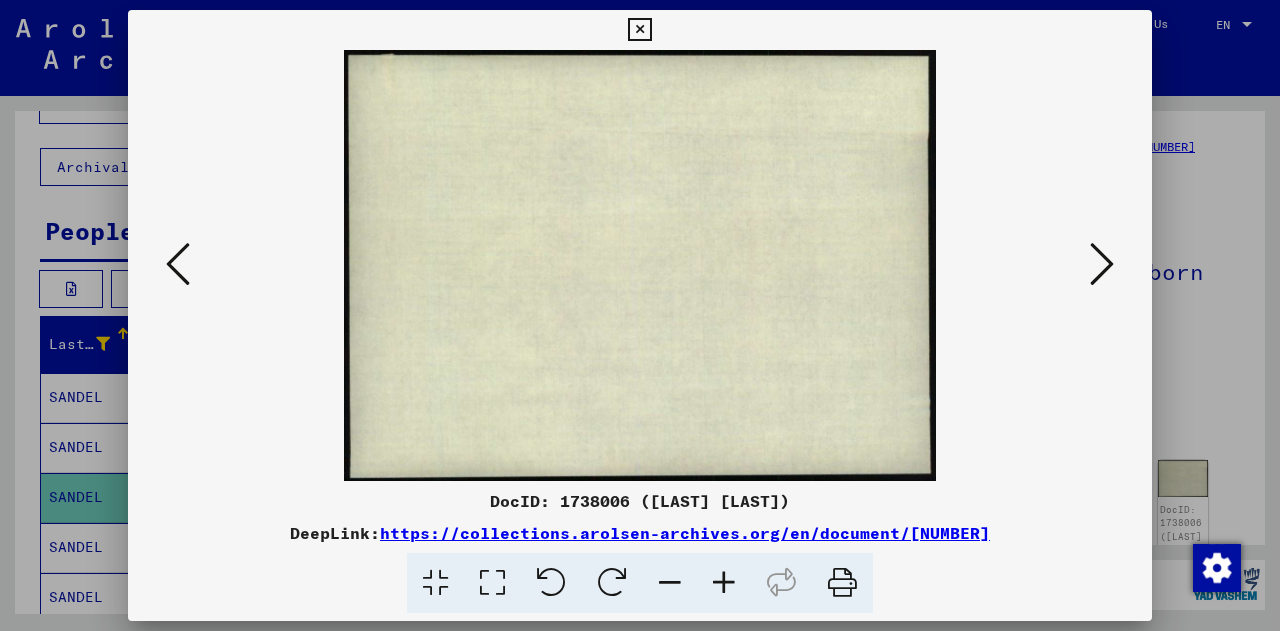 click at bounding box center [178, 264] 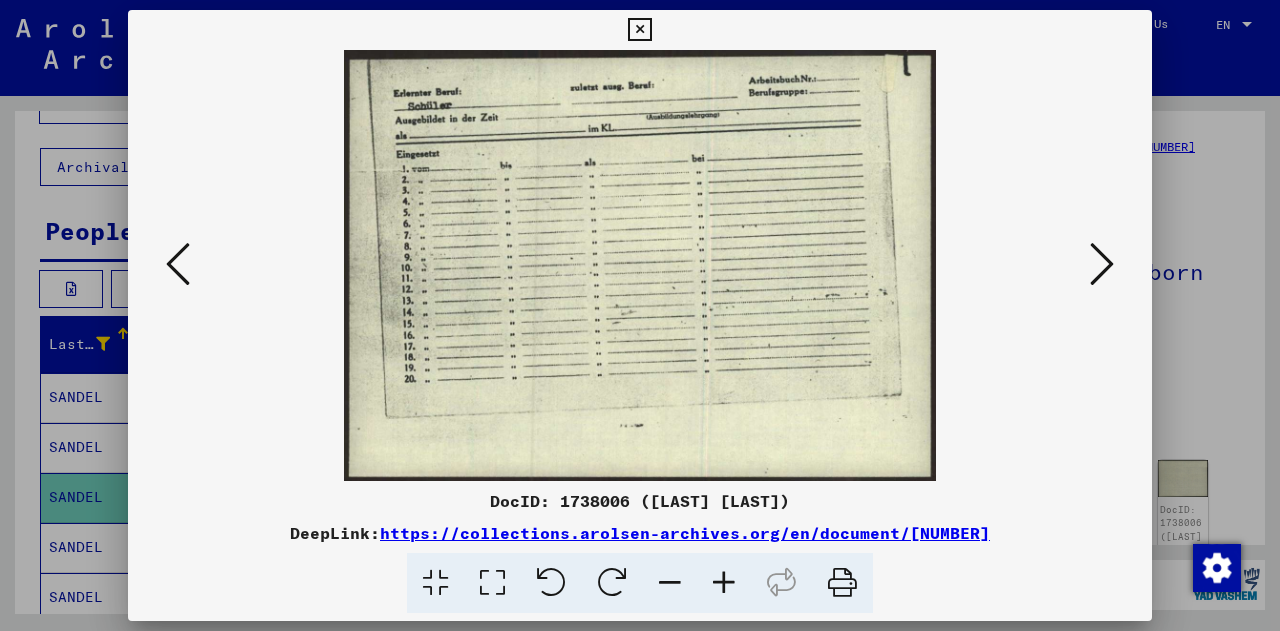 click at bounding box center (178, 264) 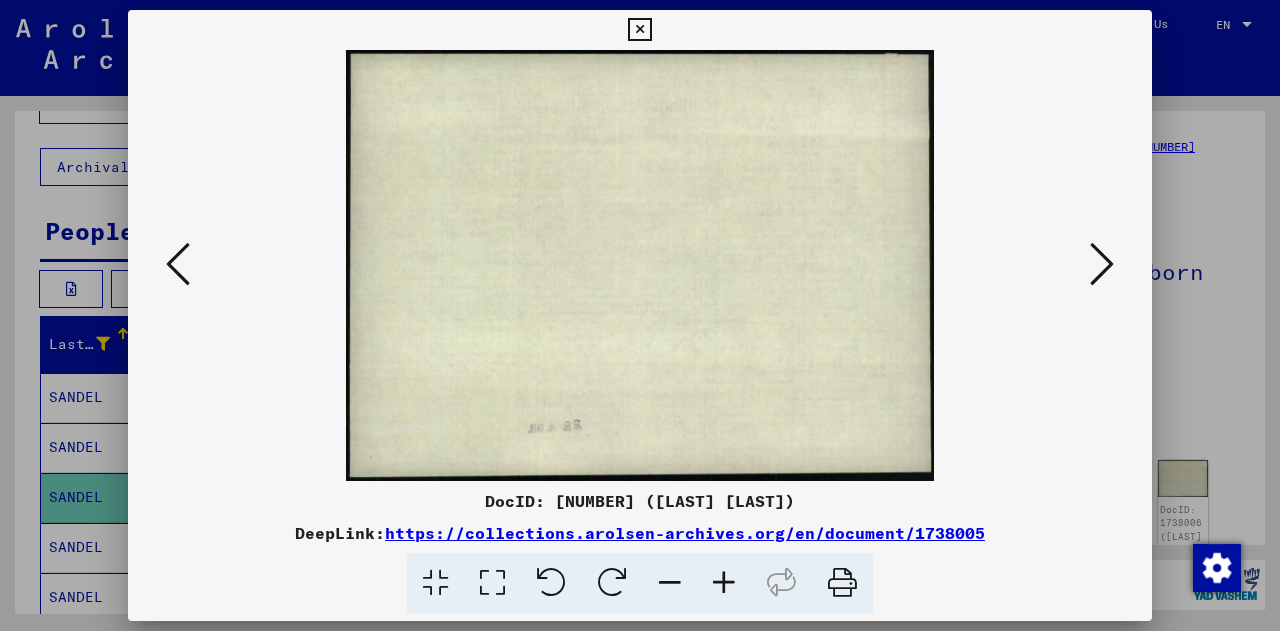 click at bounding box center [178, 264] 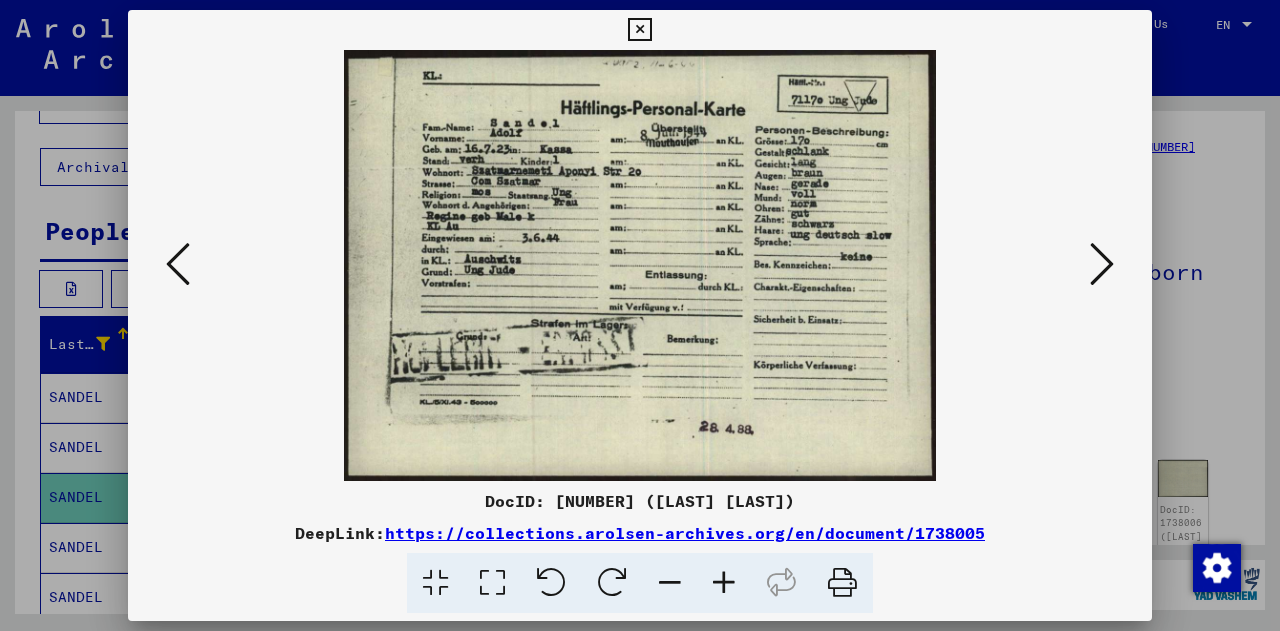 click at bounding box center (640, 315) 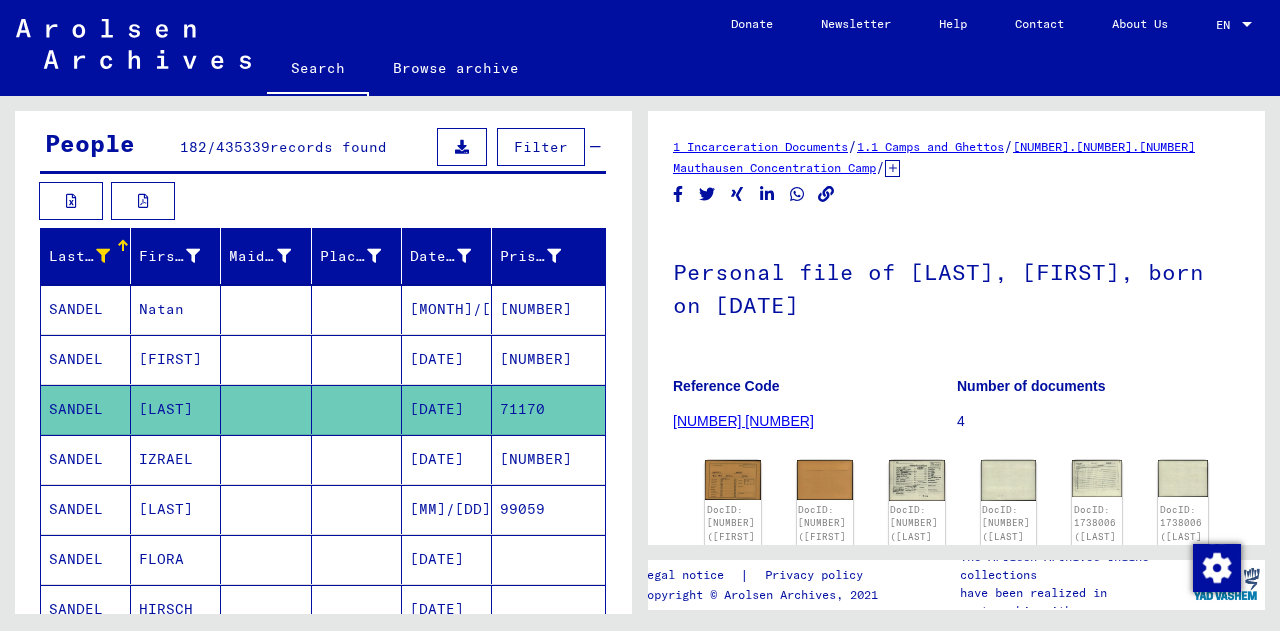 scroll, scrollTop: 175, scrollLeft: 0, axis: vertical 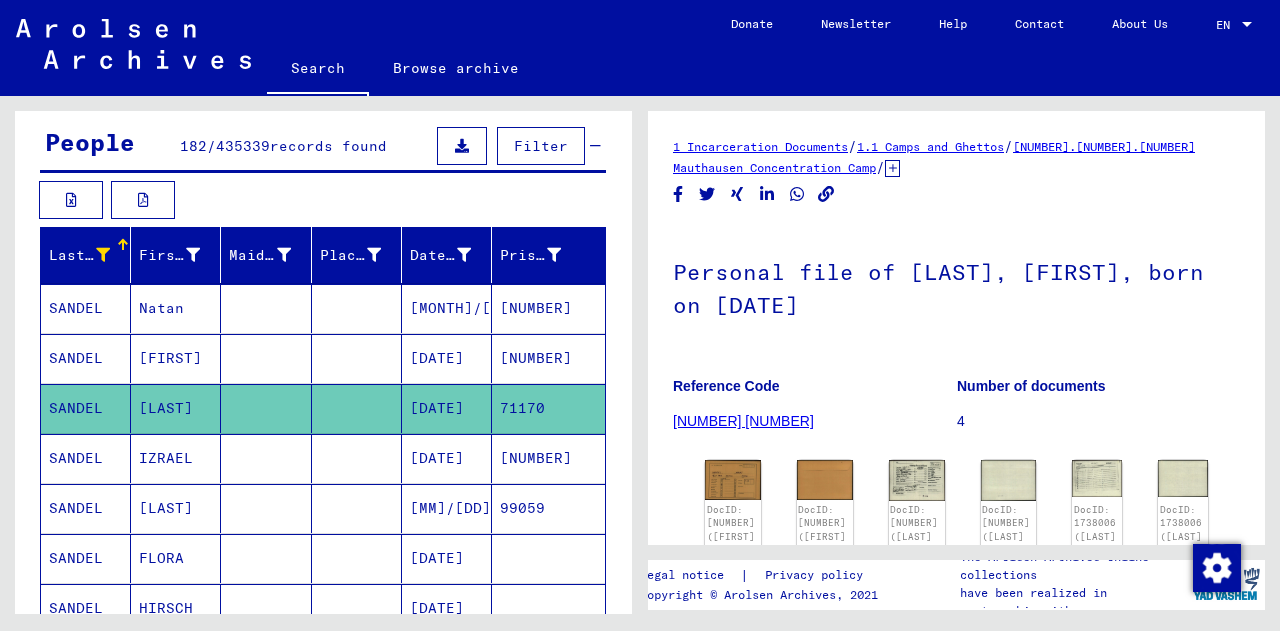 click on "IZRAEL" at bounding box center [176, 508] 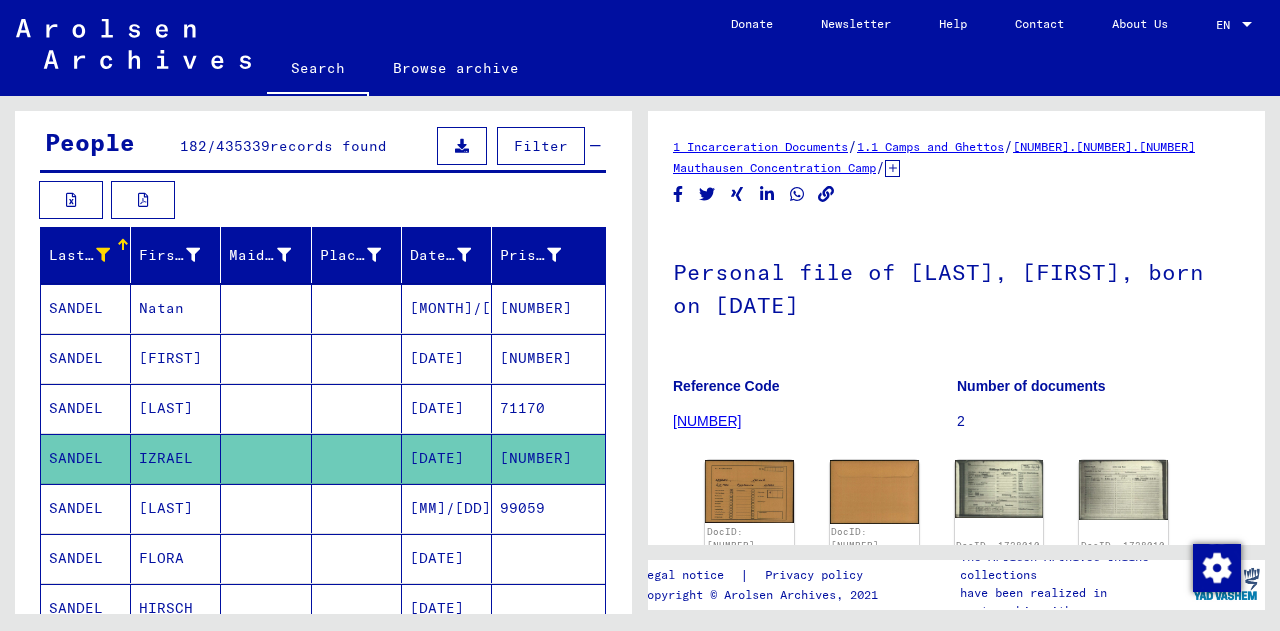 scroll, scrollTop: 0, scrollLeft: 0, axis: both 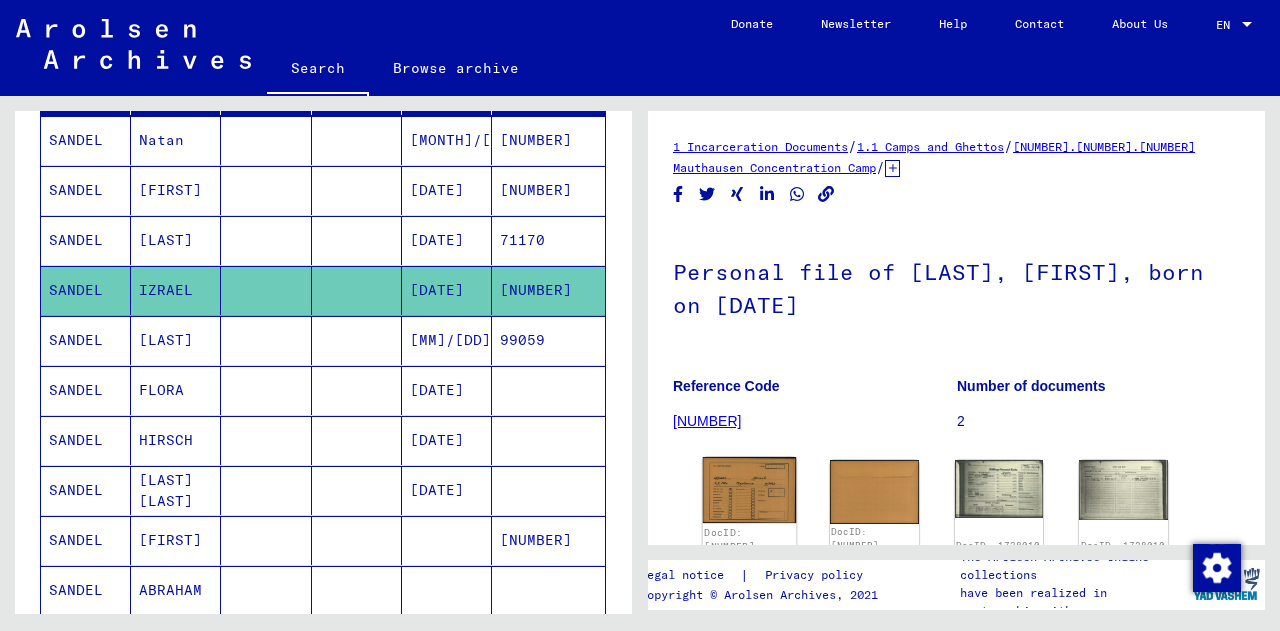 click 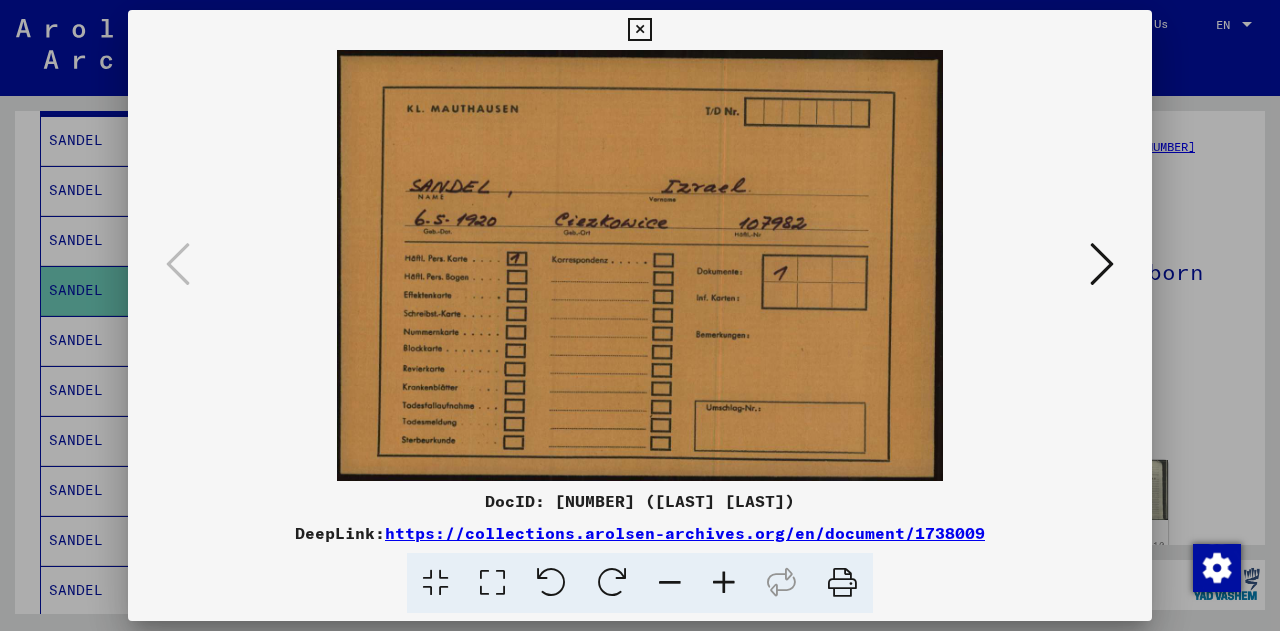 type 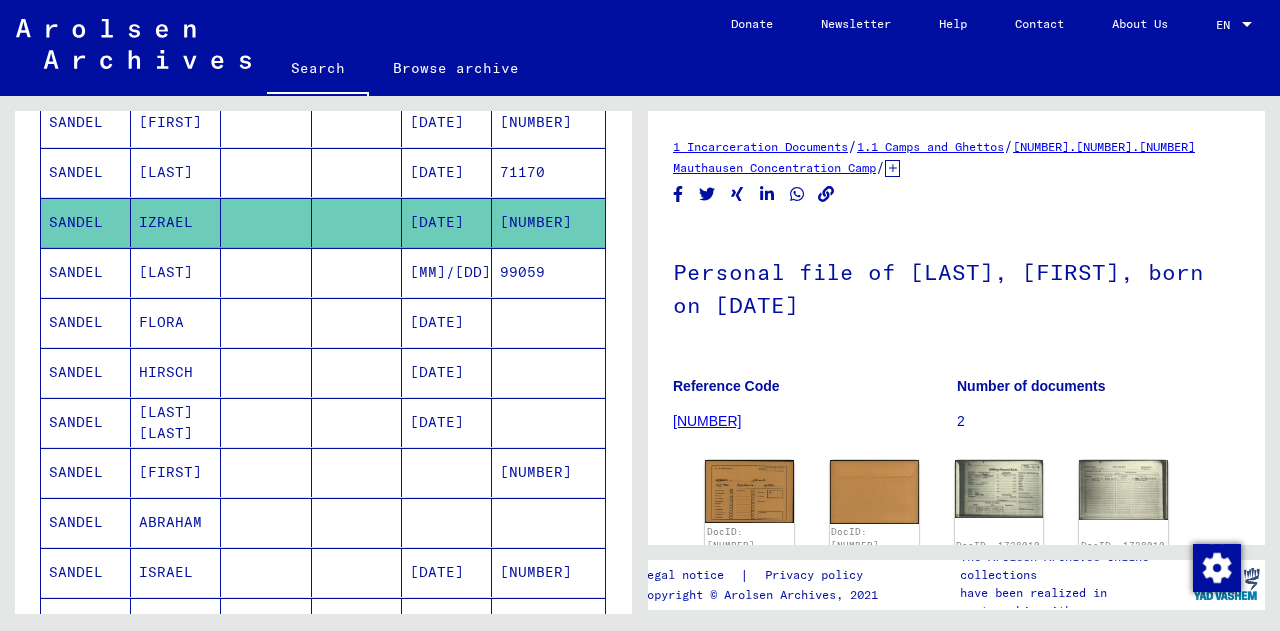 scroll, scrollTop: 412, scrollLeft: 0, axis: vertical 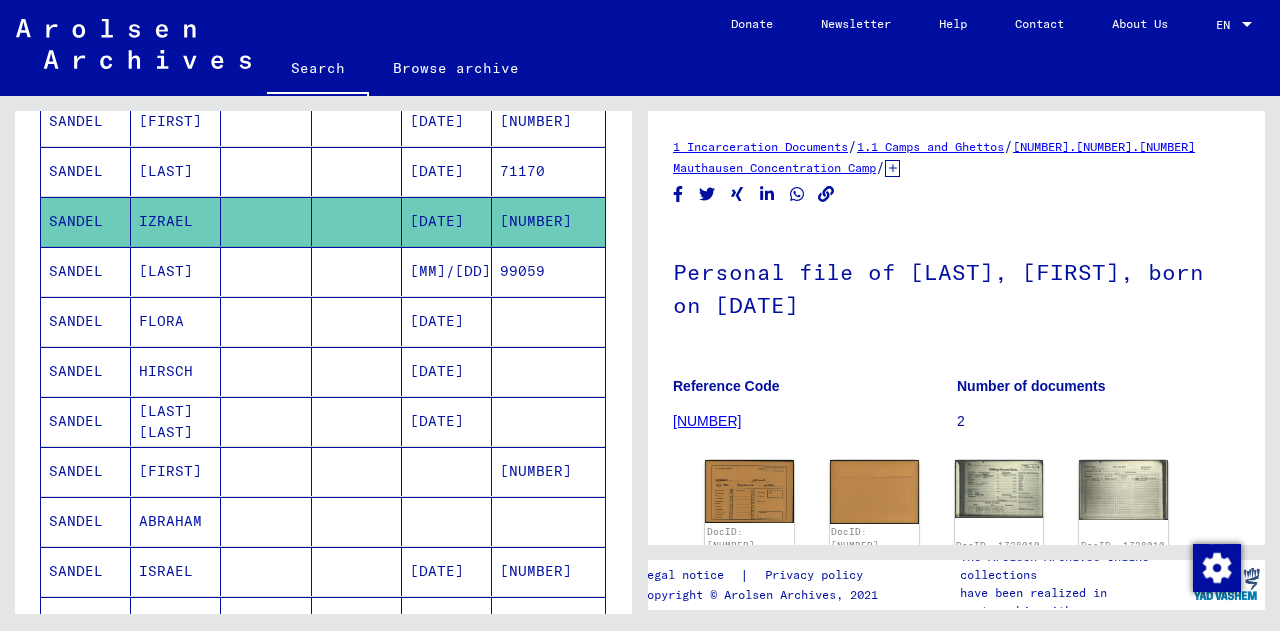 click on "[FIRST]" at bounding box center [176, 521] 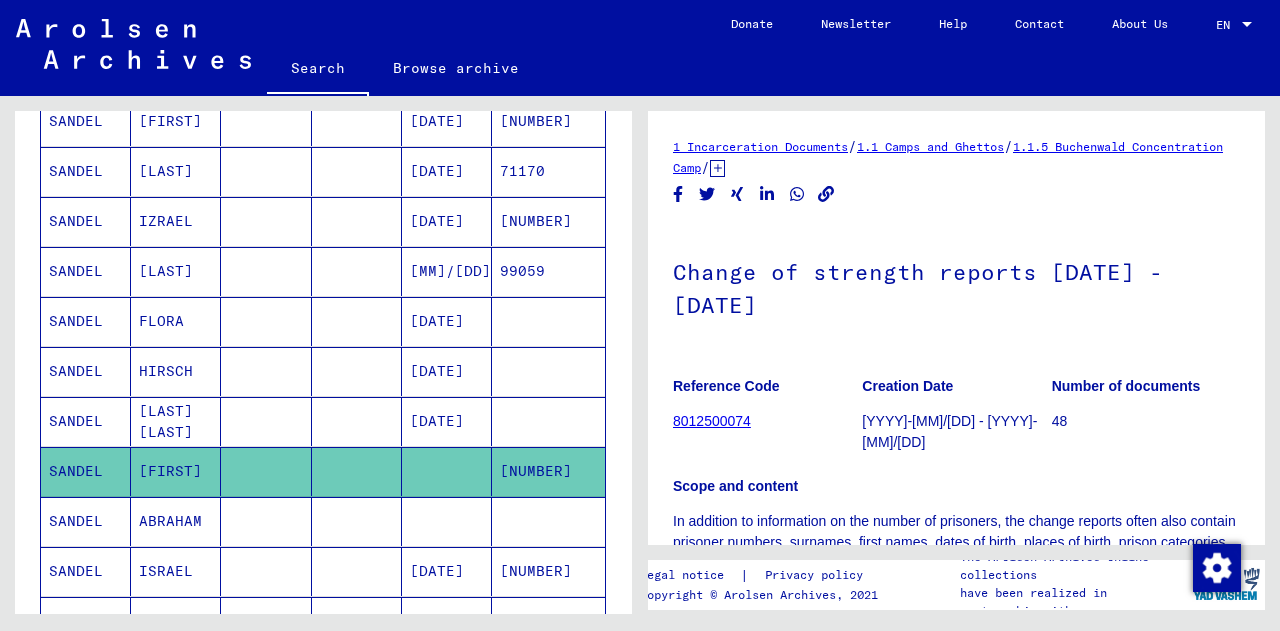 scroll, scrollTop: 0, scrollLeft: 0, axis: both 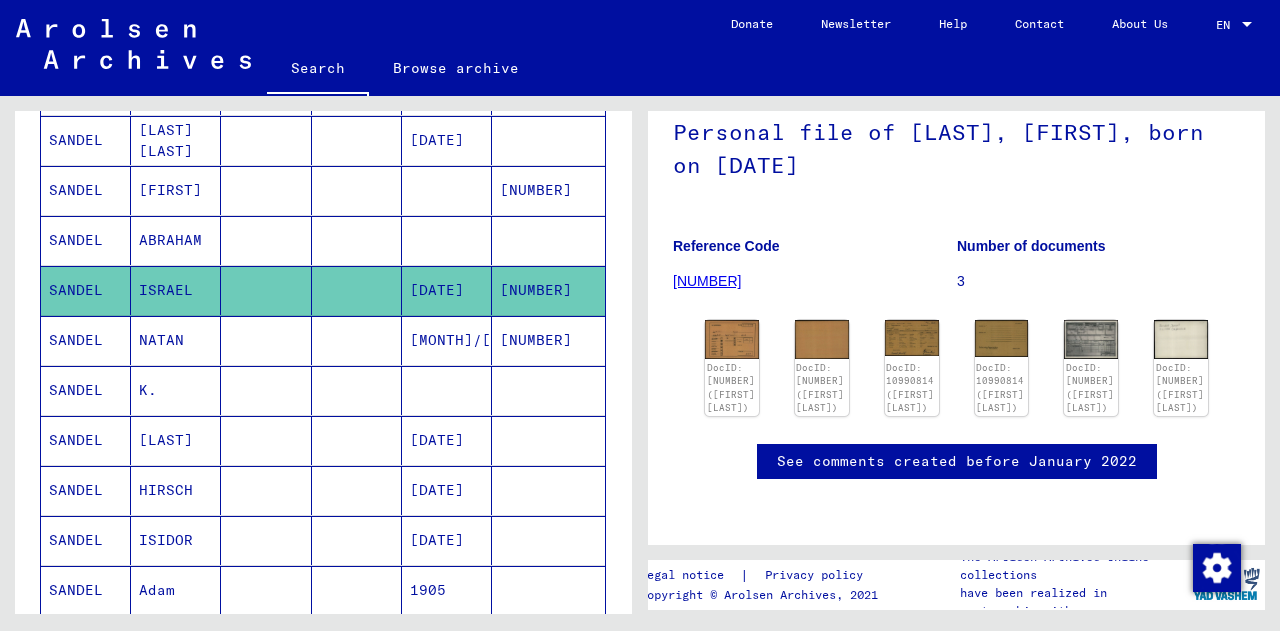 click at bounding box center (266, 490) 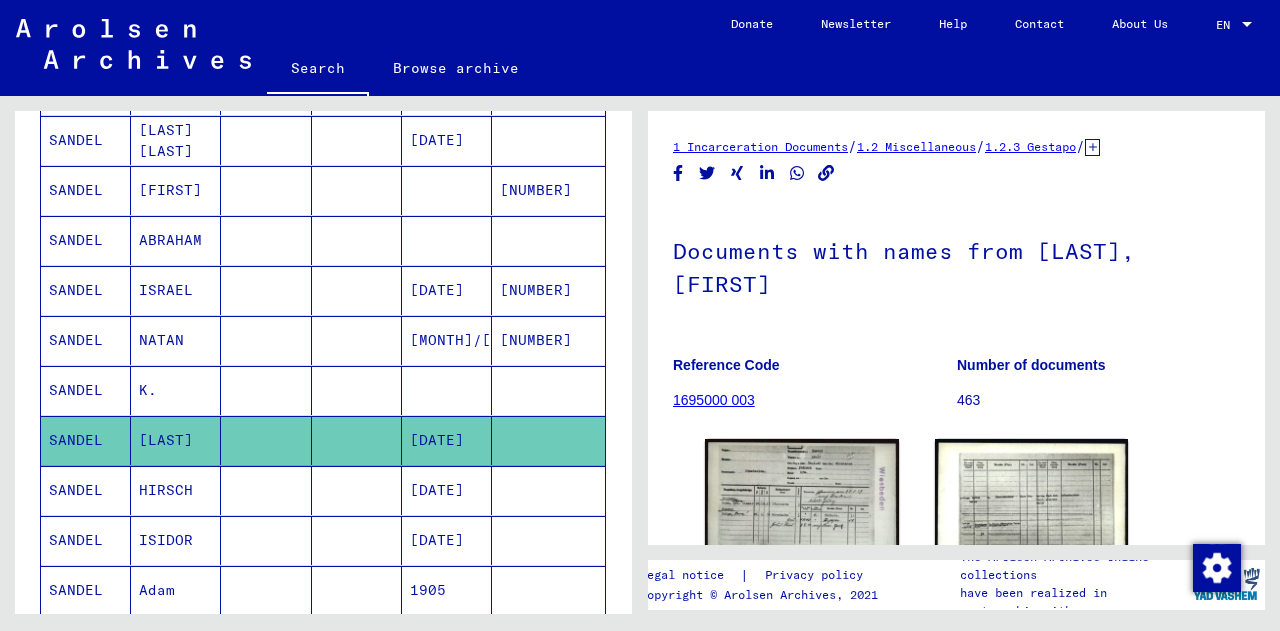 scroll, scrollTop: 0, scrollLeft: 0, axis: both 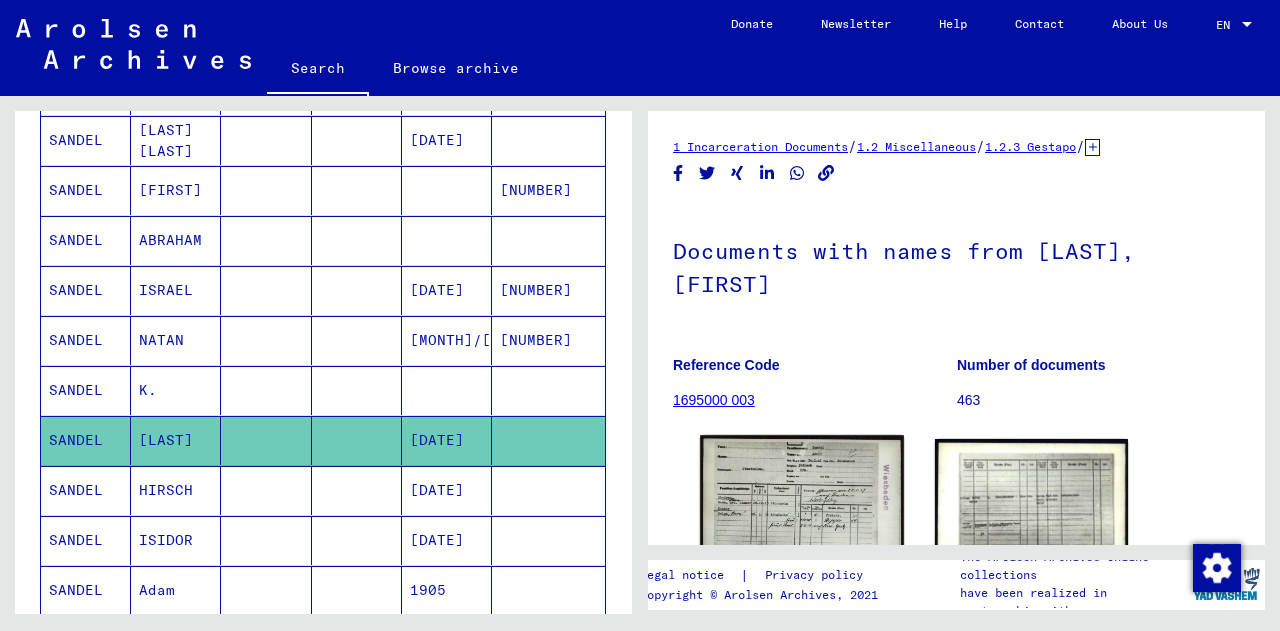 click 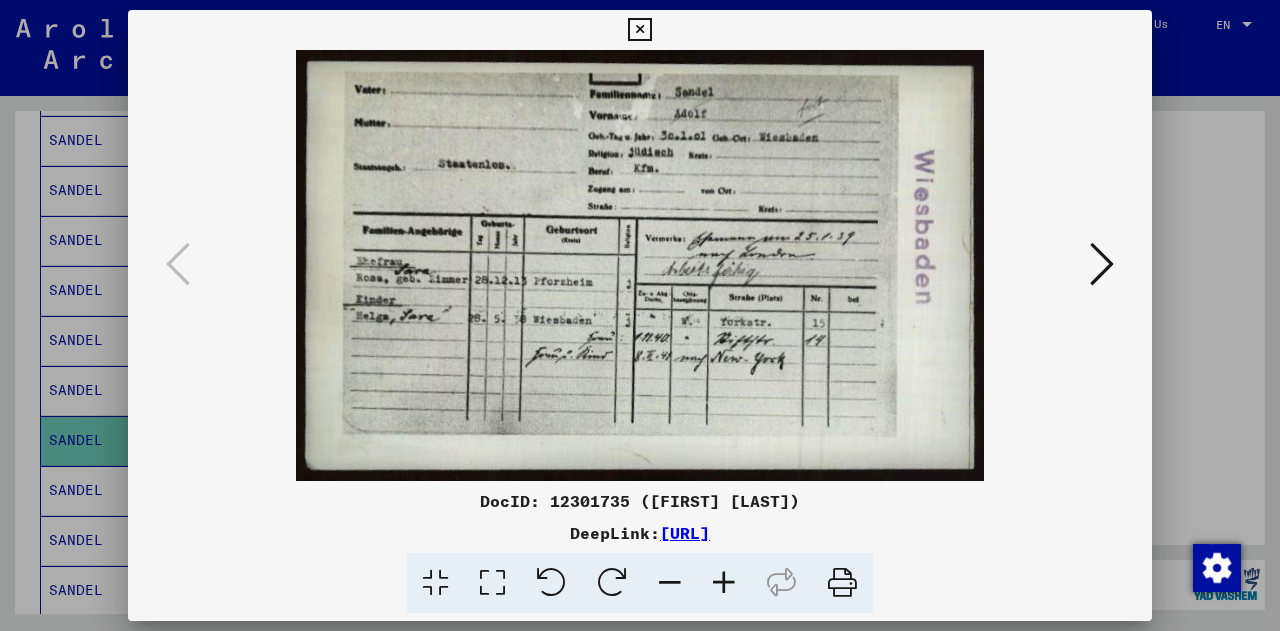 type 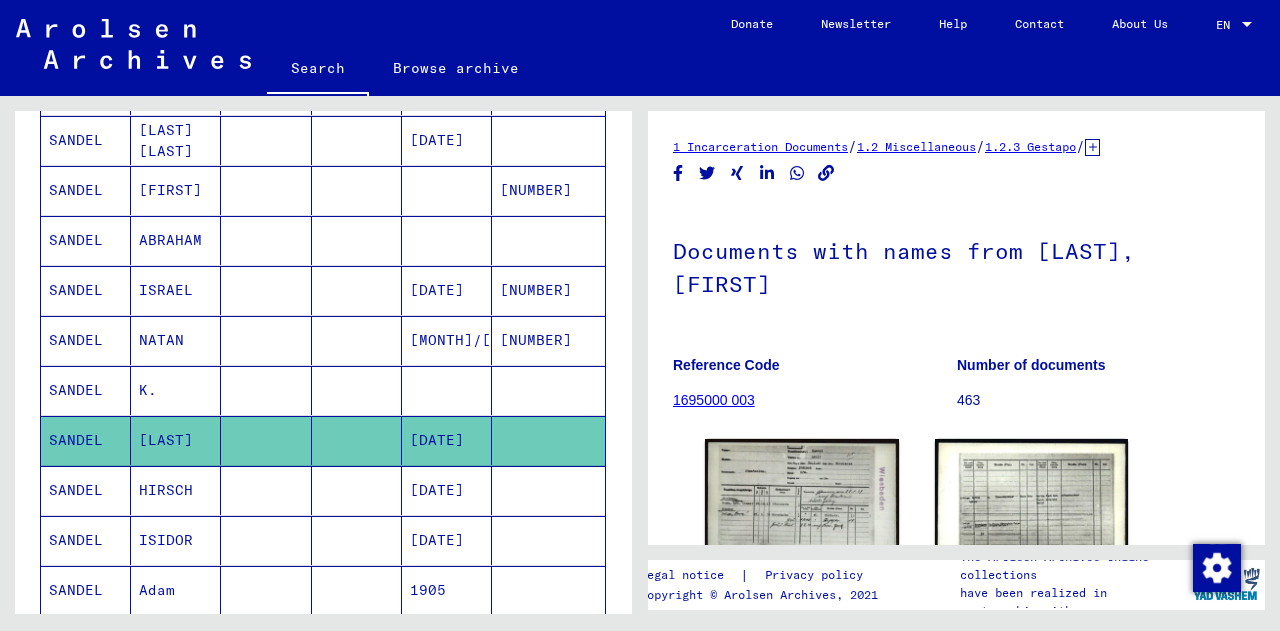 click on "HIRSCH" at bounding box center (176, 540) 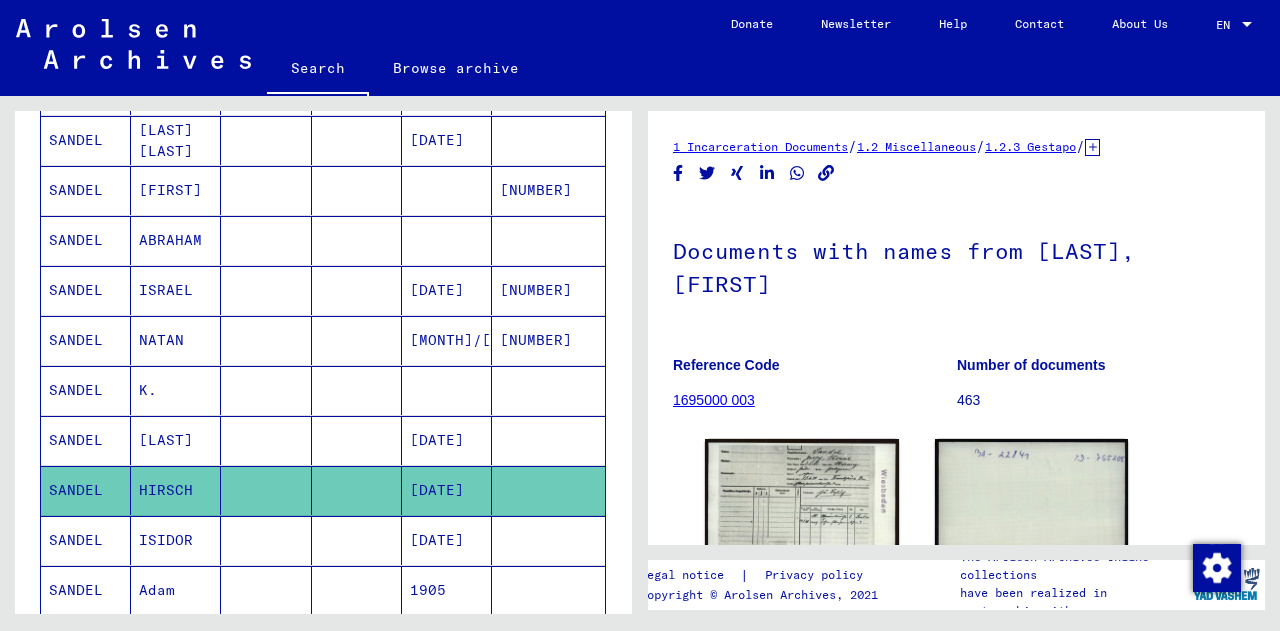 scroll, scrollTop: 0, scrollLeft: 0, axis: both 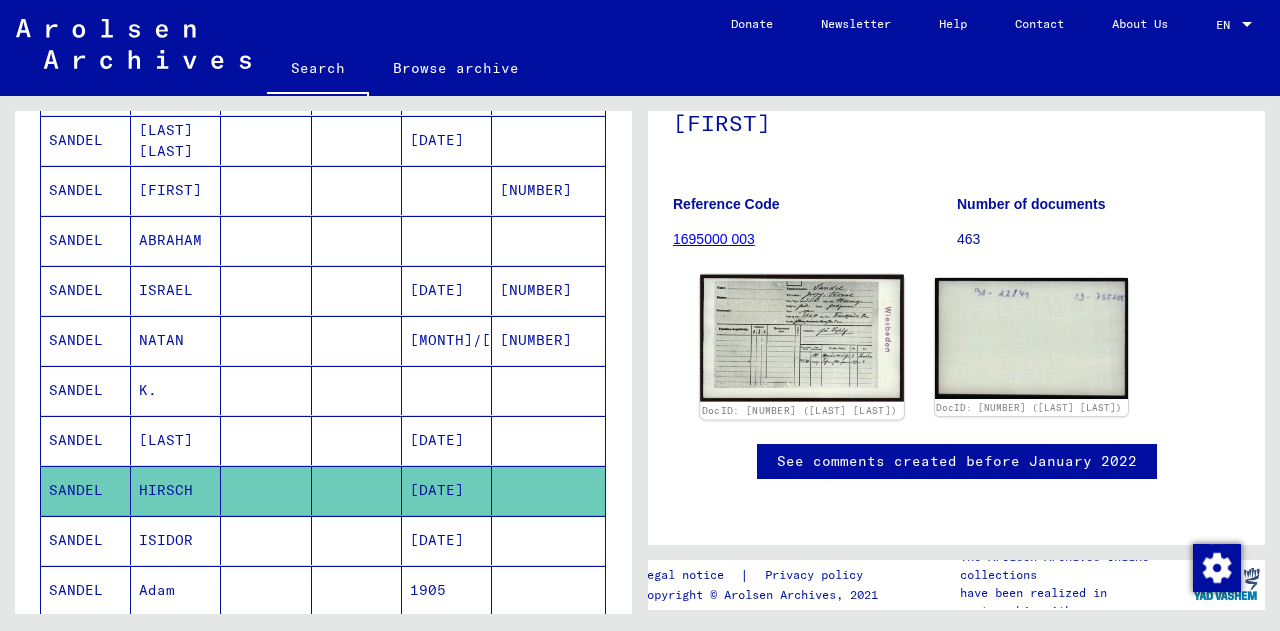 click 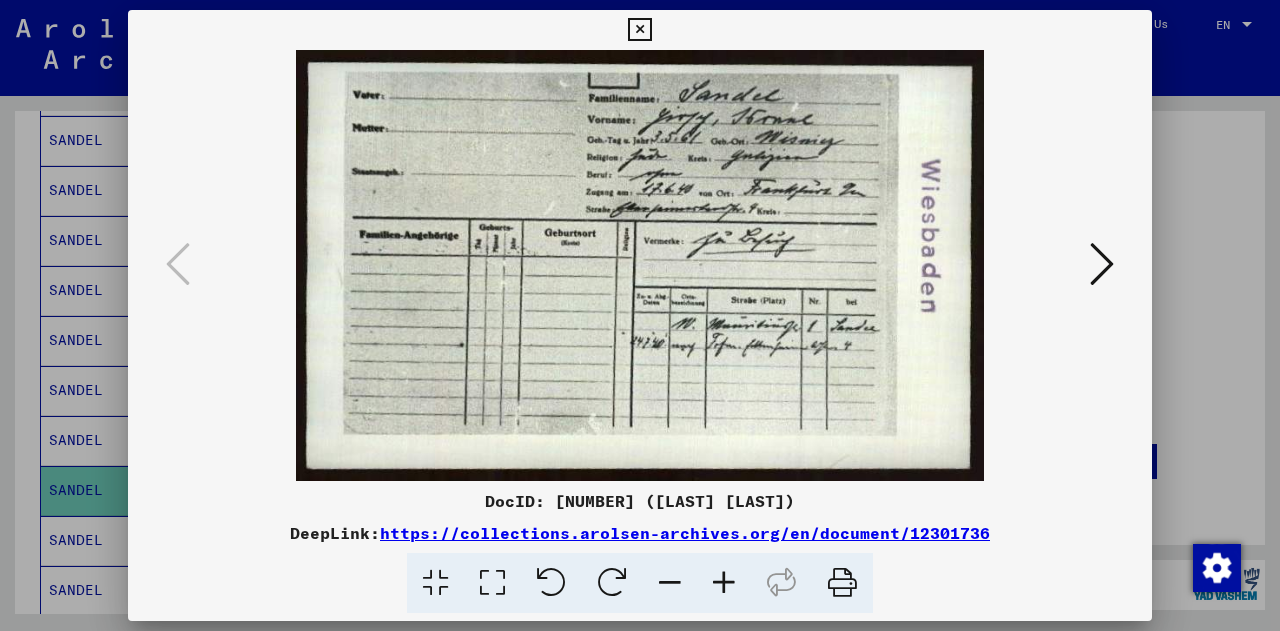 type 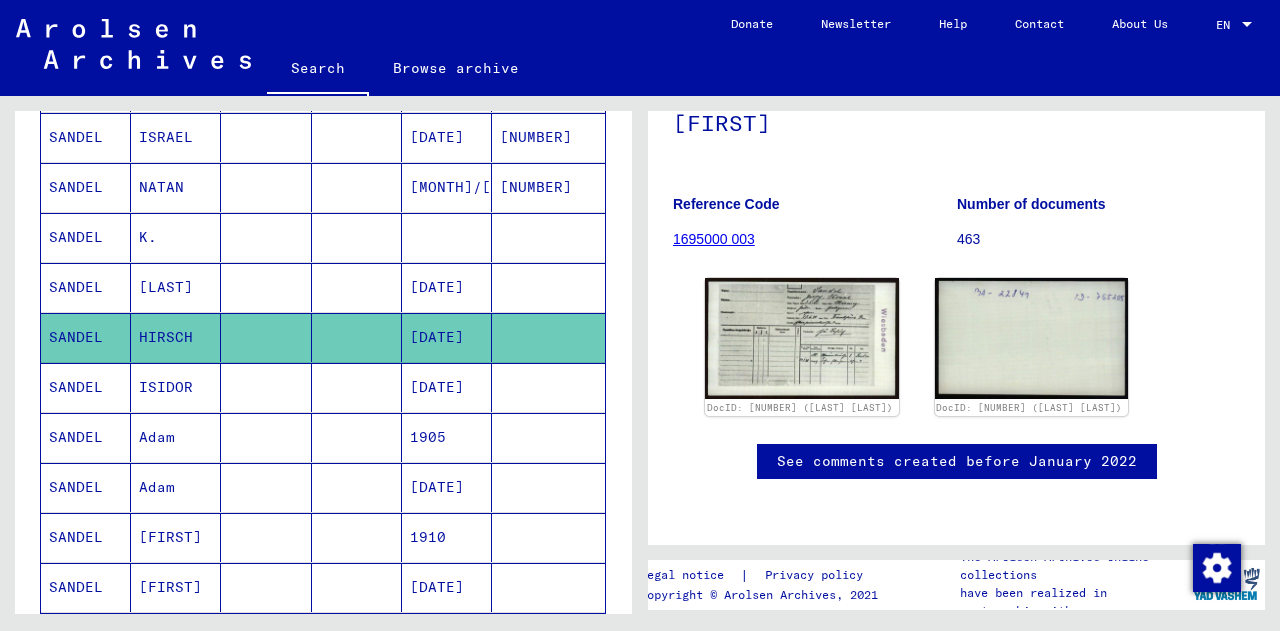 scroll, scrollTop: 850, scrollLeft: 0, axis: vertical 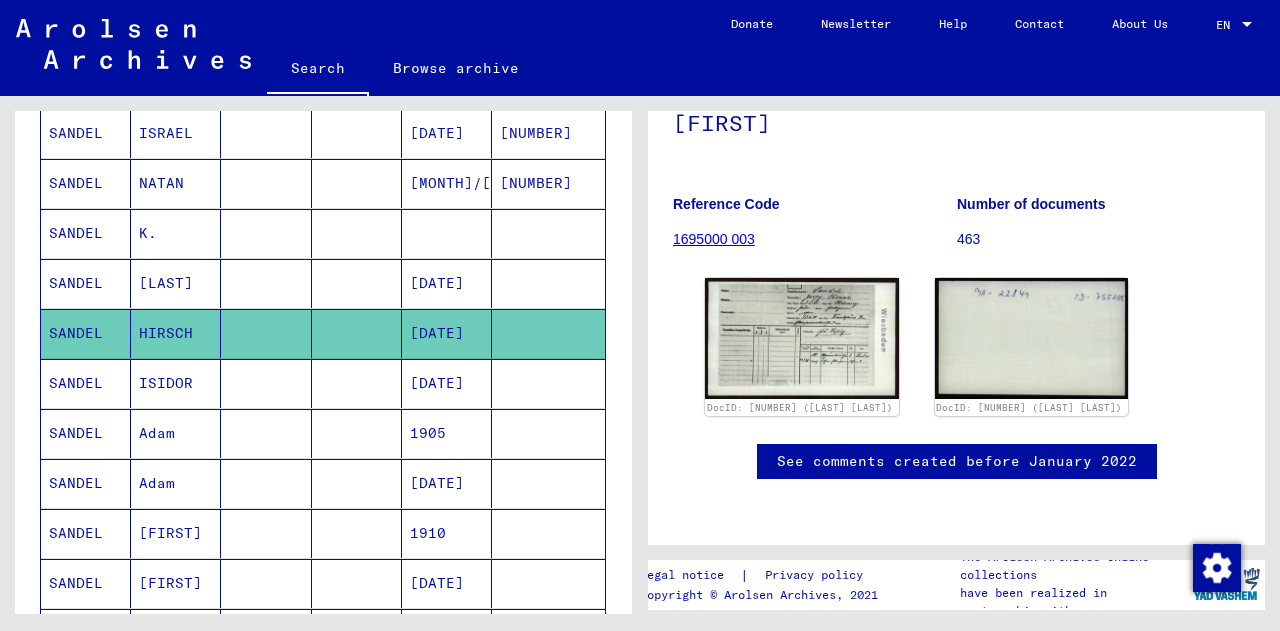 click on "[FIRST]" at bounding box center (176, 583) 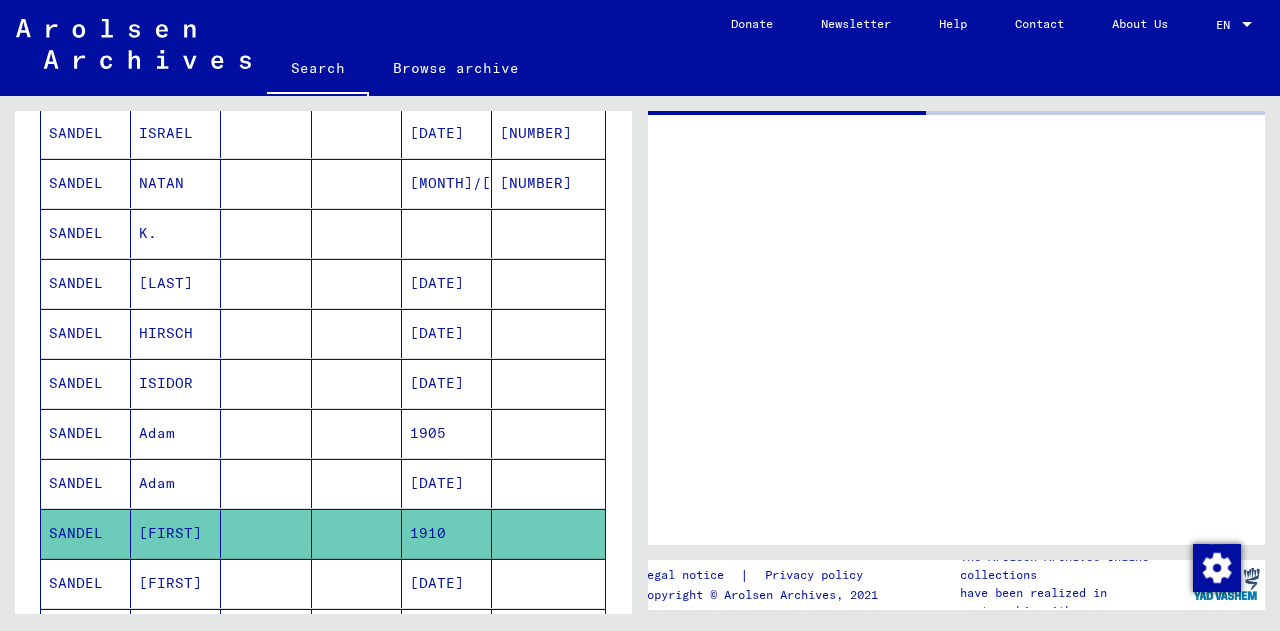 scroll, scrollTop: 0, scrollLeft: 0, axis: both 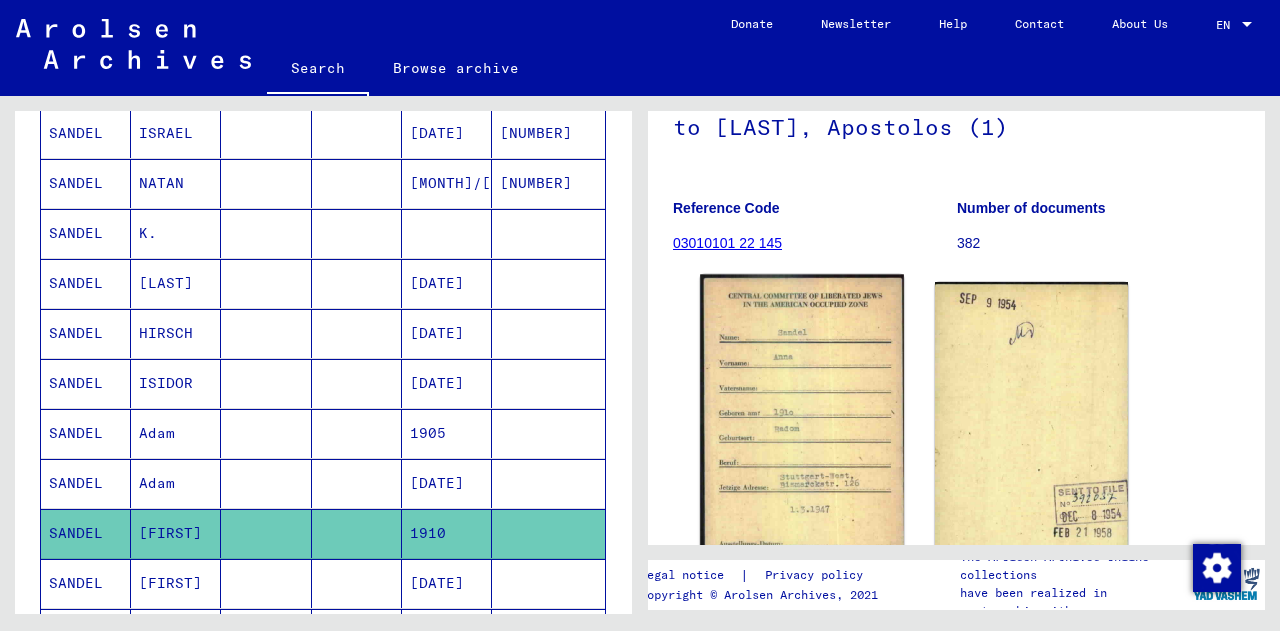 click 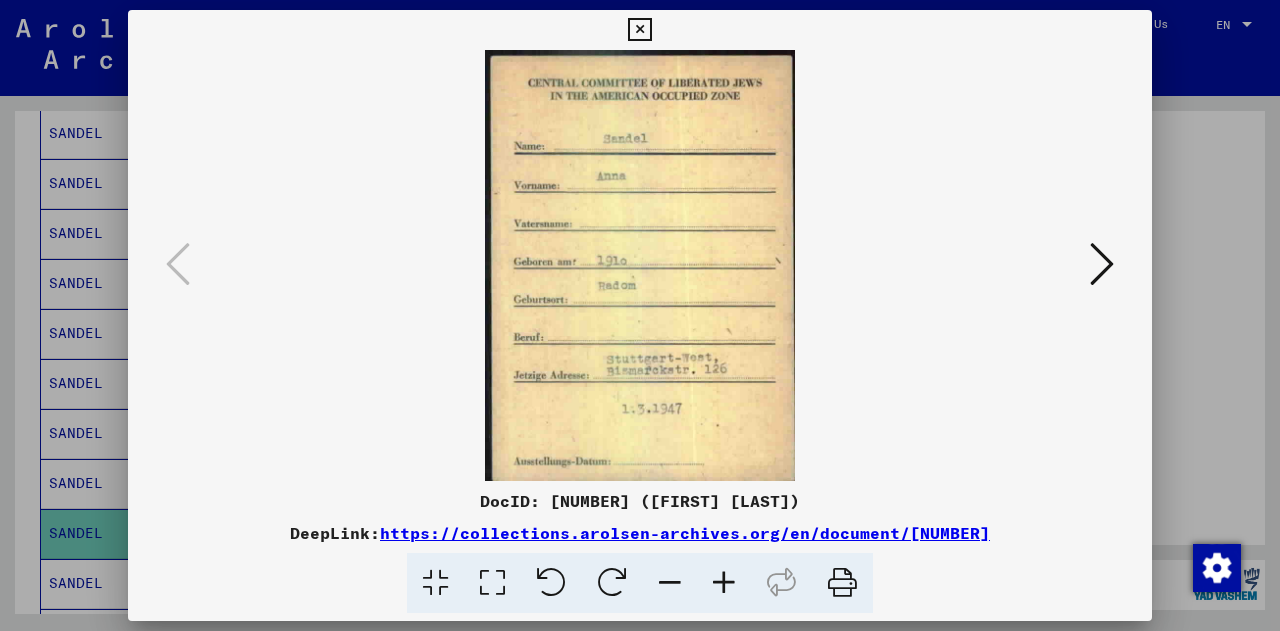 click at bounding box center (1102, 264) 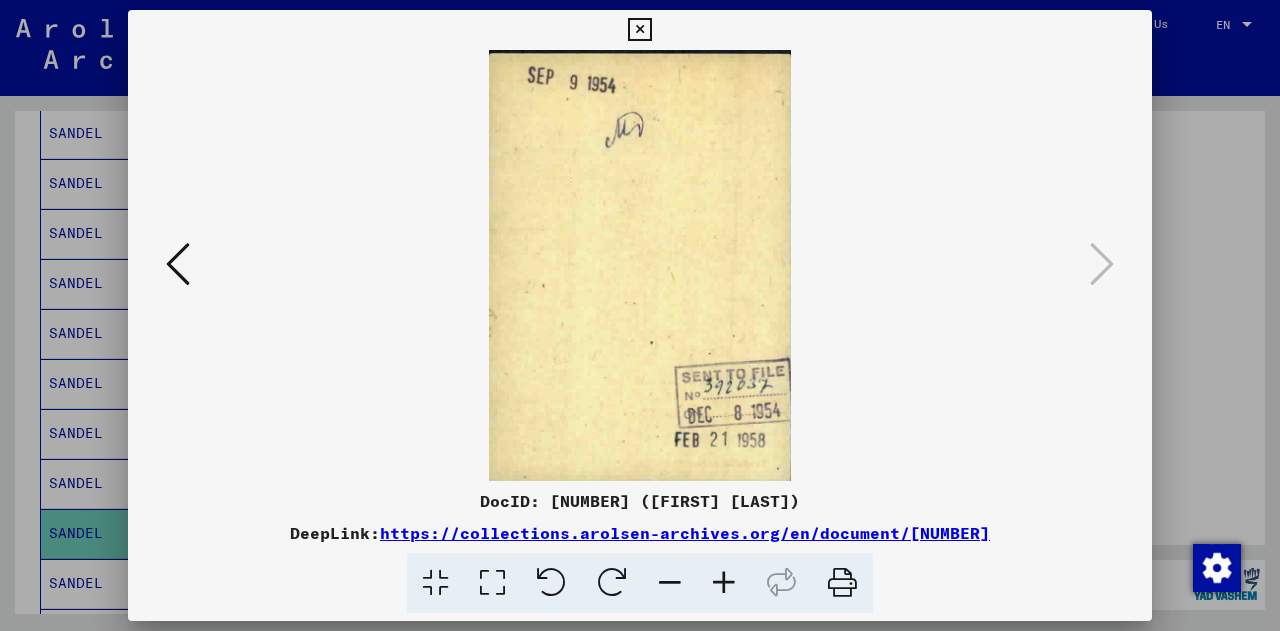 click at bounding box center (178, 264) 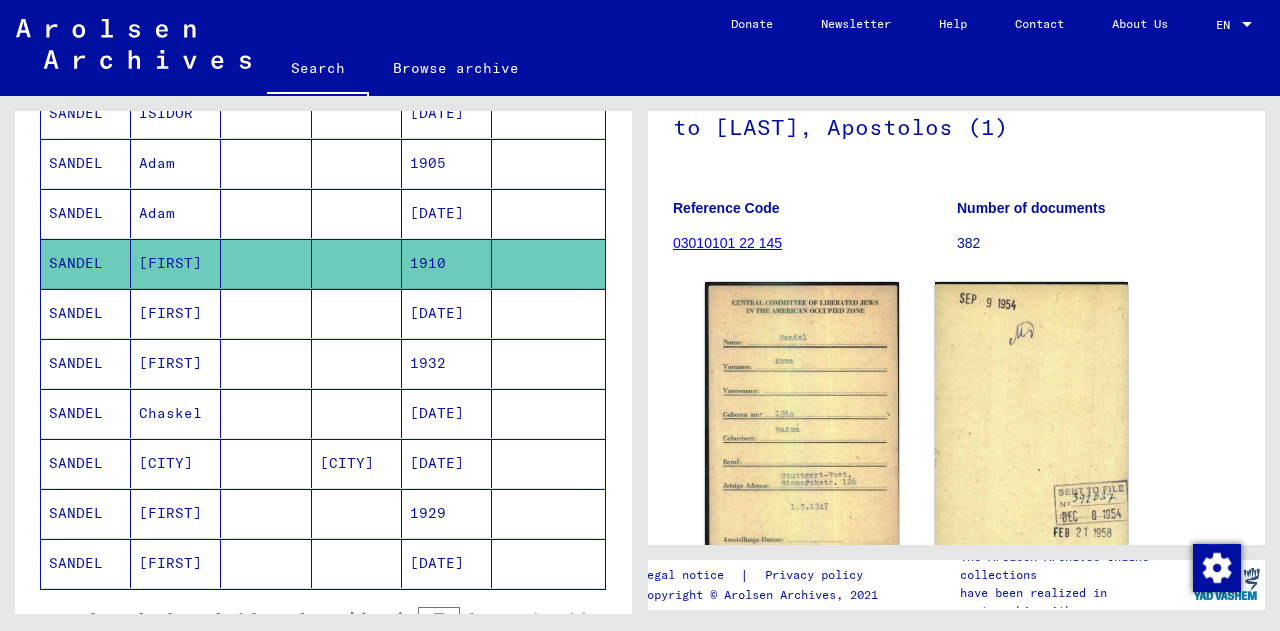 scroll, scrollTop: 1122, scrollLeft: 0, axis: vertical 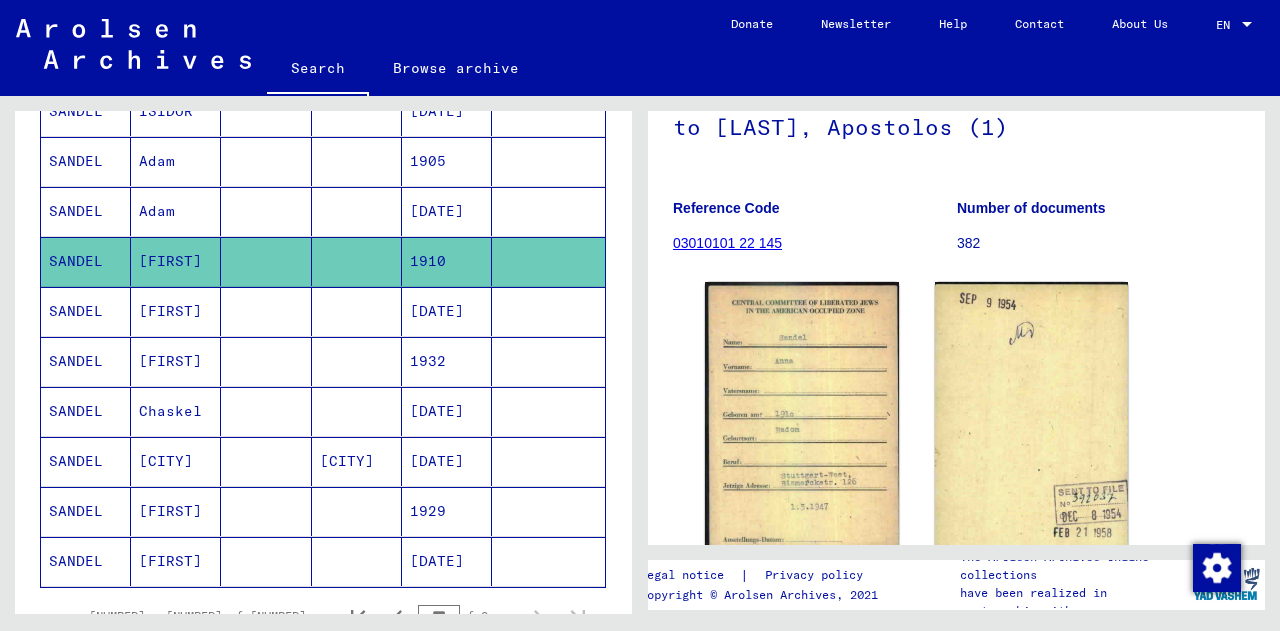click at bounding box center (266, 511) 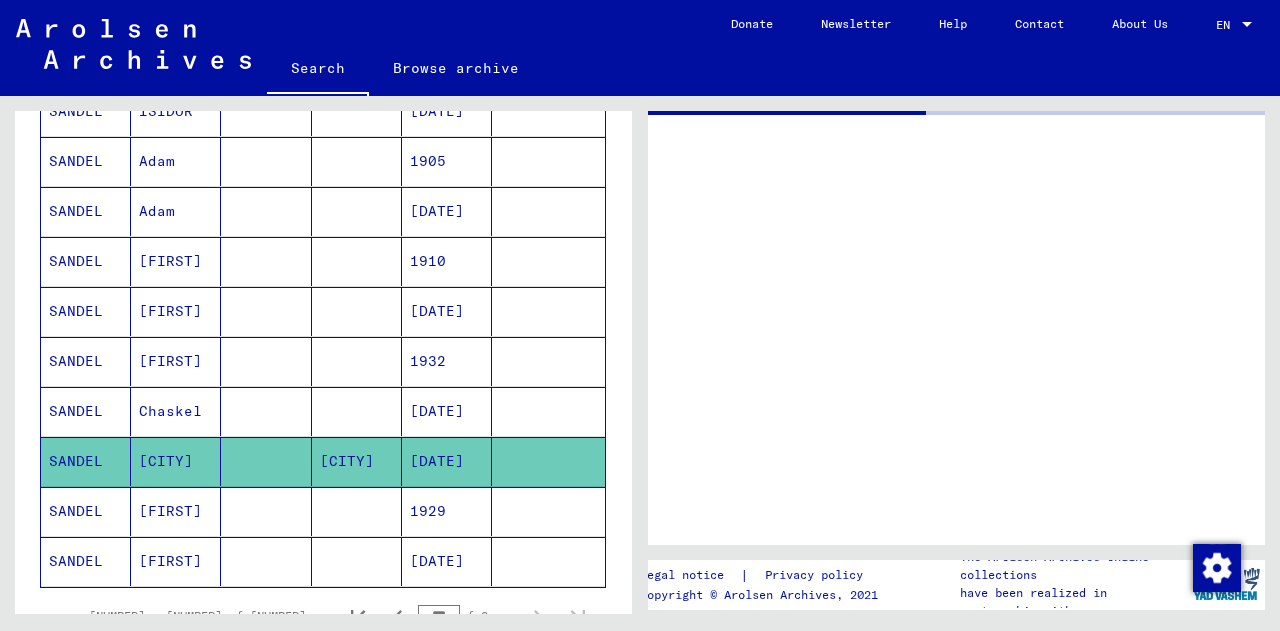 scroll, scrollTop: 0, scrollLeft: 0, axis: both 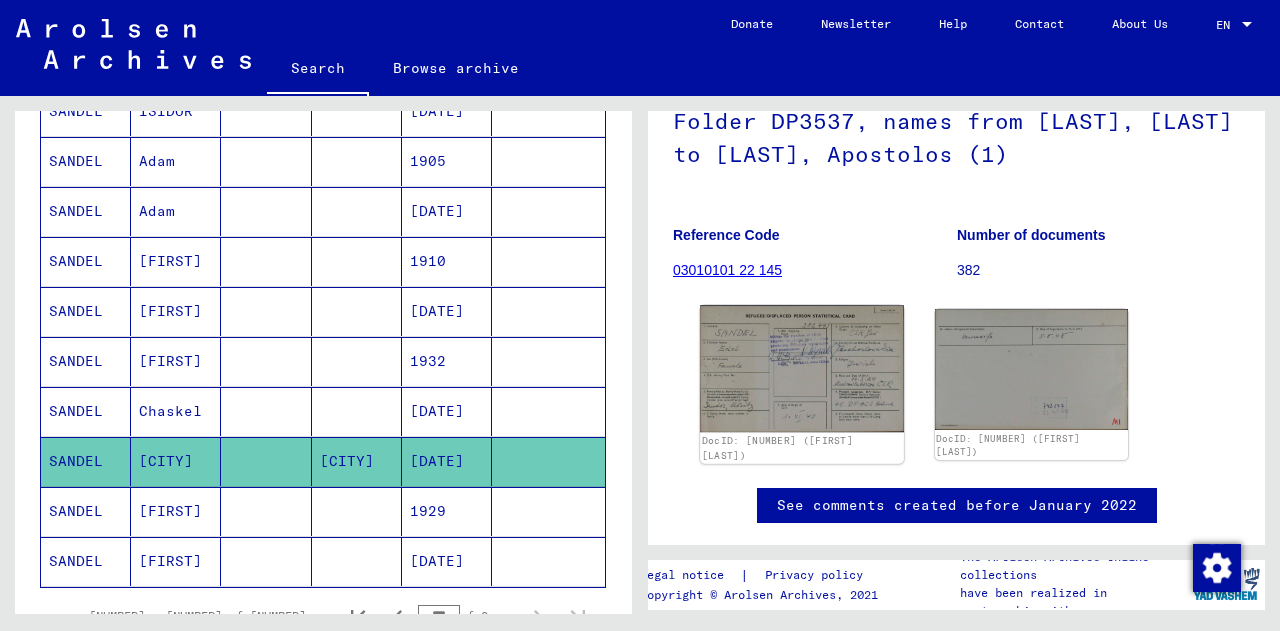 click 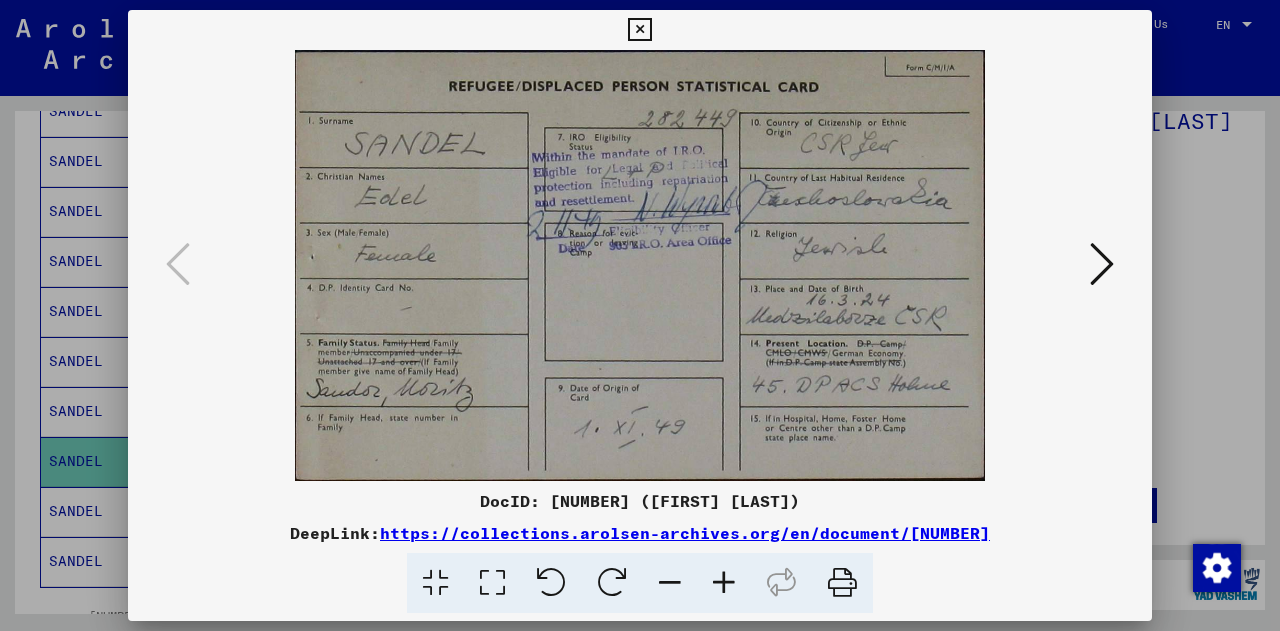 type 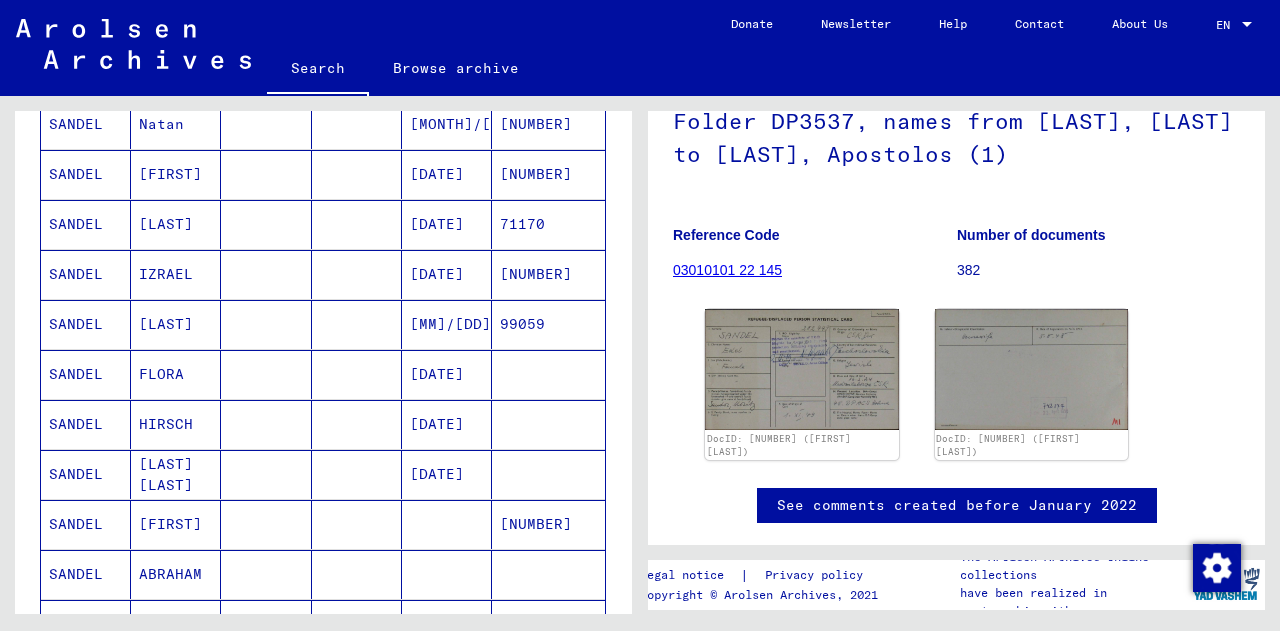 scroll, scrollTop: 0, scrollLeft: 0, axis: both 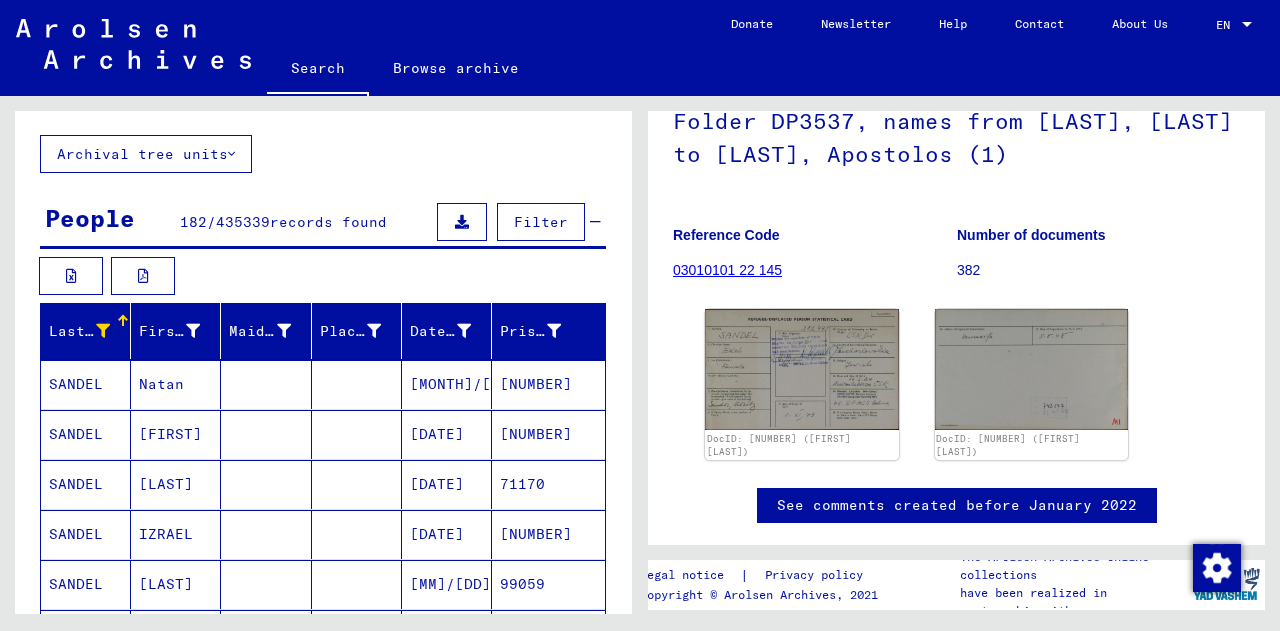 click at bounding box center [462, 222] 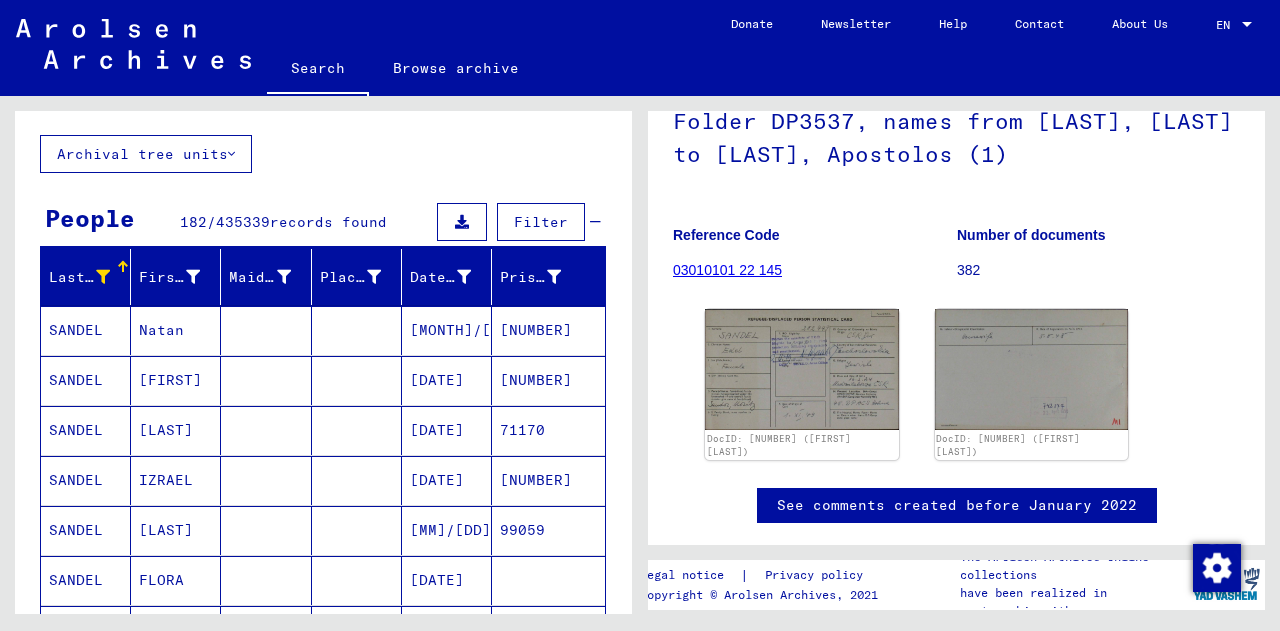 click at bounding box center (462, 222) 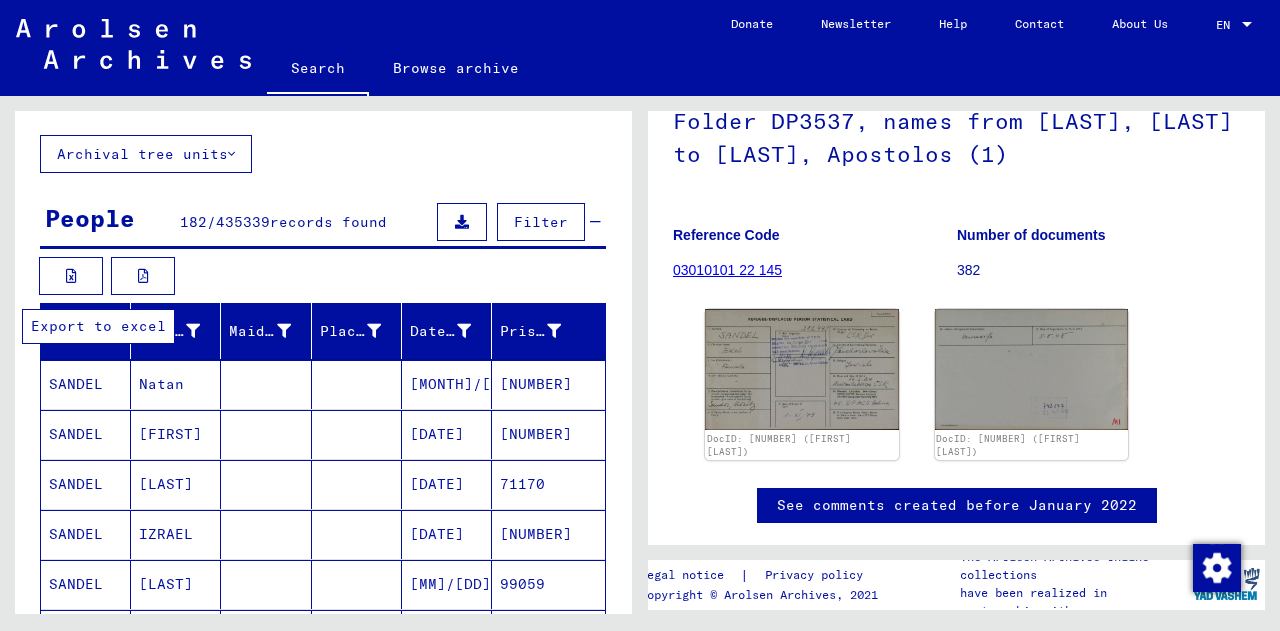 click at bounding box center [71, 276] 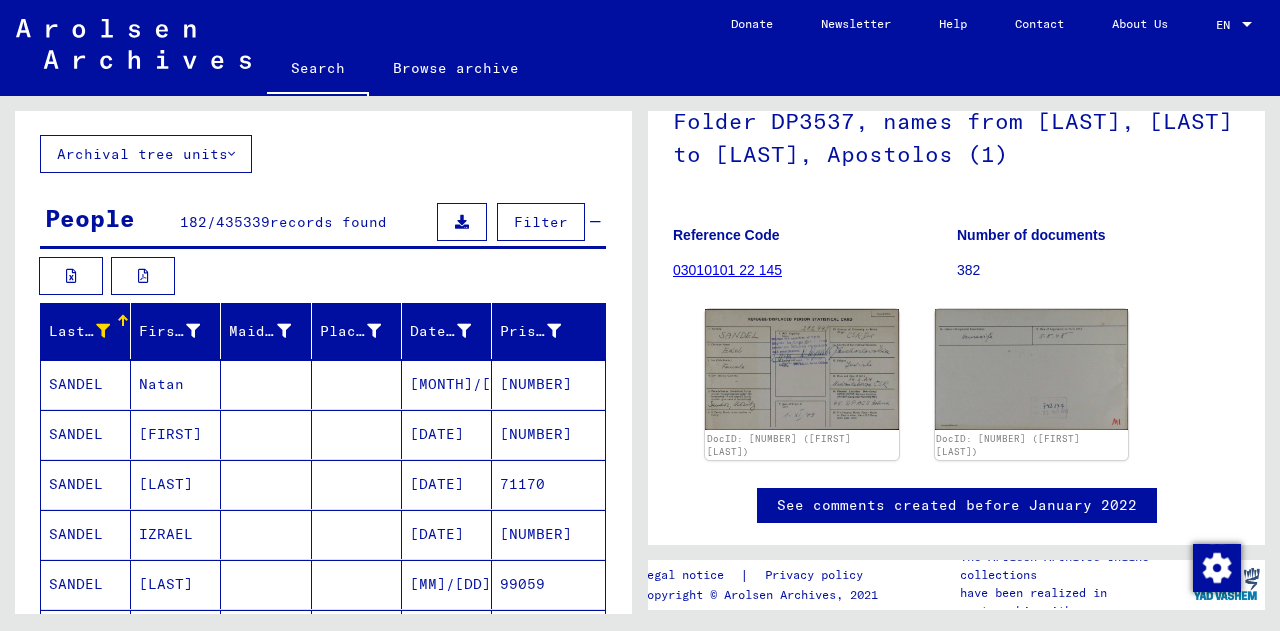 type 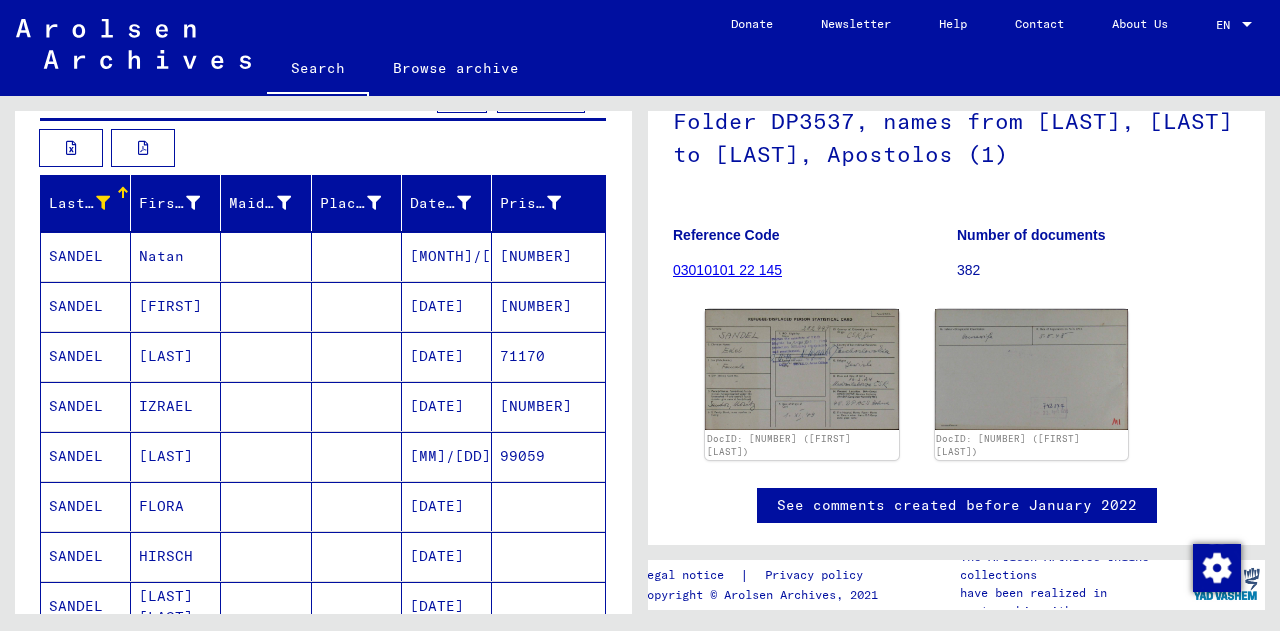 scroll, scrollTop: 0, scrollLeft: 0, axis: both 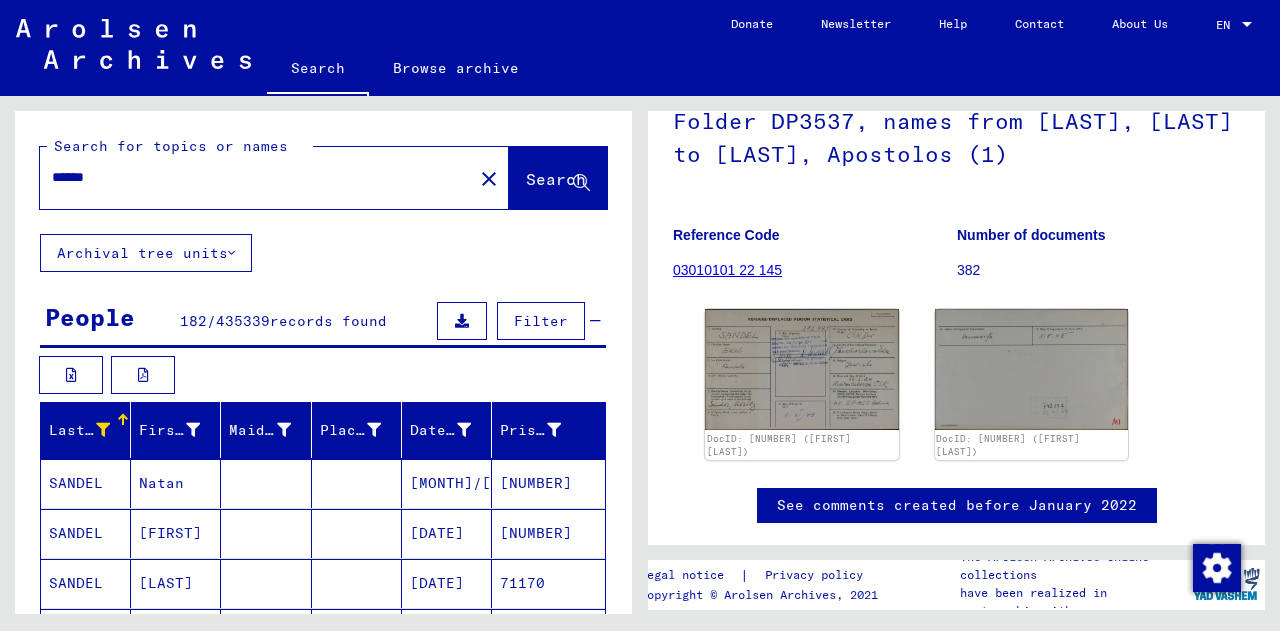 click on "******" at bounding box center [256, 177] 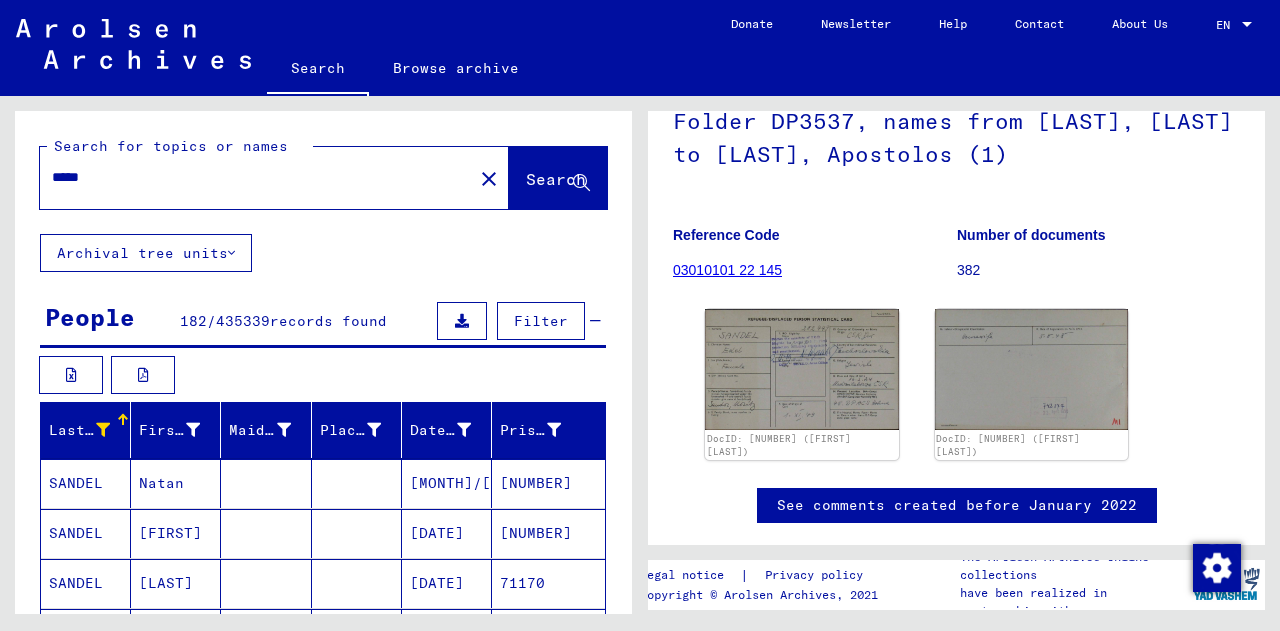 type on "******" 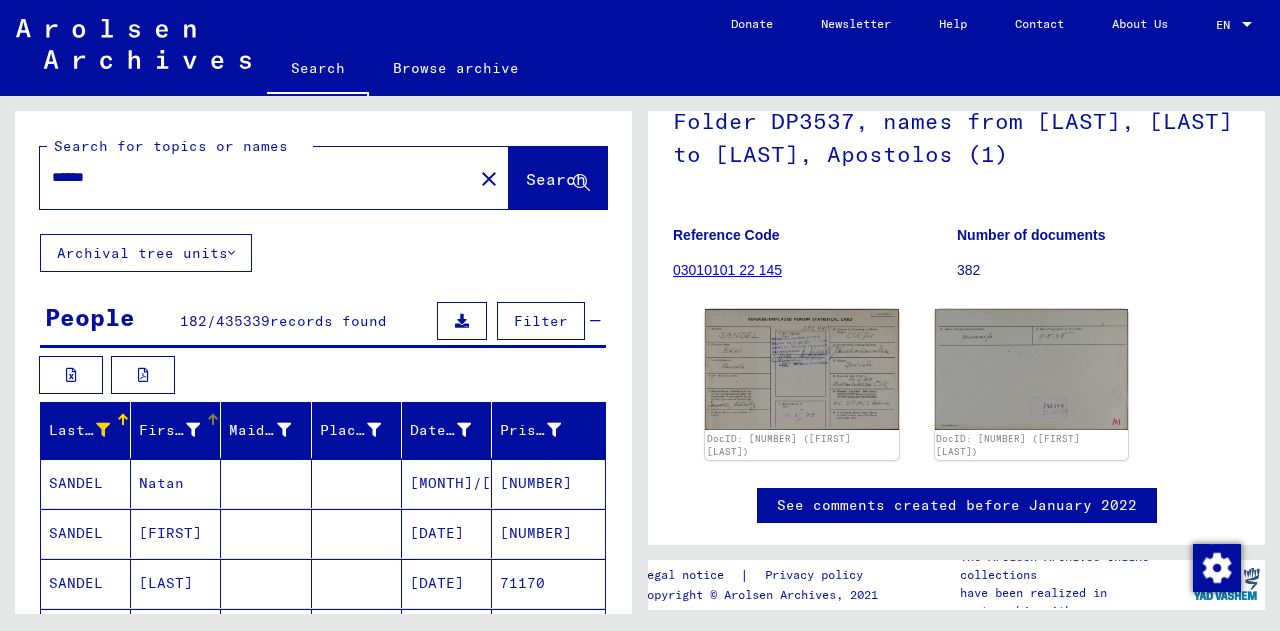 click at bounding box center [193, 430] 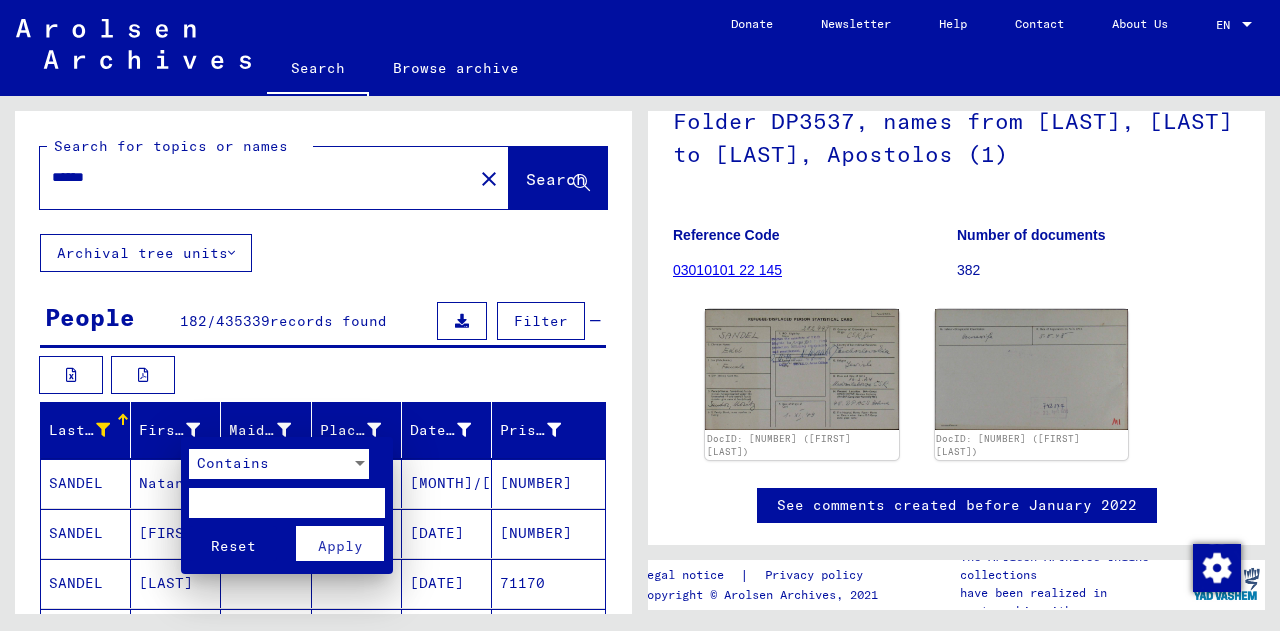 click at bounding box center [287, 503] 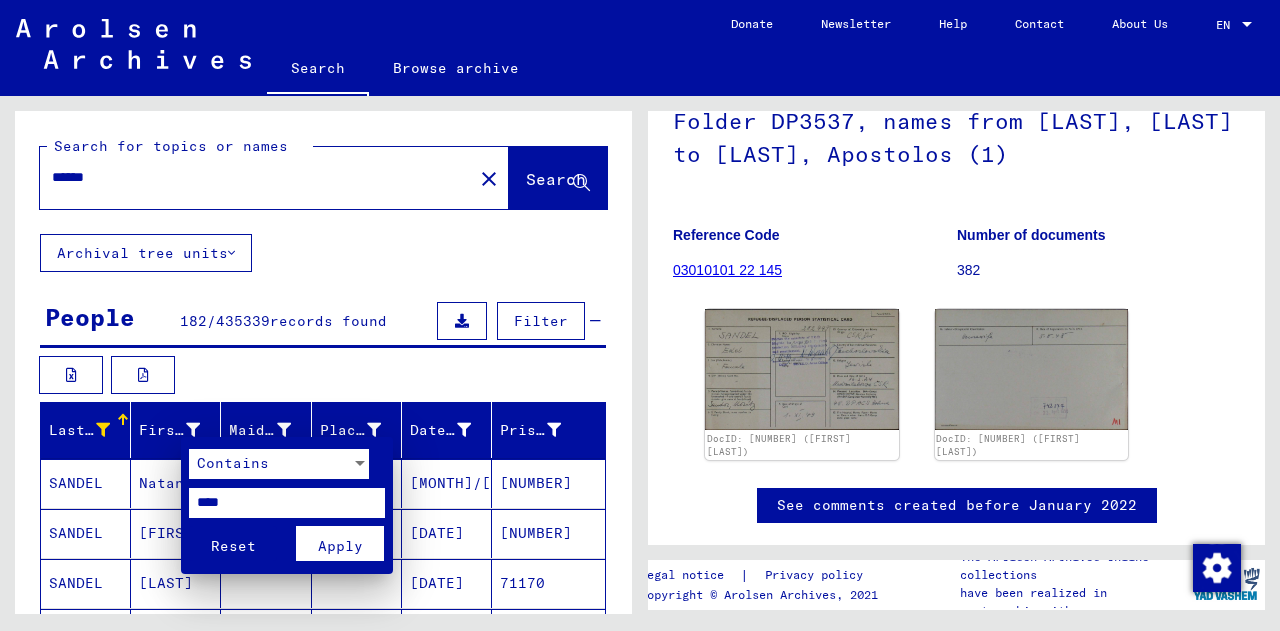 type on "****" 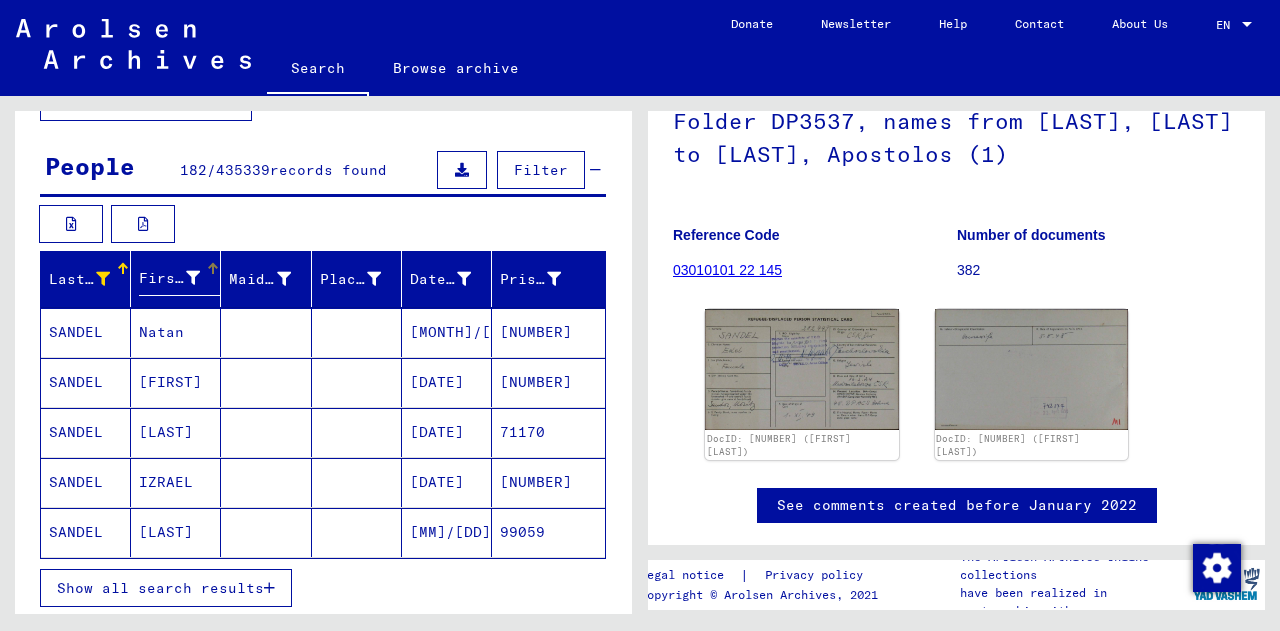 scroll, scrollTop: 233, scrollLeft: 0, axis: vertical 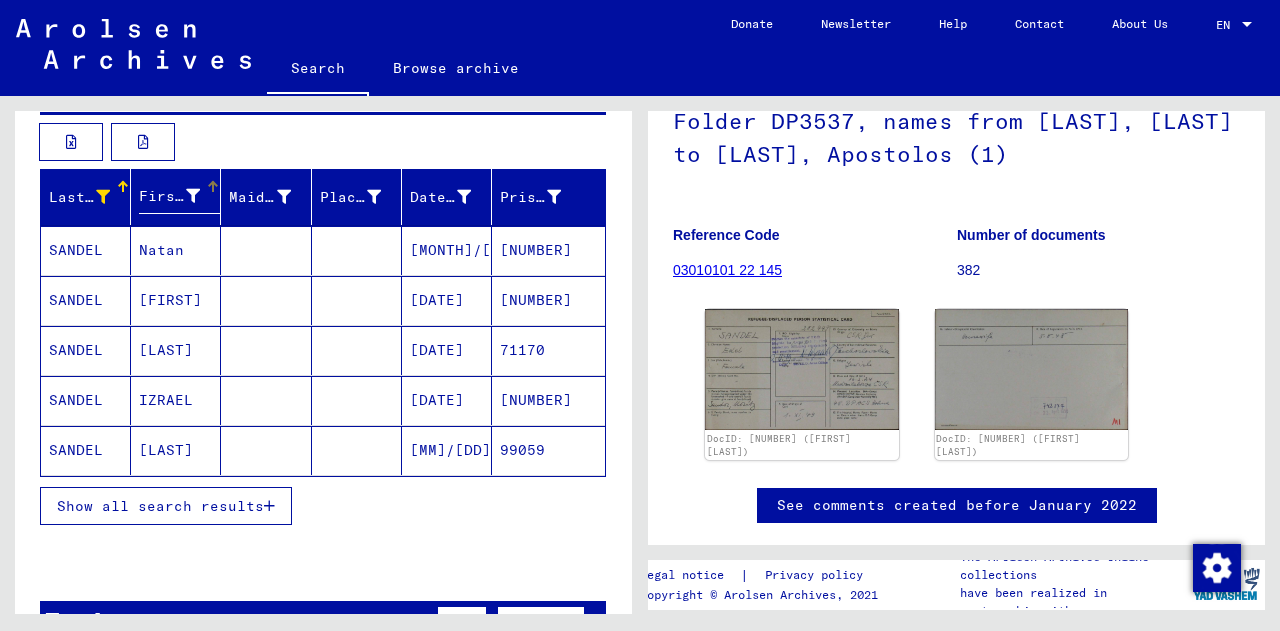 click on "Show all search results" at bounding box center [160, 506] 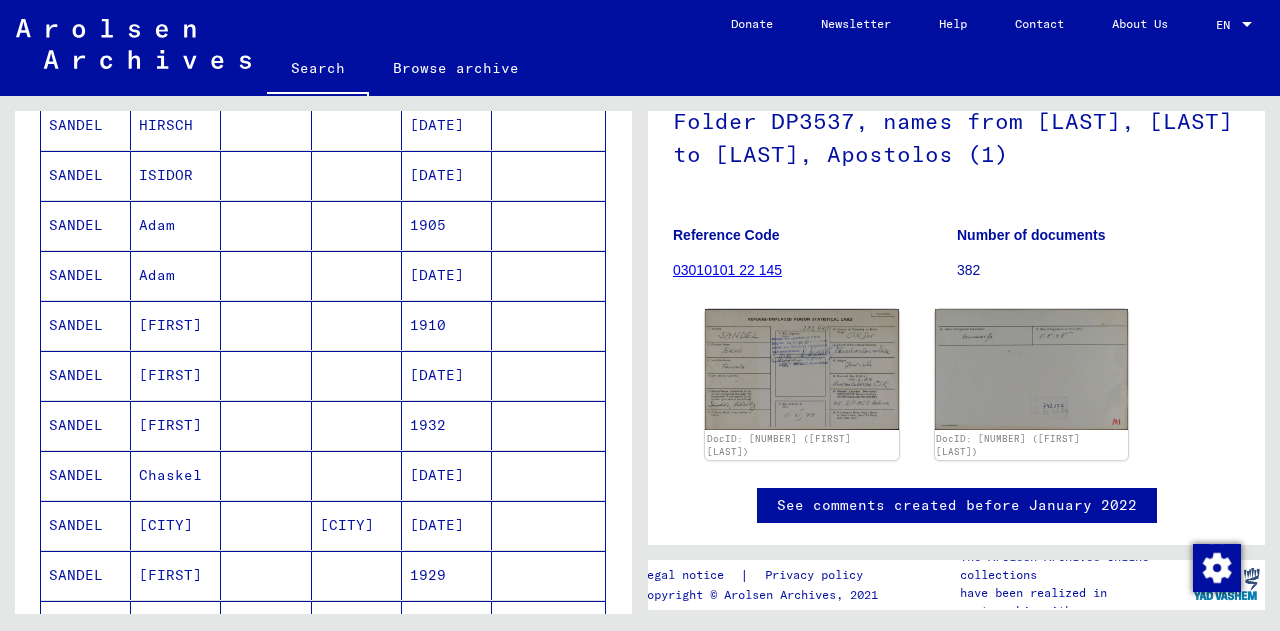scroll, scrollTop: 1095, scrollLeft: 0, axis: vertical 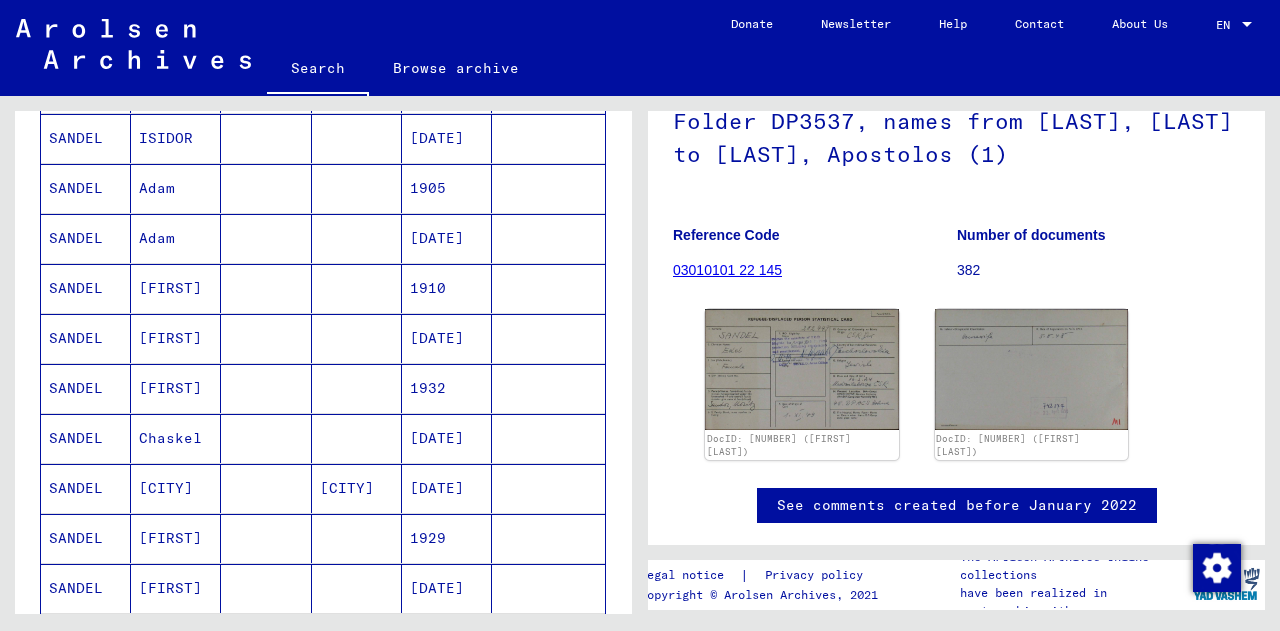 click on "[CITY]" at bounding box center (176, 538) 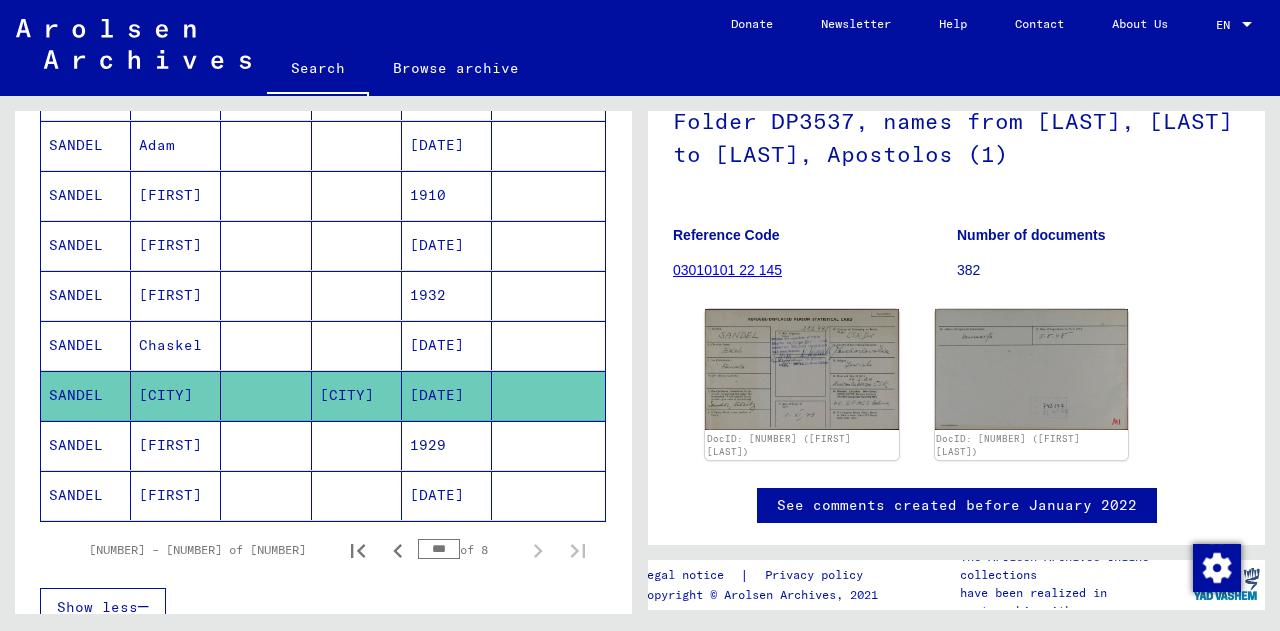 scroll, scrollTop: 1203, scrollLeft: 0, axis: vertical 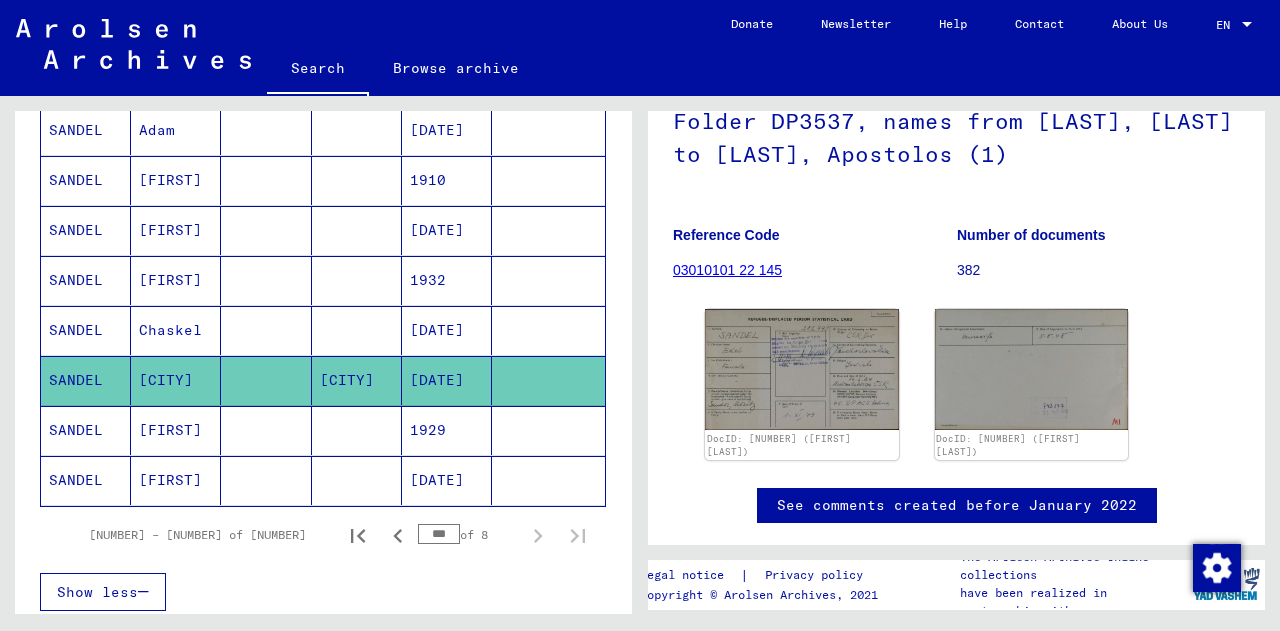 click on "[CITY]" 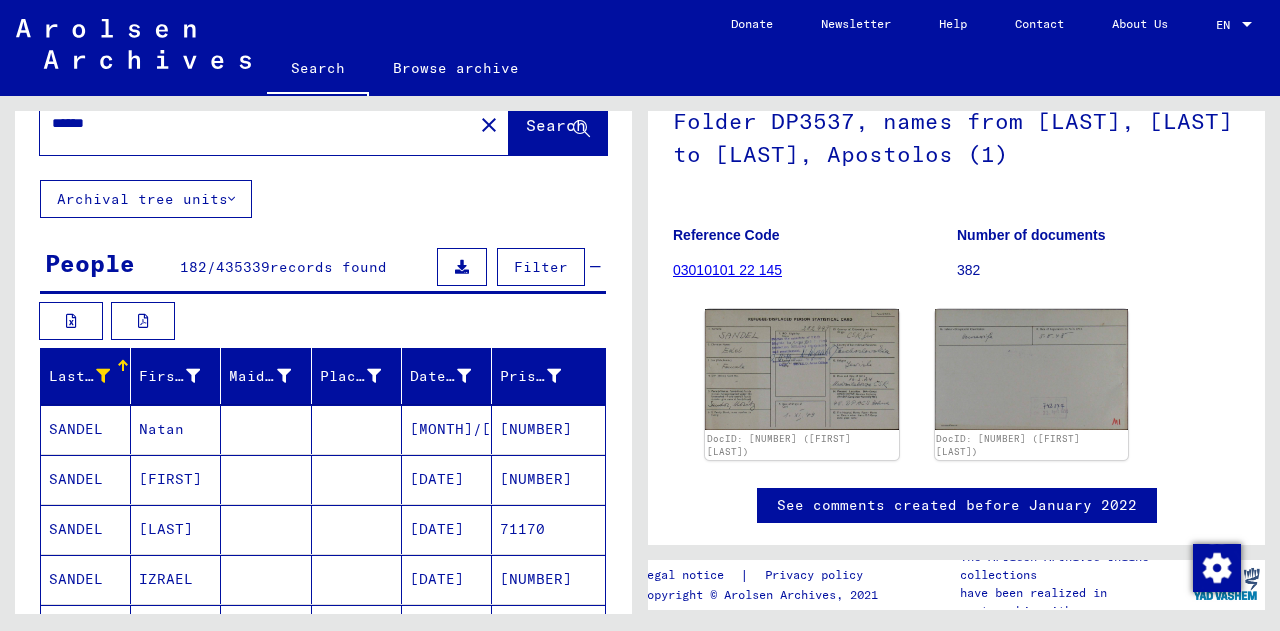 scroll, scrollTop: 34, scrollLeft: 0, axis: vertical 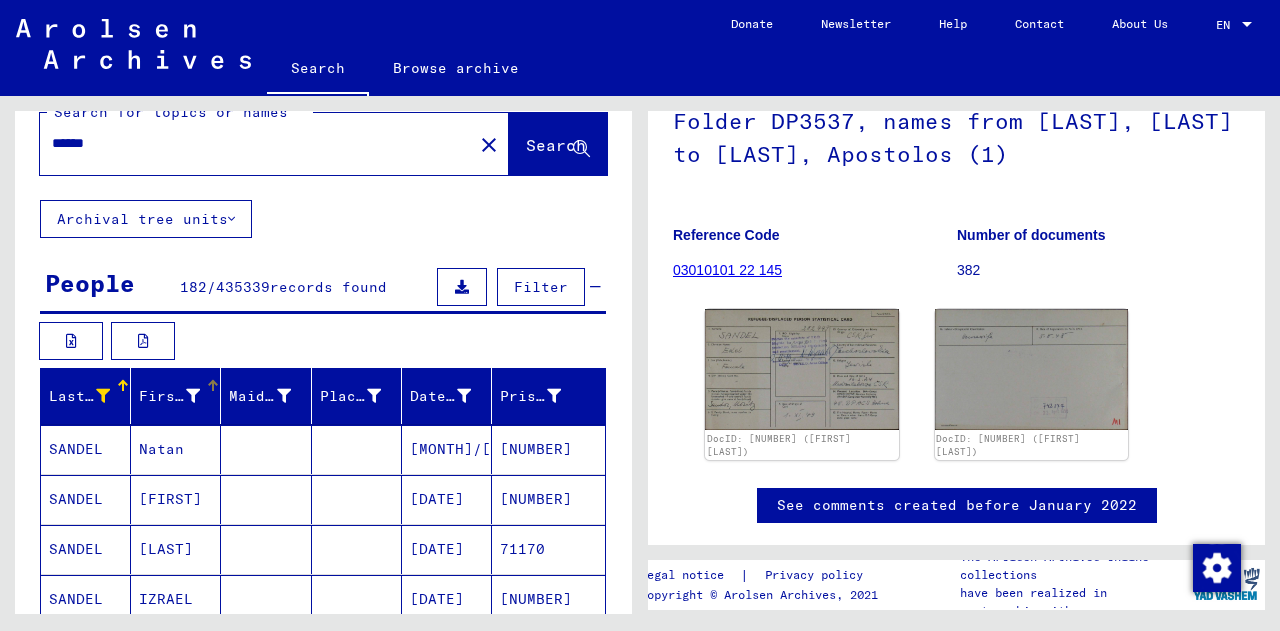 click at bounding box center [193, 396] 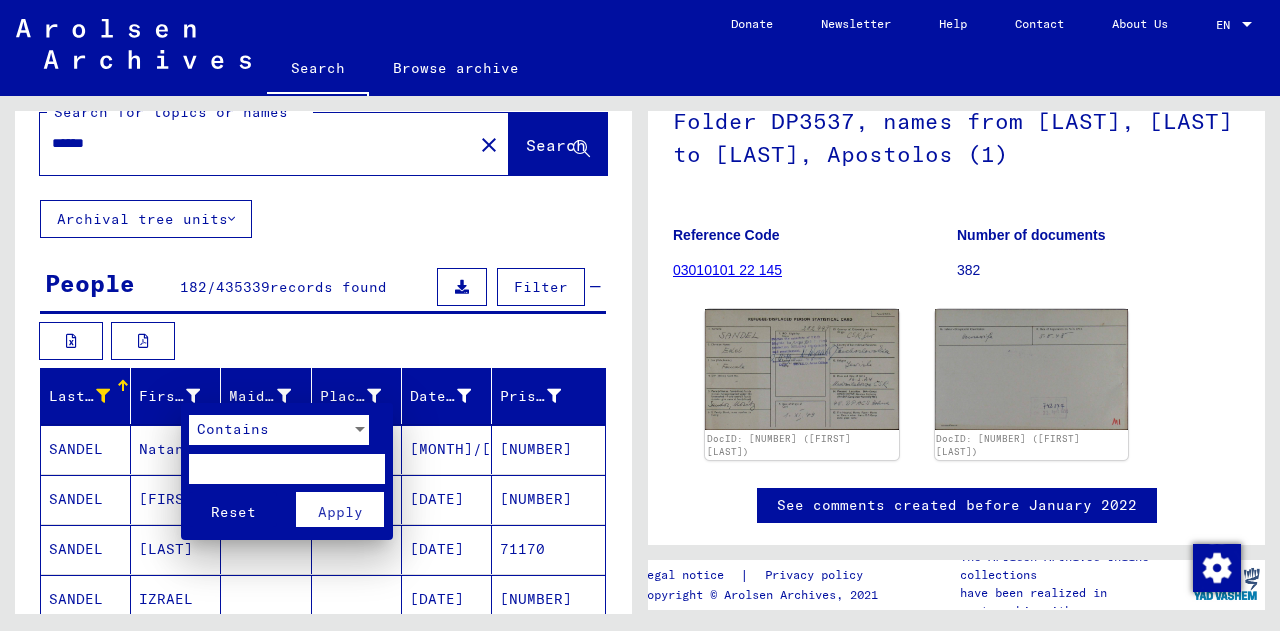 click at bounding box center (287, 469) 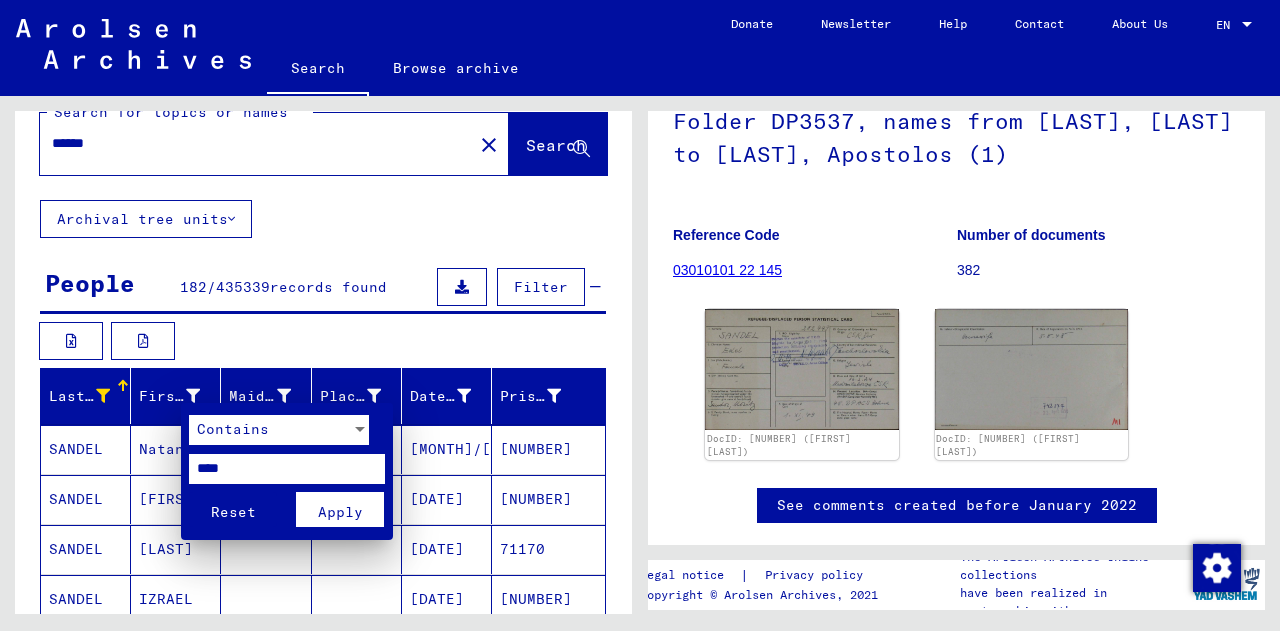 type on "****" 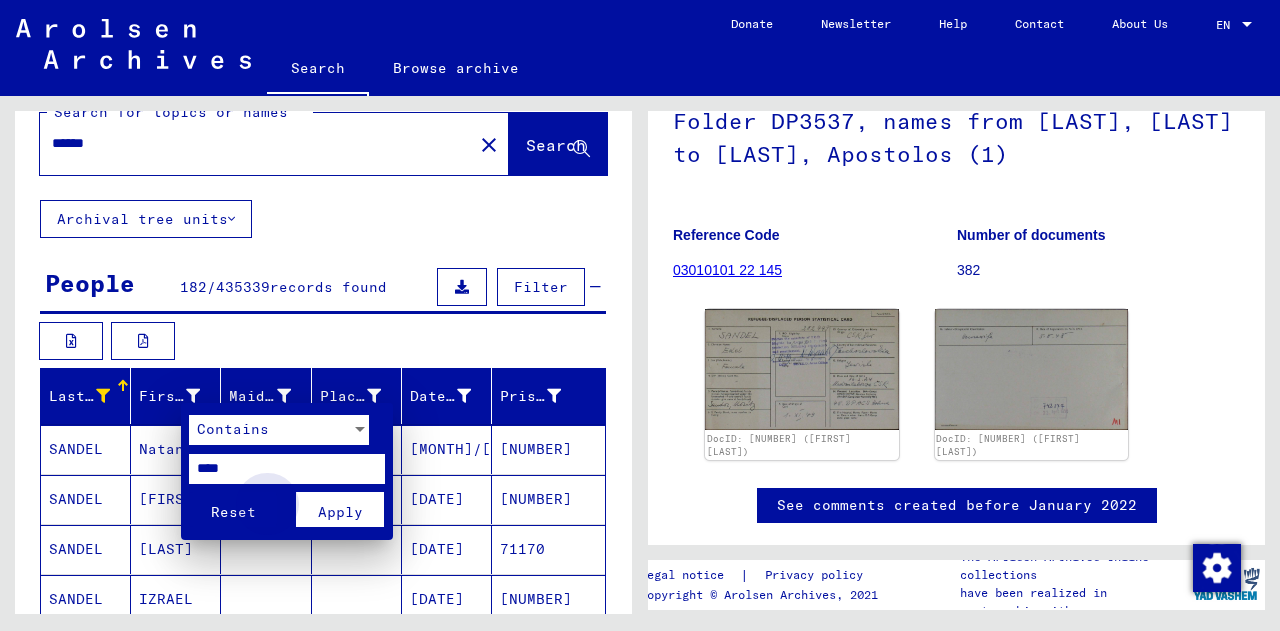 click on "Apply" at bounding box center [340, 512] 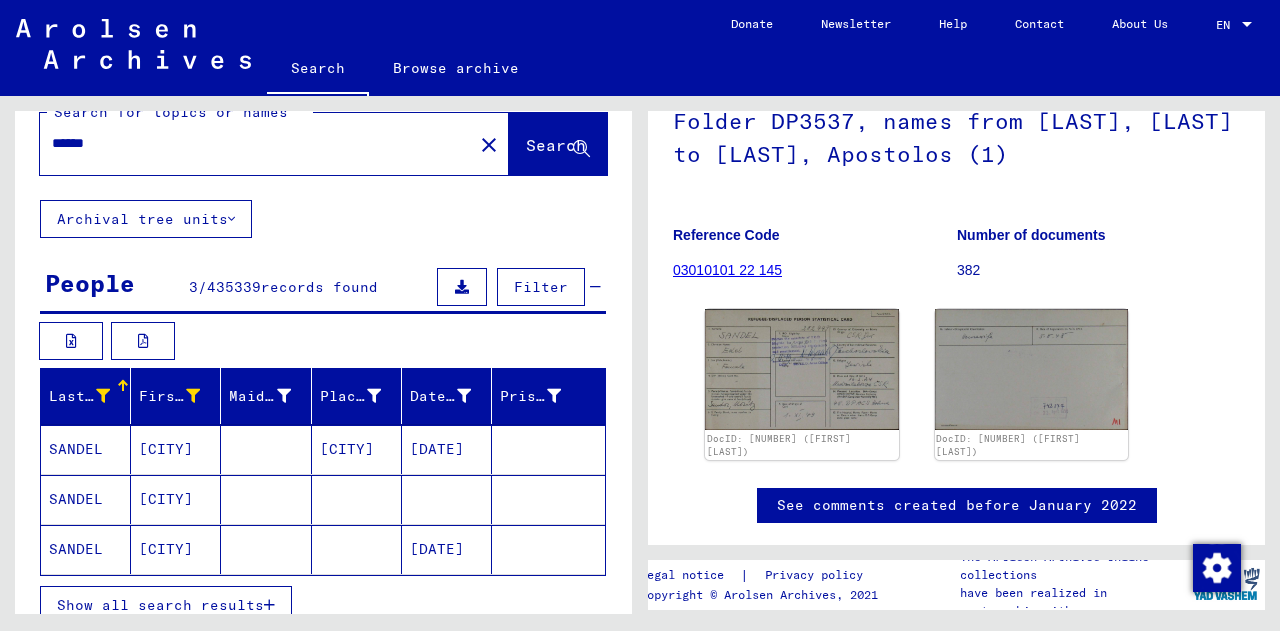 click on "[CITY]" 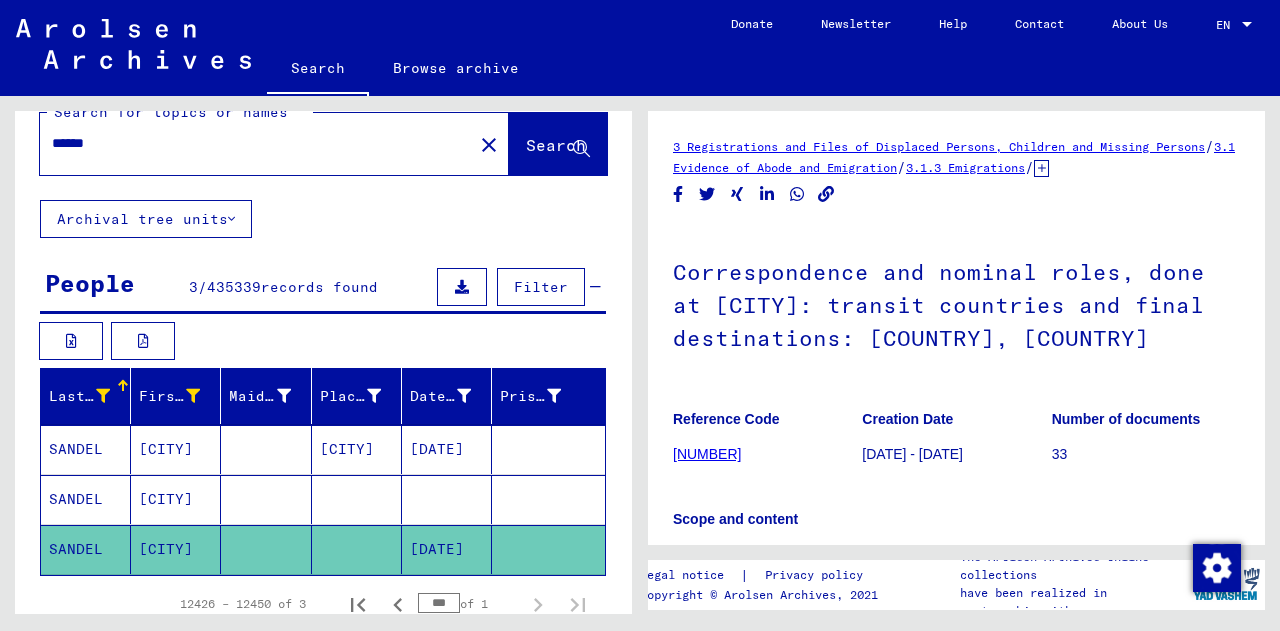 scroll, scrollTop: 0, scrollLeft: 0, axis: both 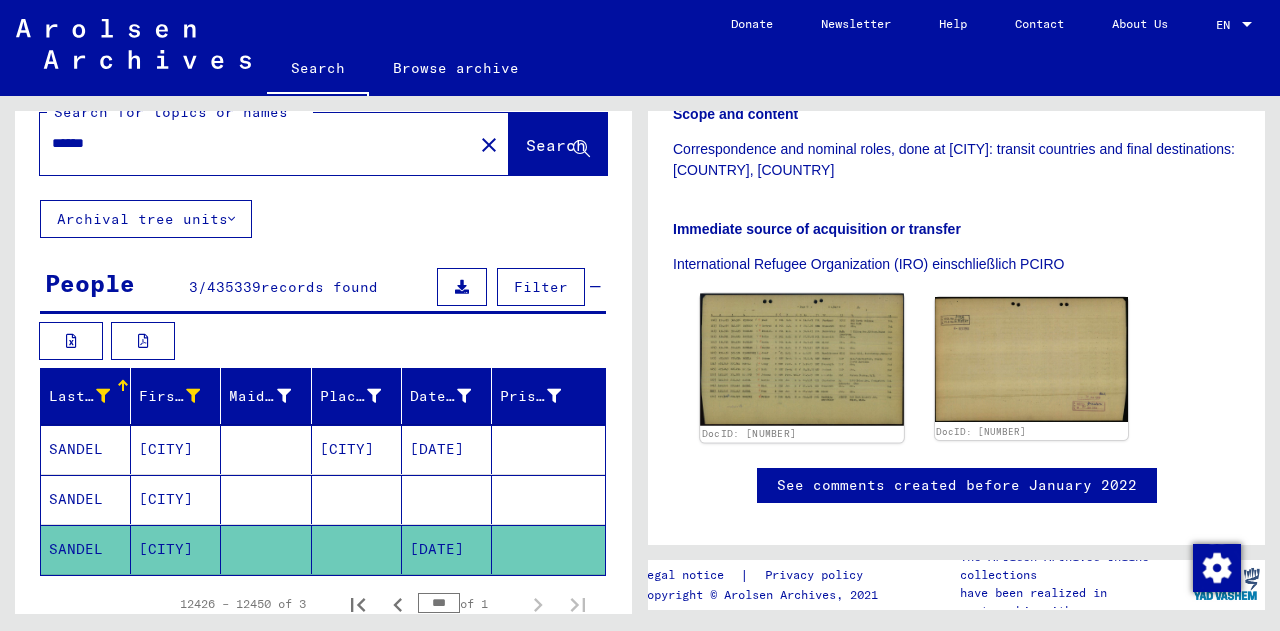 click 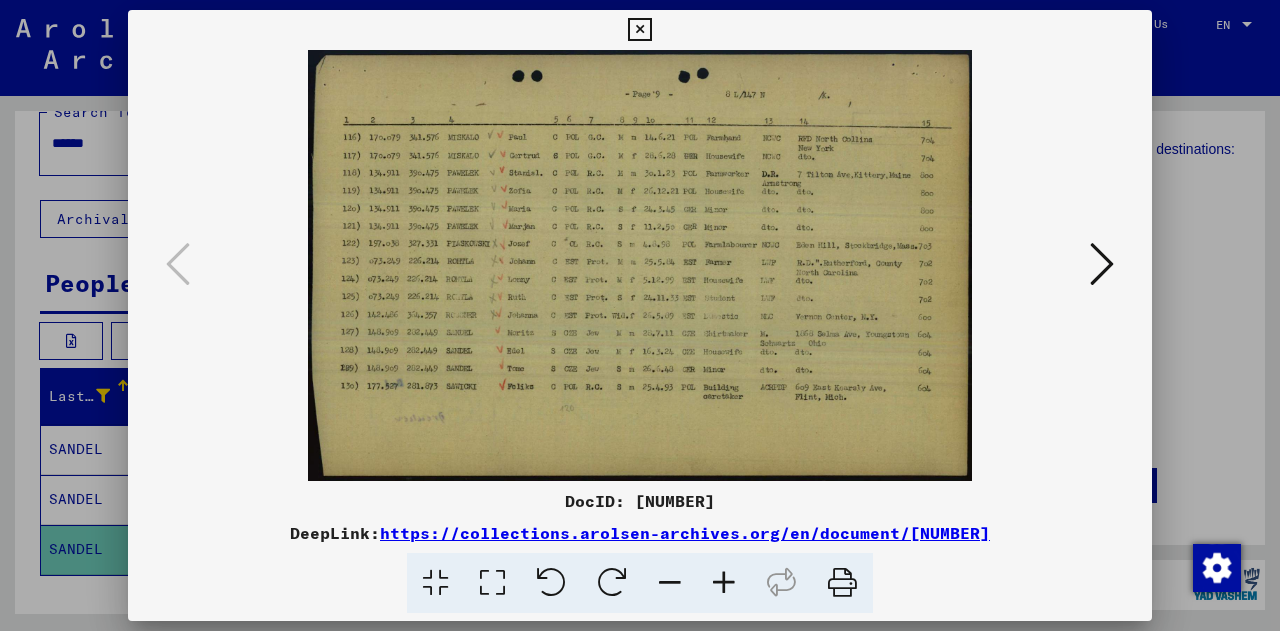 type 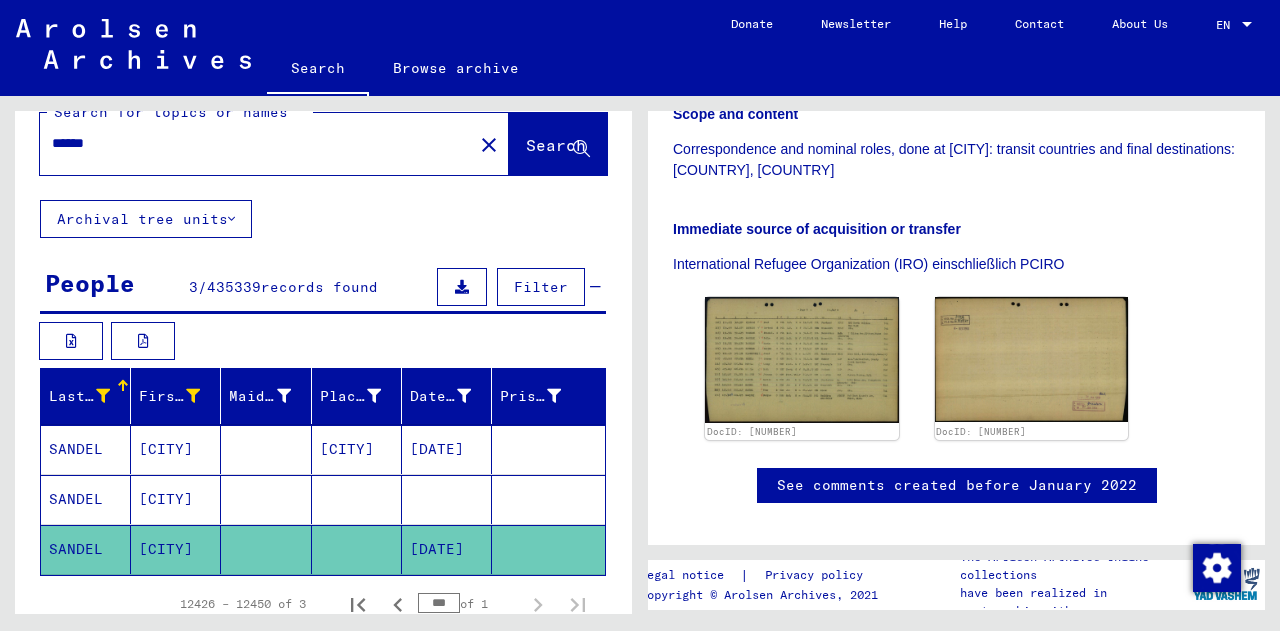 click at bounding box center (266, 549) 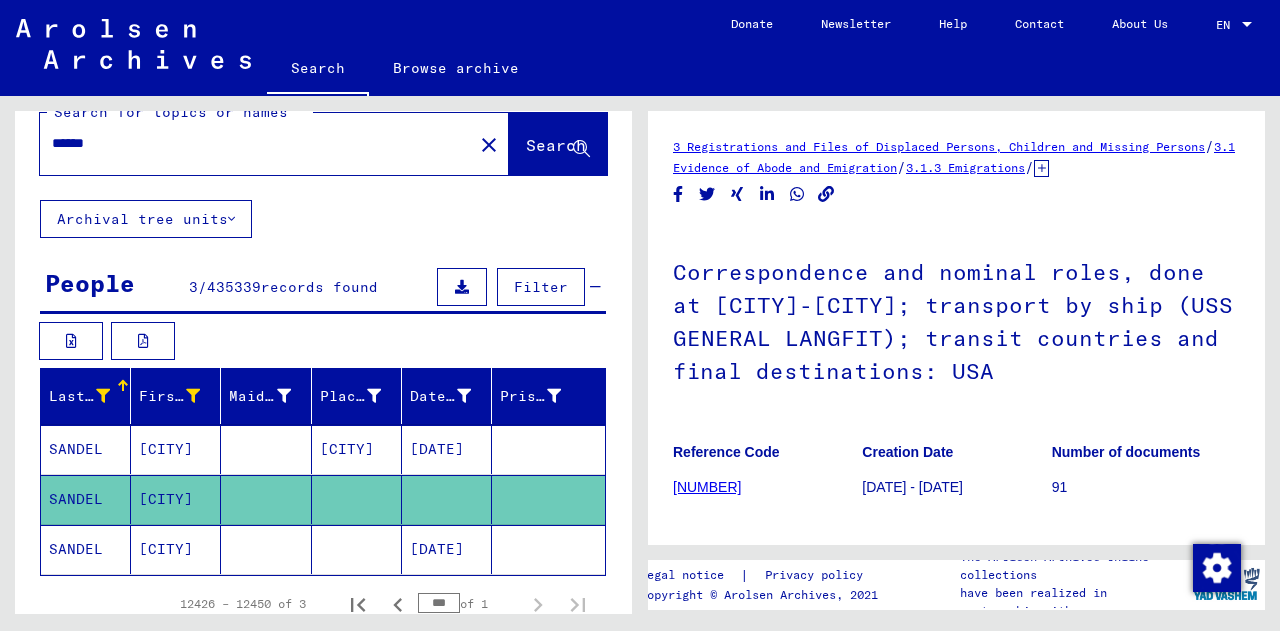 scroll, scrollTop: 0, scrollLeft: 0, axis: both 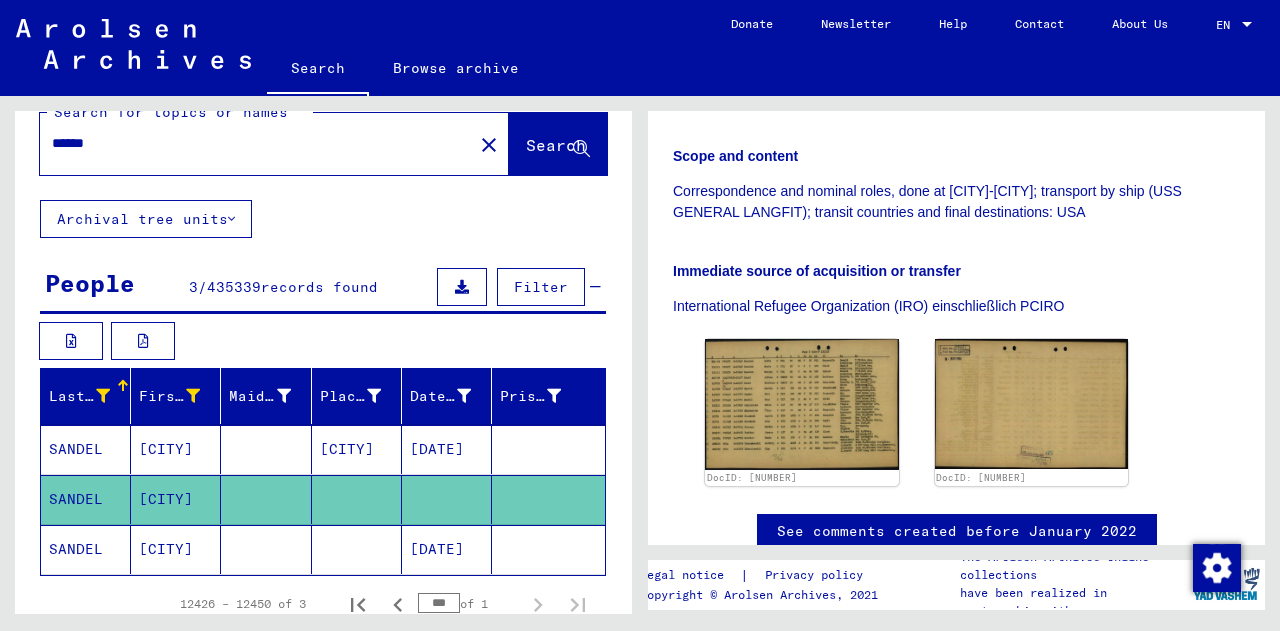 click on "[CITY]" at bounding box center (357, 499) 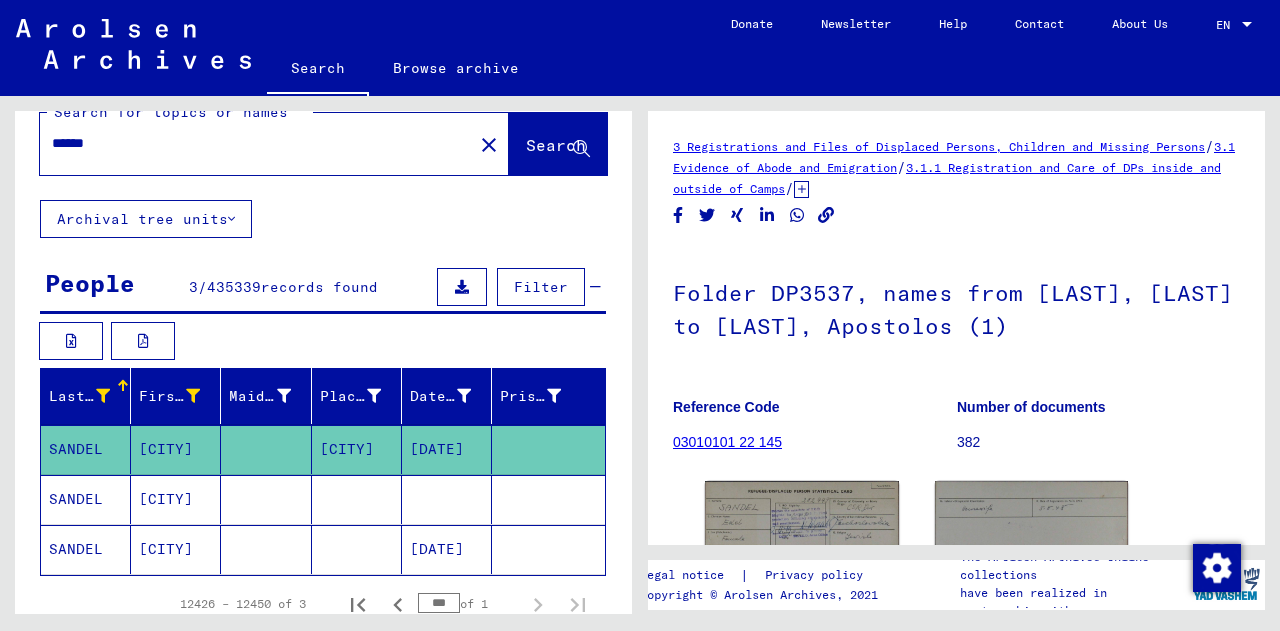 scroll, scrollTop: 0, scrollLeft: 0, axis: both 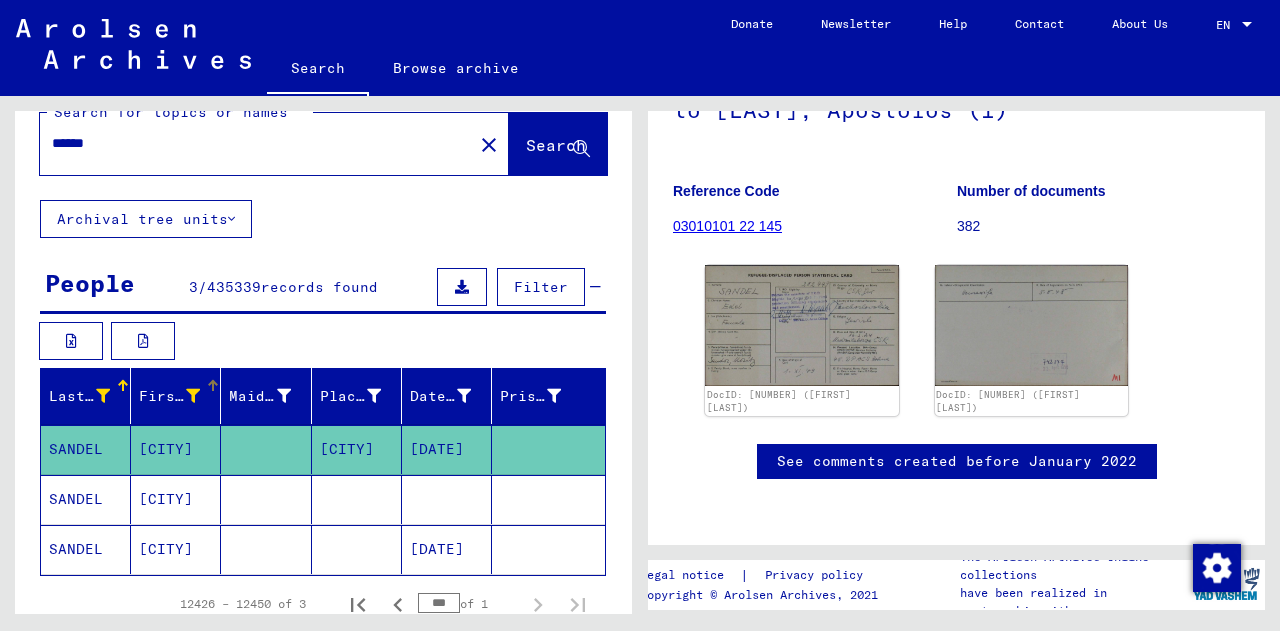 click at bounding box center [193, 396] 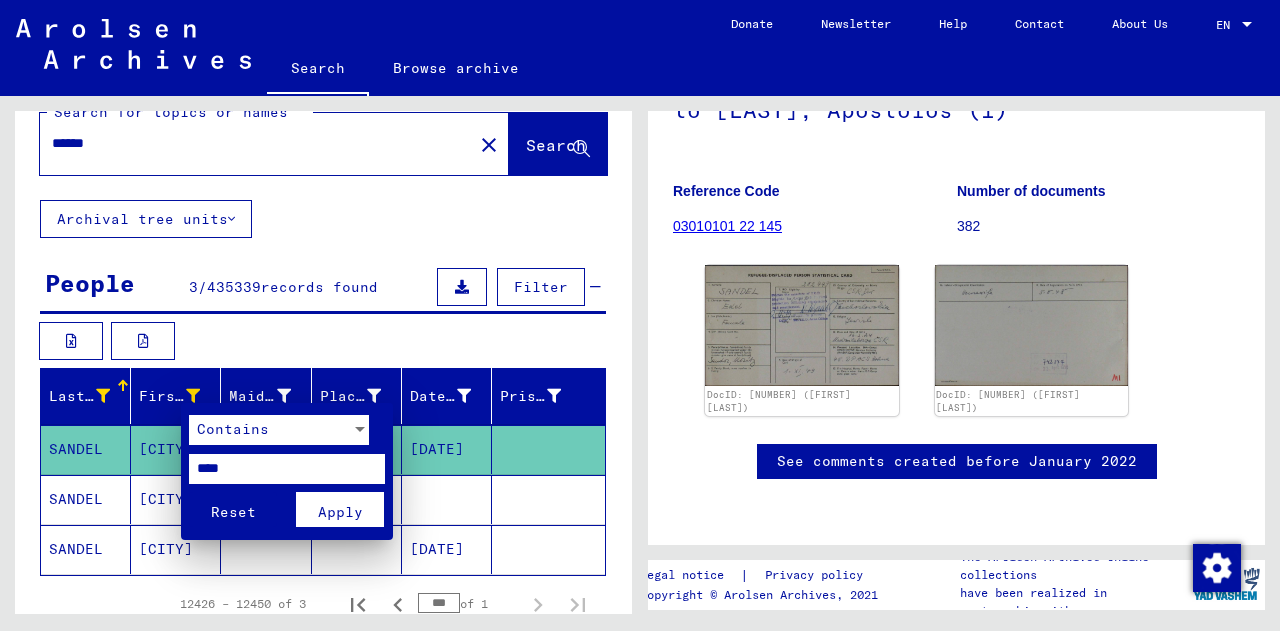 click on "****" at bounding box center [287, 469] 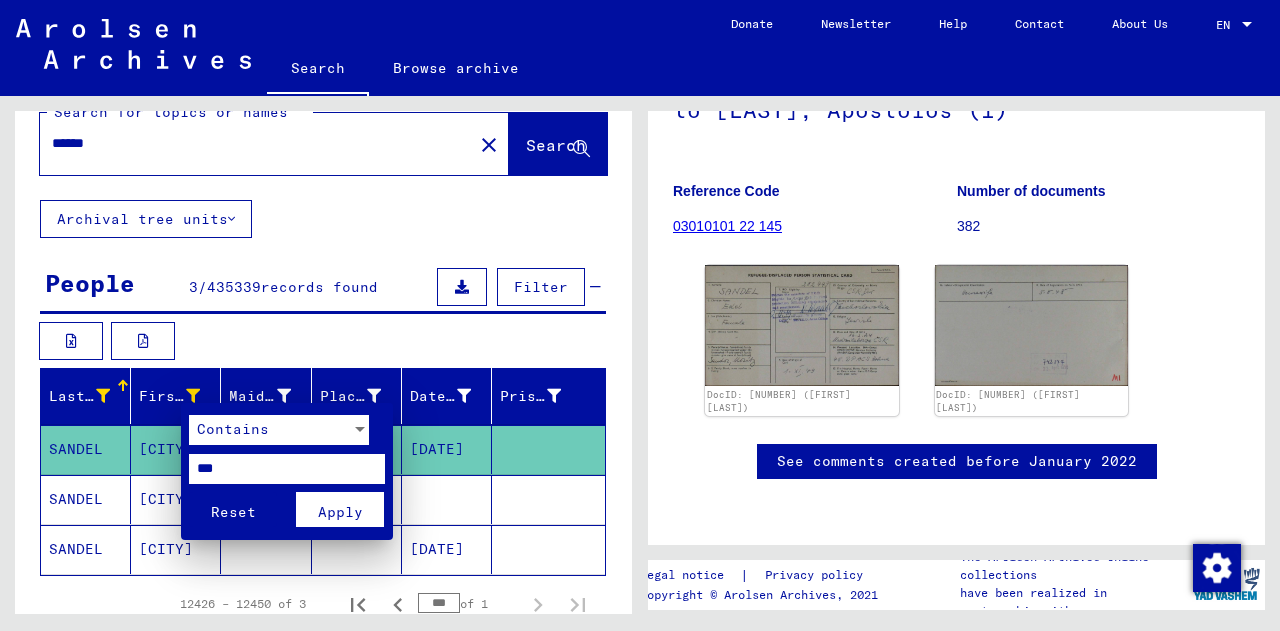 type on "***" 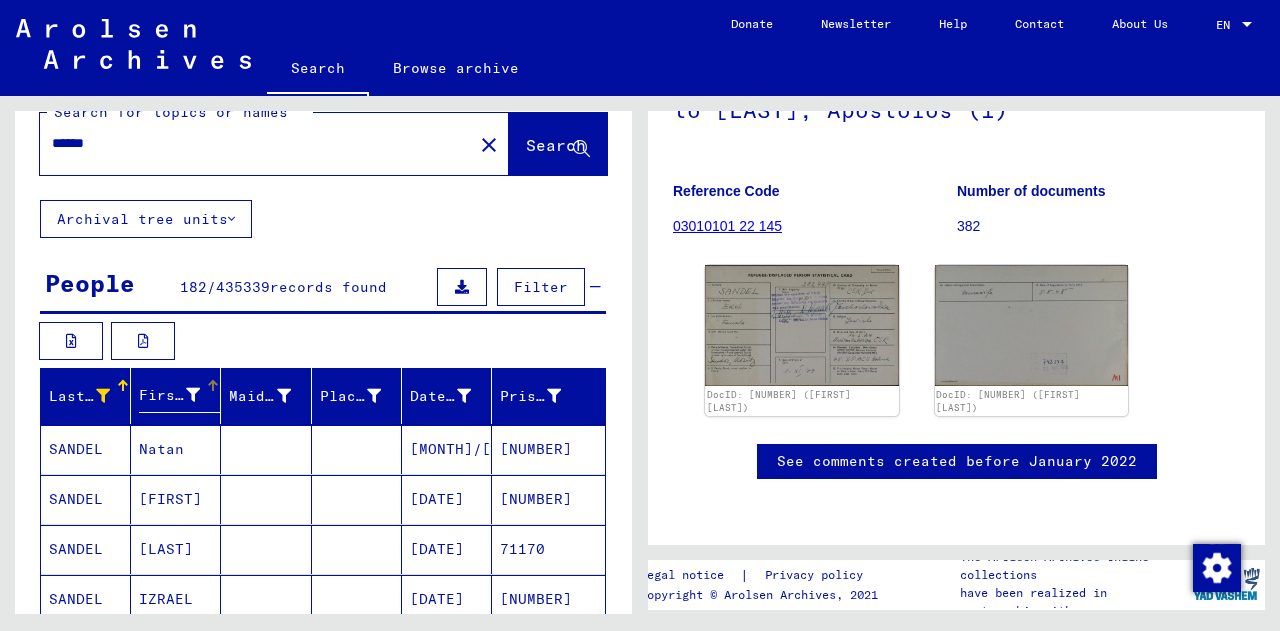click at bounding box center (193, 395) 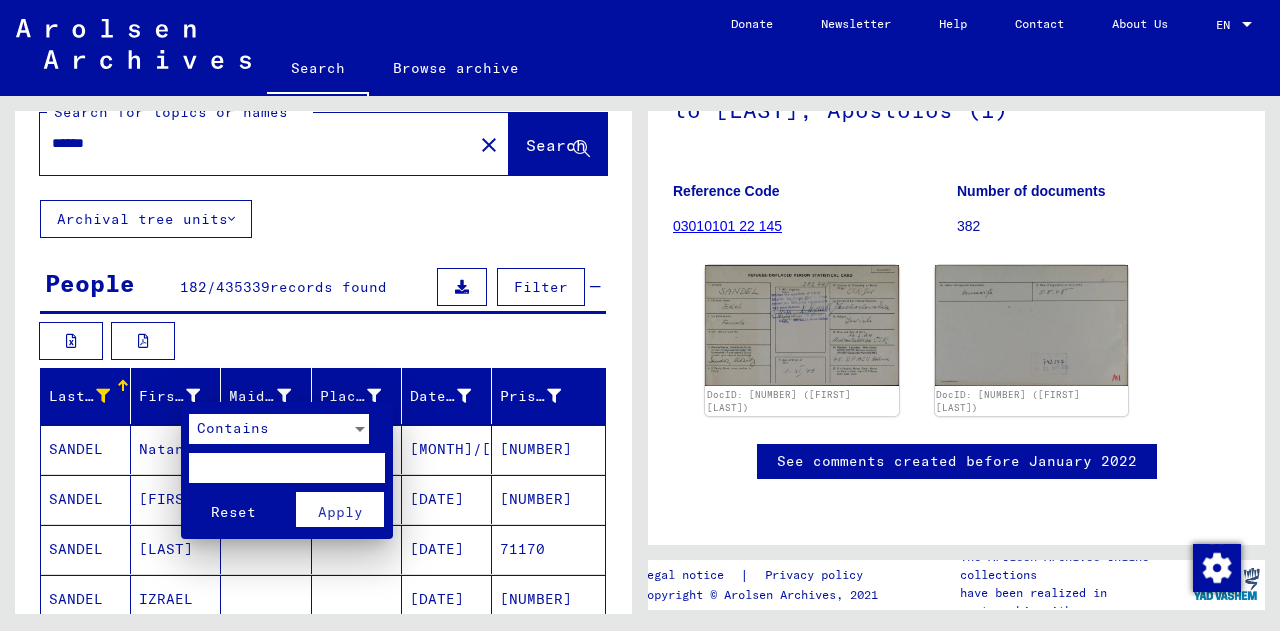 click at bounding box center [287, 468] 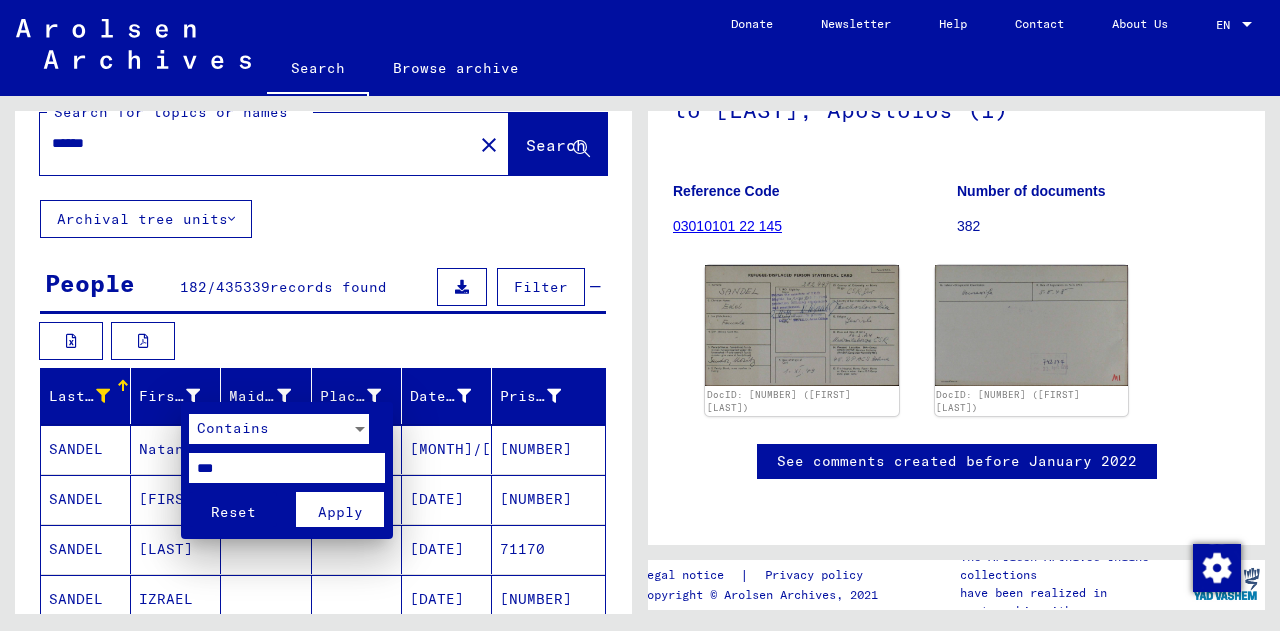 type on "***" 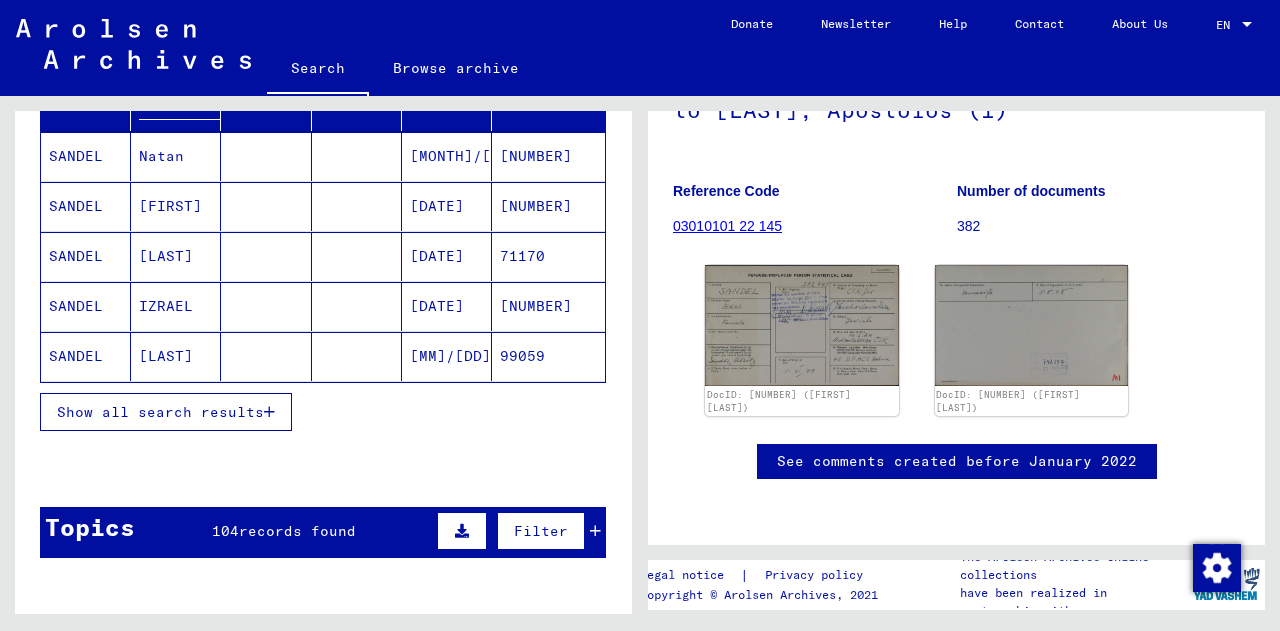 scroll, scrollTop: 328, scrollLeft: 0, axis: vertical 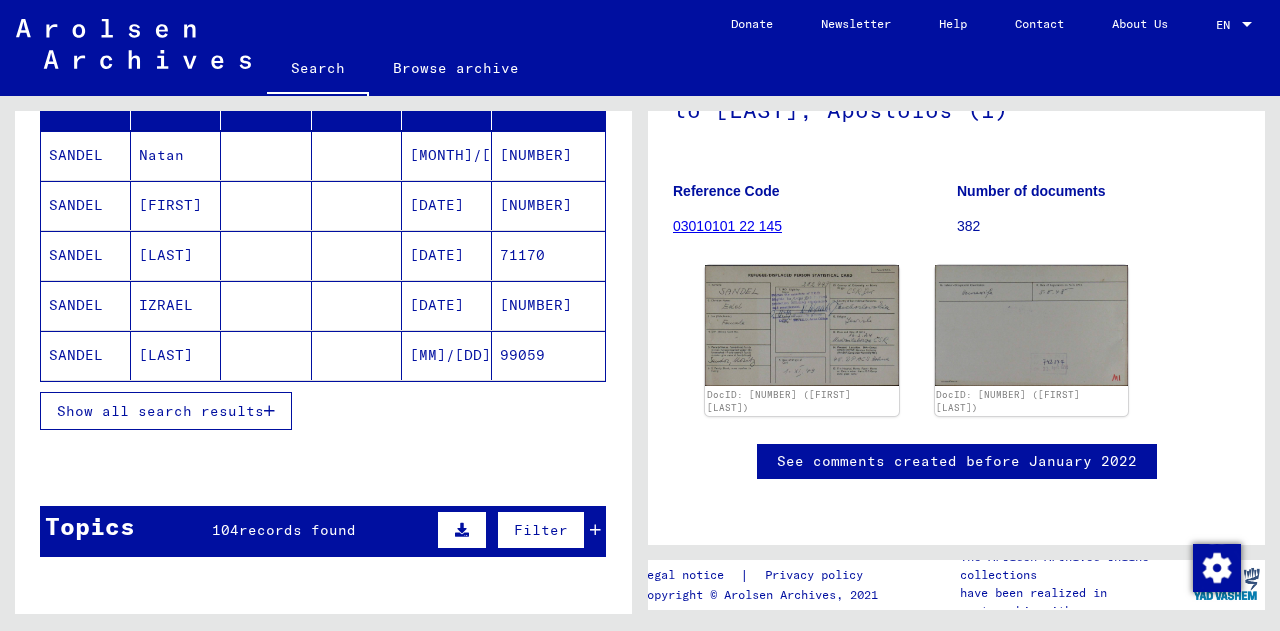 click on "Show all search results" at bounding box center (160, 411) 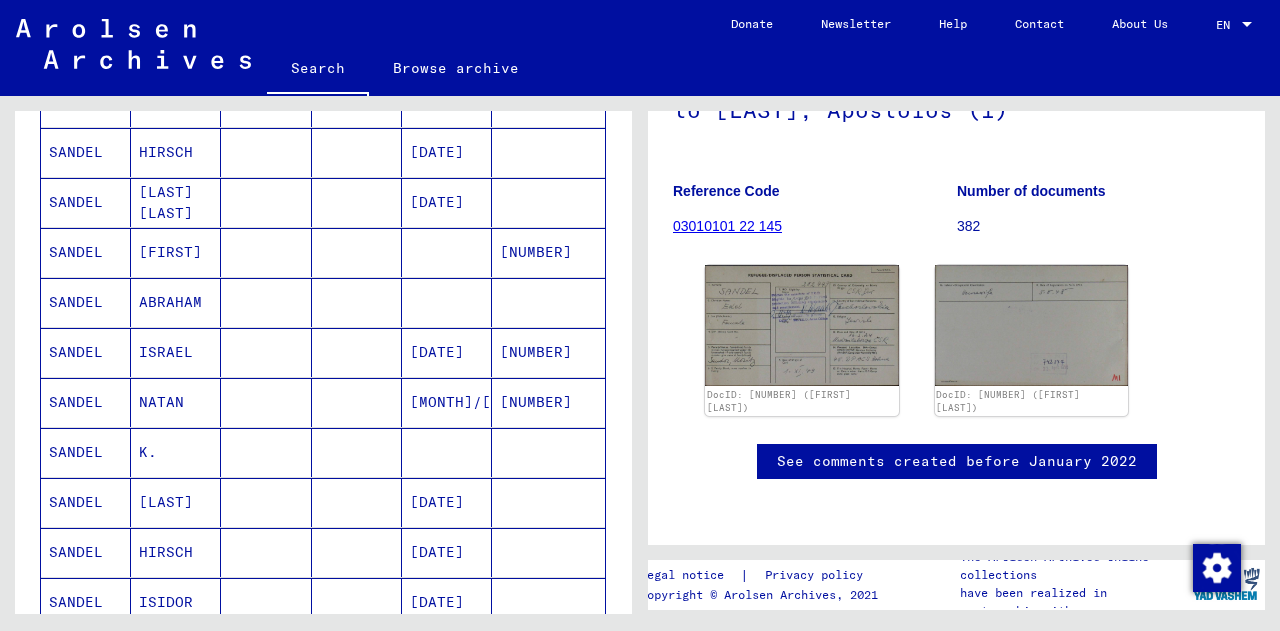 scroll, scrollTop: 634, scrollLeft: 0, axis: vertical 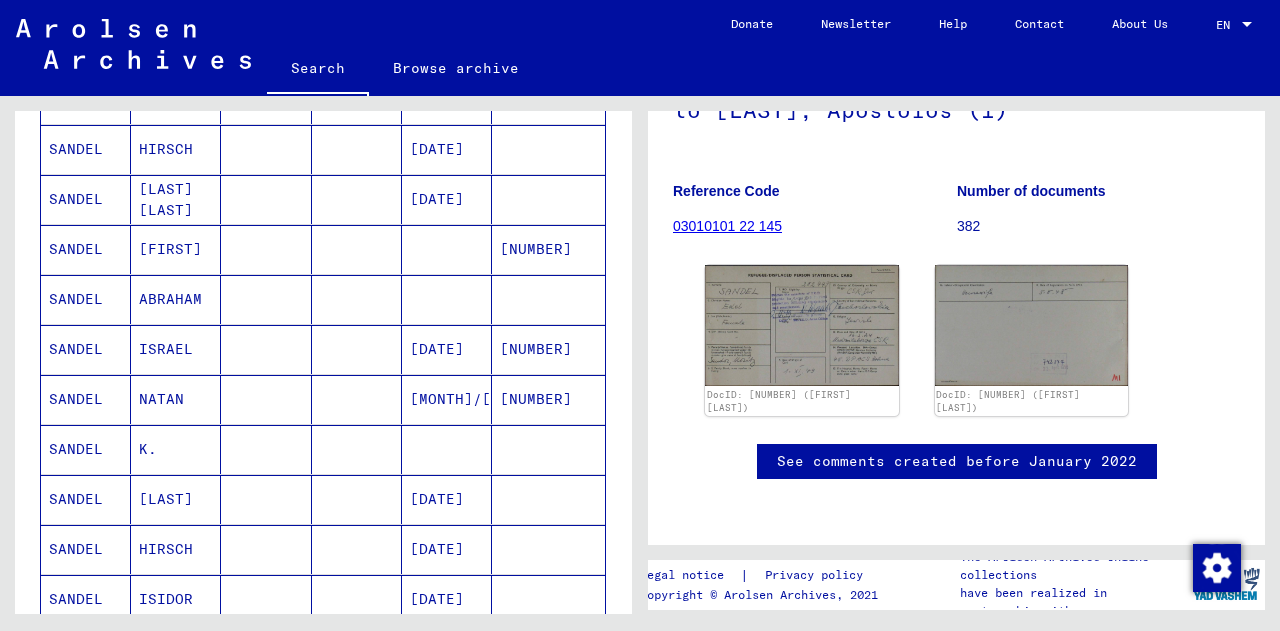 click at bounding box center (266, 499) 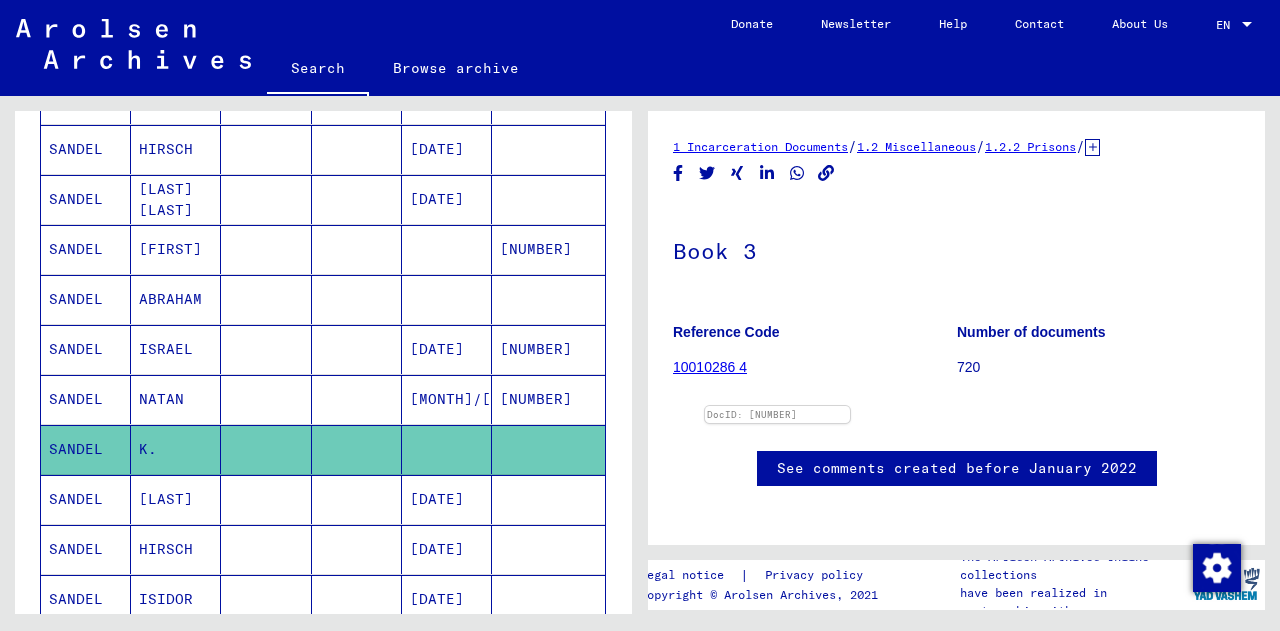 scroll, scrollTop: 0, scrollLeft: 0, axis: both 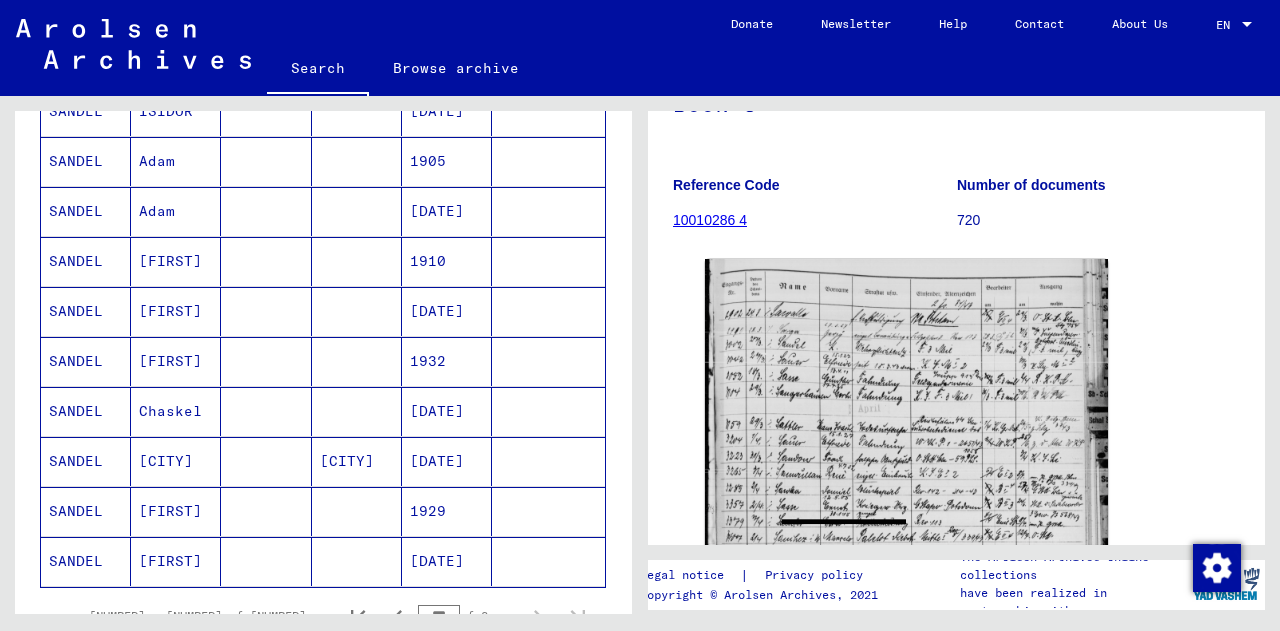 click on "[CITY]" at bounding box center [357, 511] 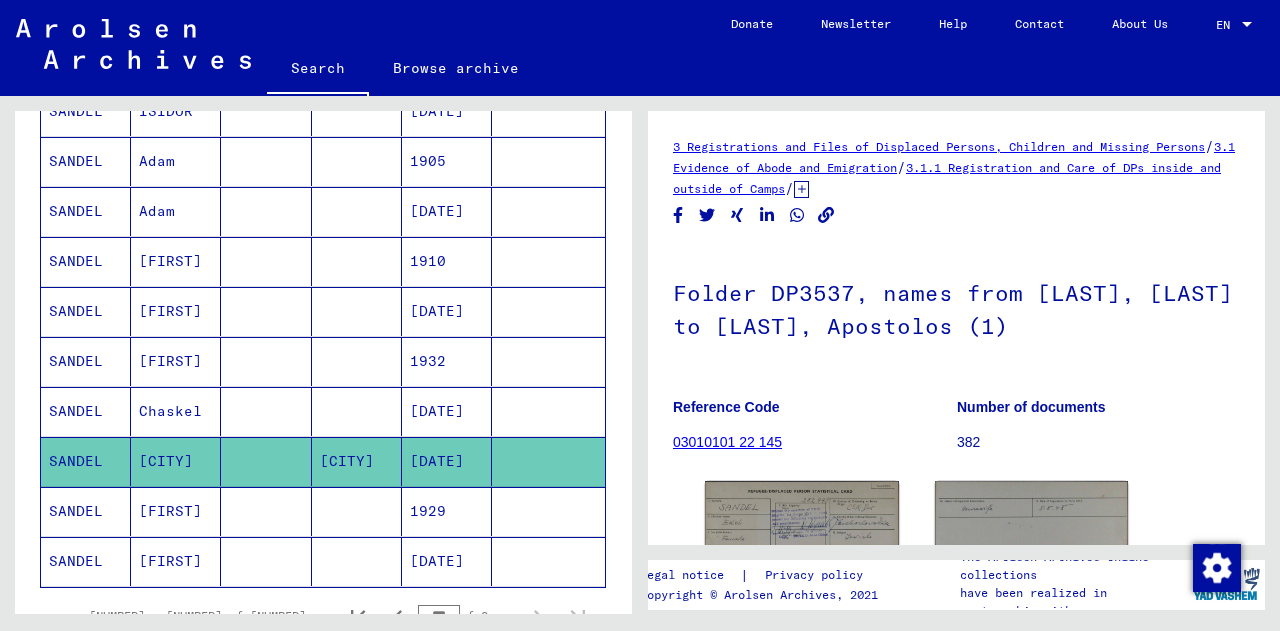 scroll, scrollTop: 1225, scrollLeft: 0, axis: vertical 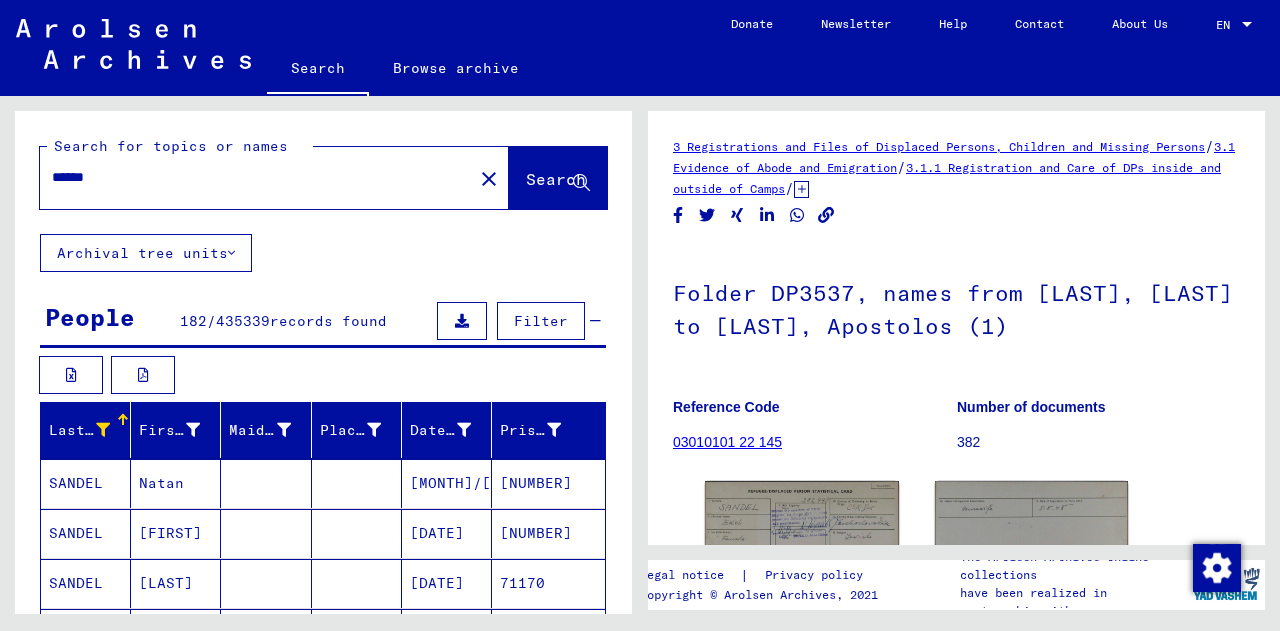 click at bounding box center [103, 430] 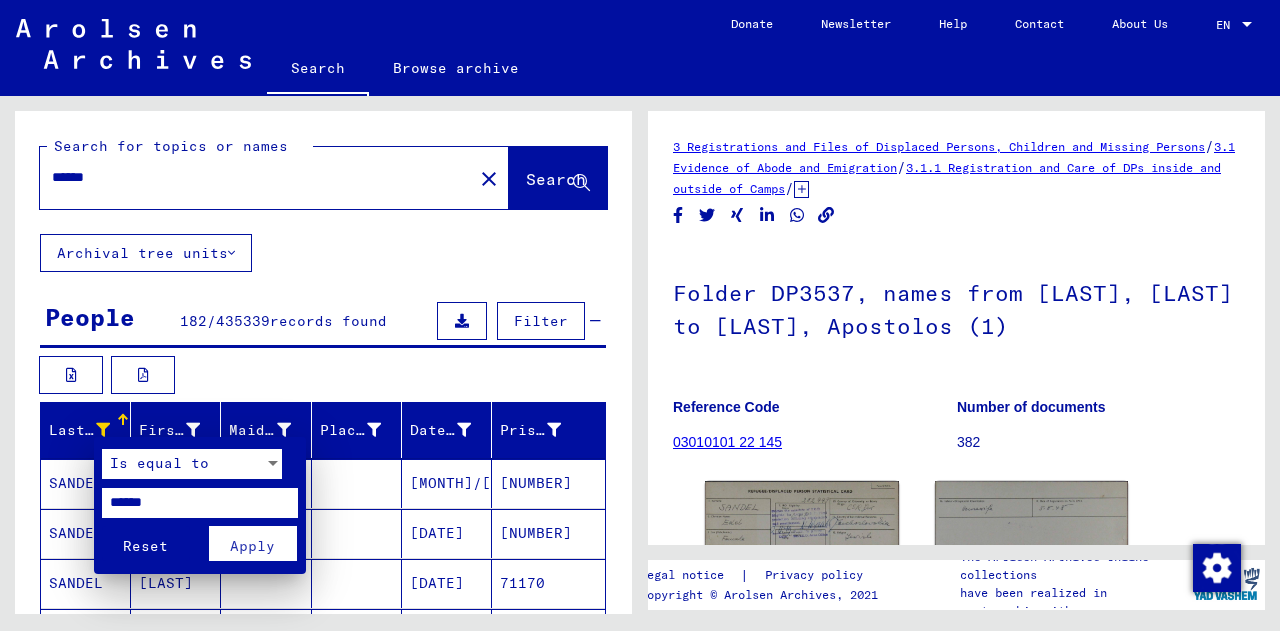 click on "******" at bounding box center (200, 503) 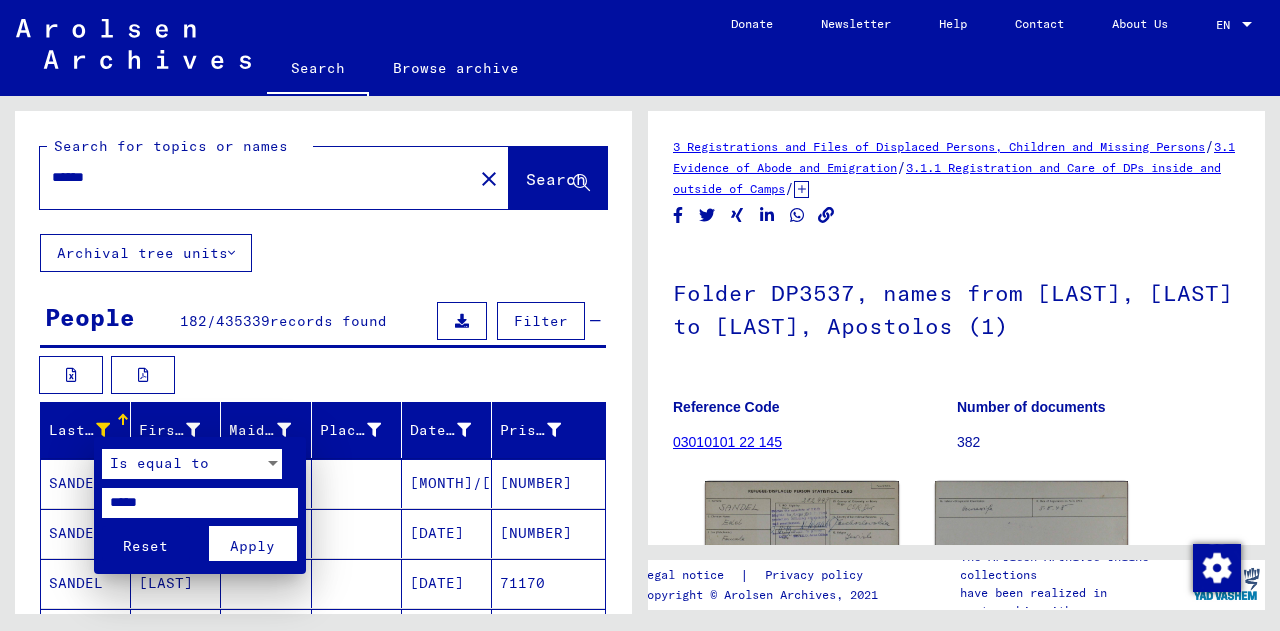 type on "*****" 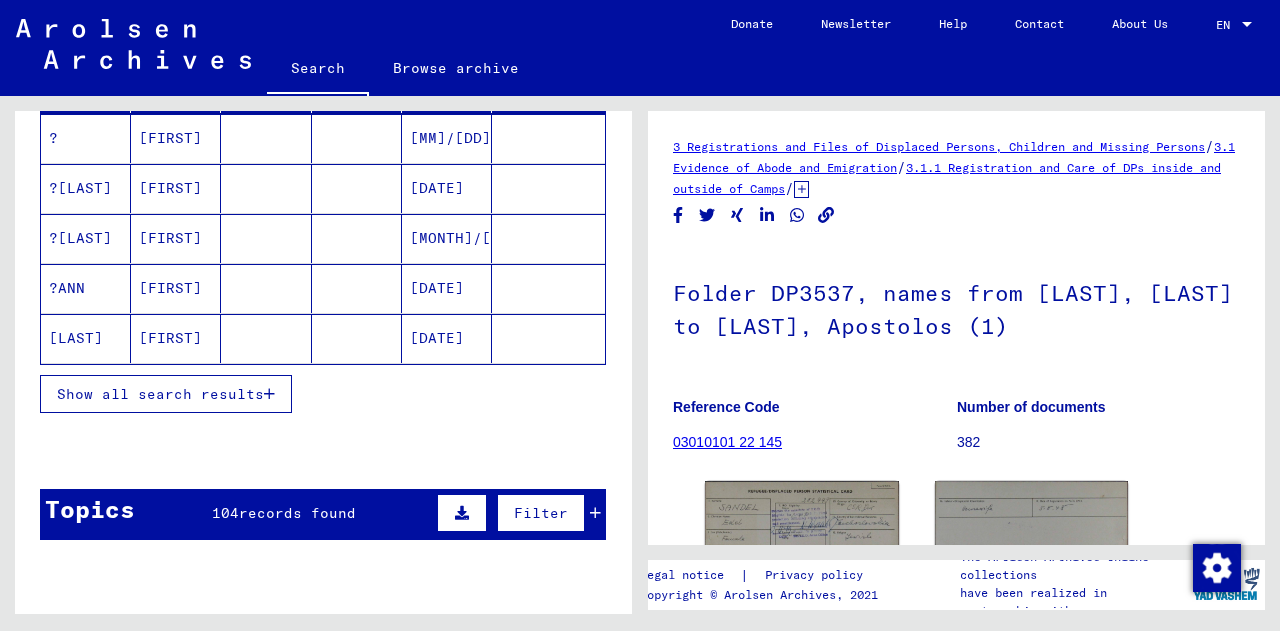 scroll, scrollTop: 77, scrollLeft: 0, axis: vertical 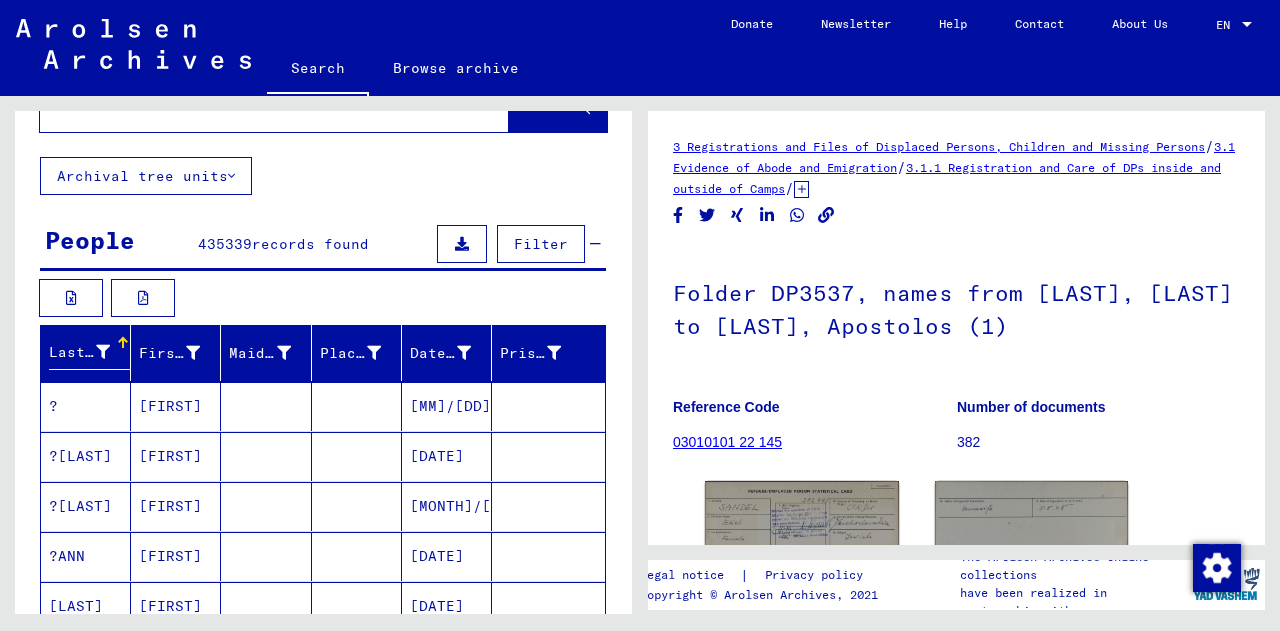click at bounding box center (103, 352) 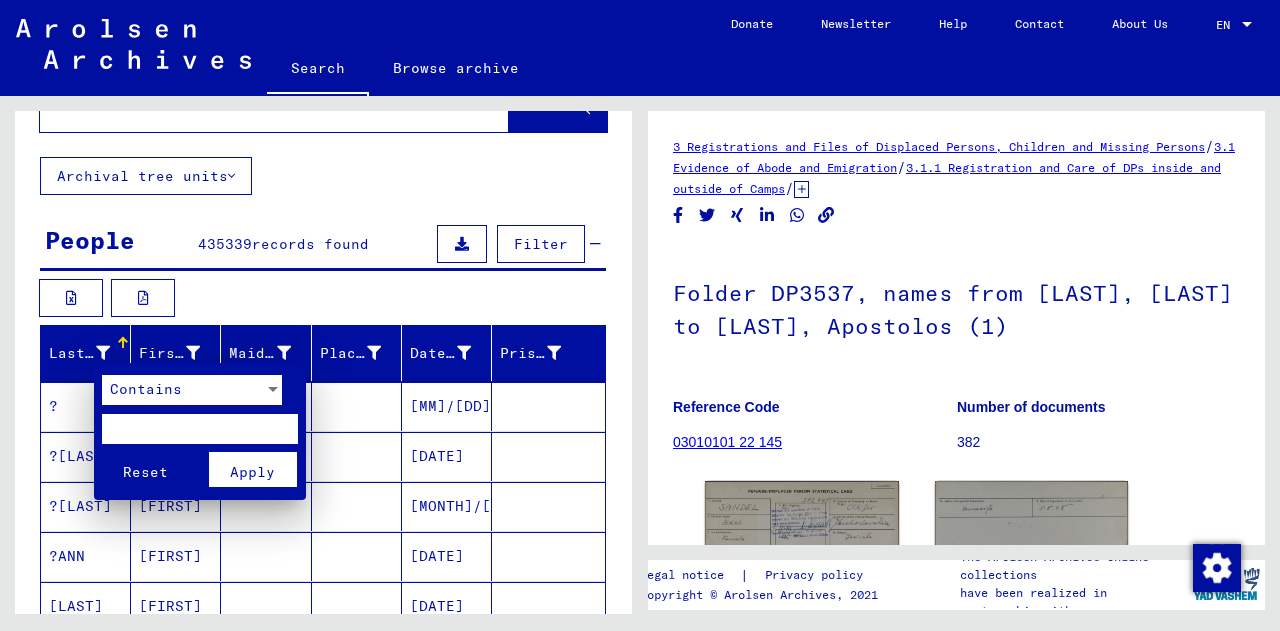 click at bounding box center (200, 429) 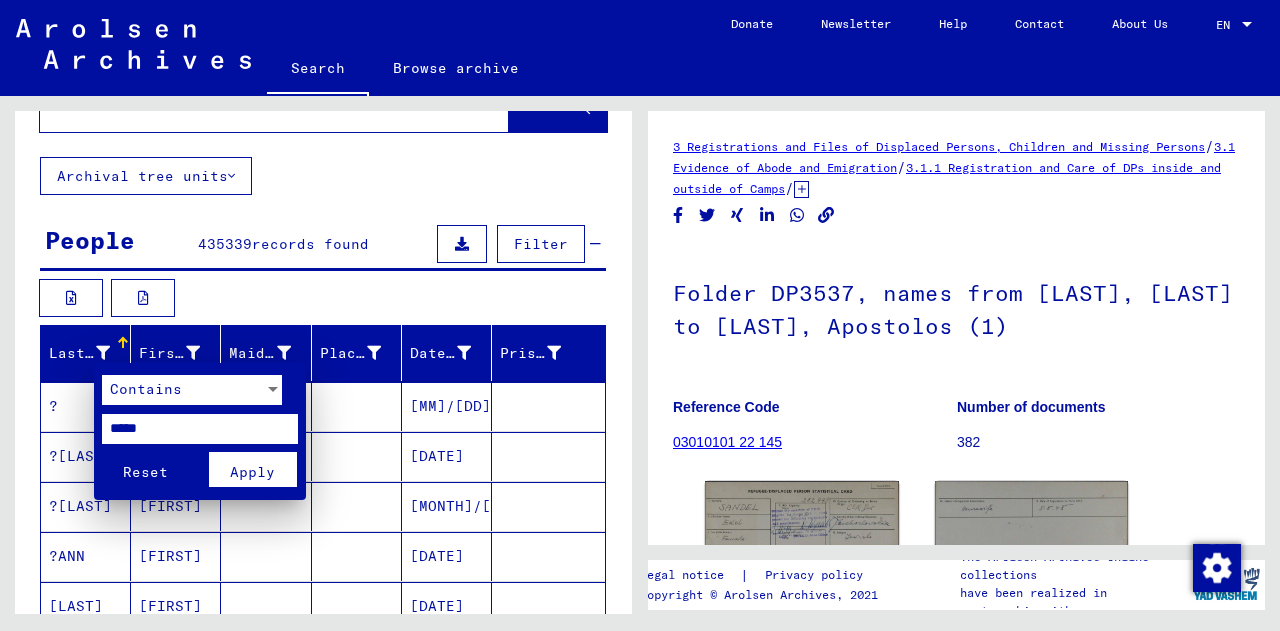type on "*****" 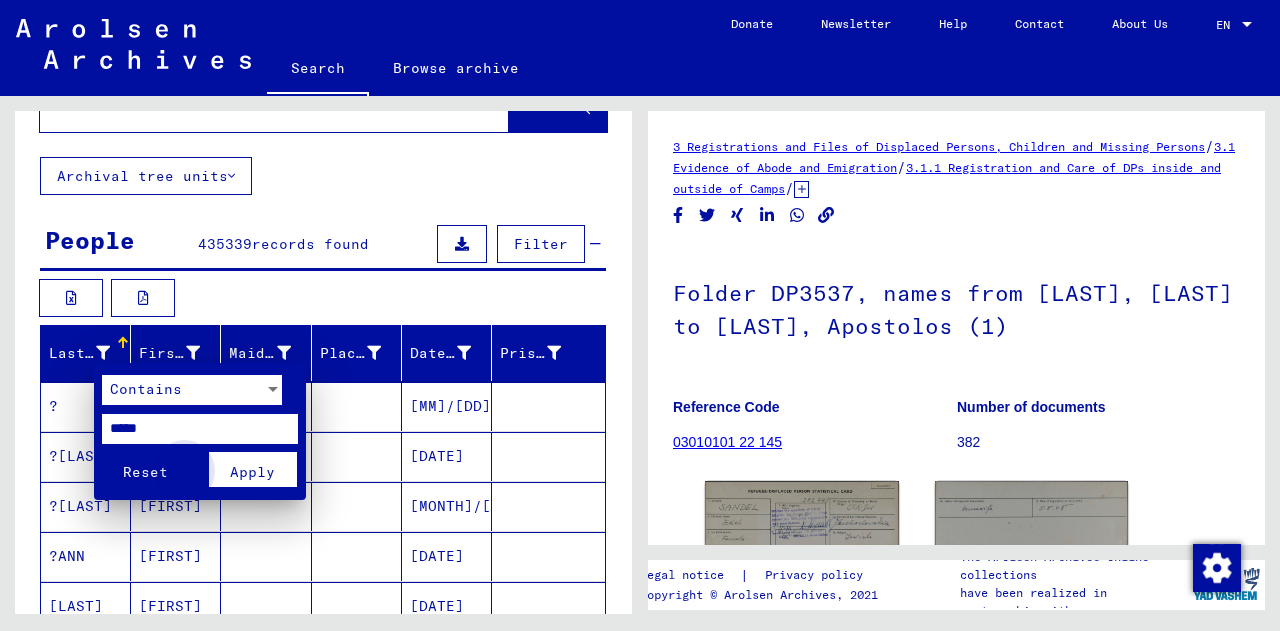 click on "Apply" at bounding box center (253, 469) 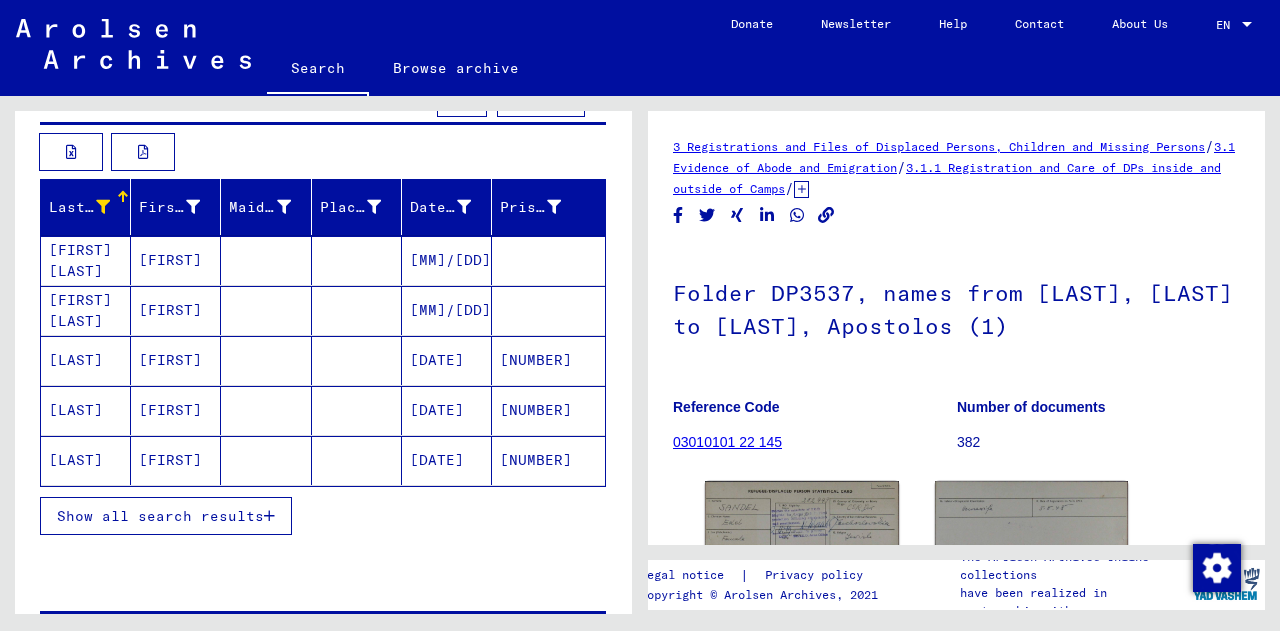 scroll, scrollTop: 232, scrollLeft: 0, axis: vertical 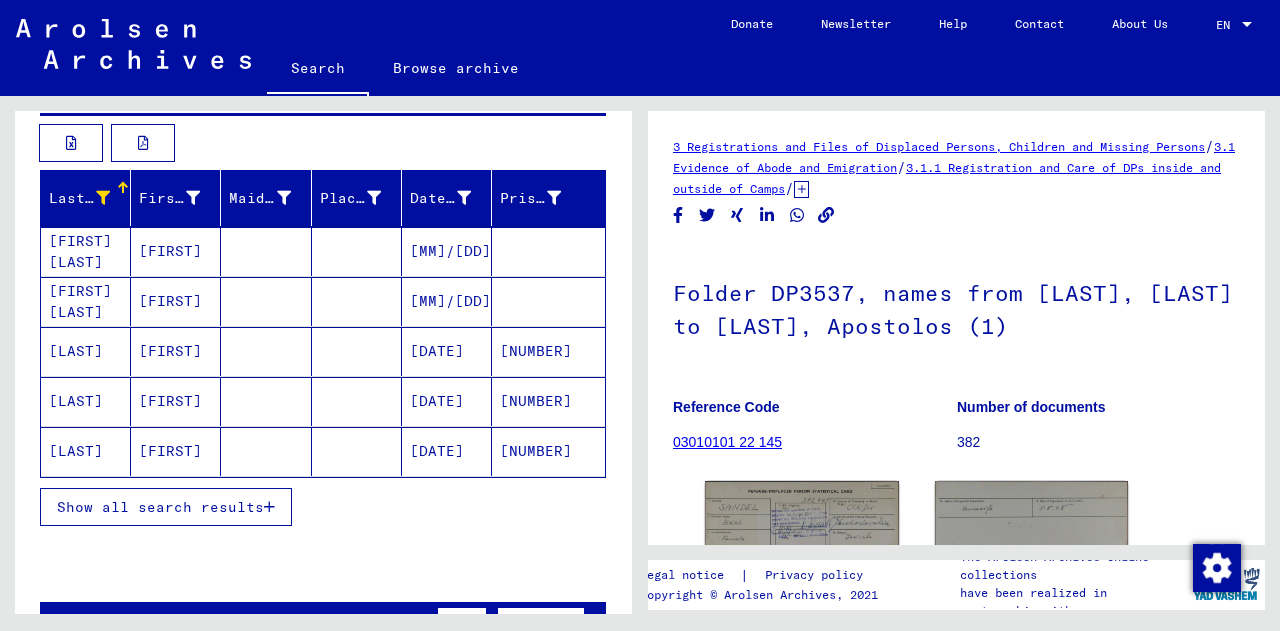 click on "Show all search results" at bounding box center (166, 507) 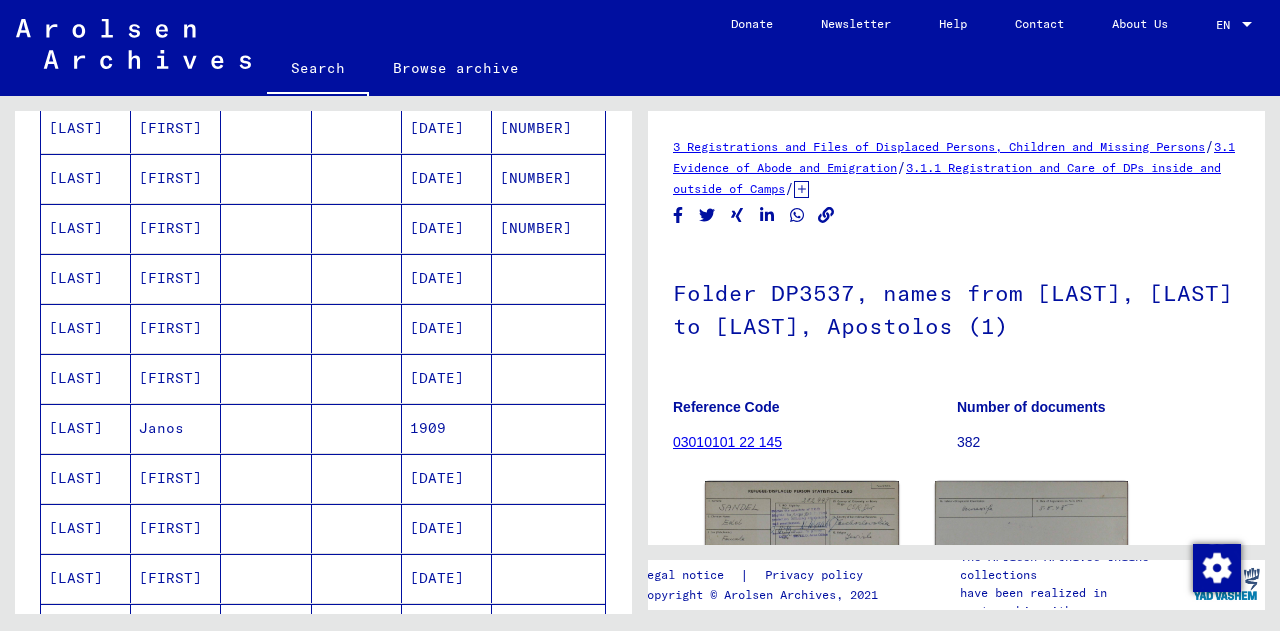scroll, scrollTop: 464, scrollLeft: 0, axis: vertical 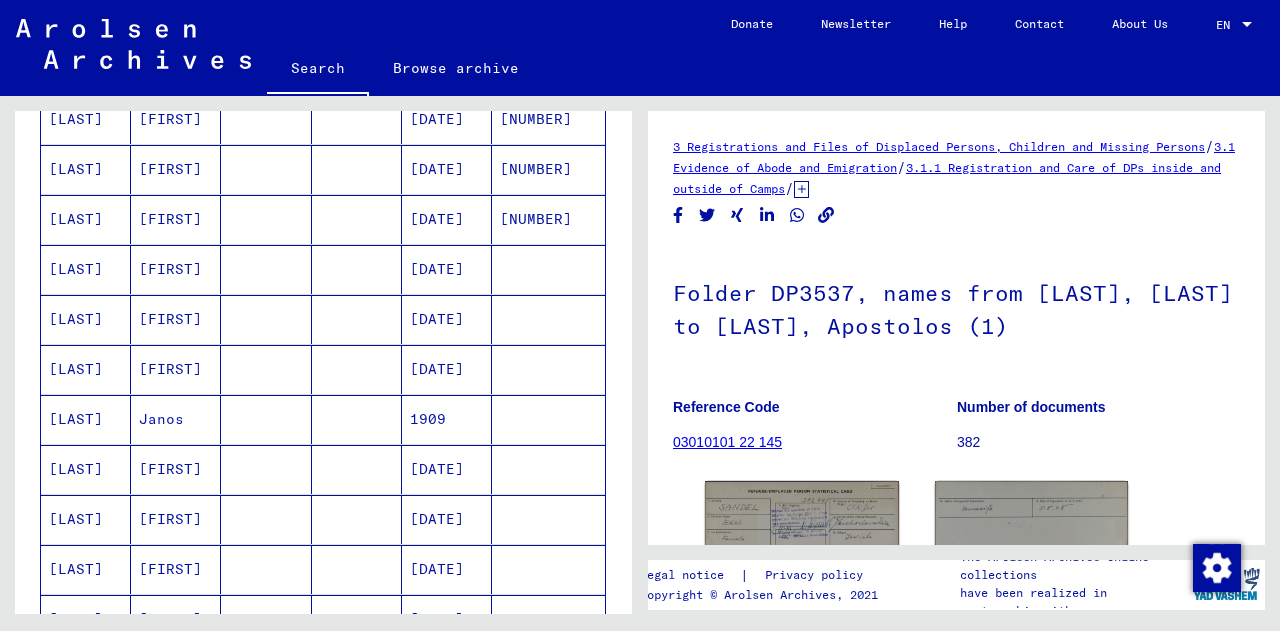 click on "[FIRST]" at bounding box center [176, 569] 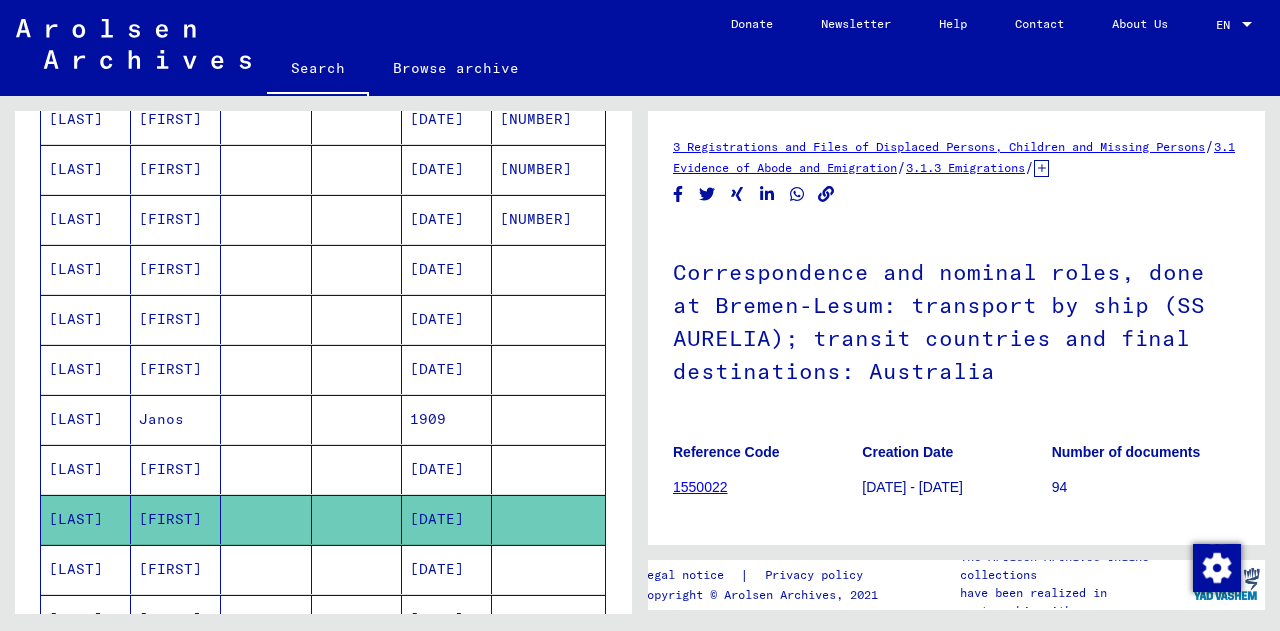 scroll, scrollTop: 0, scrollLeft: 0, axis: both 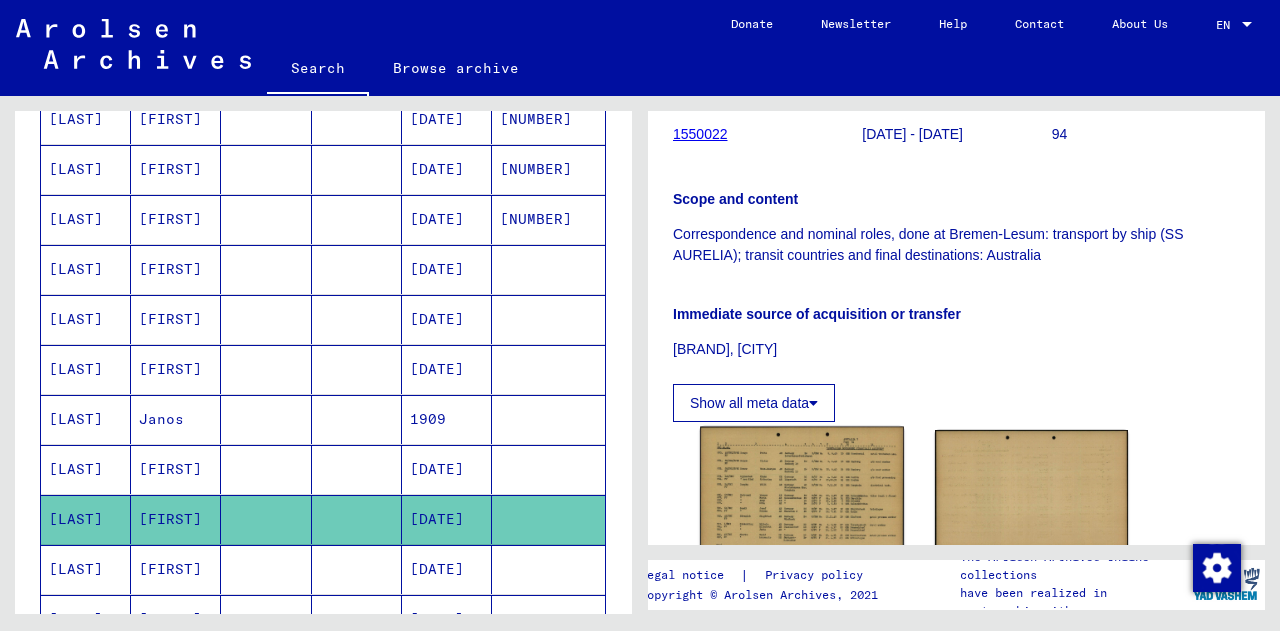 click 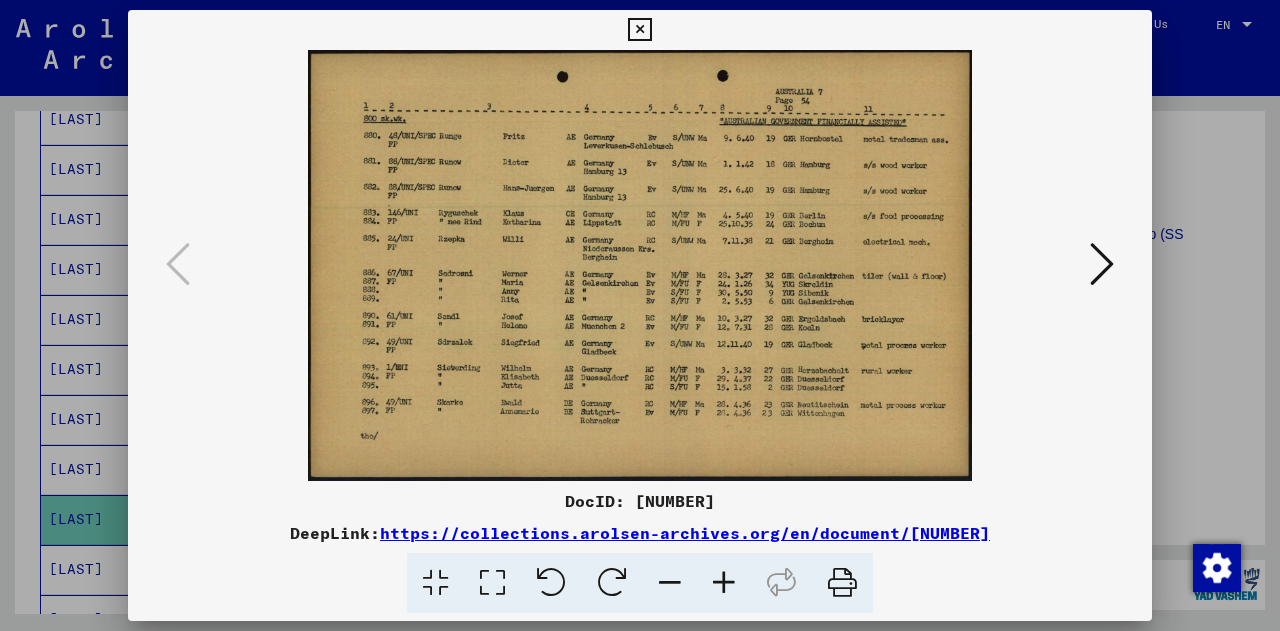 type 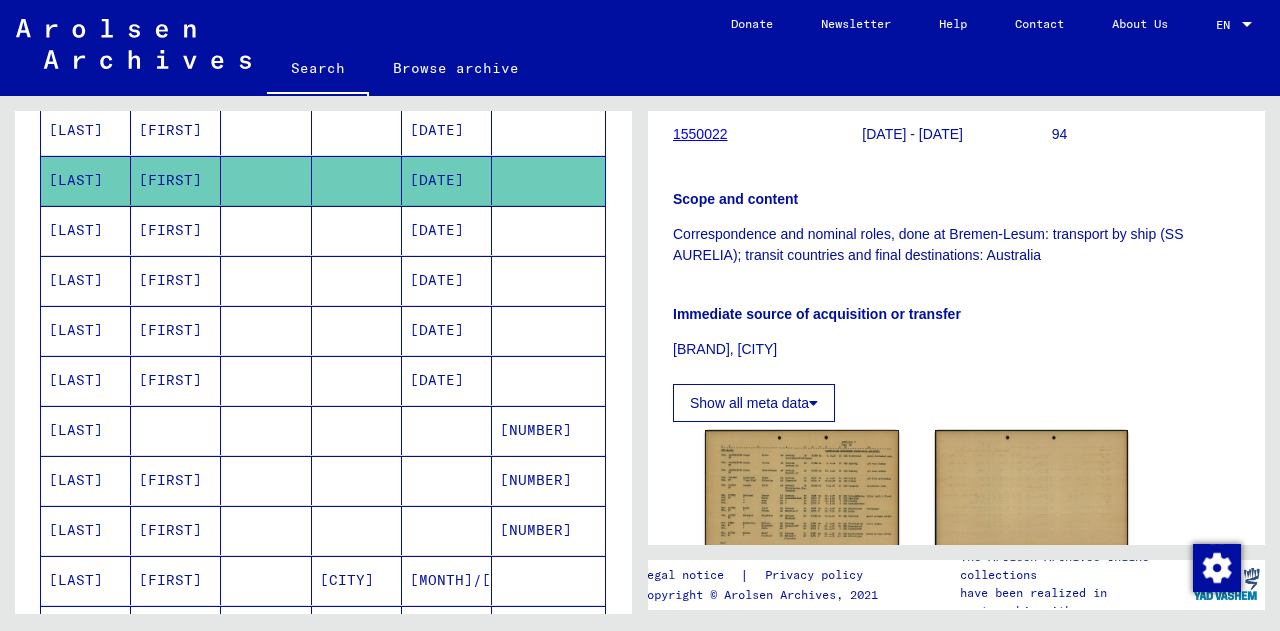 scroll, scrollTop: 804, scrollLeft: 0, axis: vertical 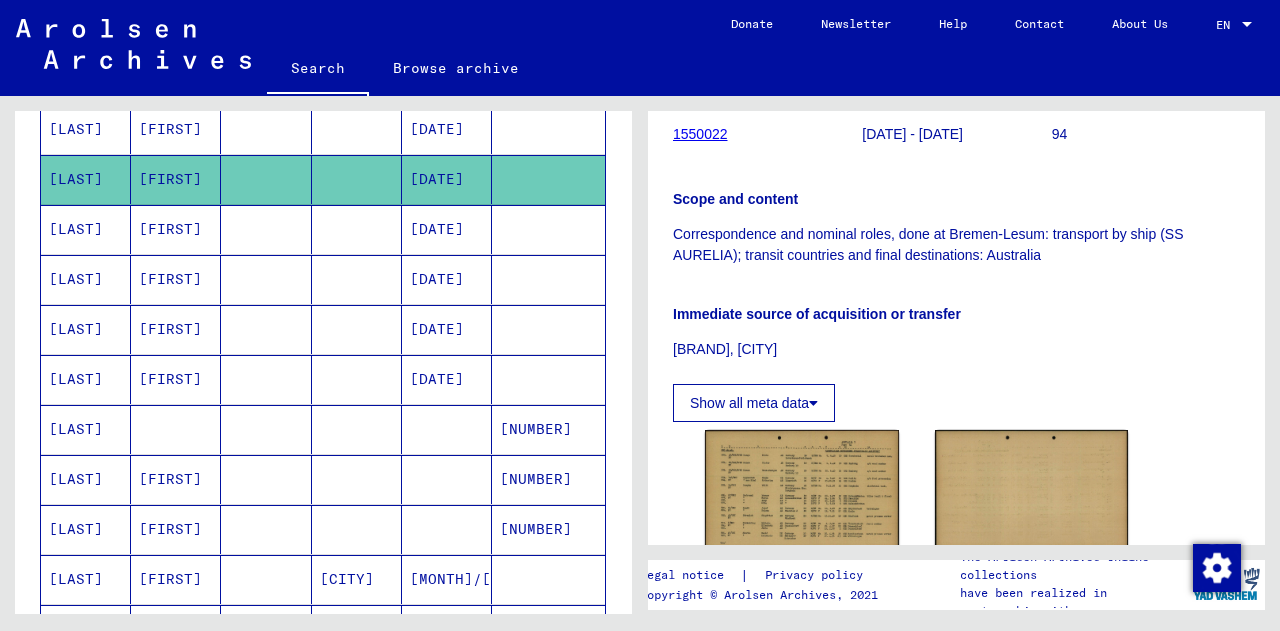 click at bounding box center (176, 479) 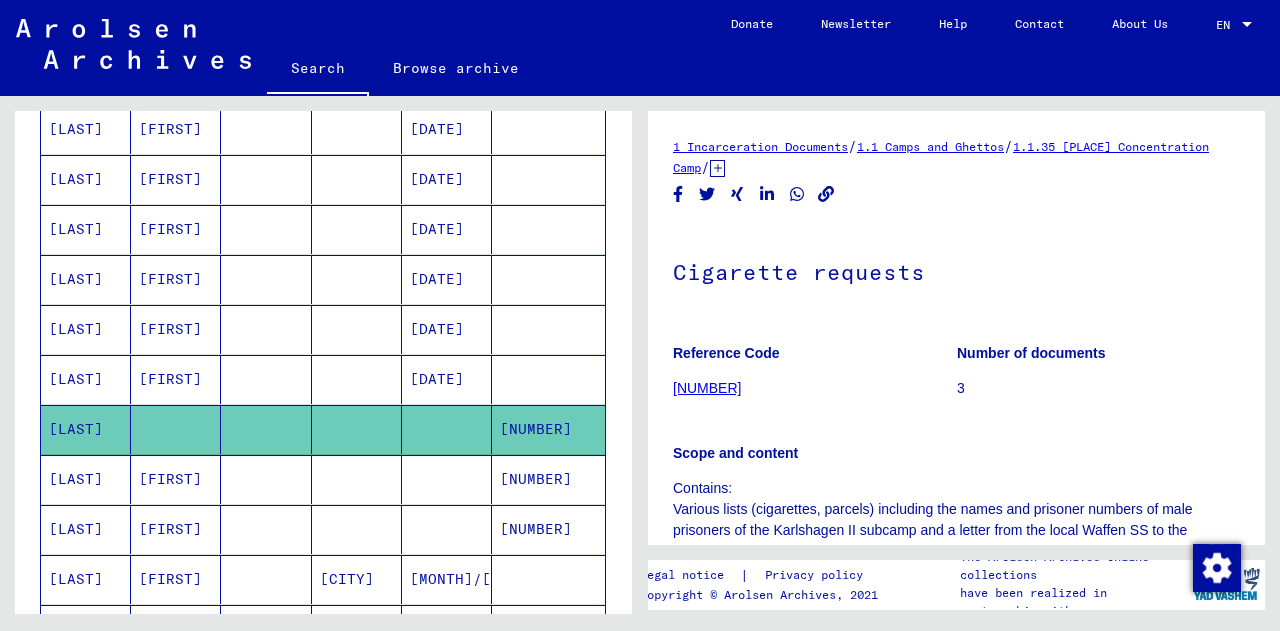 scroll, scrollTop: 0, scrollLeft: 0, axis: both 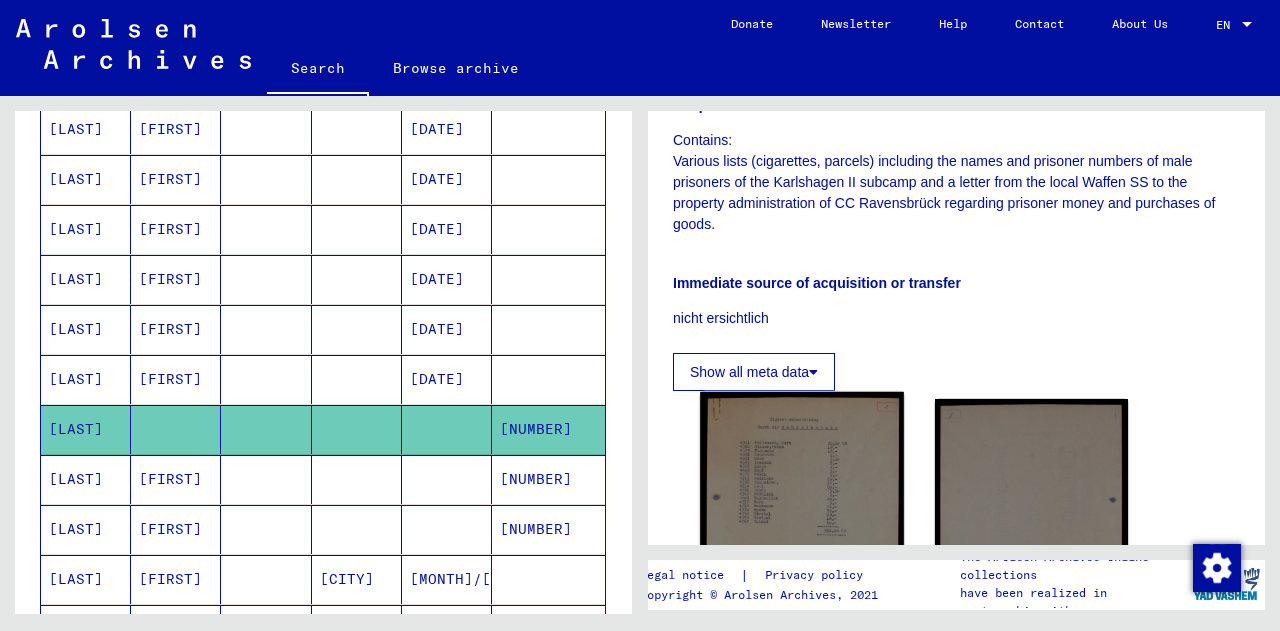 click 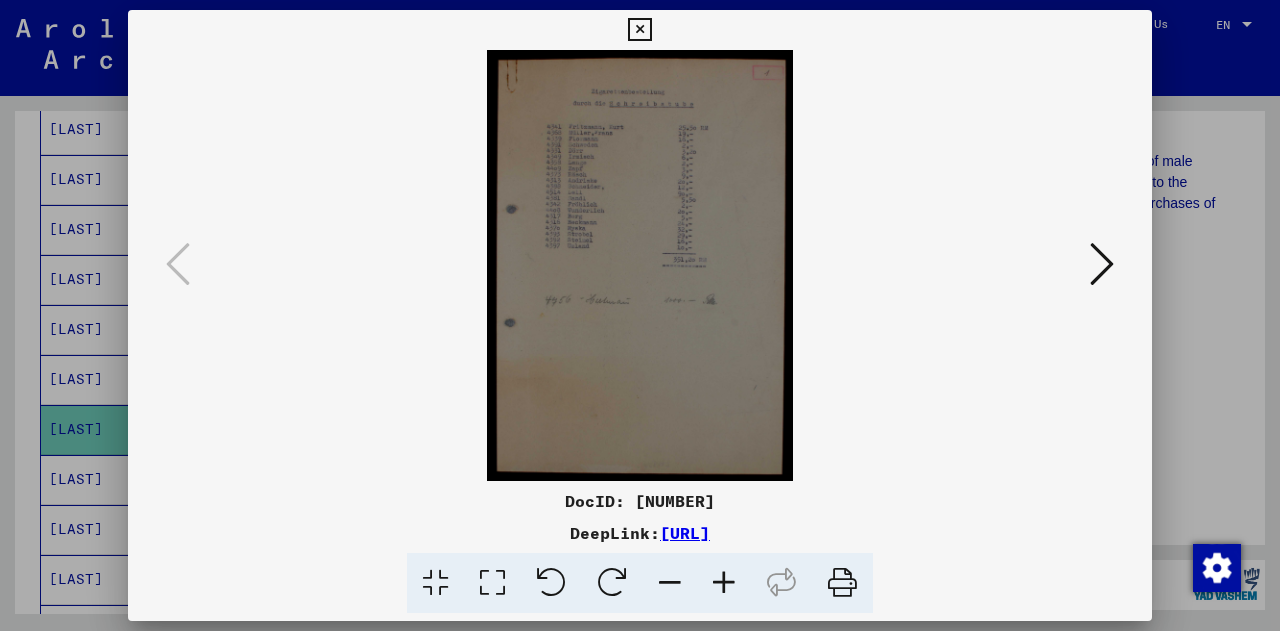 type 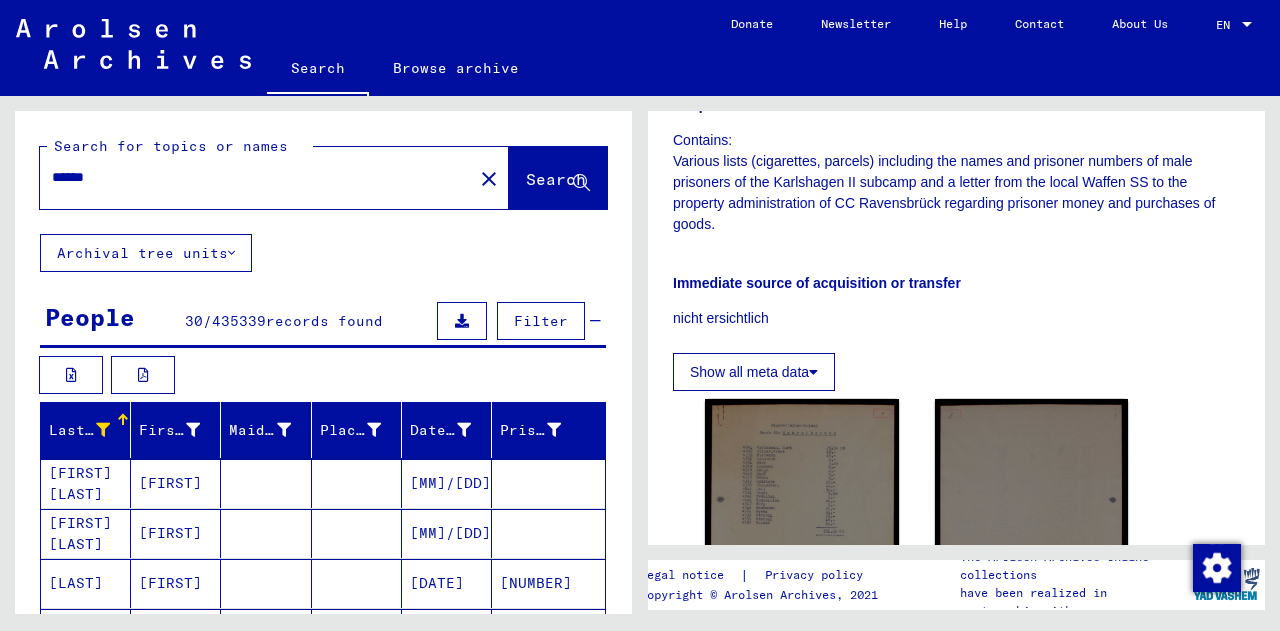scroll, scrollTop: 2, scrollLeft: 0, axis: vertical 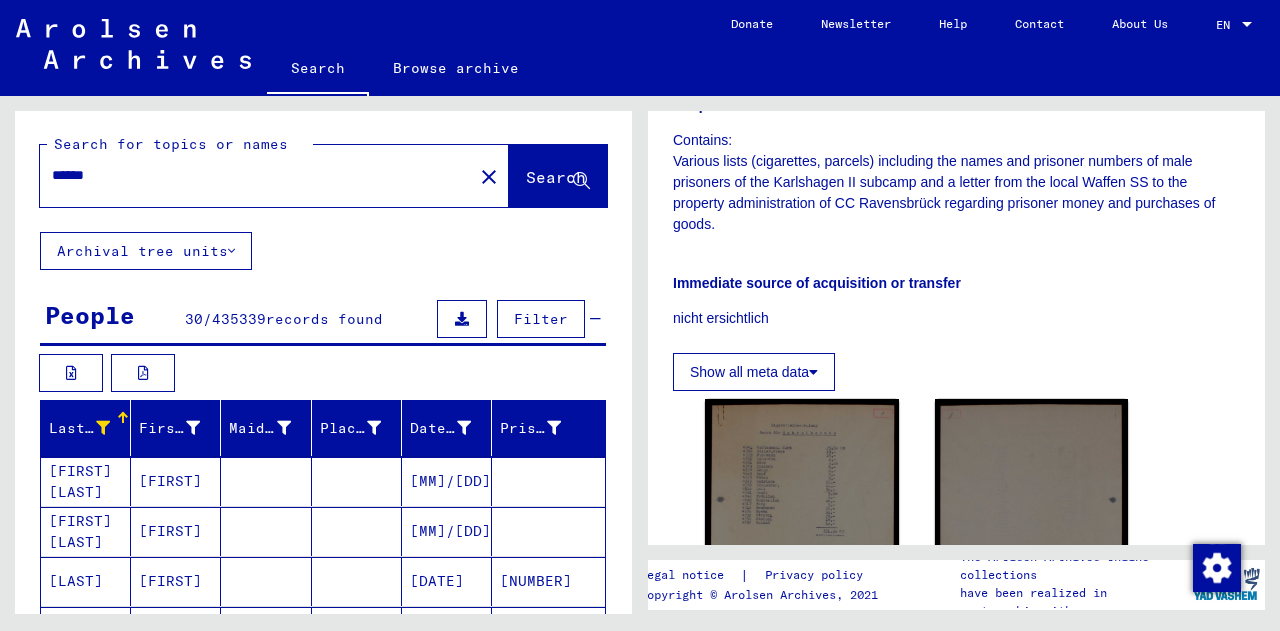 click on "******" at bounding box center (256, 175) 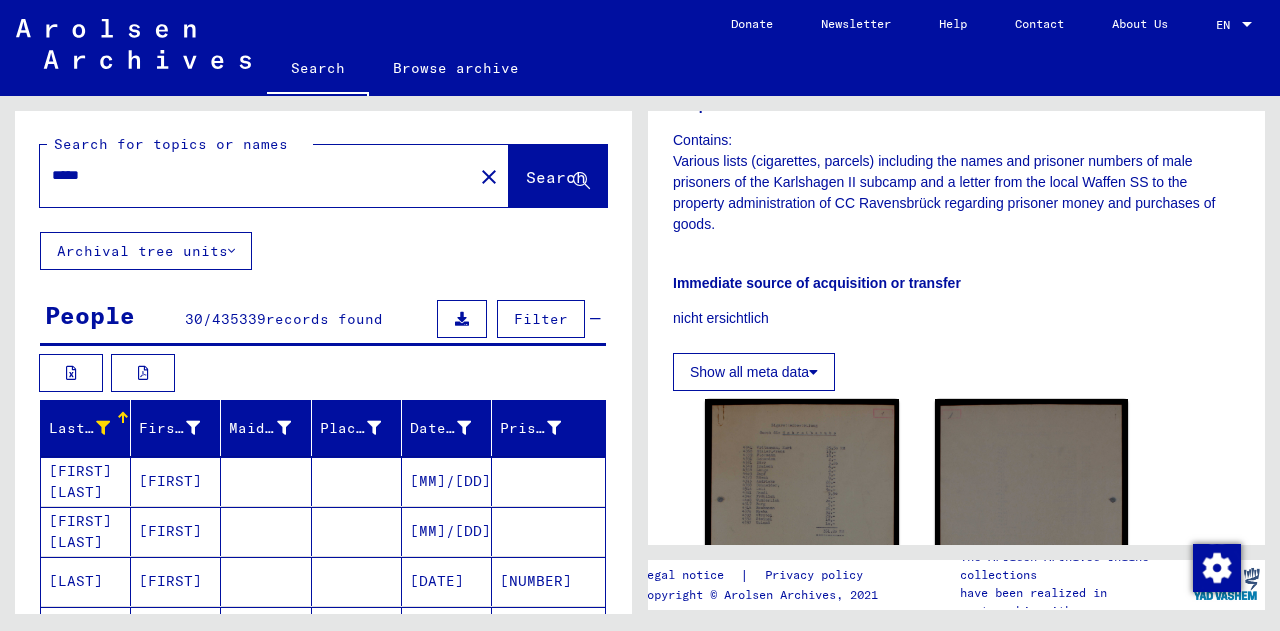 type on "*****" 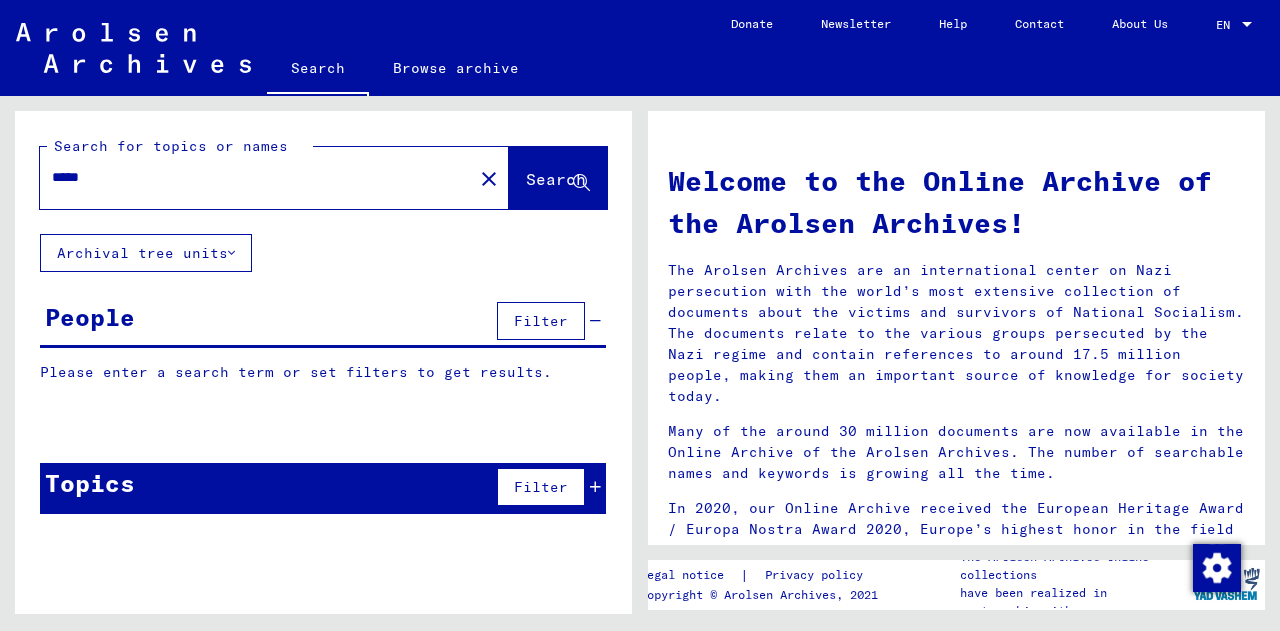 scroll, scrollTop: 0, scrollLeft: 0, axis: both 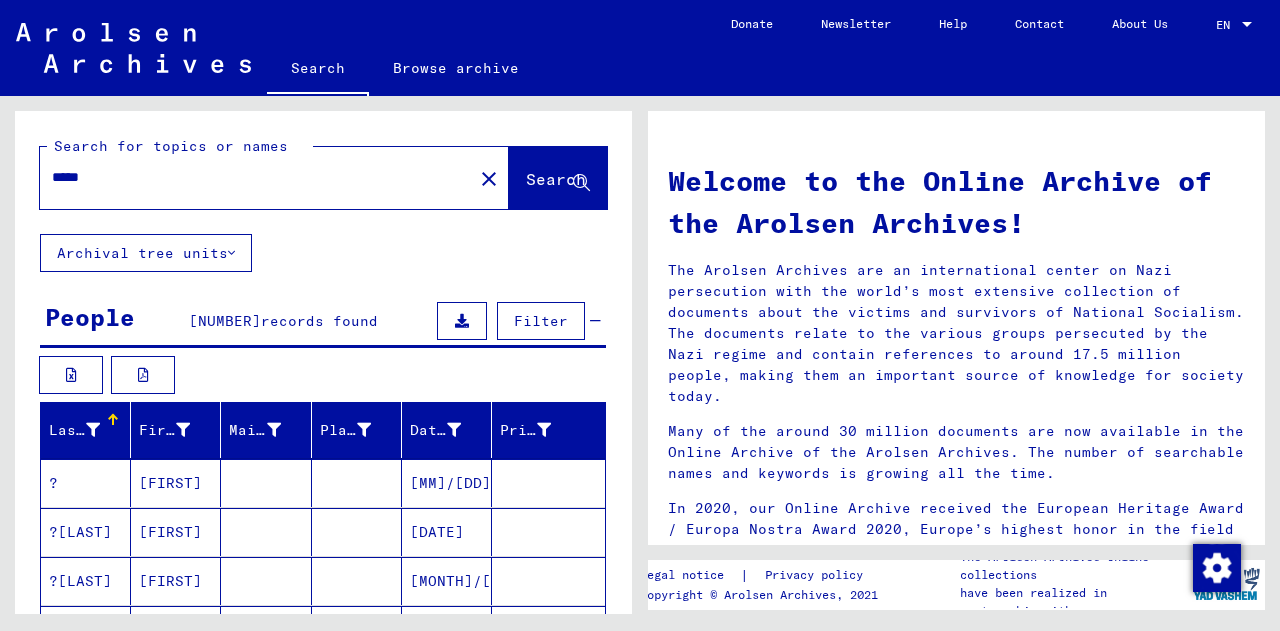 click at bounding box center [93, 430] 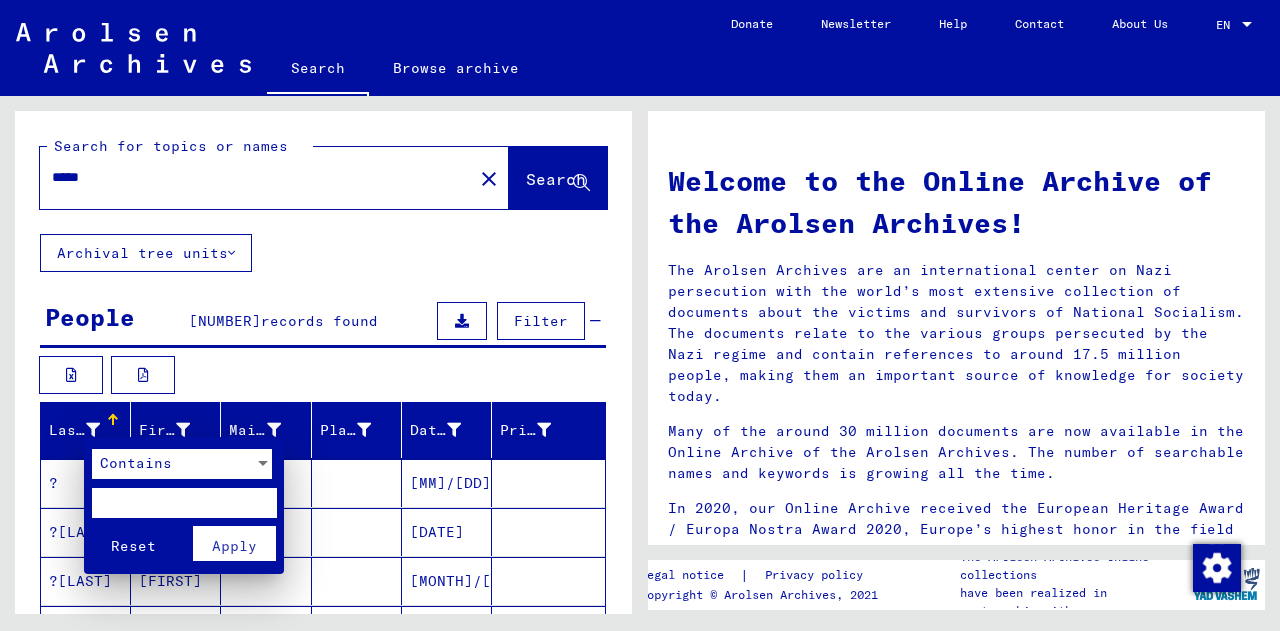 click at bounding box center [184, 503] 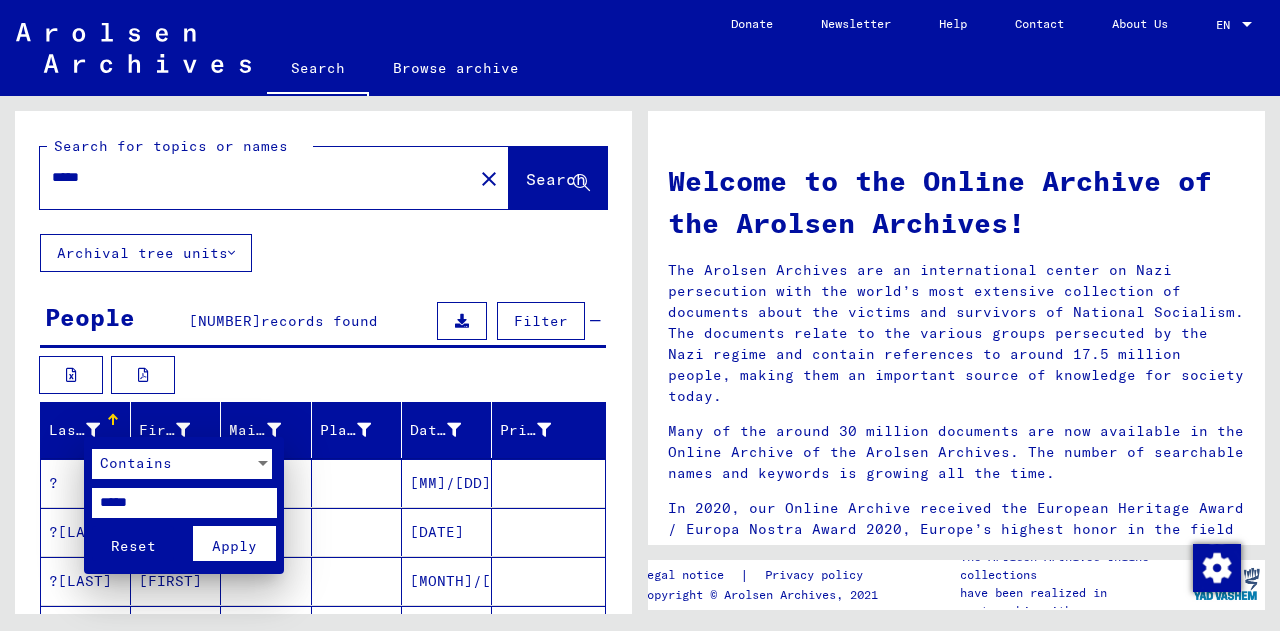 type on "*****" 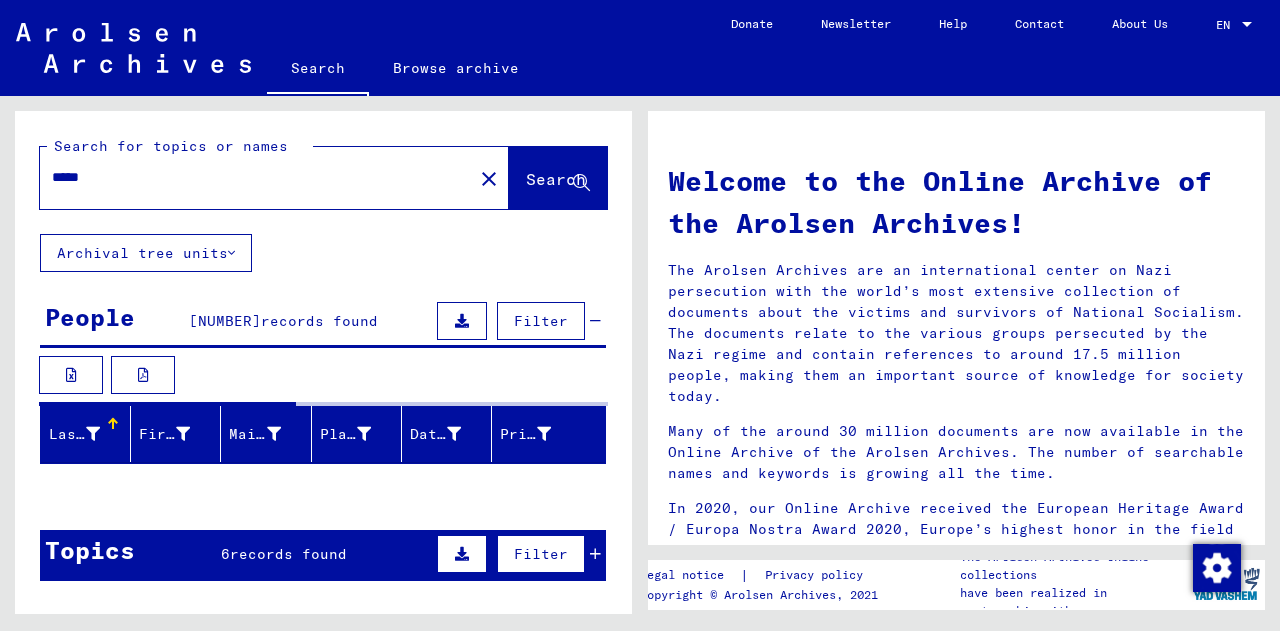 click on "Topics 6  records found  Filter" at bounding box center (323, 555) 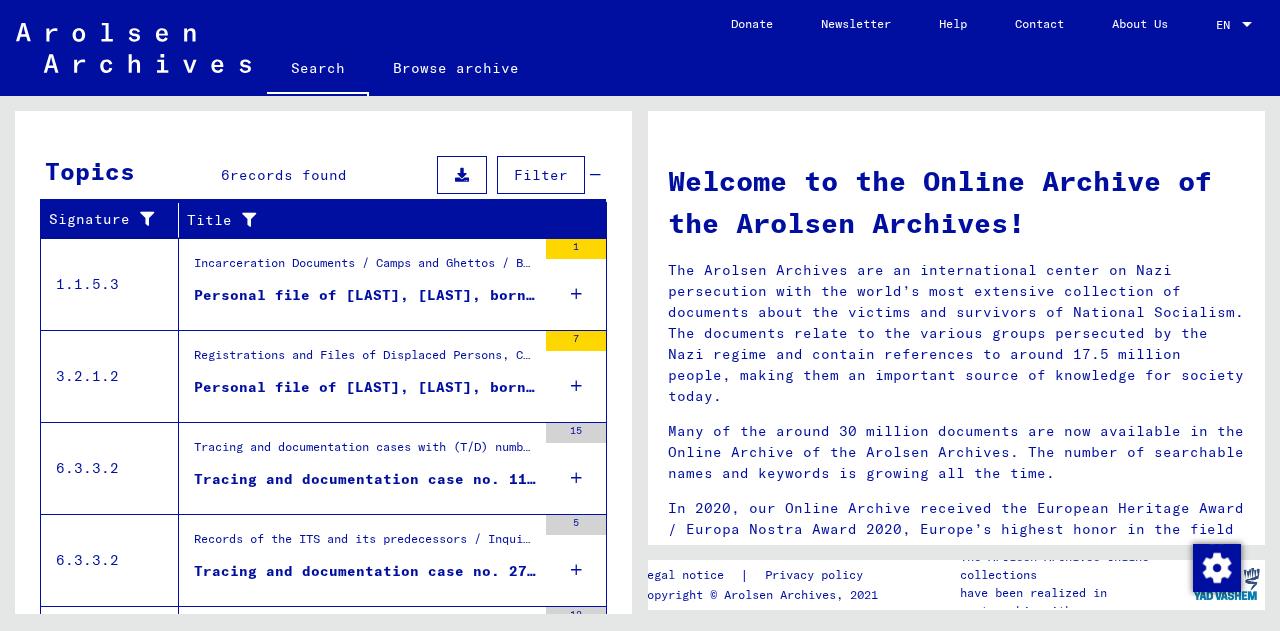 scroll, scrollTop: 380, scrollLeft: 0, axis: vertical 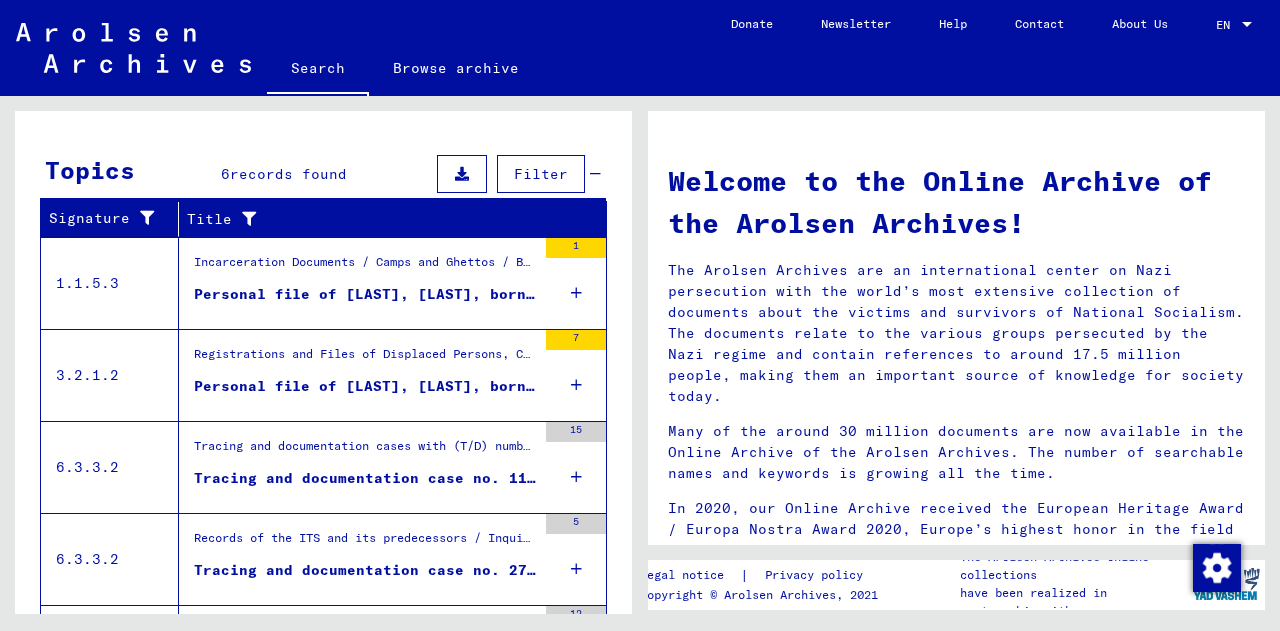 click on "Tracing and documentation case no. 115.817 for [LAST], [LAST] born [DATE]" at bounding box center [365, 478] 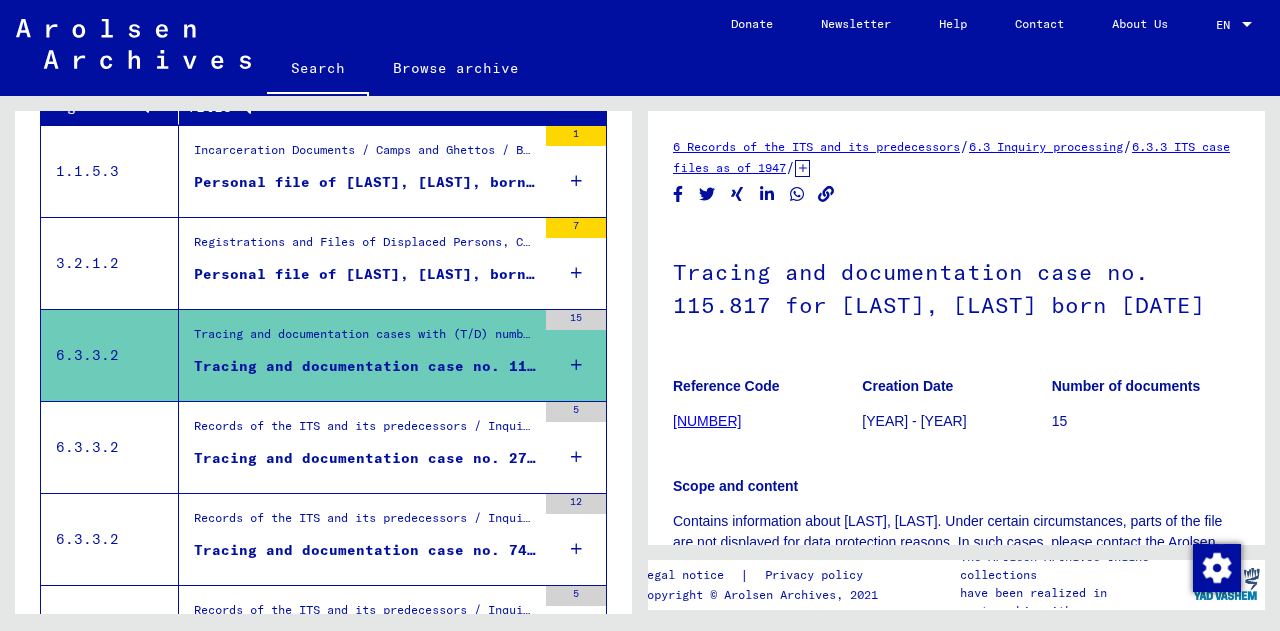 scroll, scrollTop: 431, scrollLeft: 0, axis: vertical 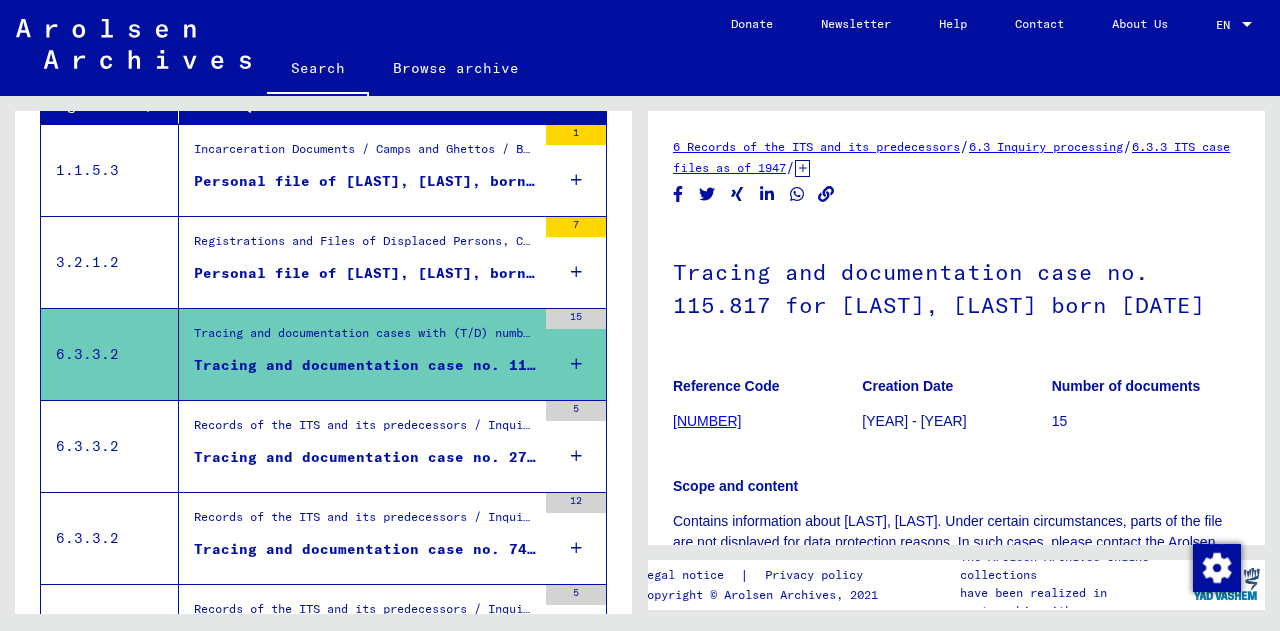 click on "Tracing and documentation case no. 271.611 for [LAST], [LAST] born [DATE]" at bounding box center (365, 457) 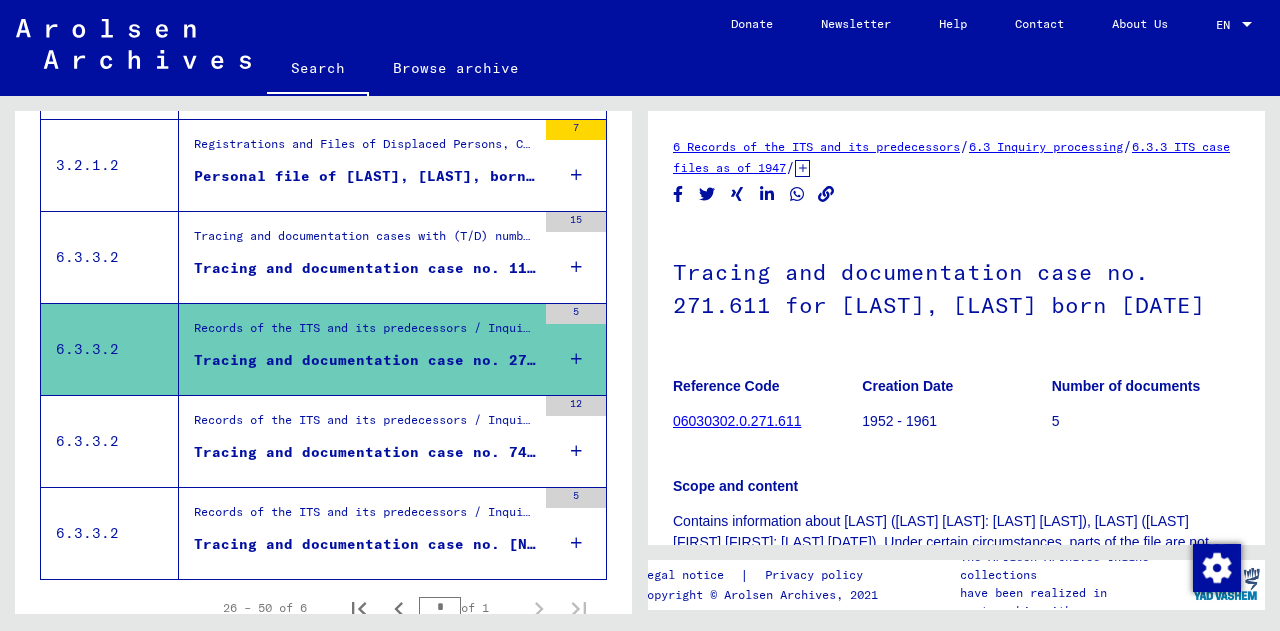 scroll, scrollTop: 529, scrollLeft: 0, axis: vertical 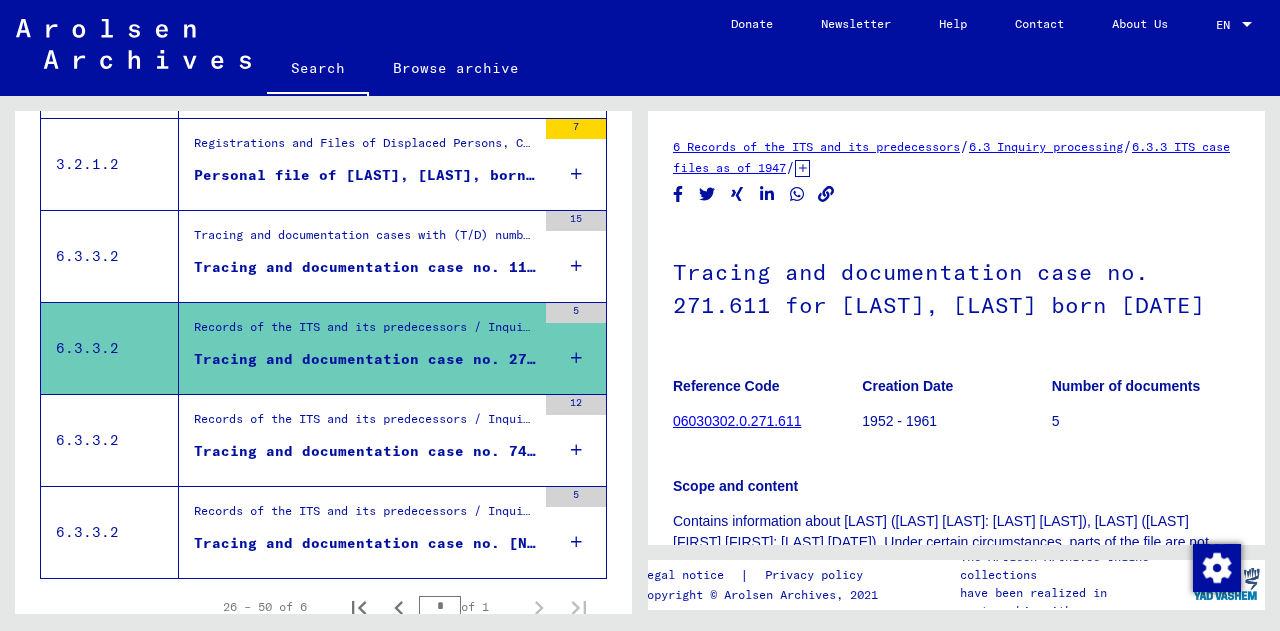 click on "Records of the ITS and its predecessors / Inquiry processing / ITS case files as of [YEAR] / Repository of T/D cases / Tracing and documentation cases with (T/D) numbers between [NUMBER] and [NUMBER] / Tracing and documentation cases with (T/D) numbers between [NUMBER] and [NUMBER]" at bounding box center (365, 424) 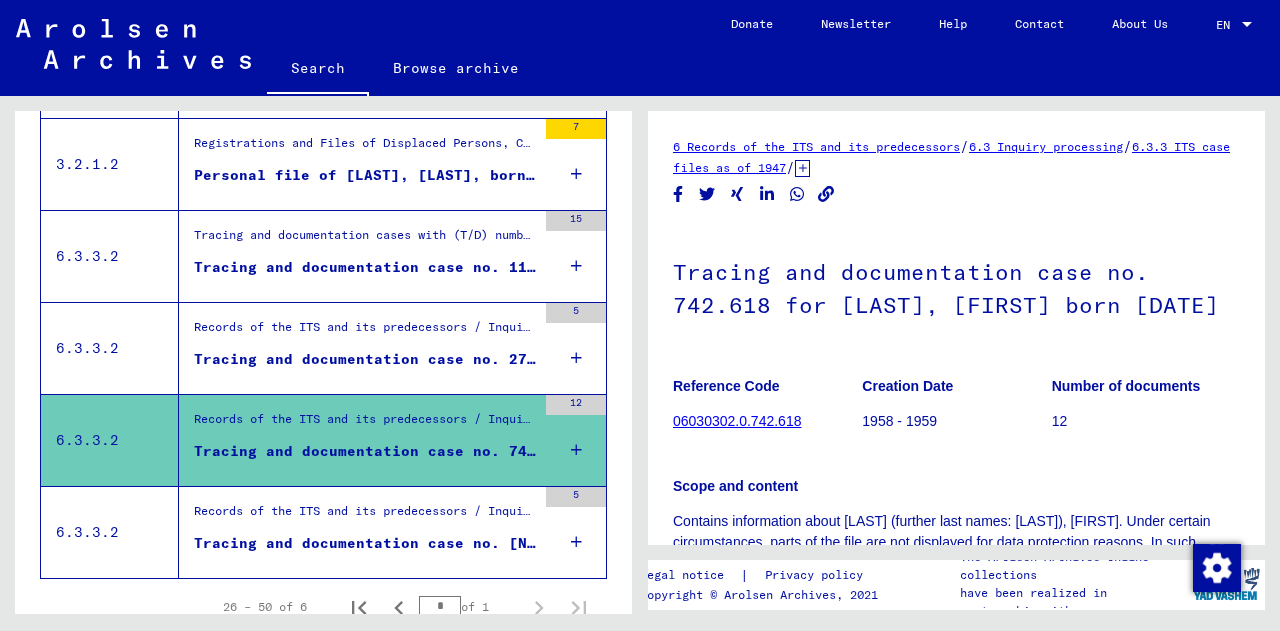 scroll, scrollTop: 551, scrollLeft: 0, axis: vertical 